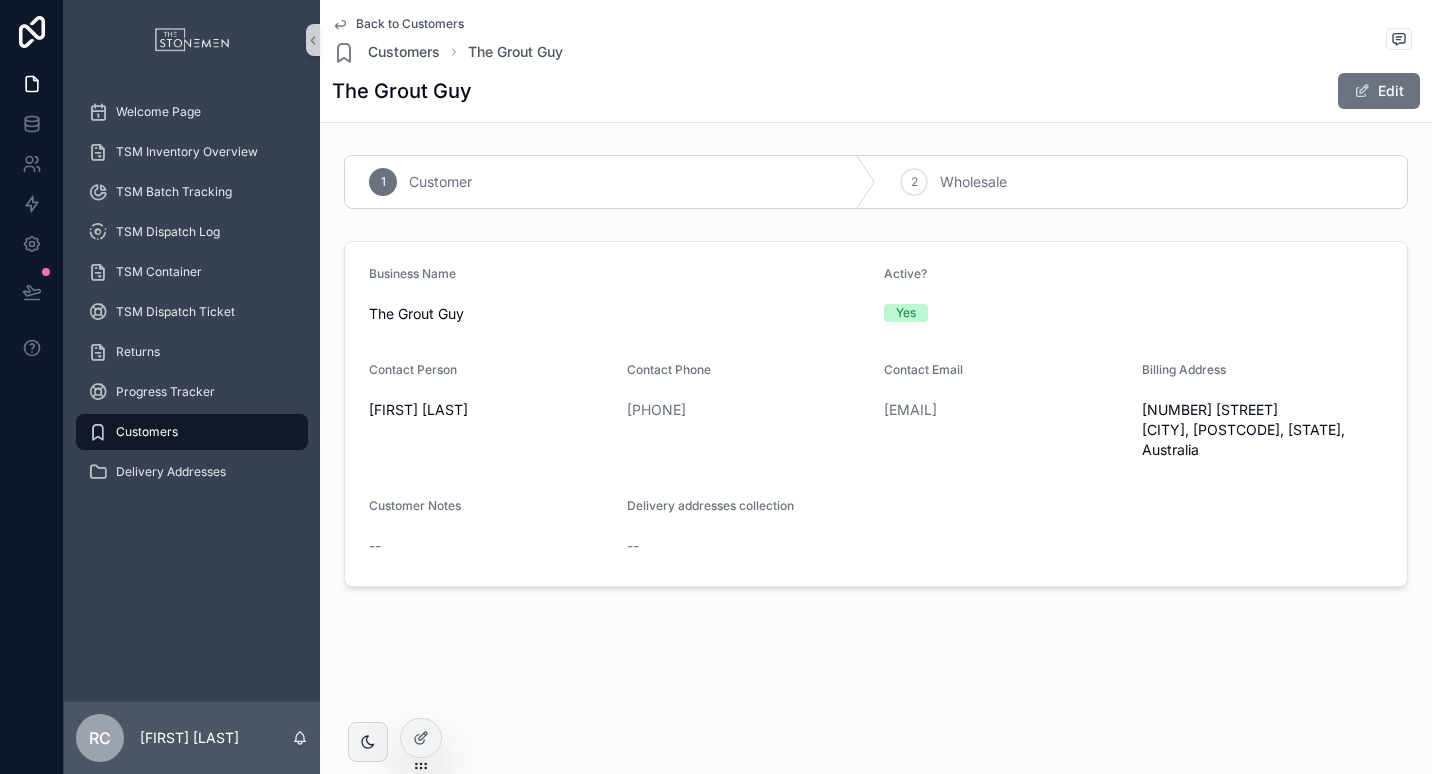 scroll, scrollTop: 0, scrollLeft: 0, axis: both 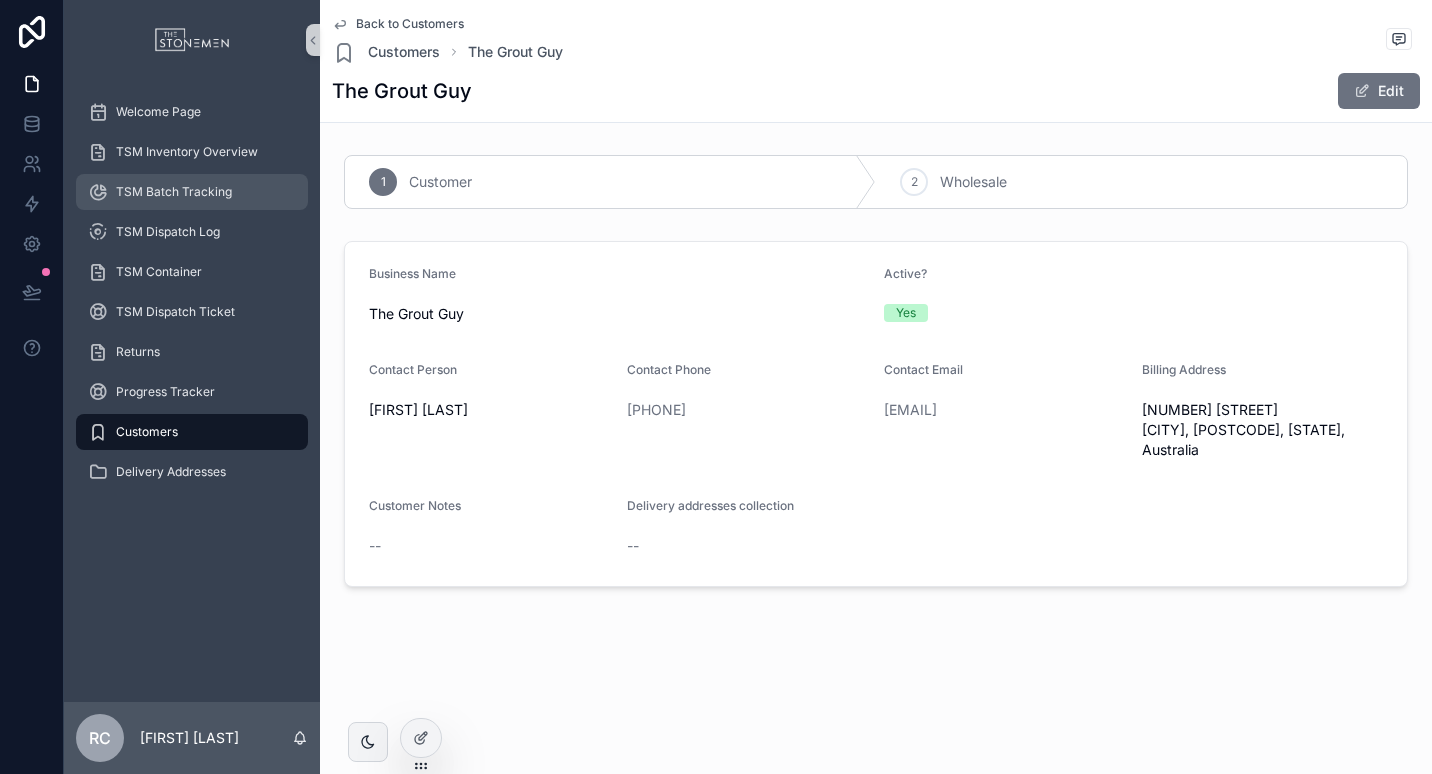 click on "TSM Batch Tracking" at bounding box center [174, 192] 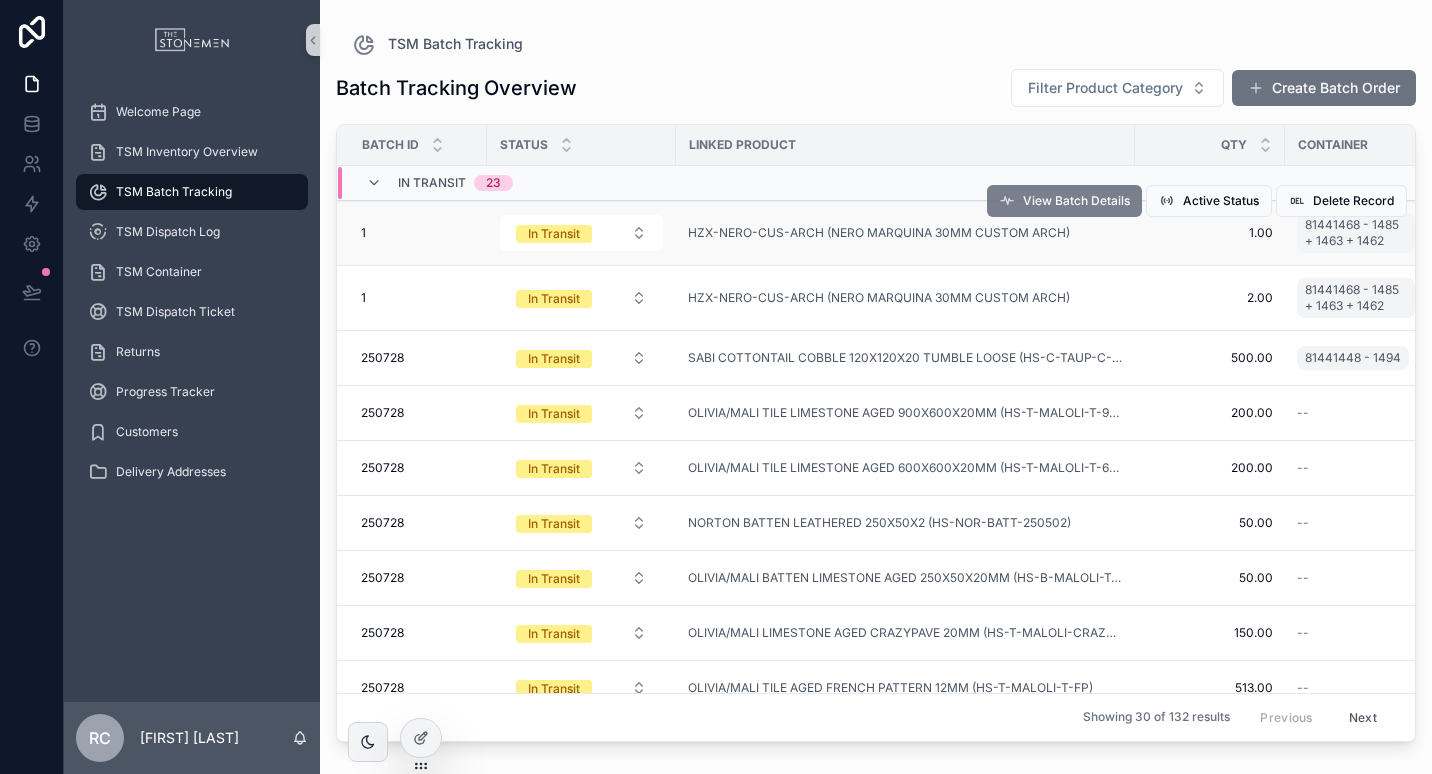 click on "View Batch Details" at bounding box center (1076, 201) 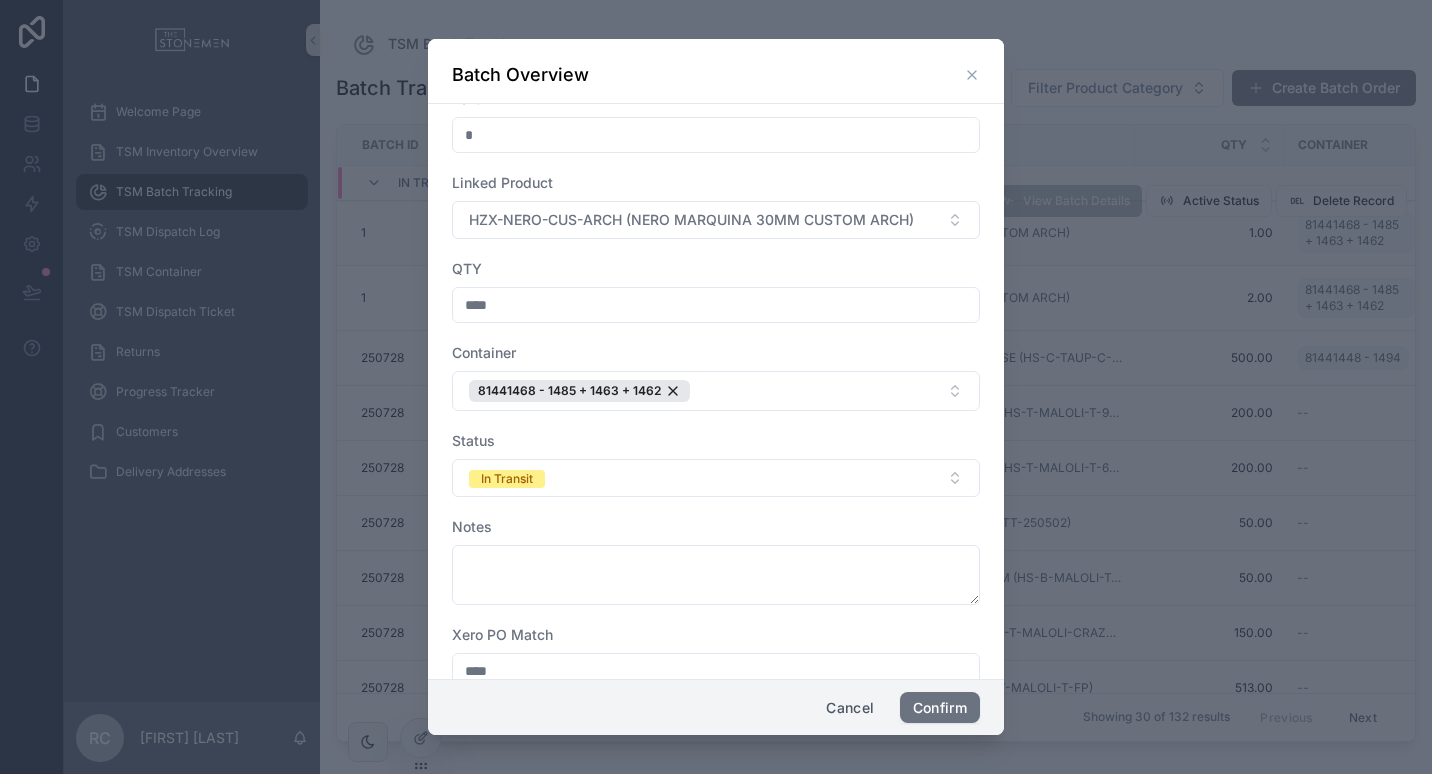 scroll, scrollTop: 0, scrollLeft: 0, axis: both 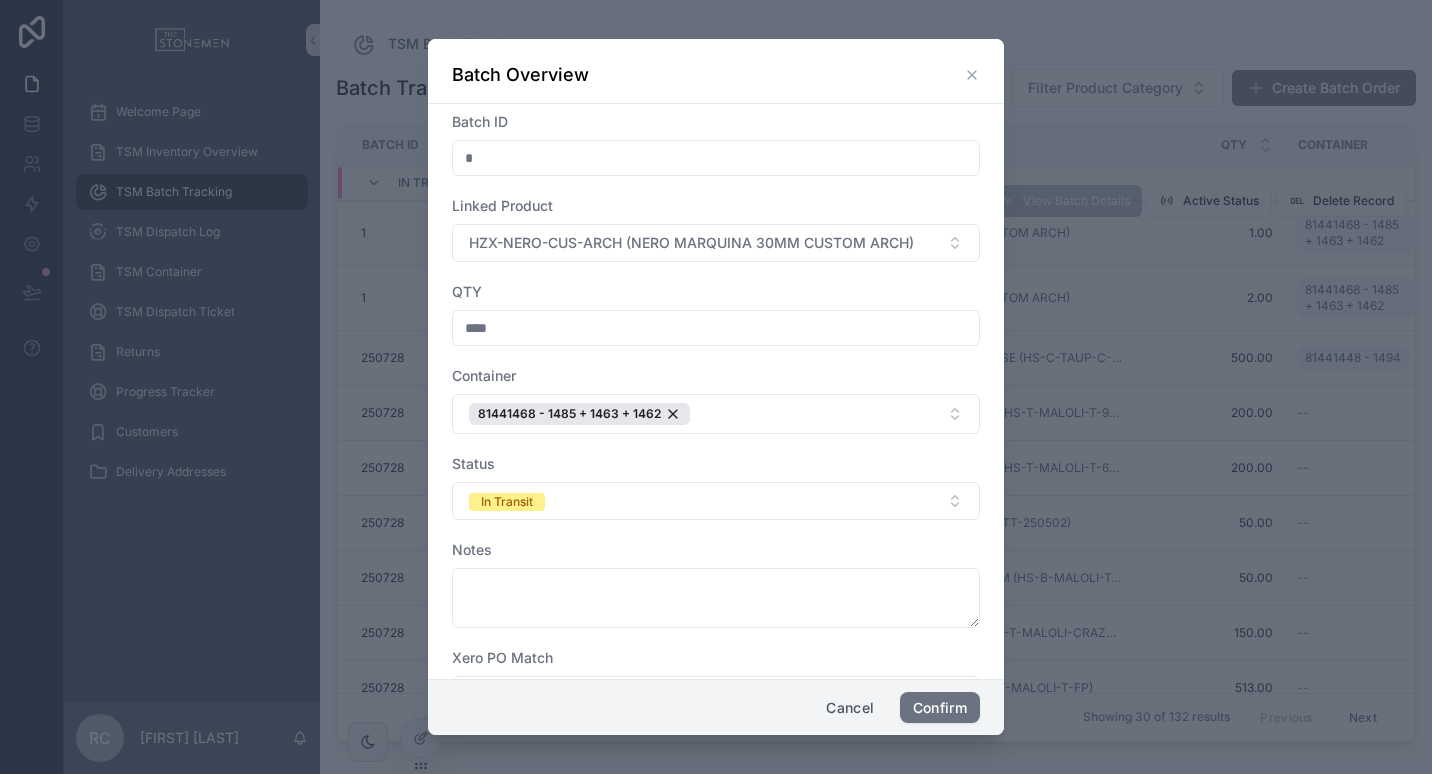 click 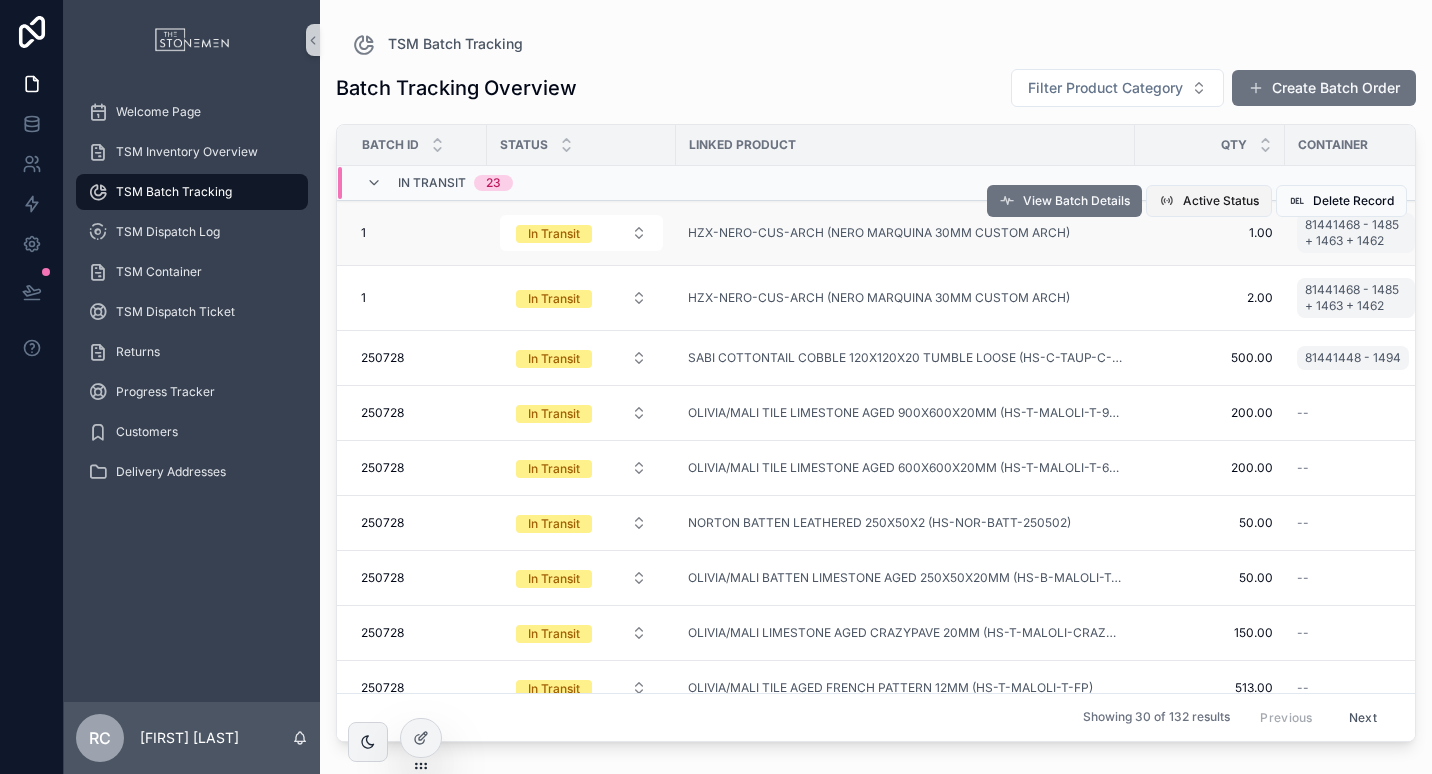 click on "Active Status" at bounding box center (1221, 201) 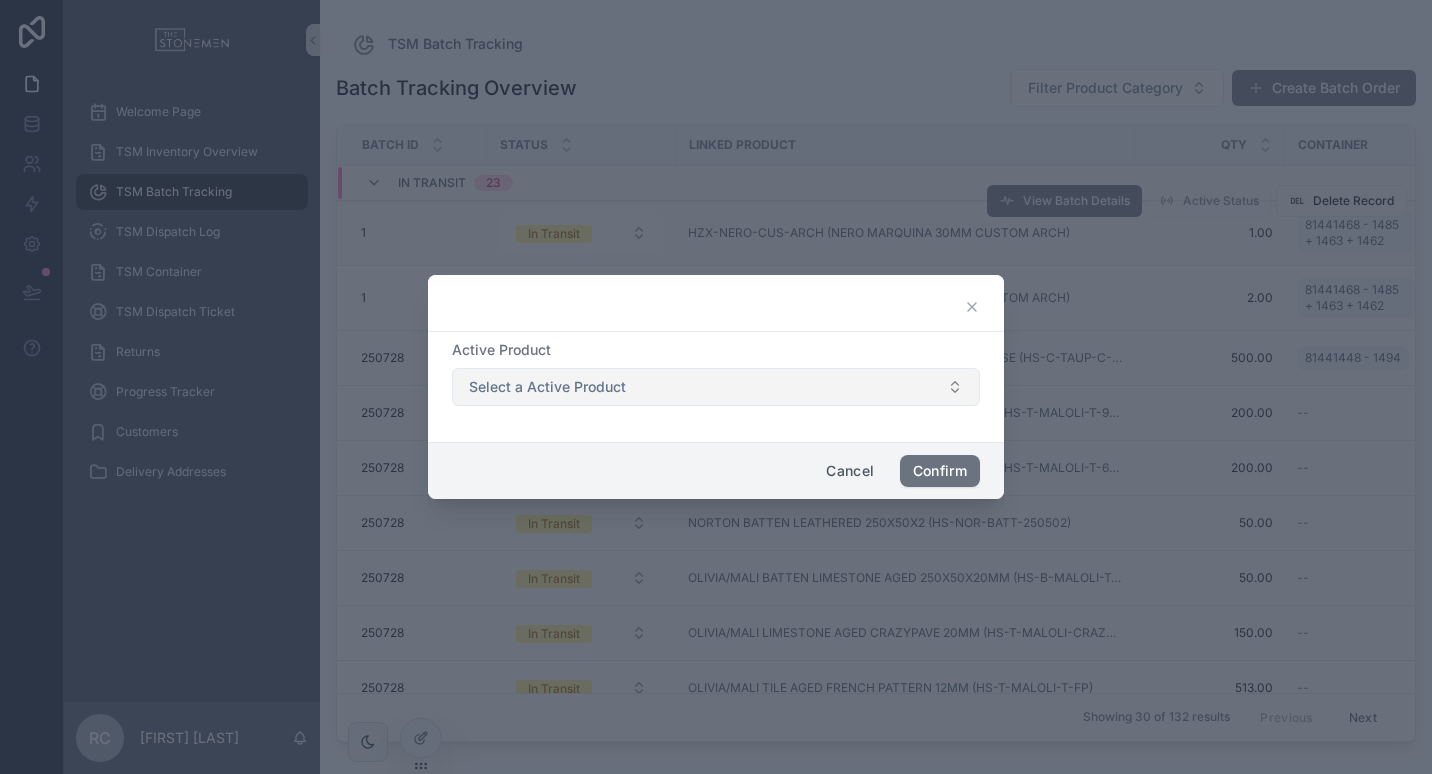 click on "Select a Active Product" at bounding box center [716, 387] 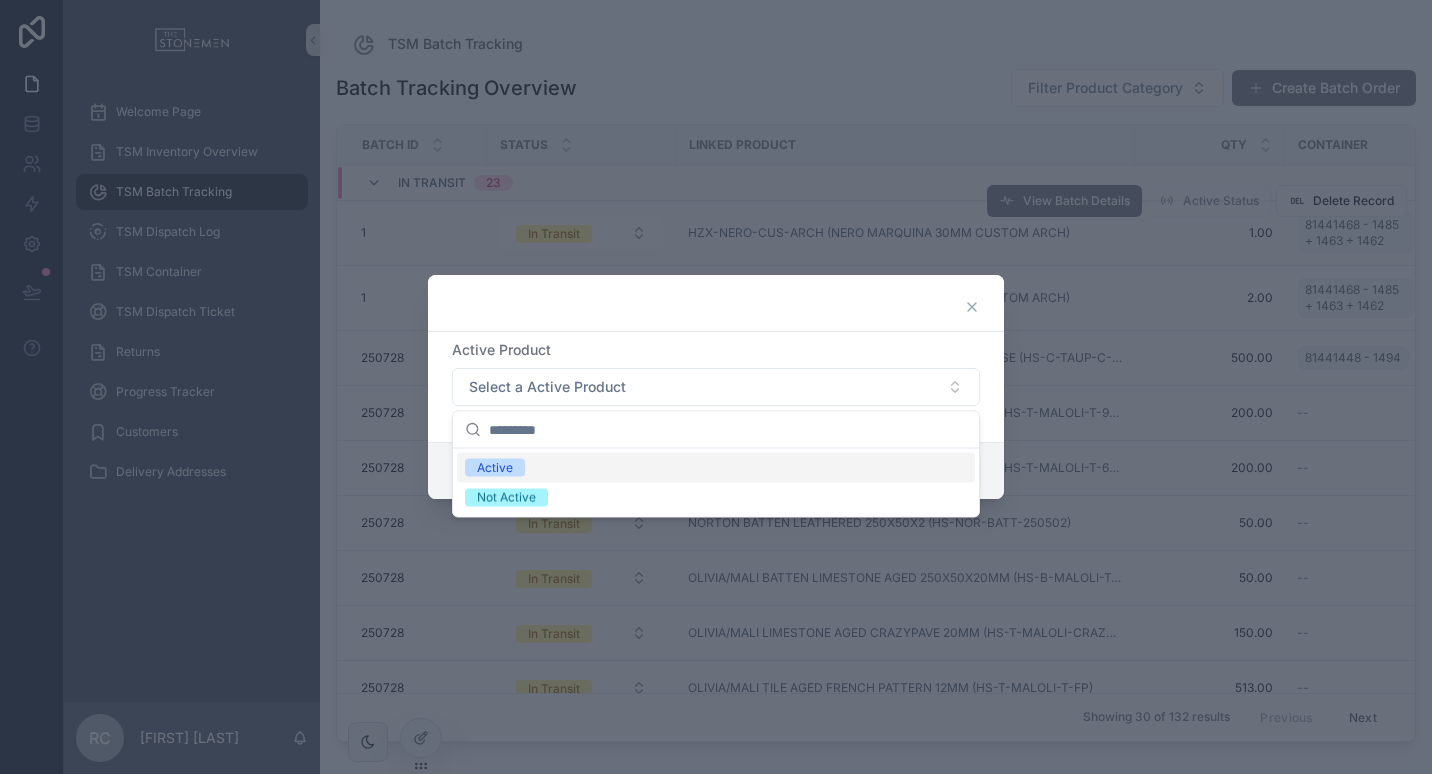 click on "Active Product Select a Active Product" at bounding box center [716, 387] 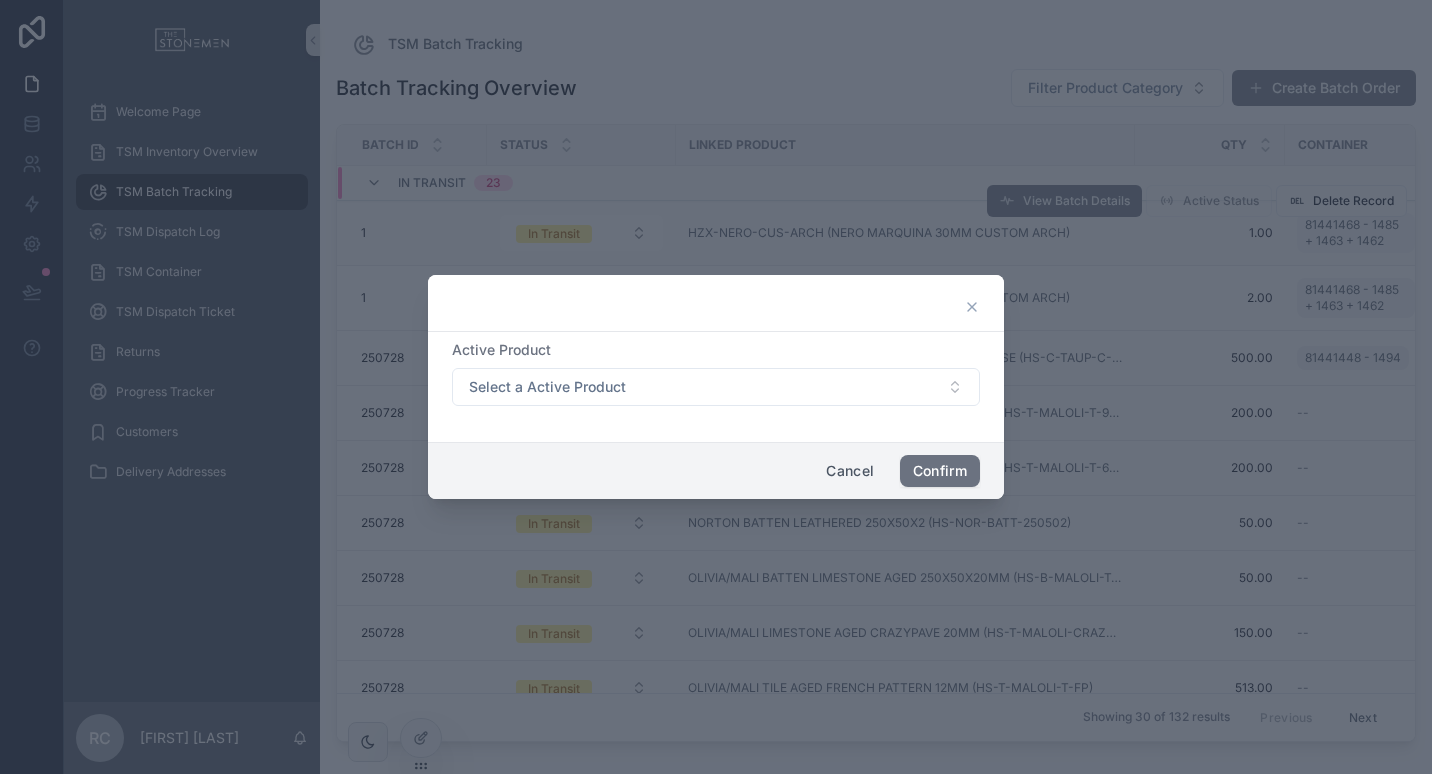click 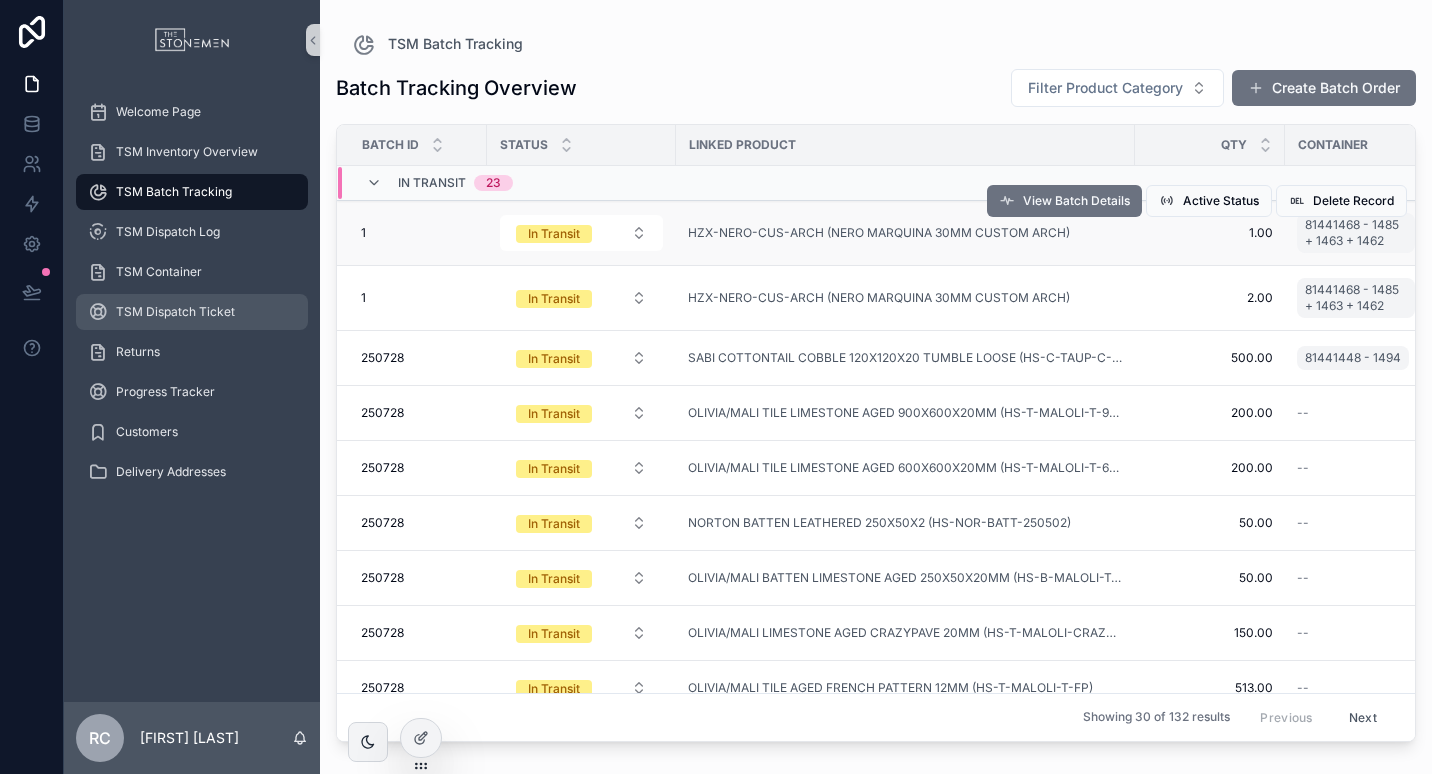 click on "TSM Dispatch Ticket" at bounding box center (192, 312) 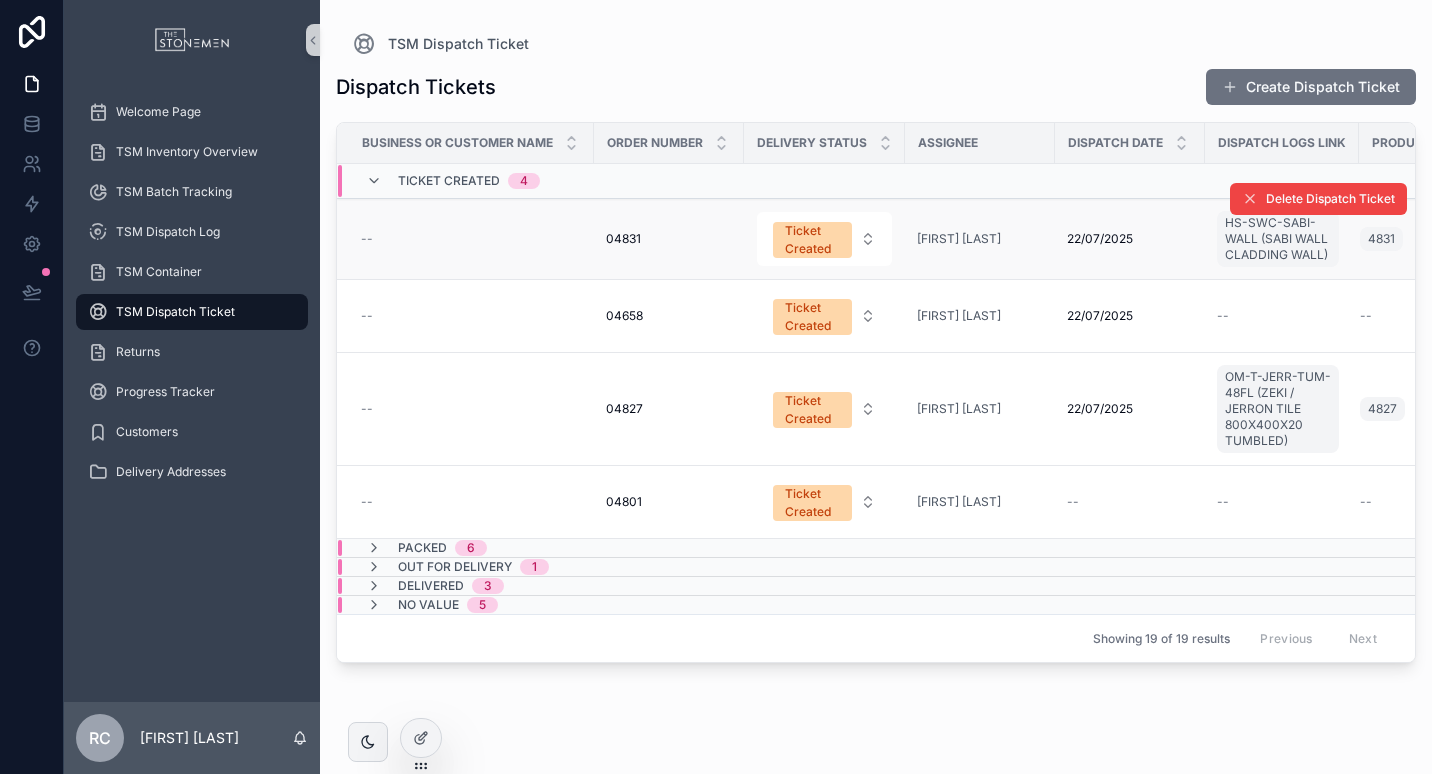 click on "04831" at bounding box center [623, 239] 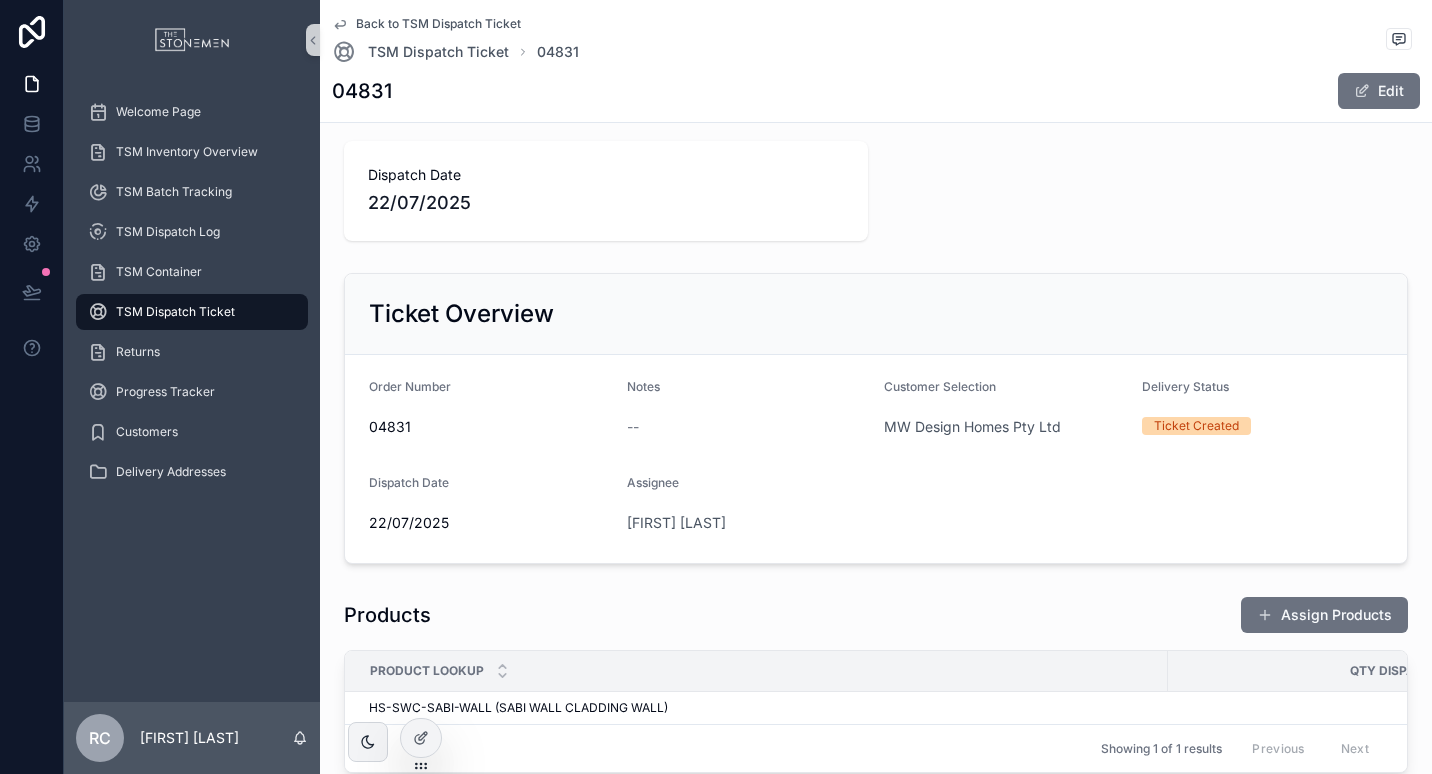 scroll, scrollTop: 600, scrollLeft: 0, axis: vertical 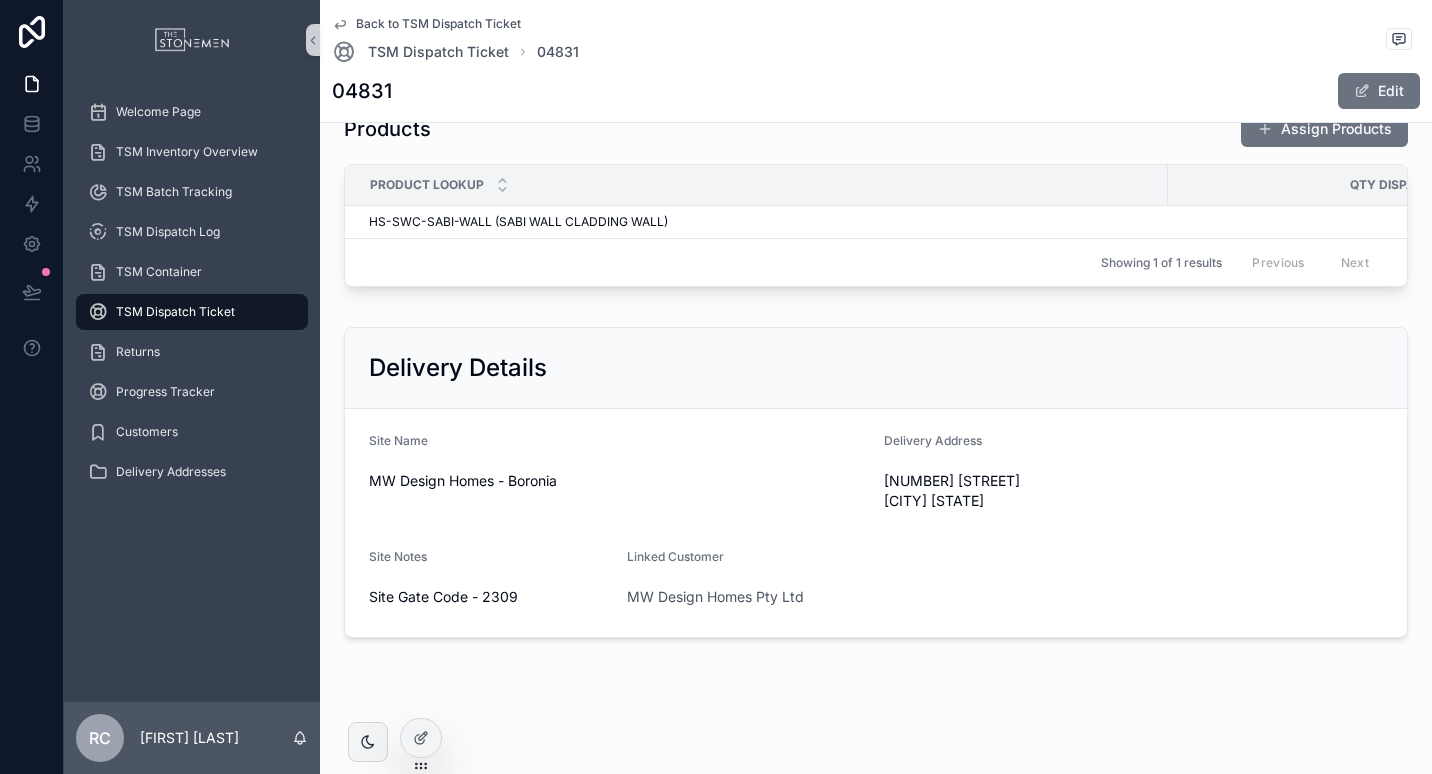 click on "MW Design Homes - Boronia" at bounding box center (618, 481) 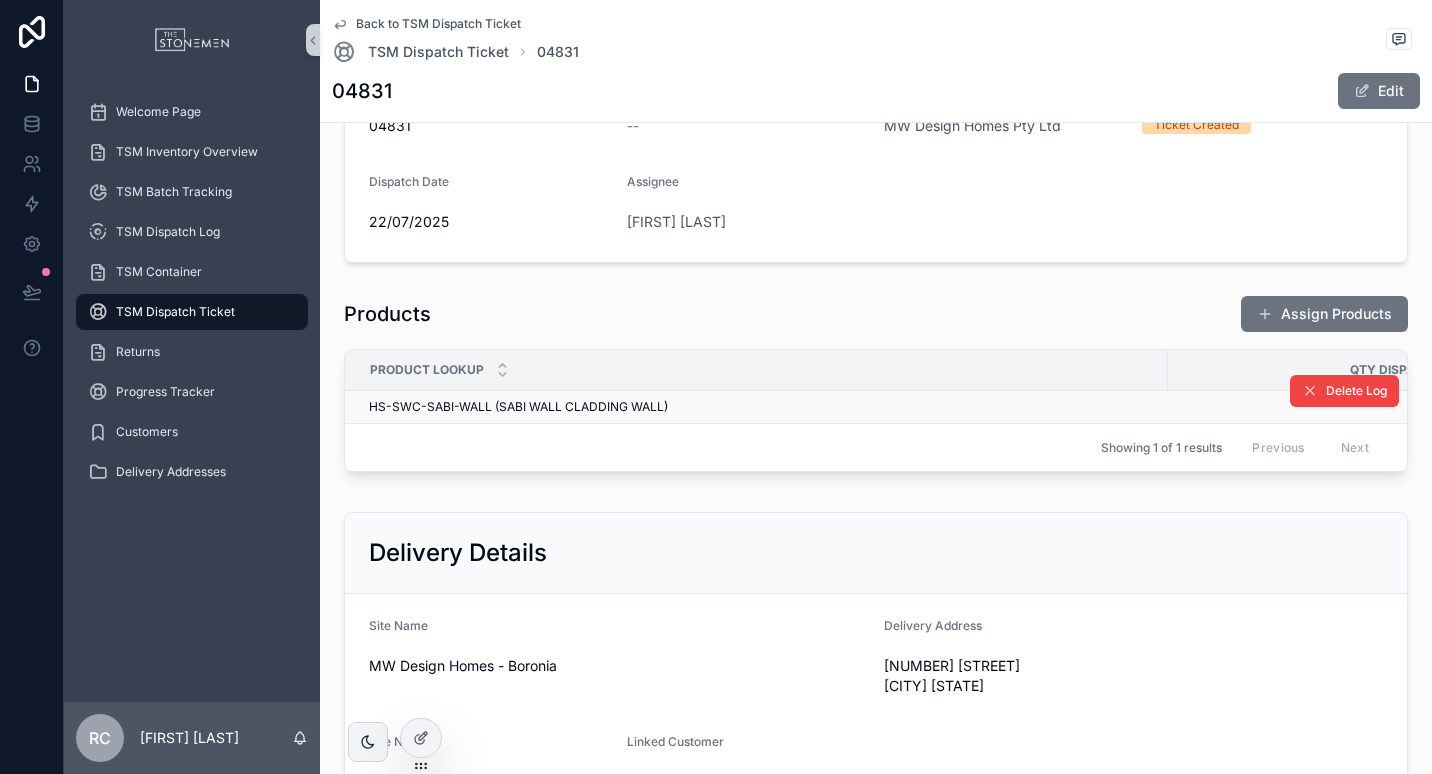 scroll, scrollTop: 400, scrollLeft: 0, axis: vertical 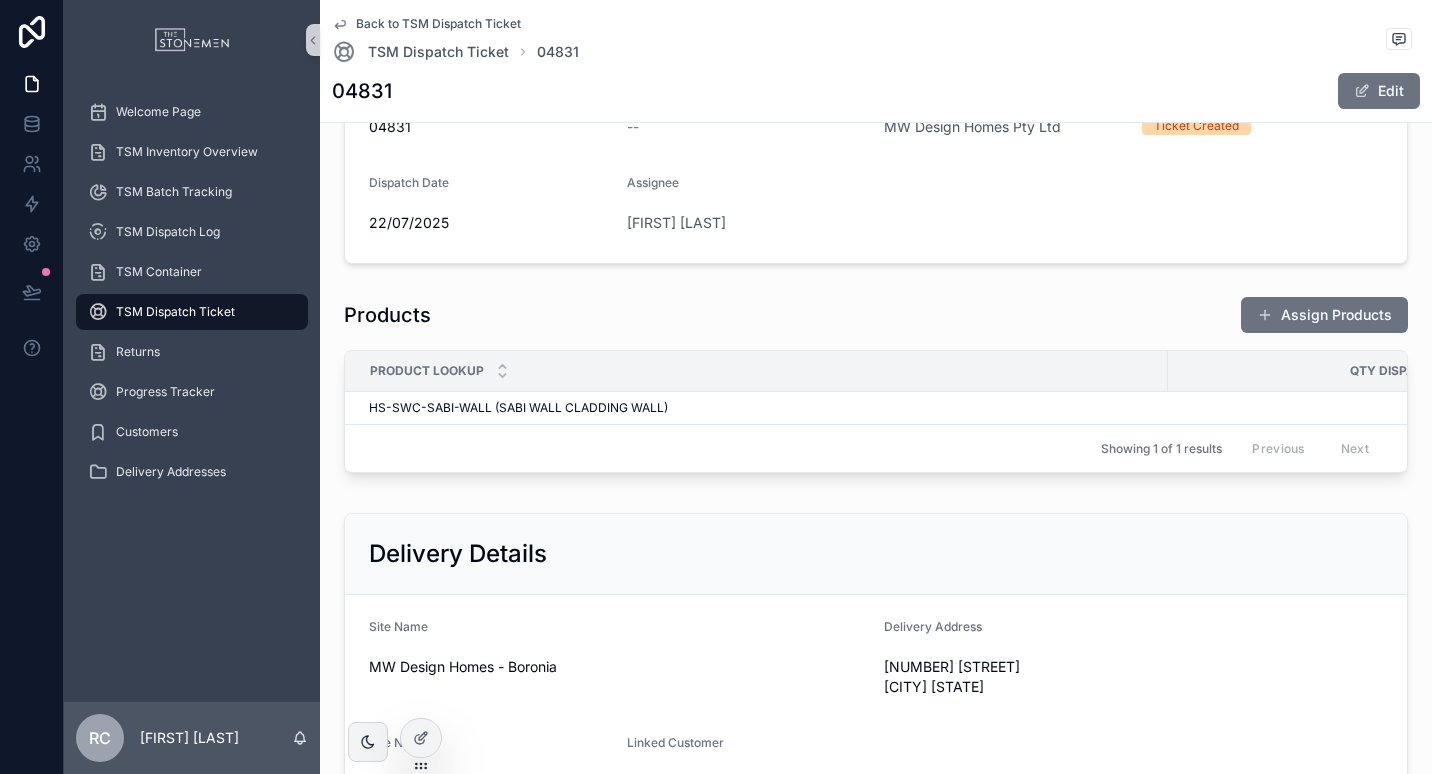 click on "Product Lookup" at bounding box center (756, 371) 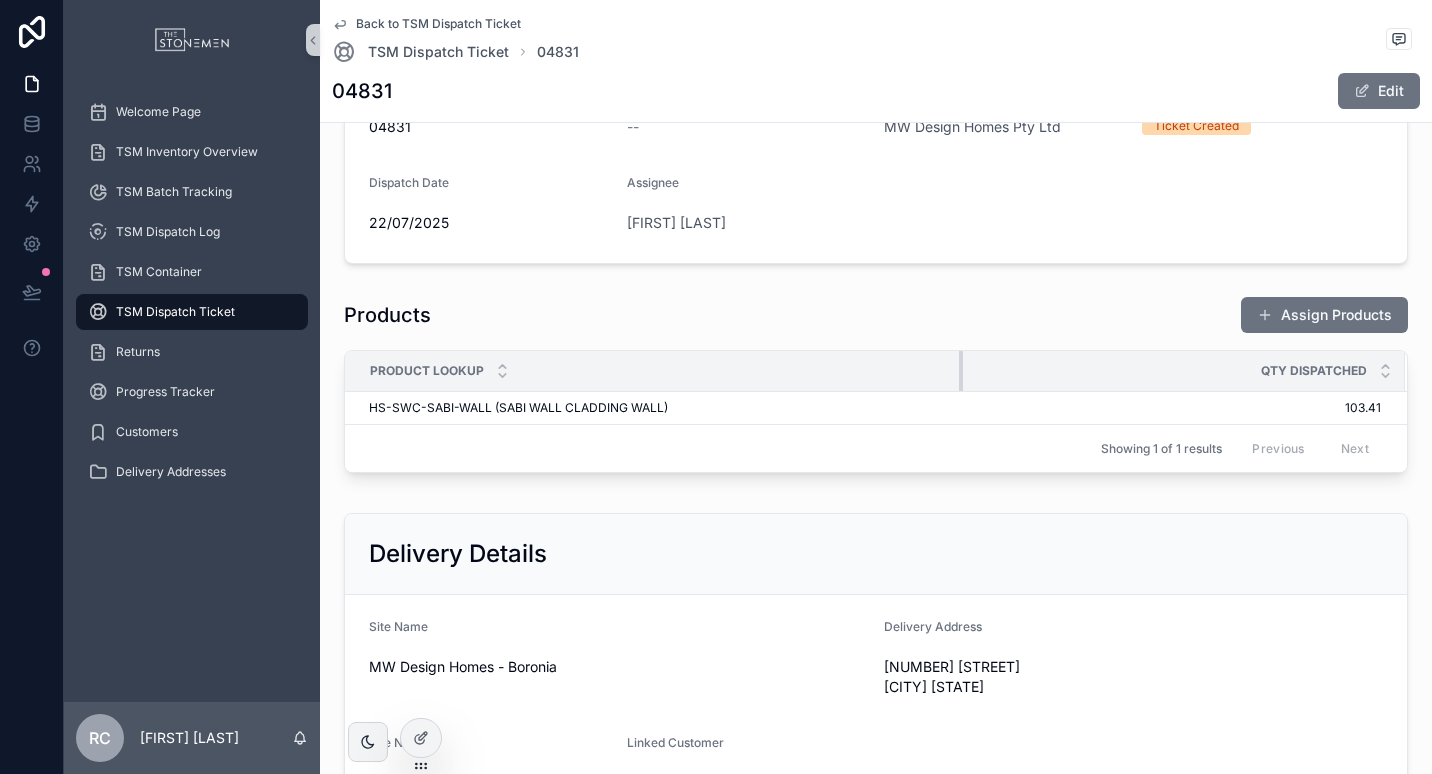 drag, startPoint x: 1166, startPoint y: 370, endPoint x: 961, endPoint y: 370, distance: 205 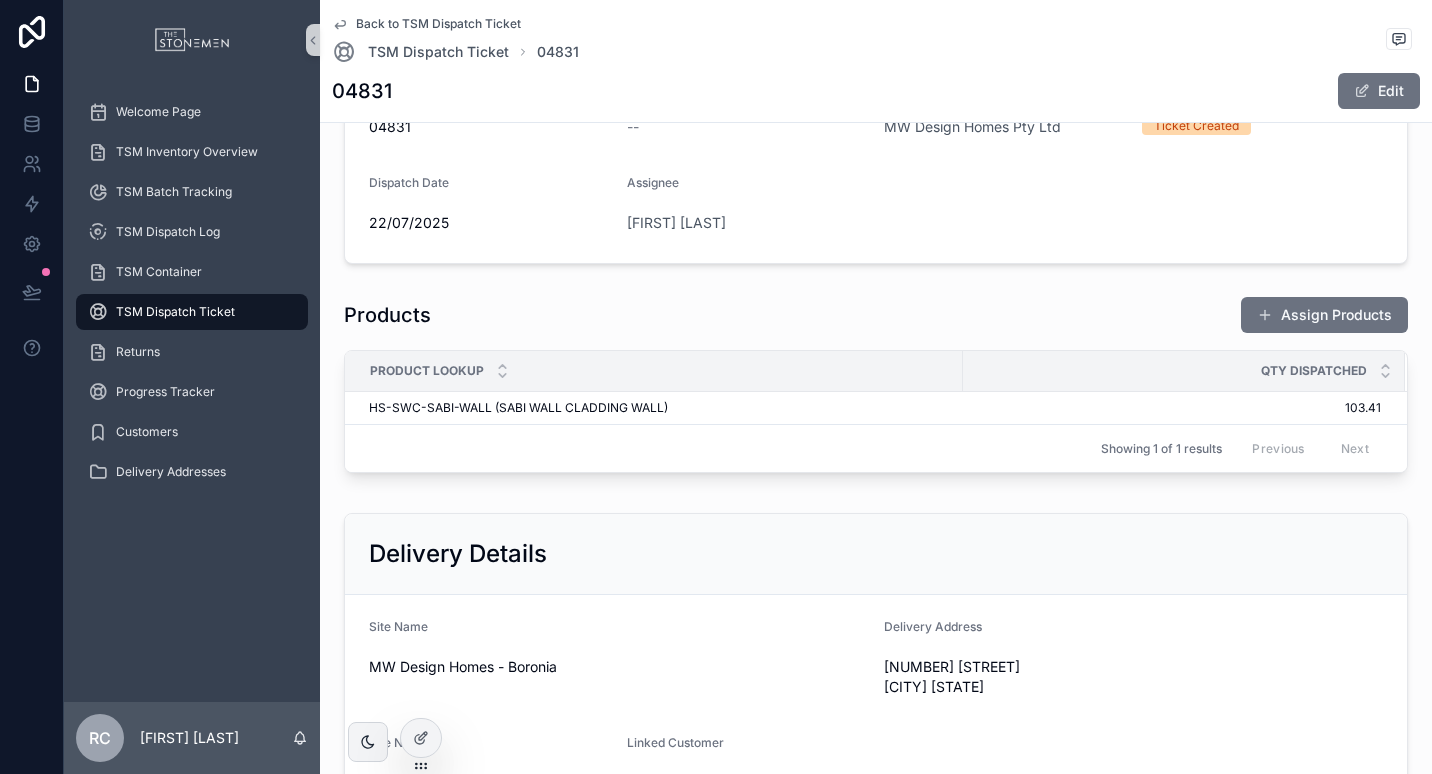 click on "Products Assign Products" at bounding box center (876, 315) 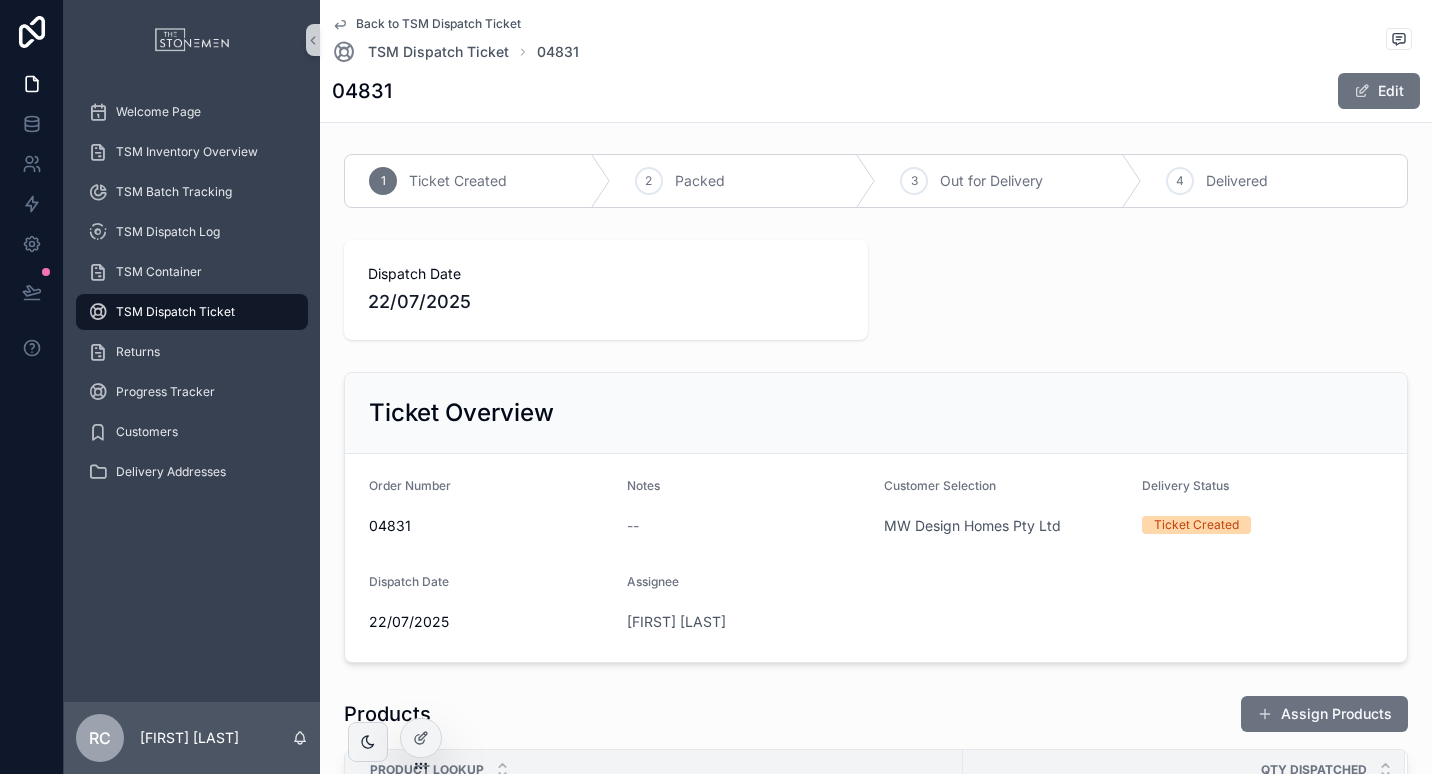 scroll, scrollTop: 0, scrollLeft: 0, axis: both 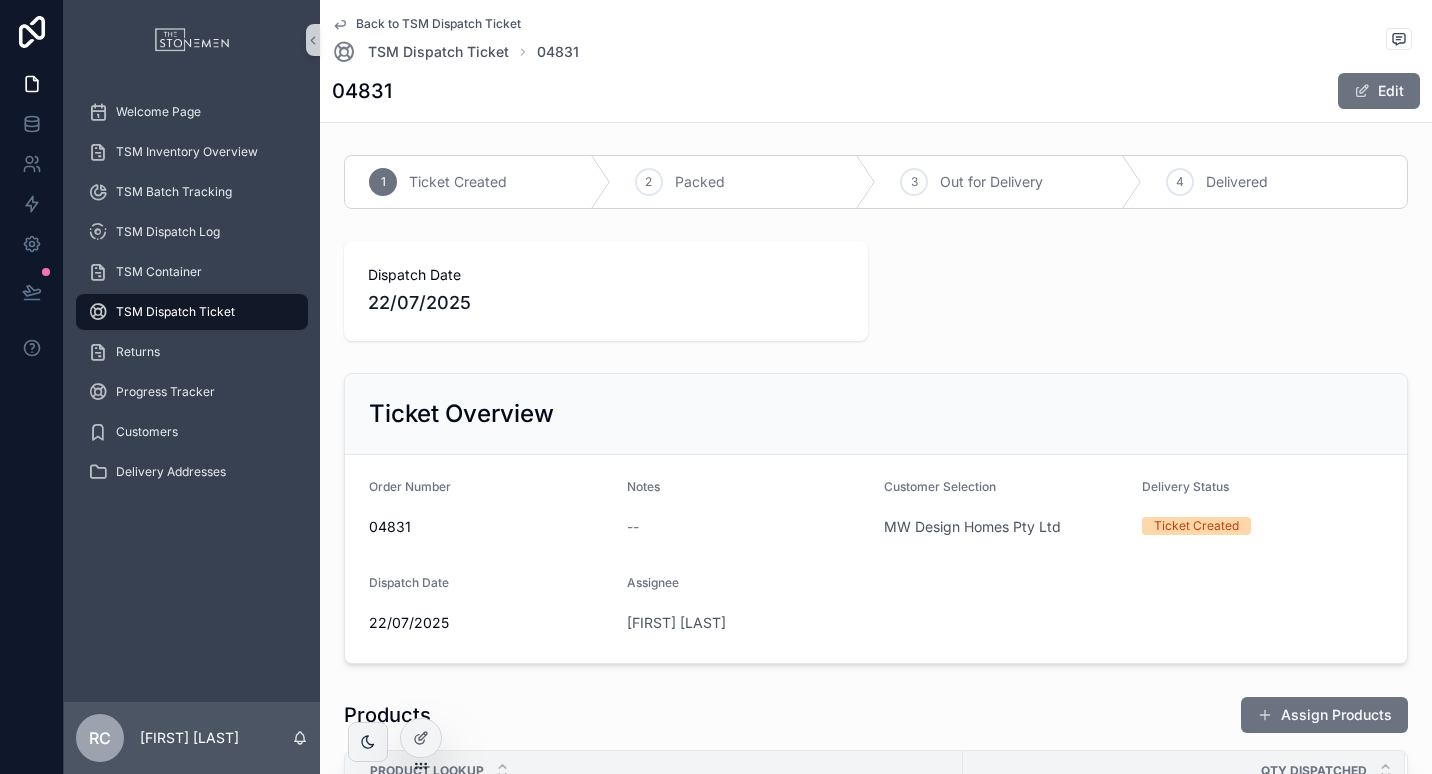 click on "Dispatch Date 22/07/2025" at bounding box center [876, 291] 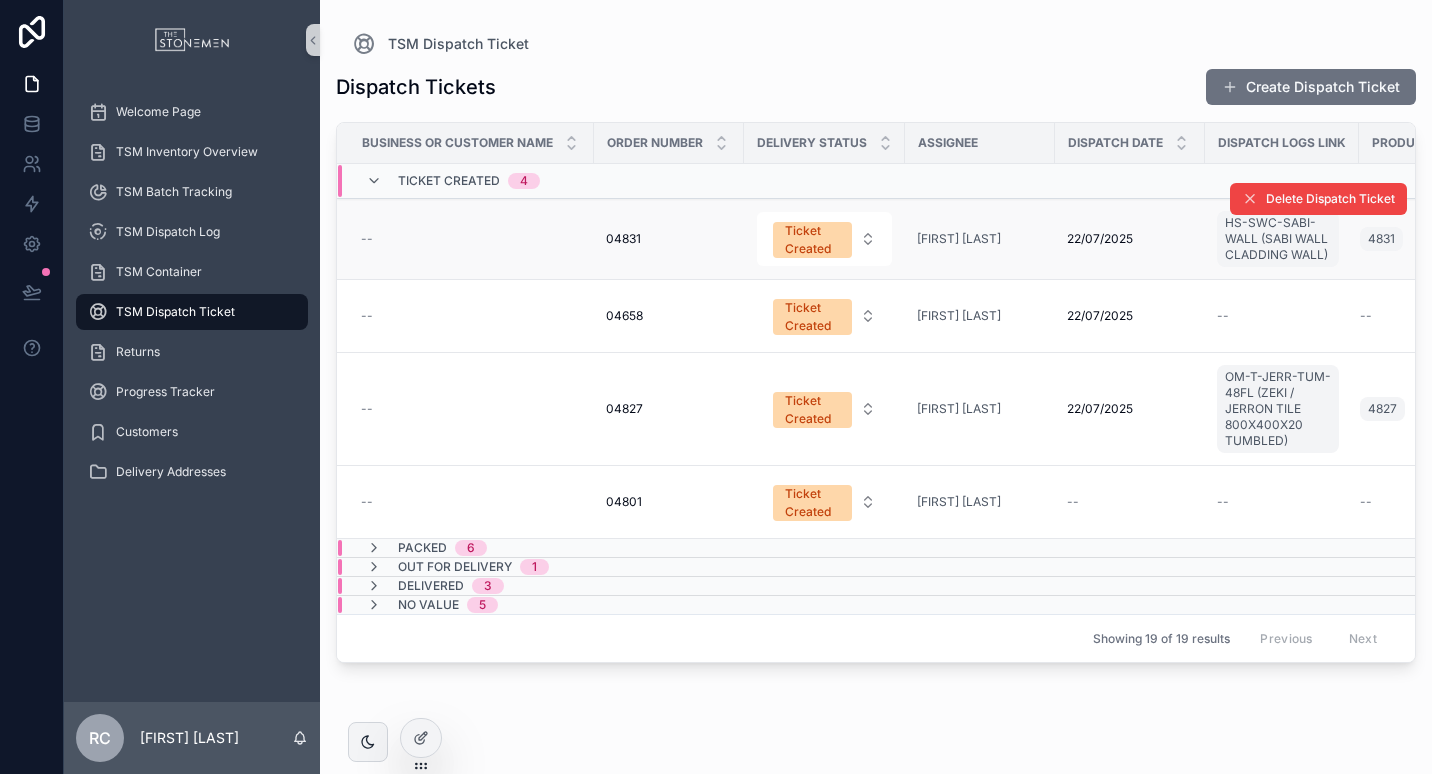 click on "04831" at bounding box center (623, 239) 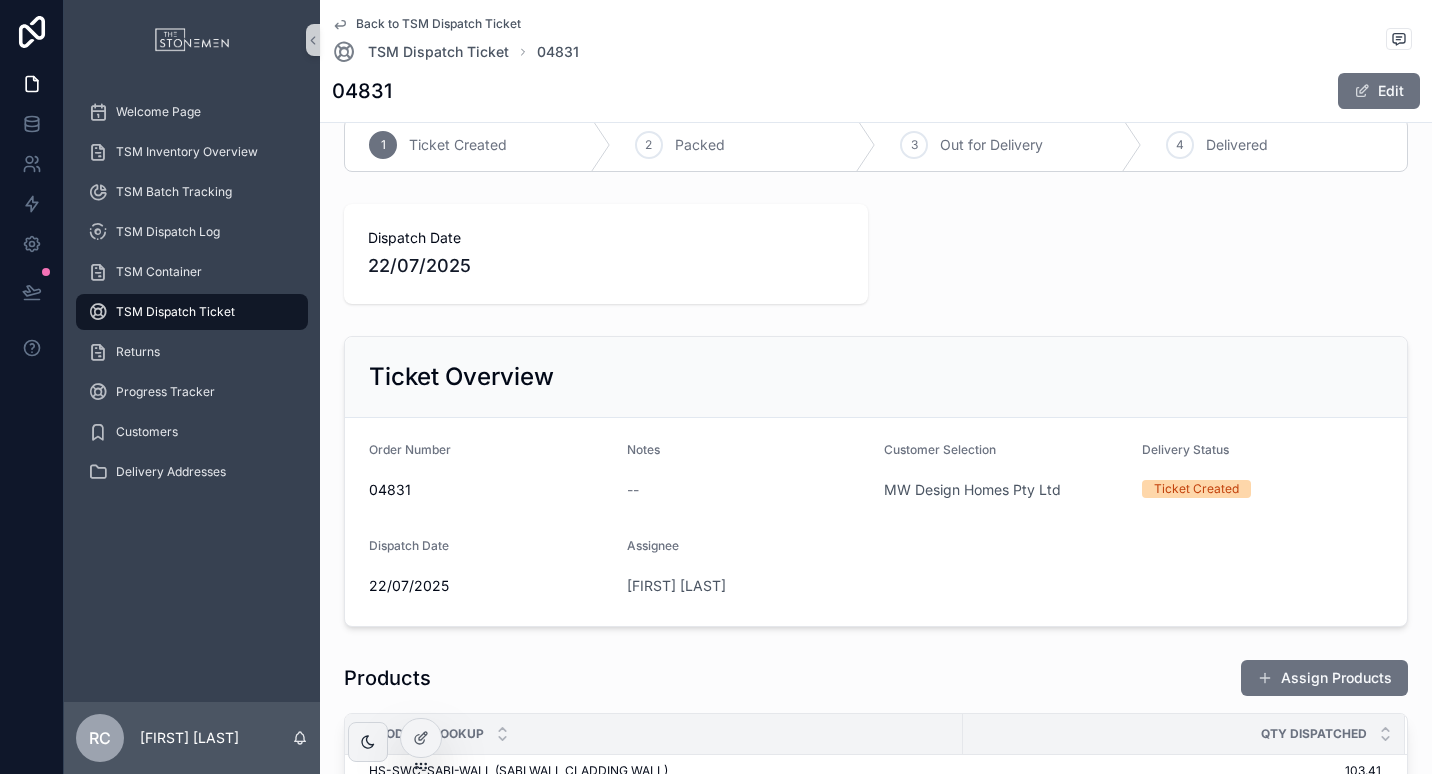 scroll, scrollTop: 0, scrollLeft: 0, axis: both 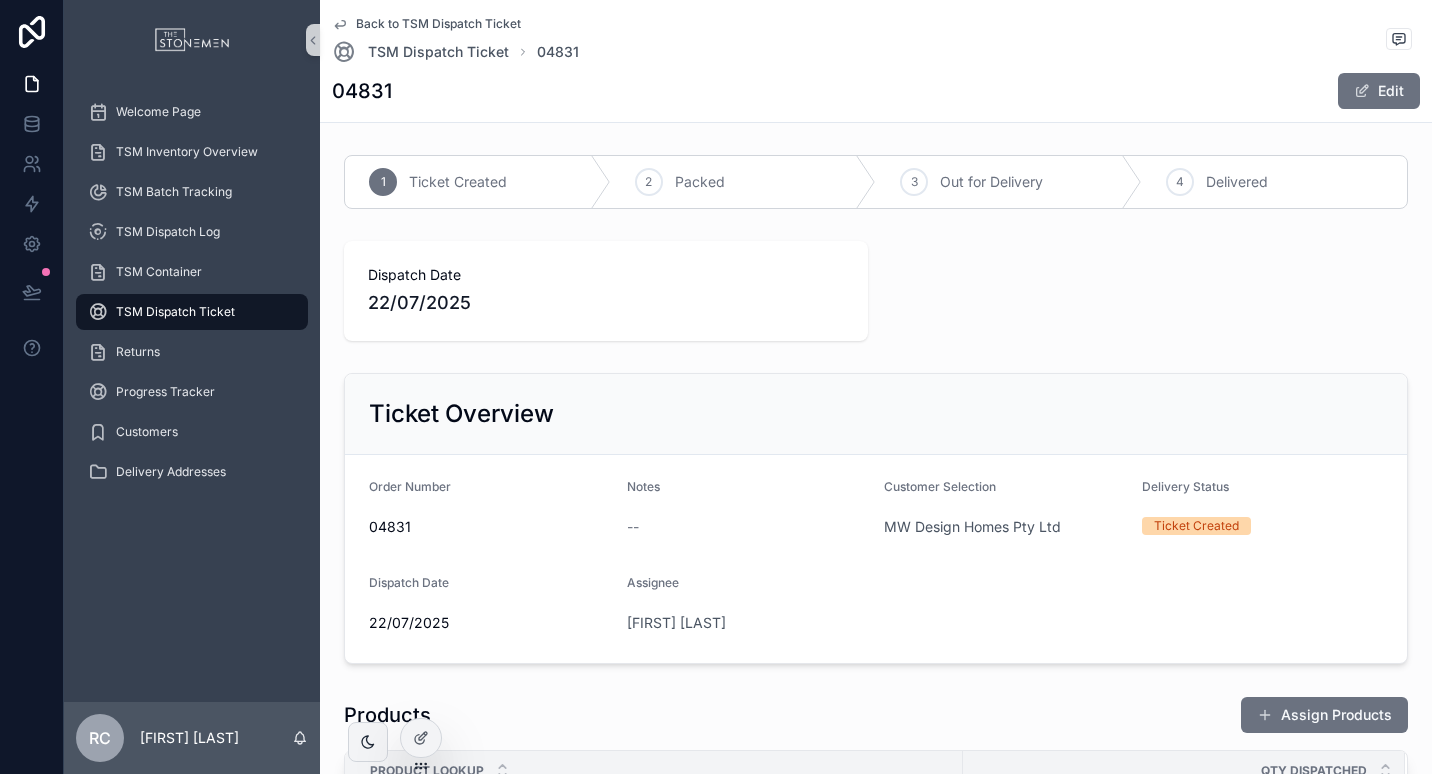 click on "Back to TSM Dispatch Ticket" at bounding box center (438, 24) 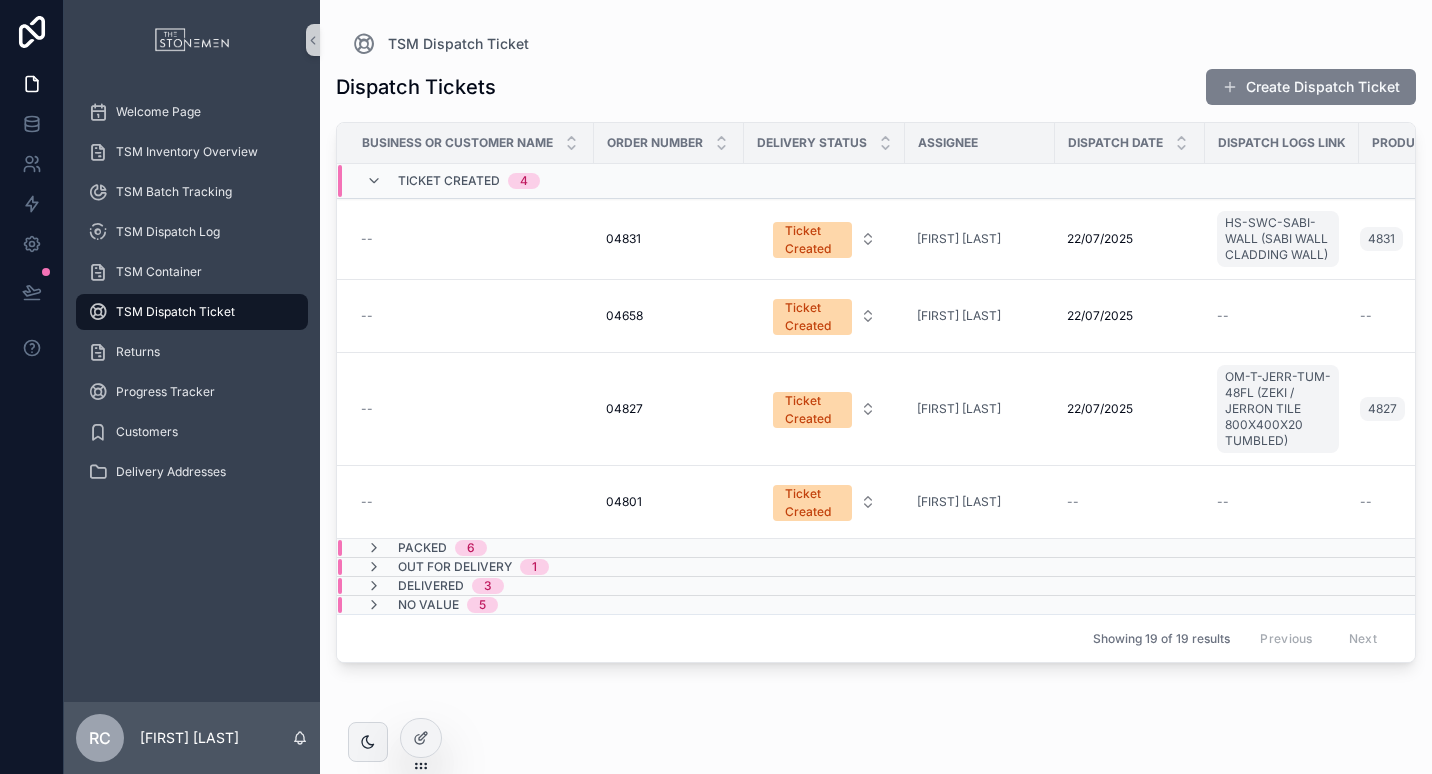 click on "Create Dispatch Ticket" at bounding box center (1311, 87) 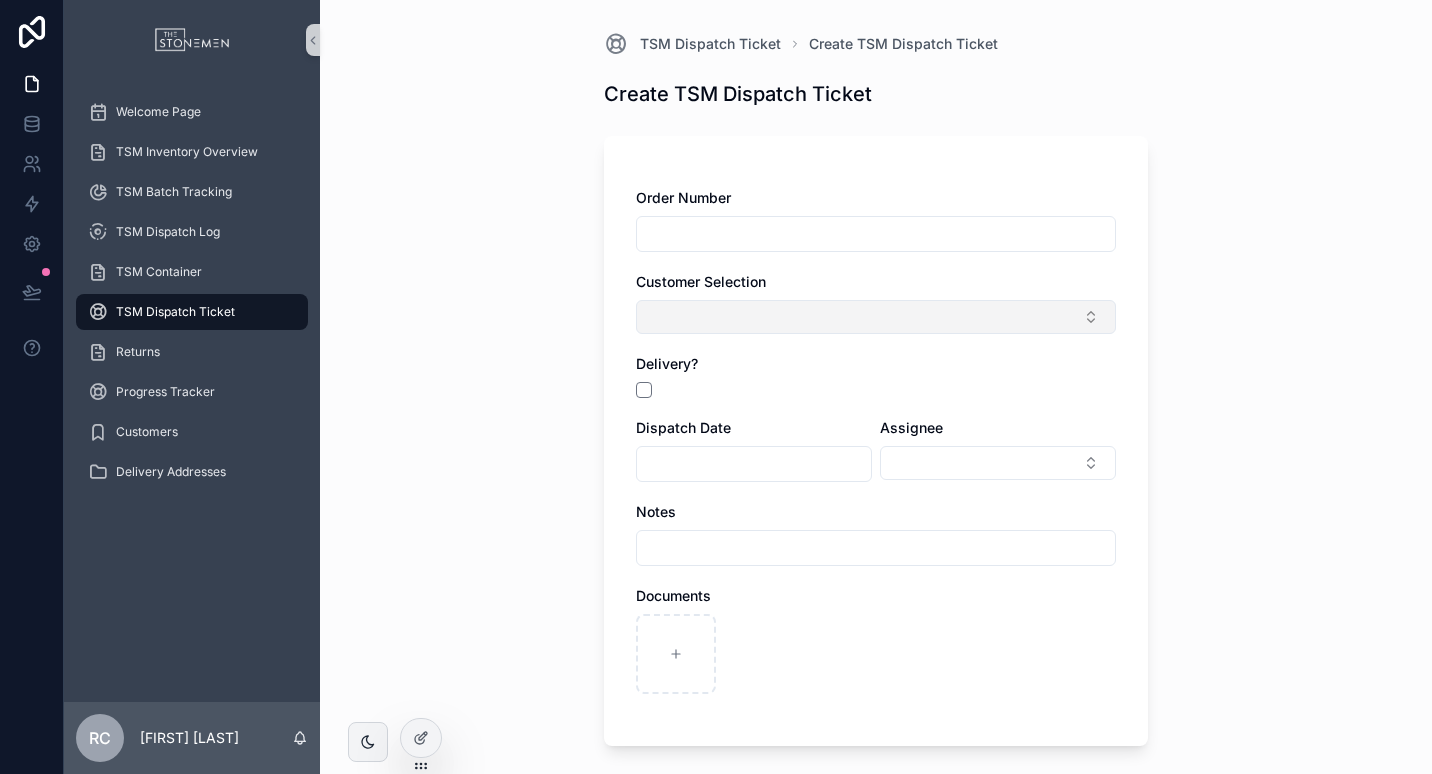 click at bounding box center [876, 317] 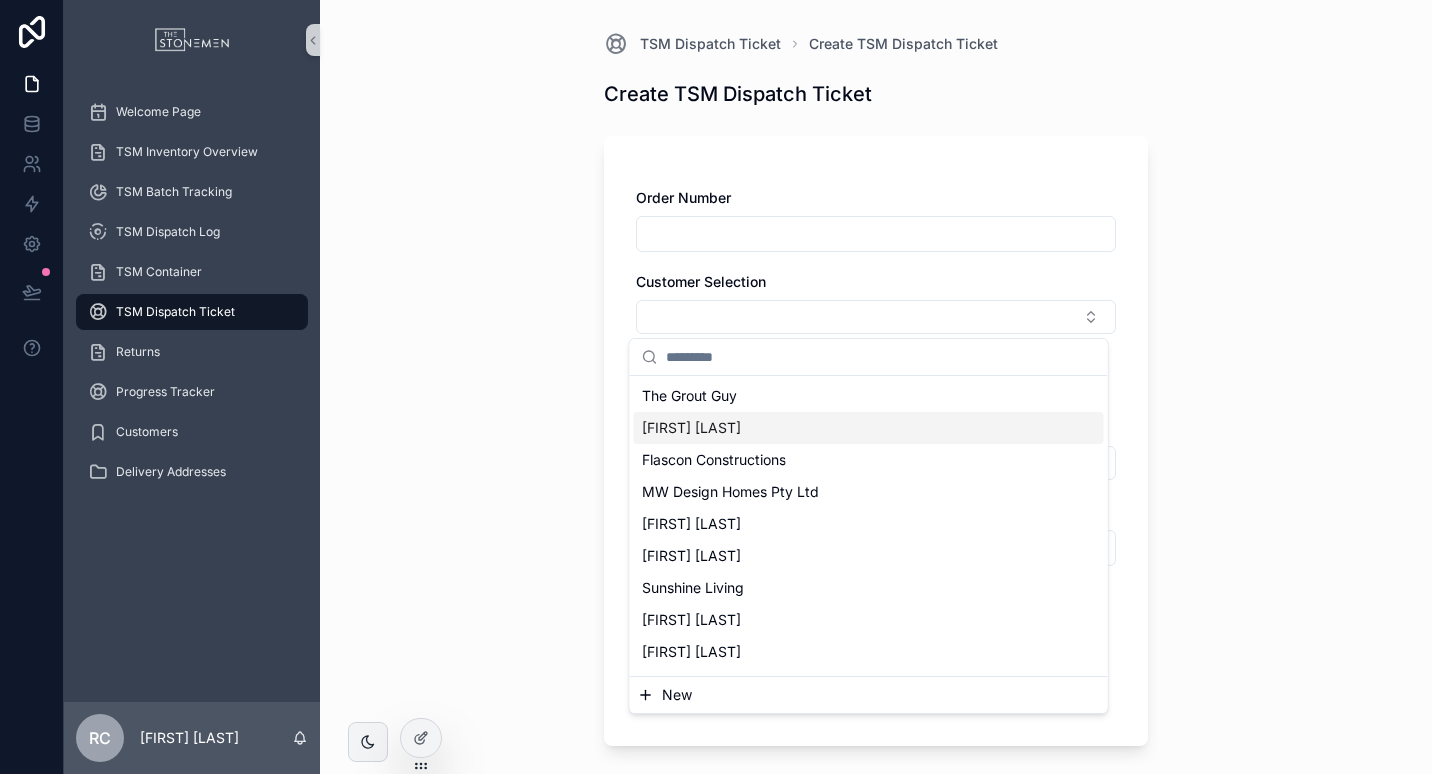 click on "[FIRST] [LAST]" at bounding box center (869, 428) 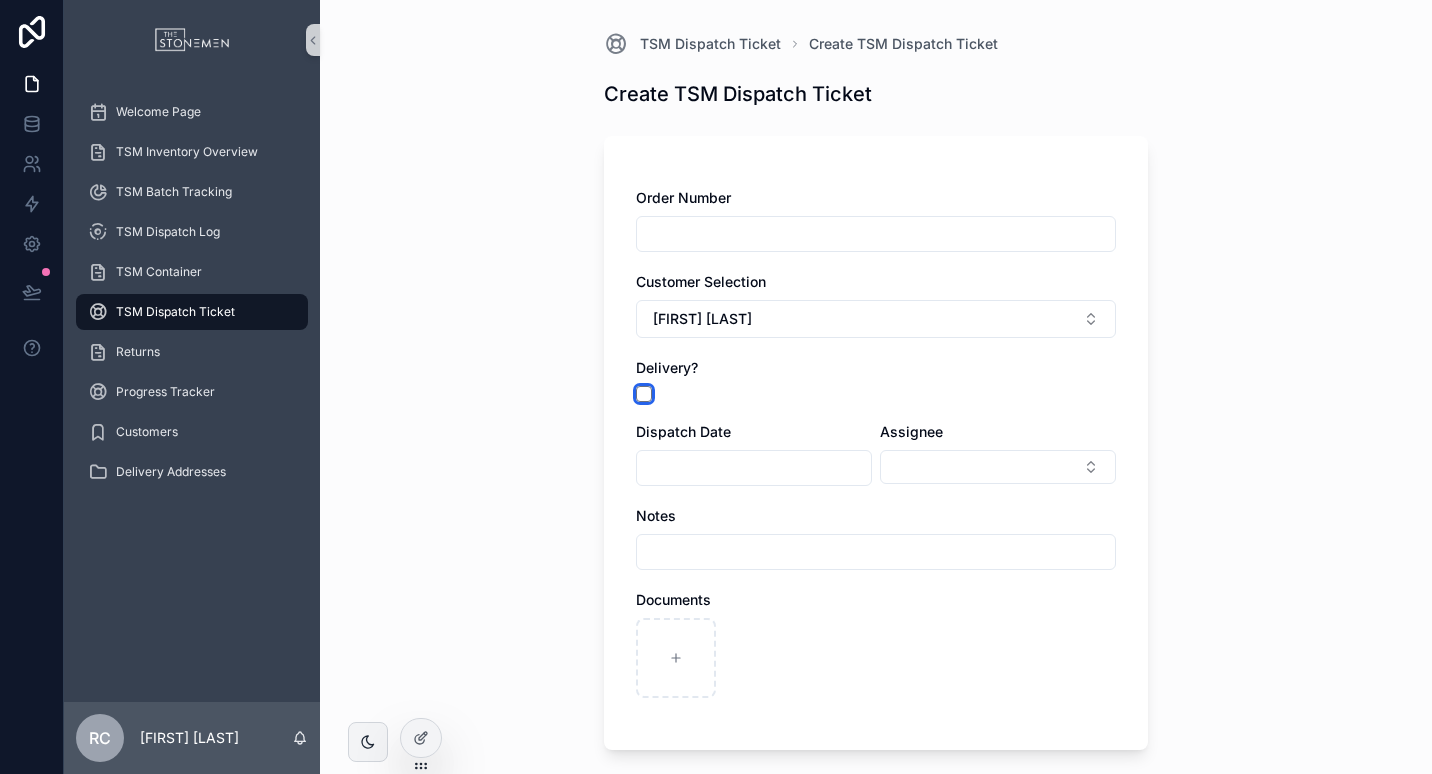click at bounding box center (644, 394) 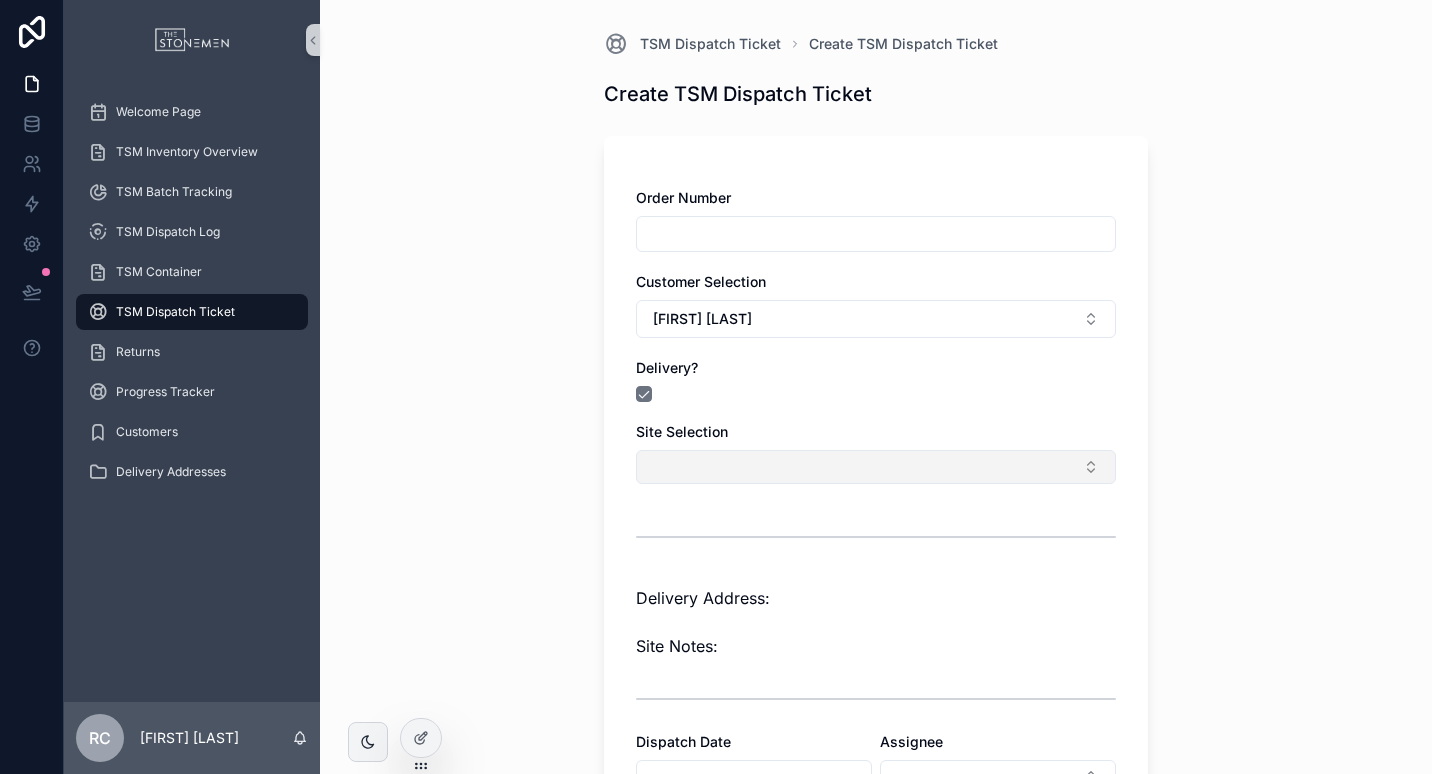 click at bounding box center [876, 467] 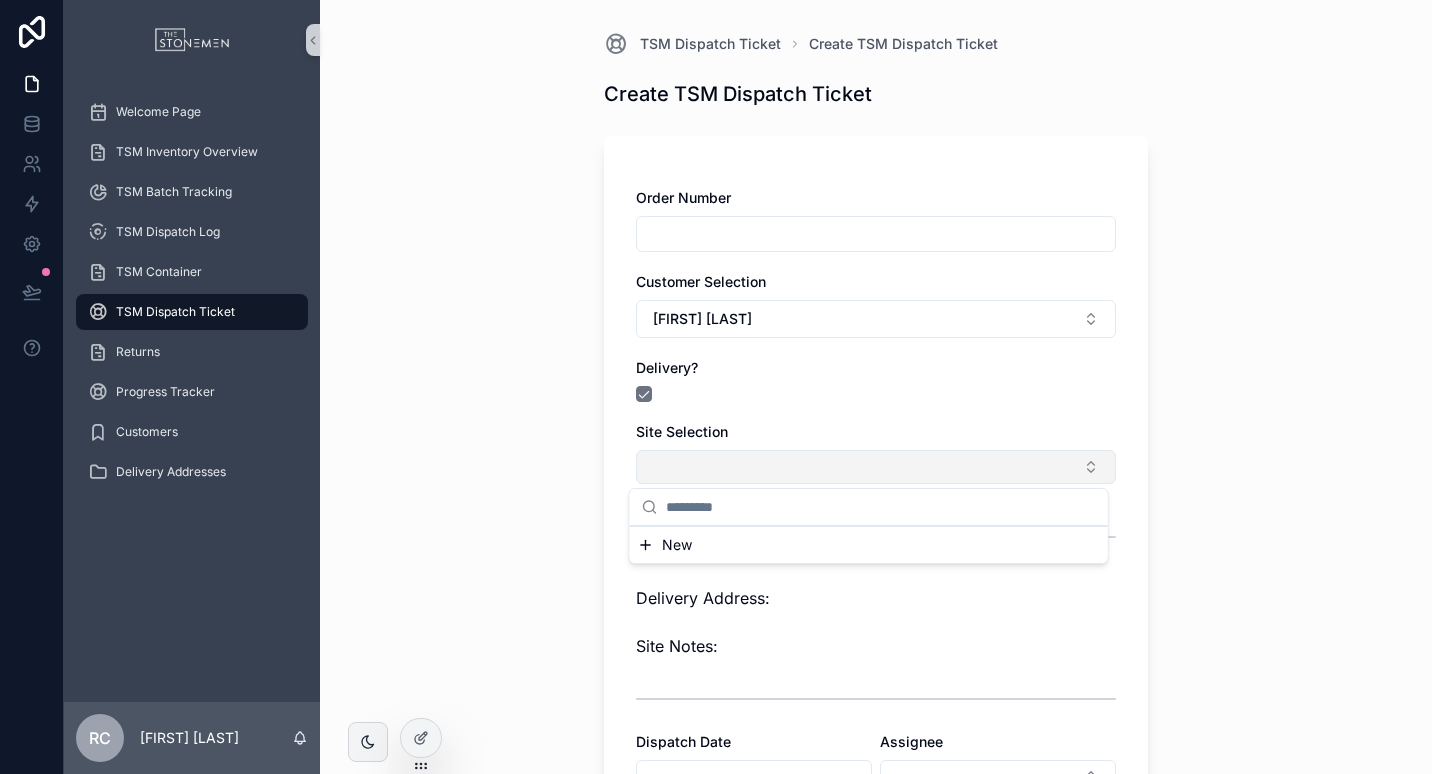 click at bounding box center (876, 467) 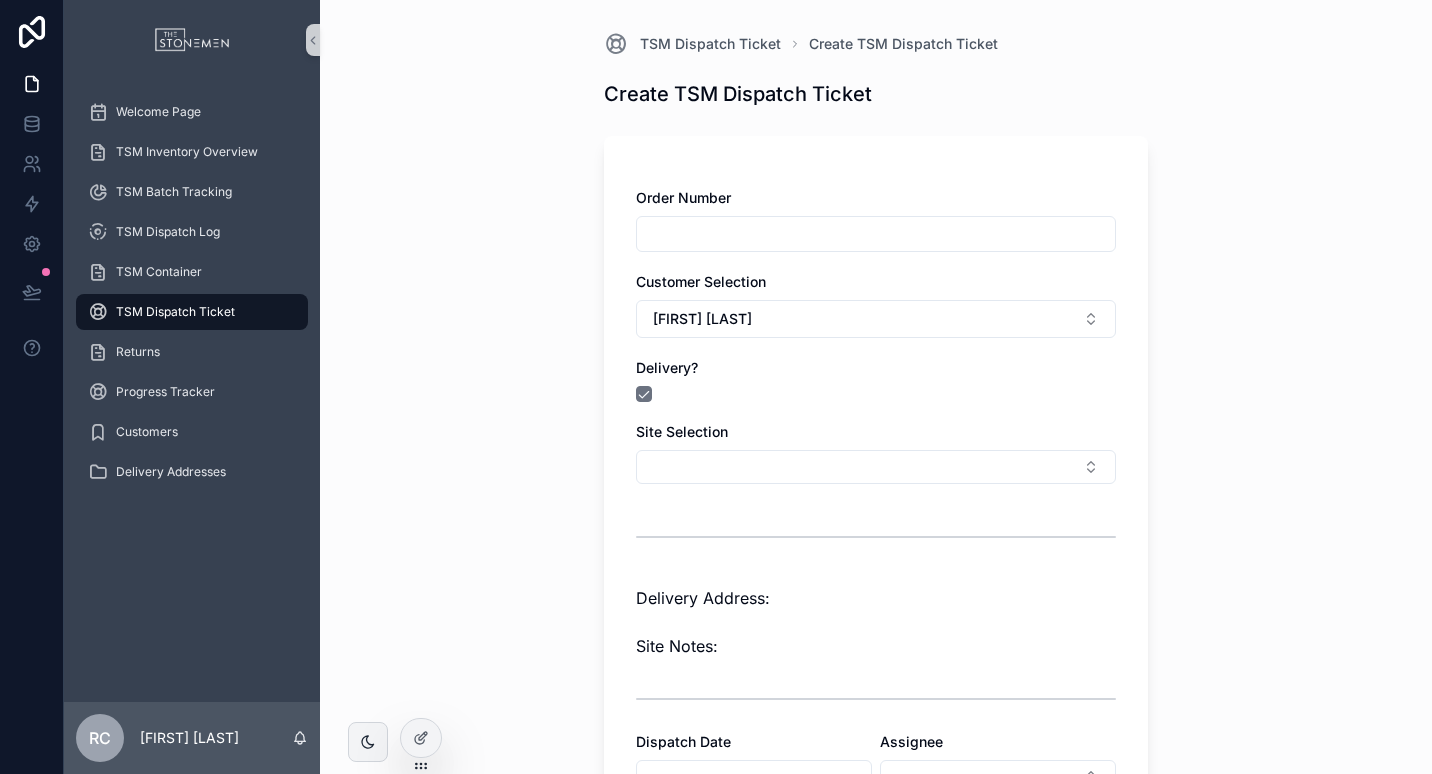 click on "Customer Selection" at bounding box center (701, 281) 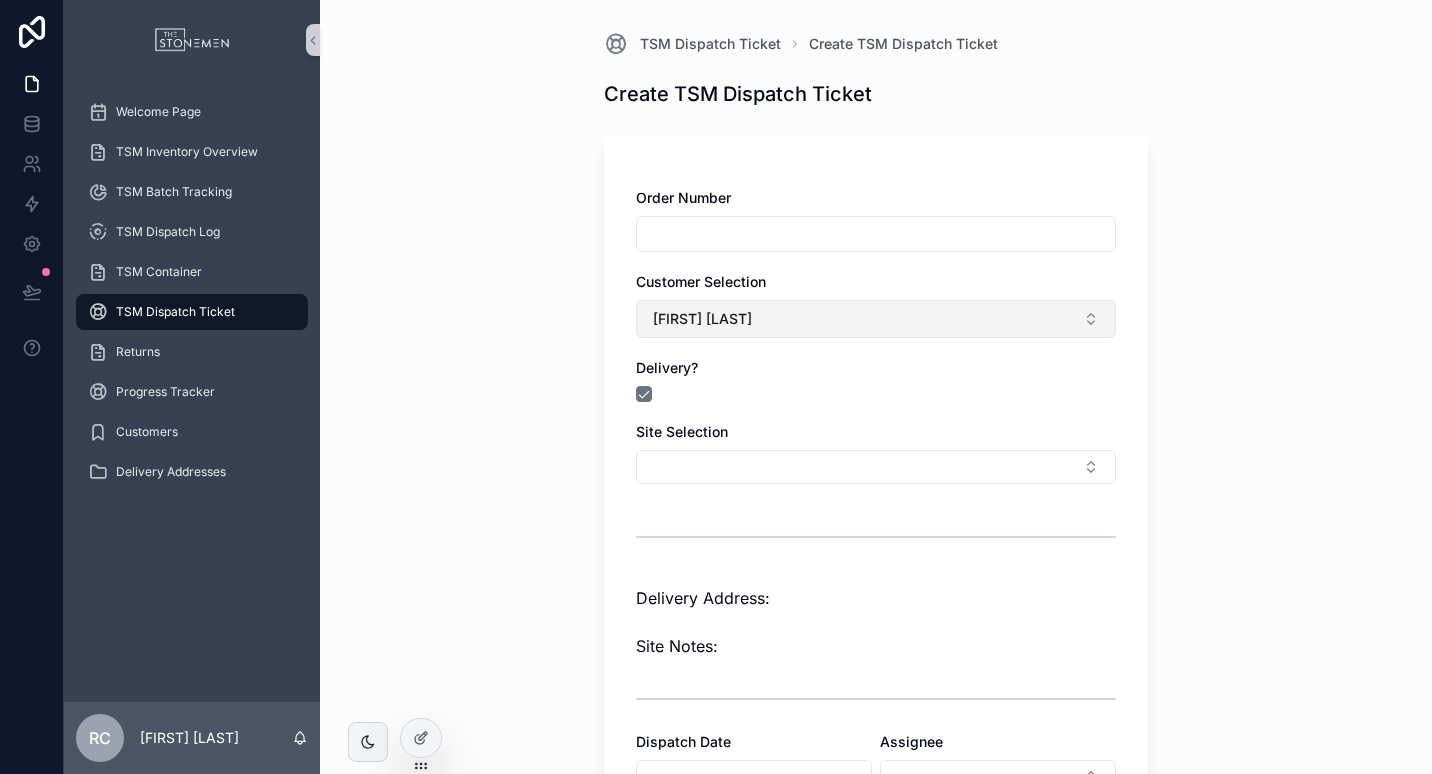 click on "[FIRST] [LAST]" at bounding box center (702, 319) 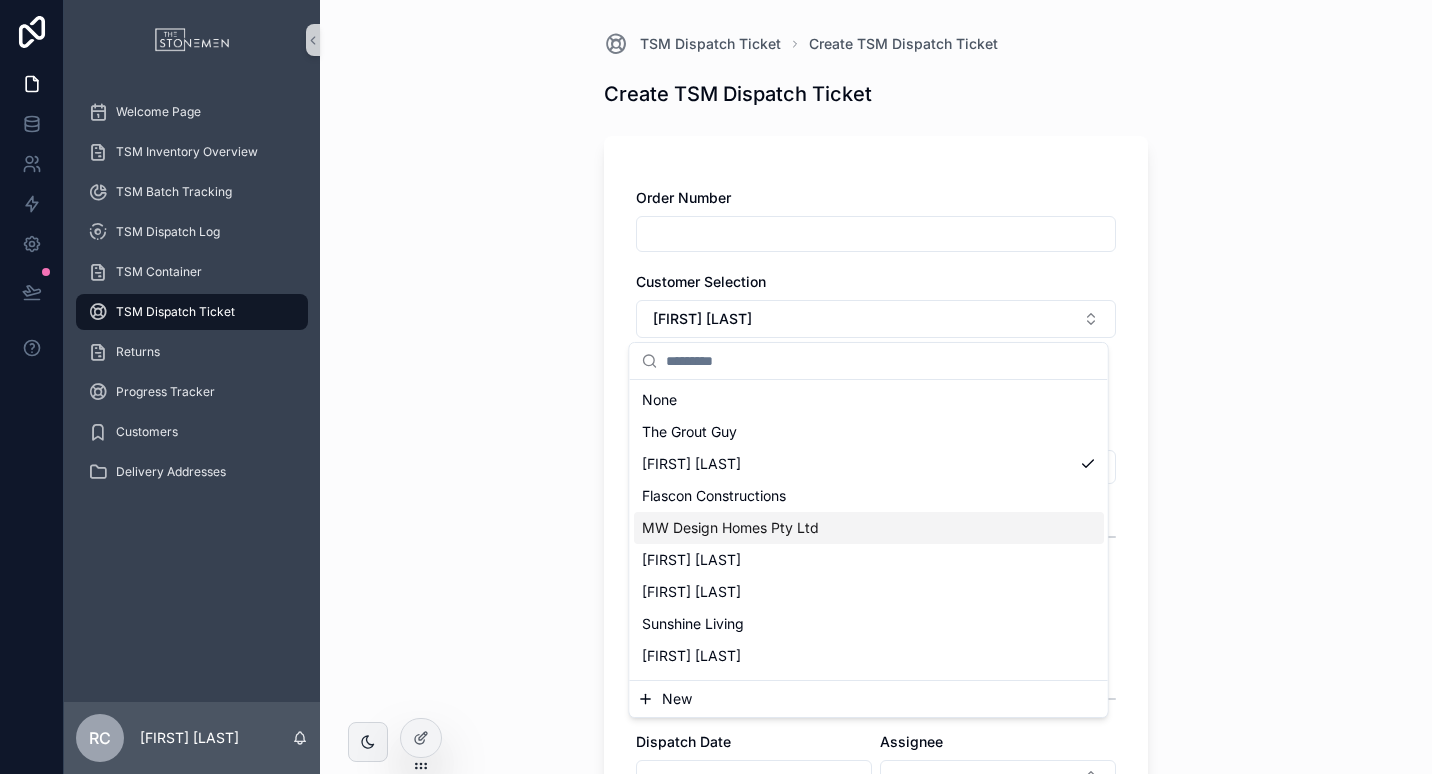 click on "MW Design Homes Pty Ltd" at bounding box center (730, 528) 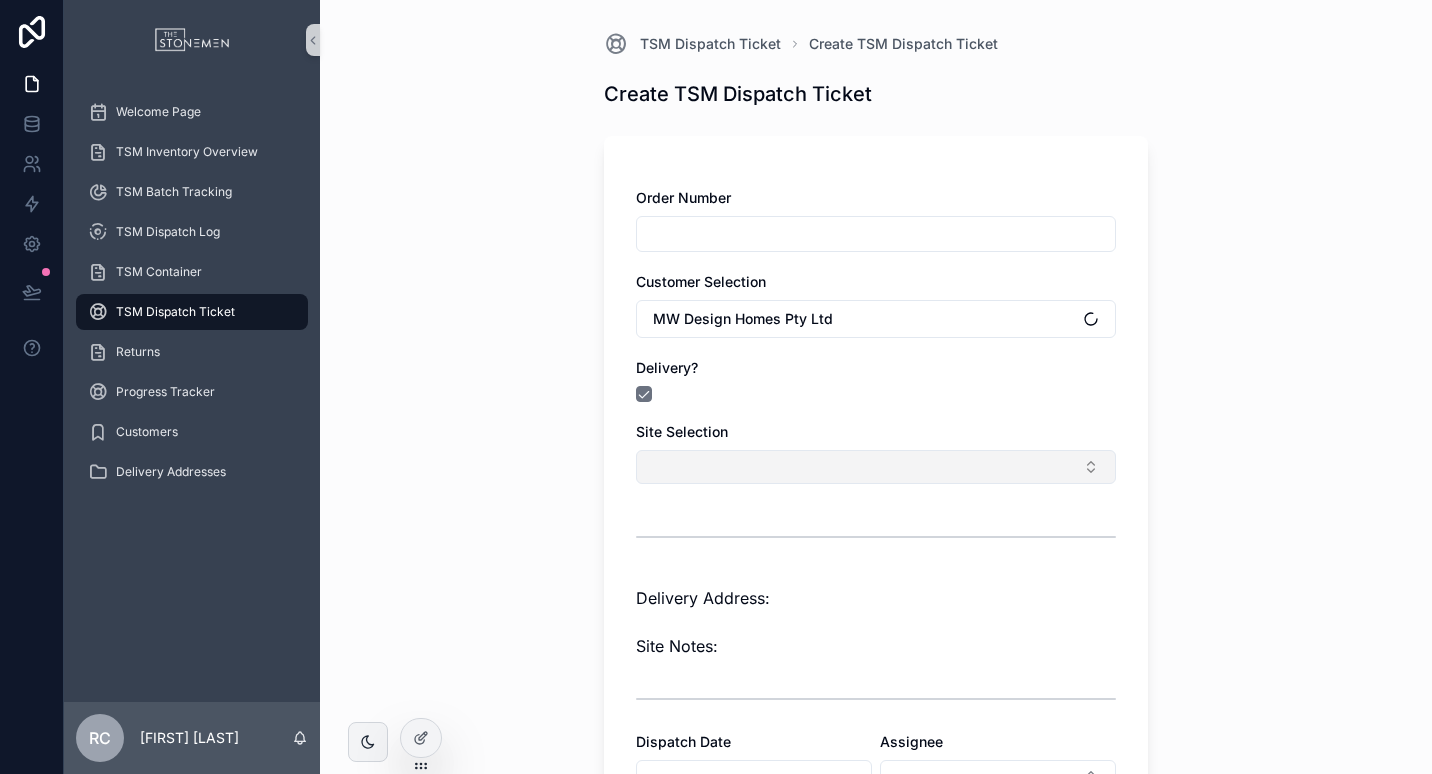 click at bounding box center (876, 467) 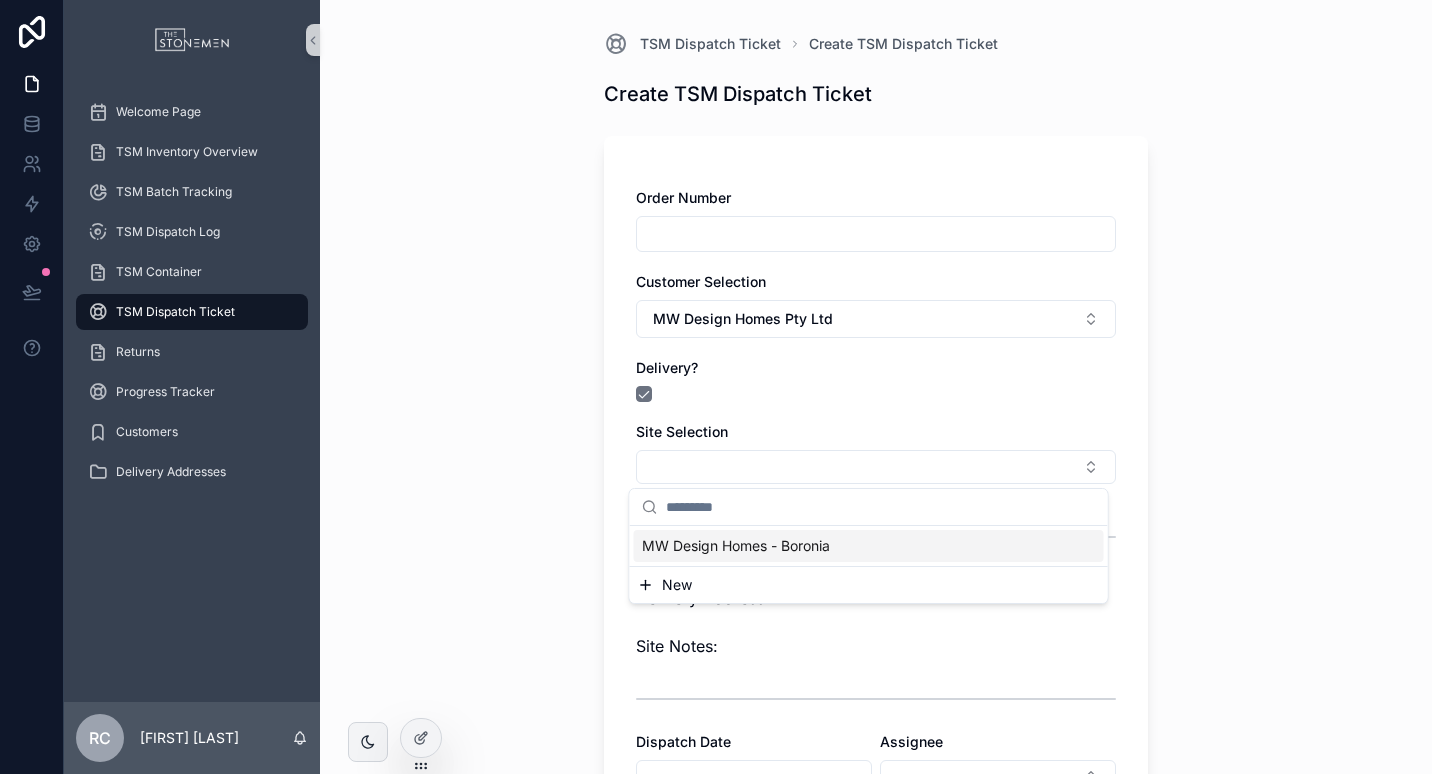 click on "Site Selection" at bounding box center [876, 432] 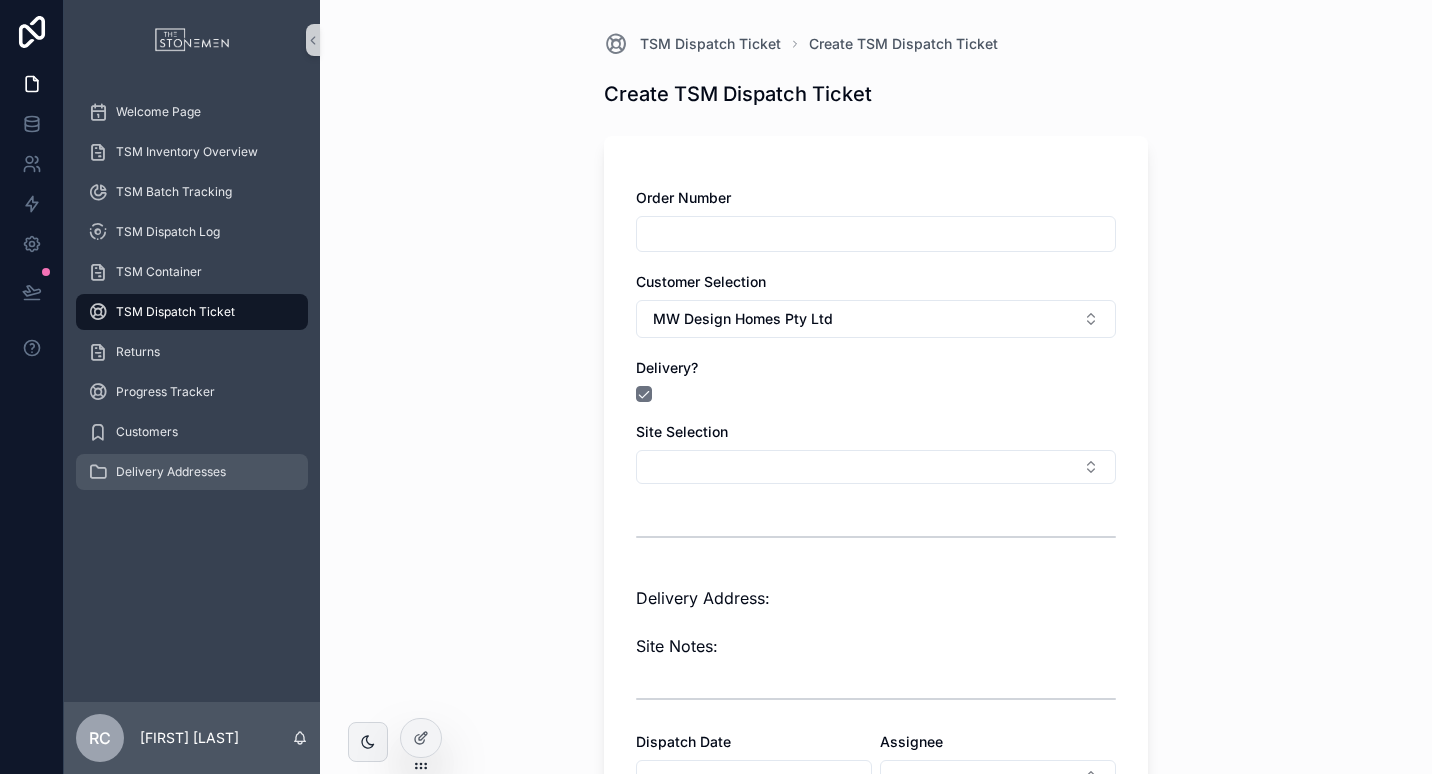 click on "Delivery Addresses" at bounding box center (171, 472) 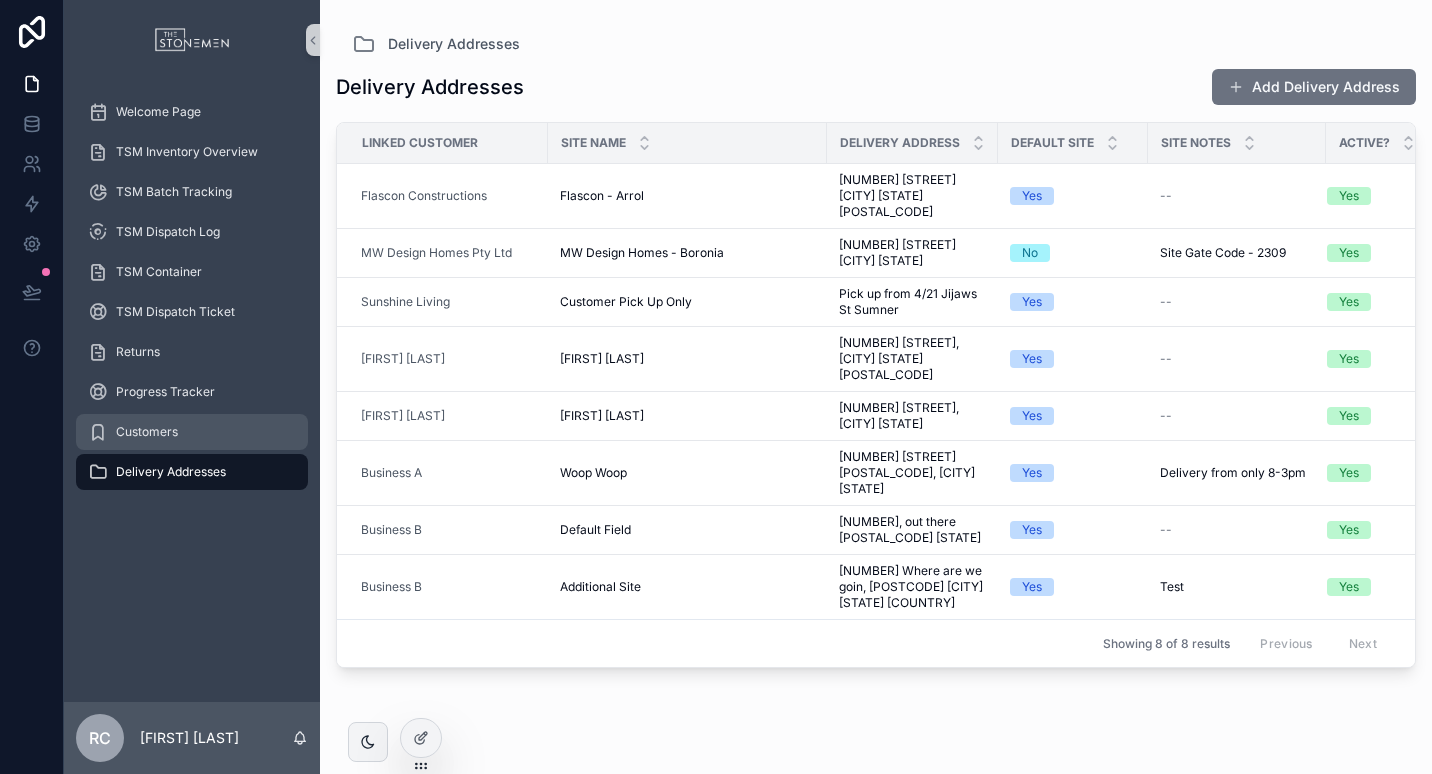 click on "Customers" at bounding box center (147, 432) 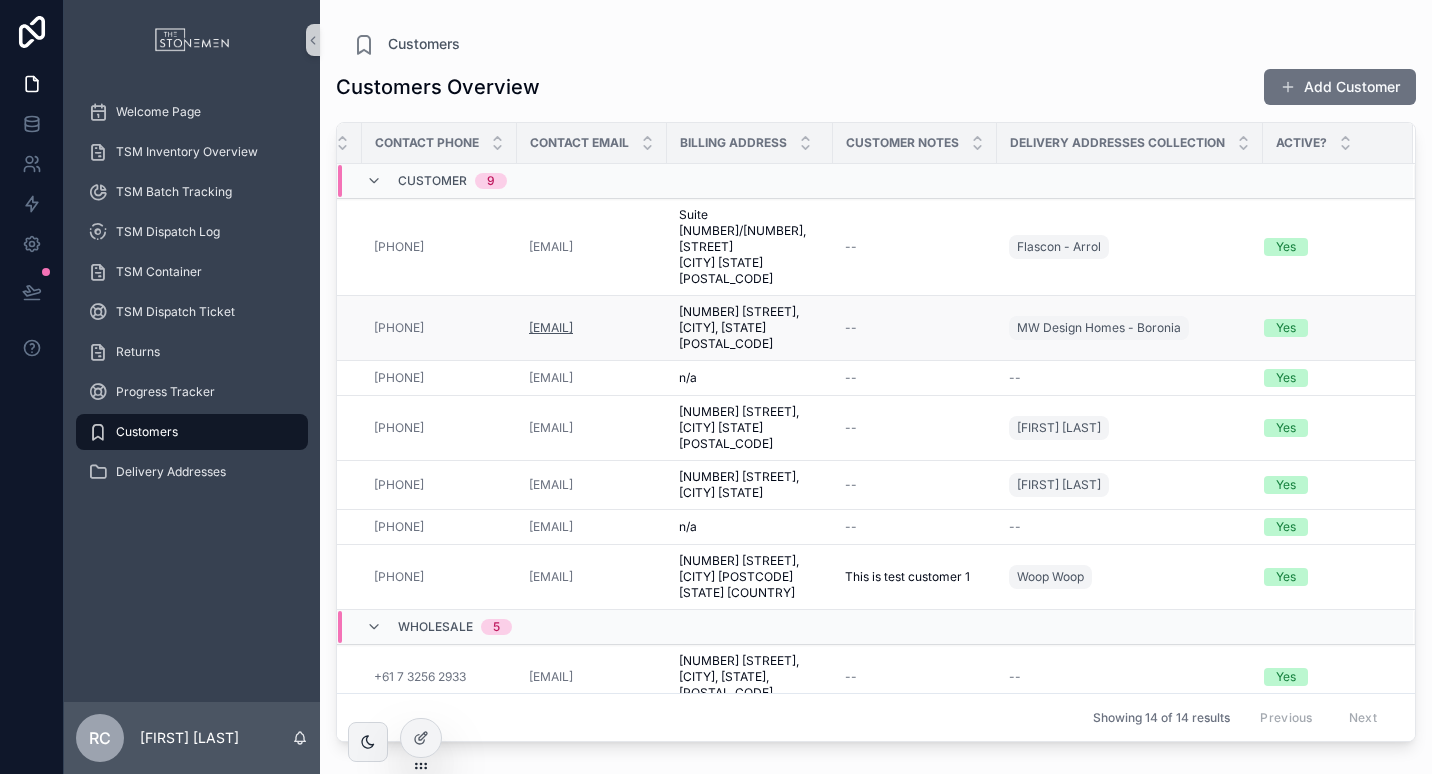 scroll, scrollTop: 100, scrollLeft: 489, axis: both 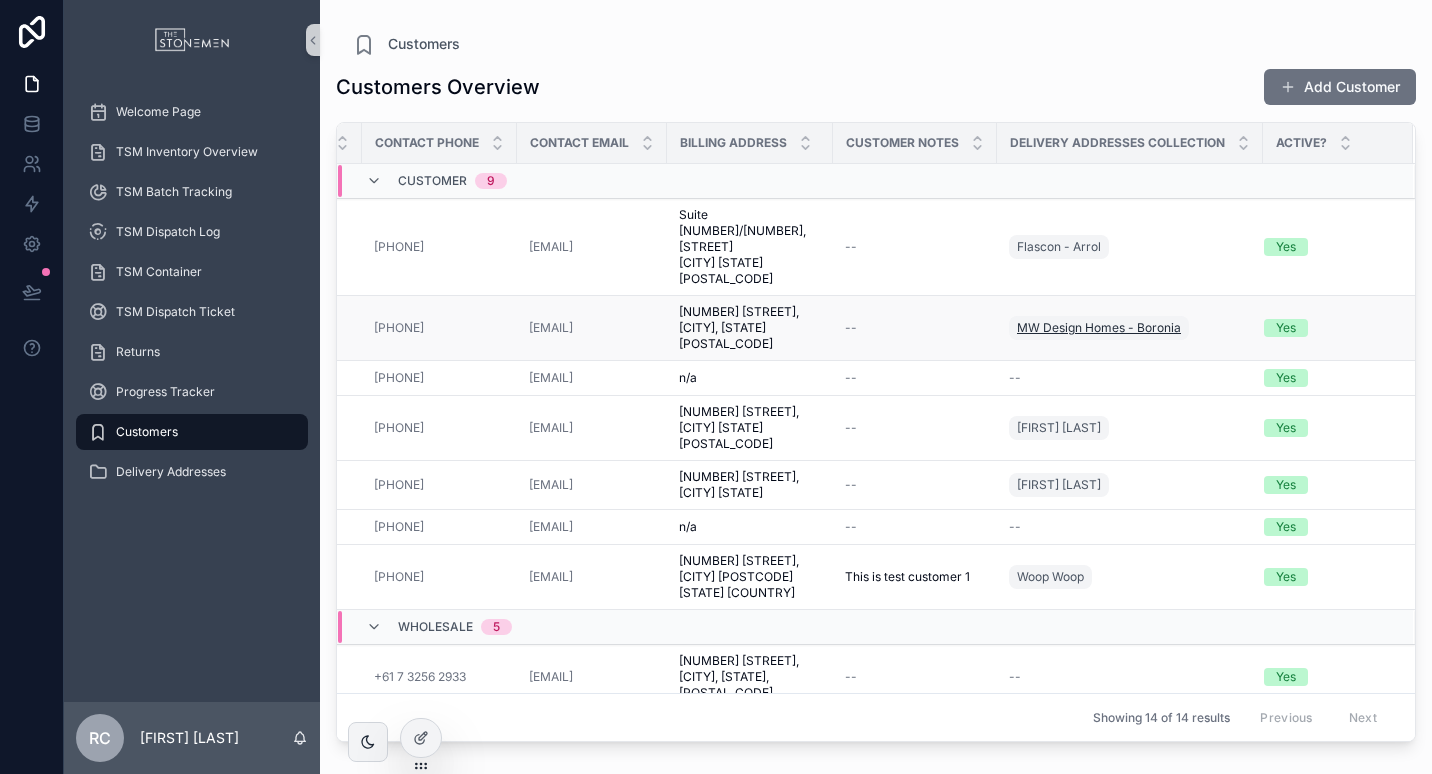 click on "MW Design Homes - Boronia" at bounding box center (1099, 328) 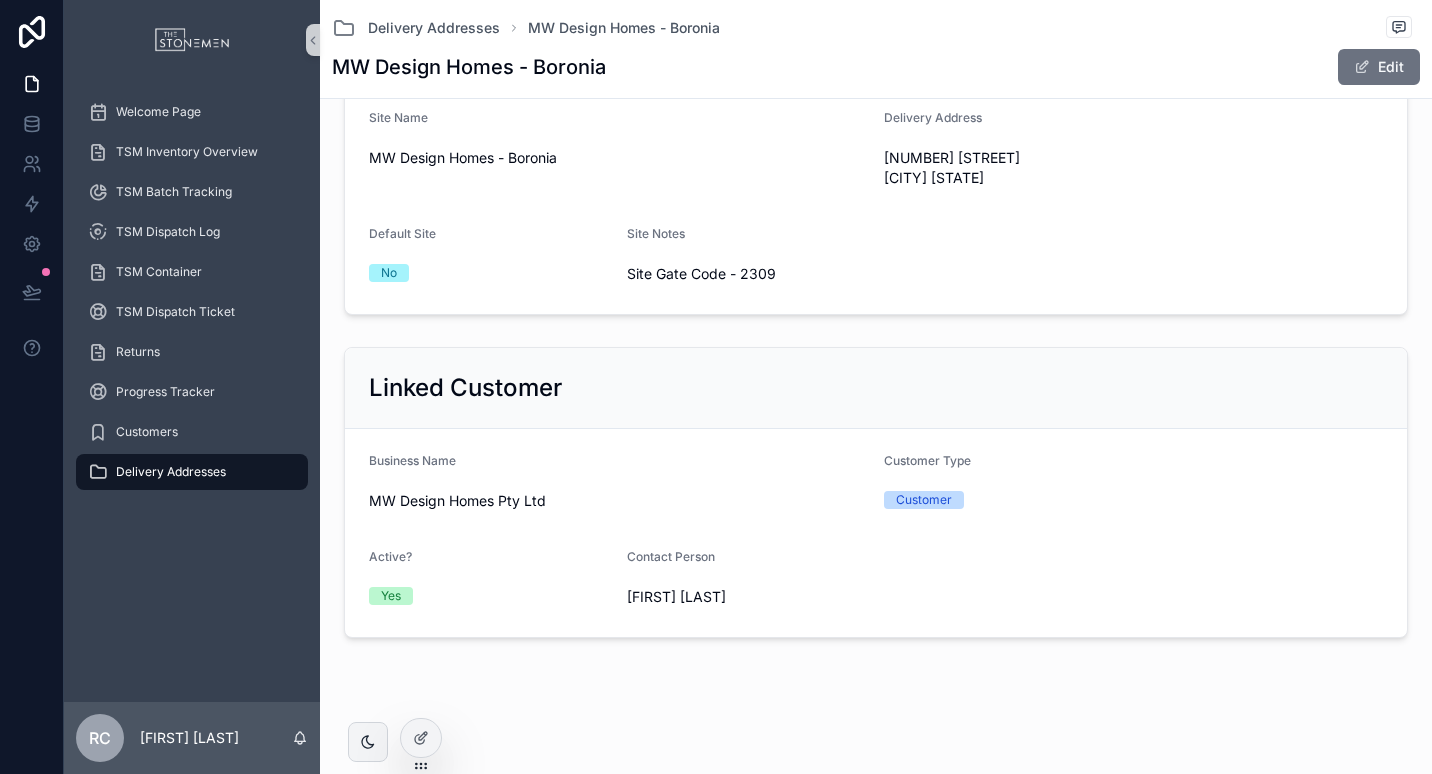 scroll, scrollTop: 0, scrollLeft: 0, axis: both 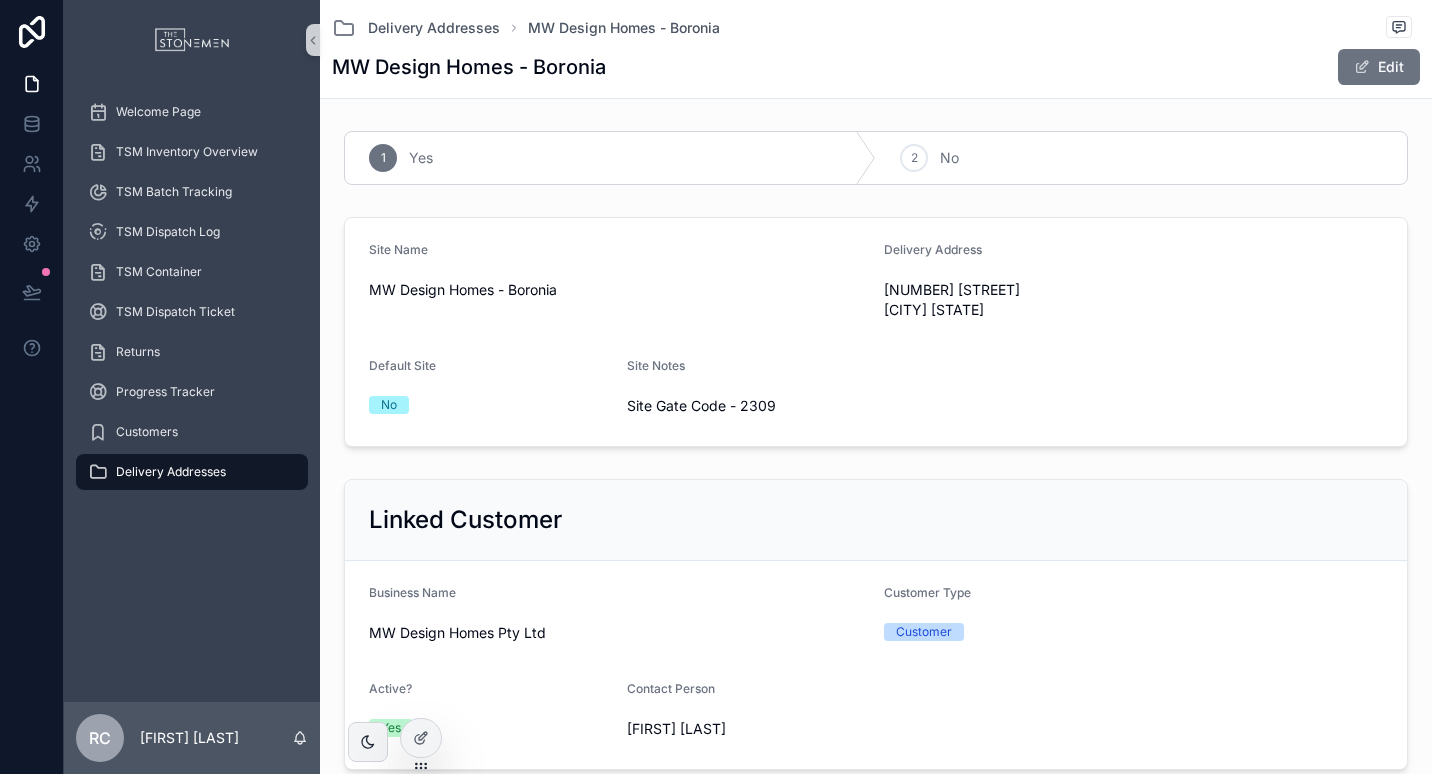 click on "No" at bounding box center (389, 405) 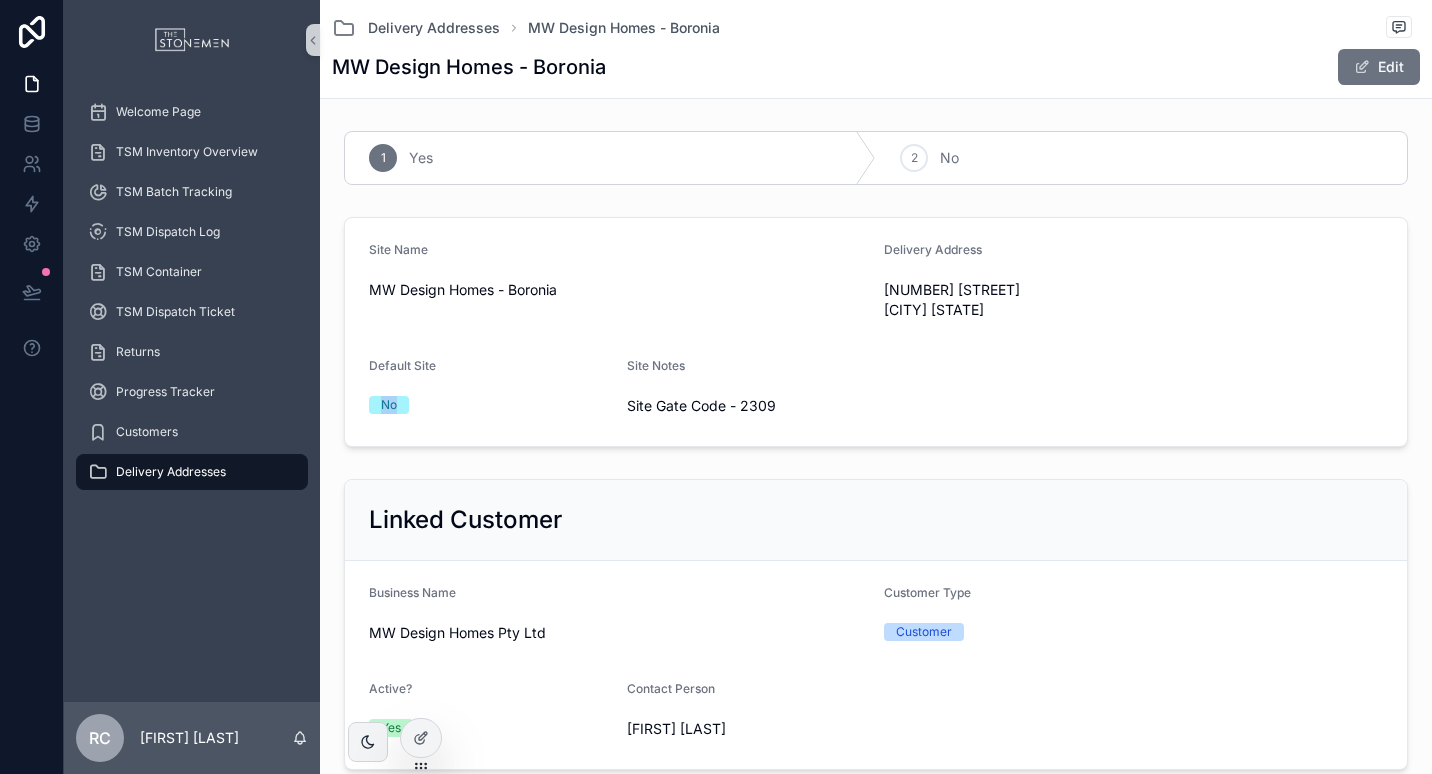 click on "No" at bounding box center [389, 405] 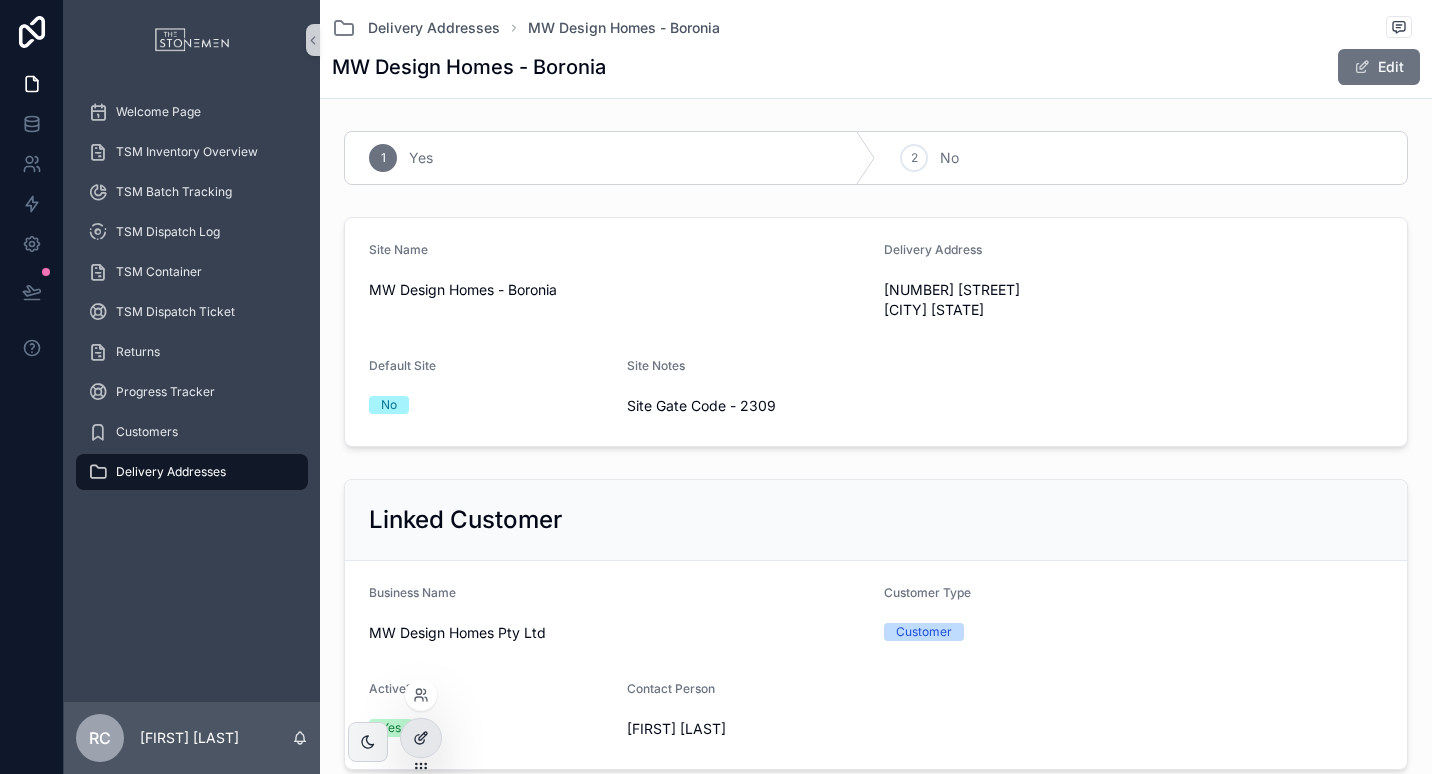 click at bounding box center [421, 738] 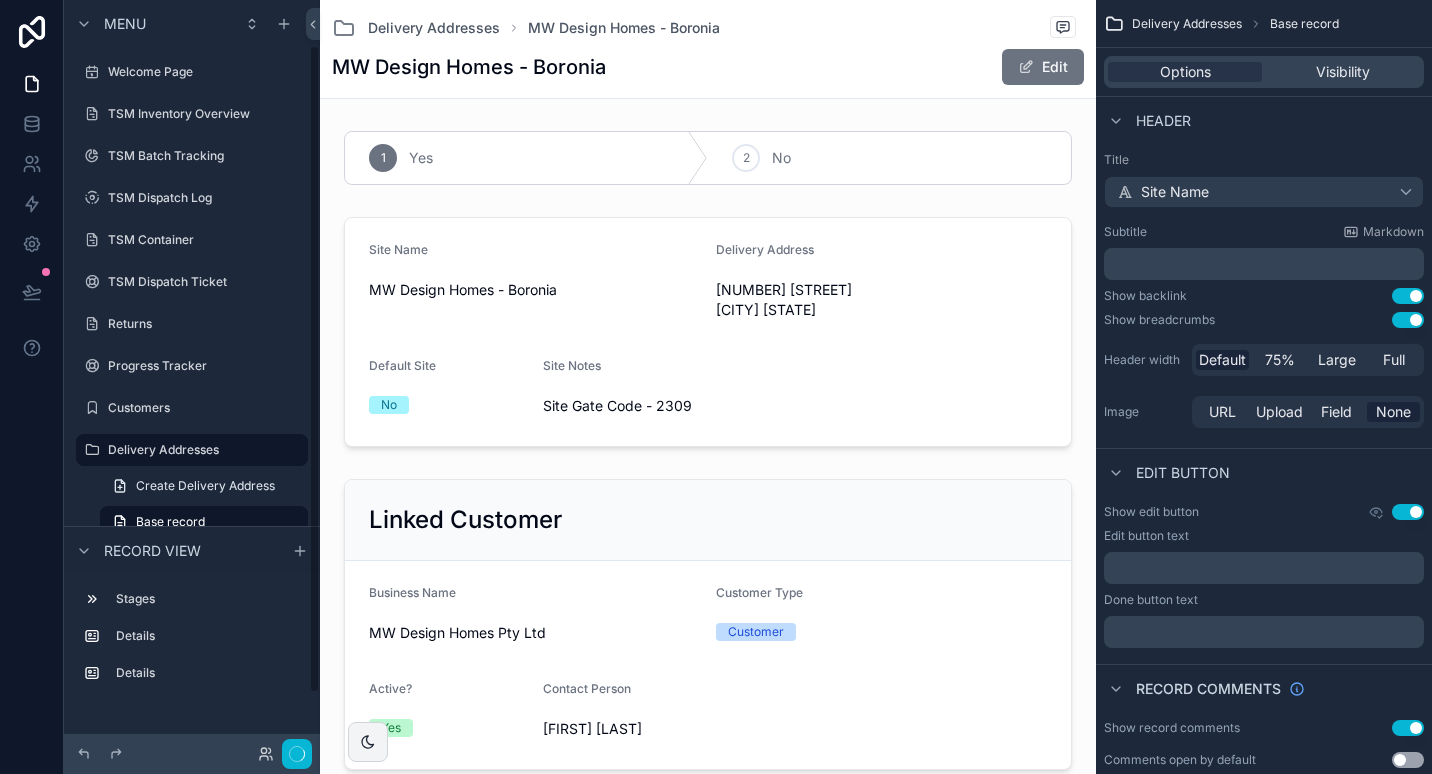 scroll, scrollTop: 53, scrollLeft: 0, axis: vertical 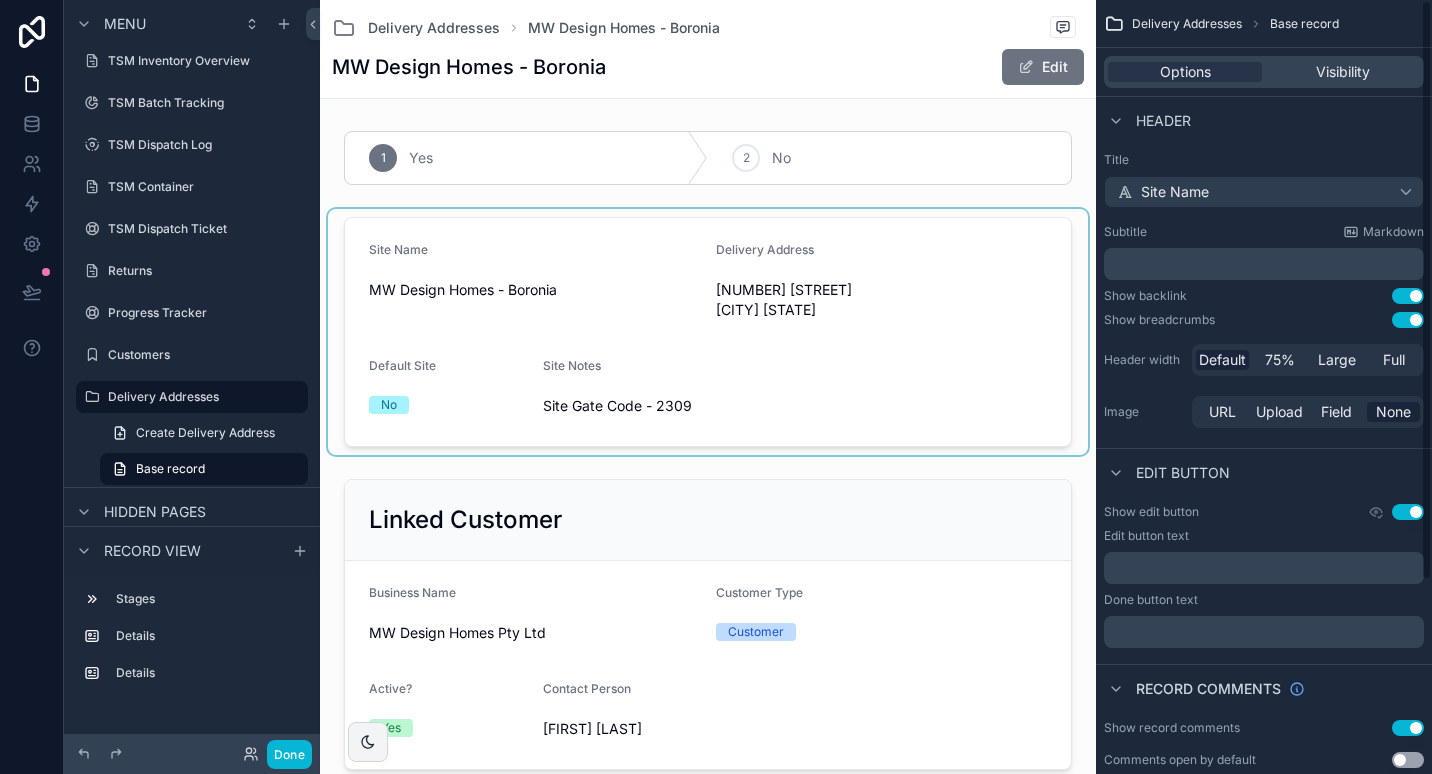 click at bounding box center (708, 332) 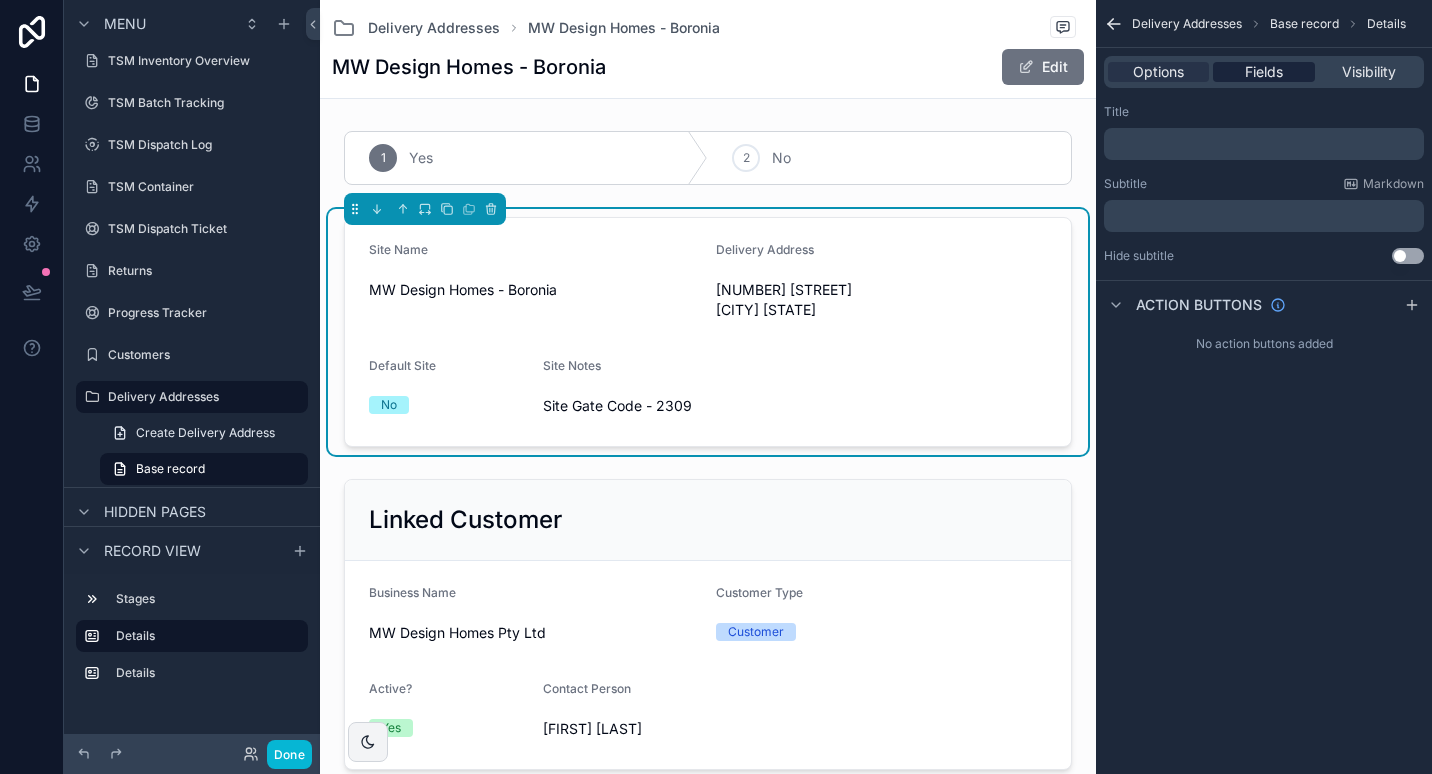click on "Fields" at bounding box center (1264, 72) 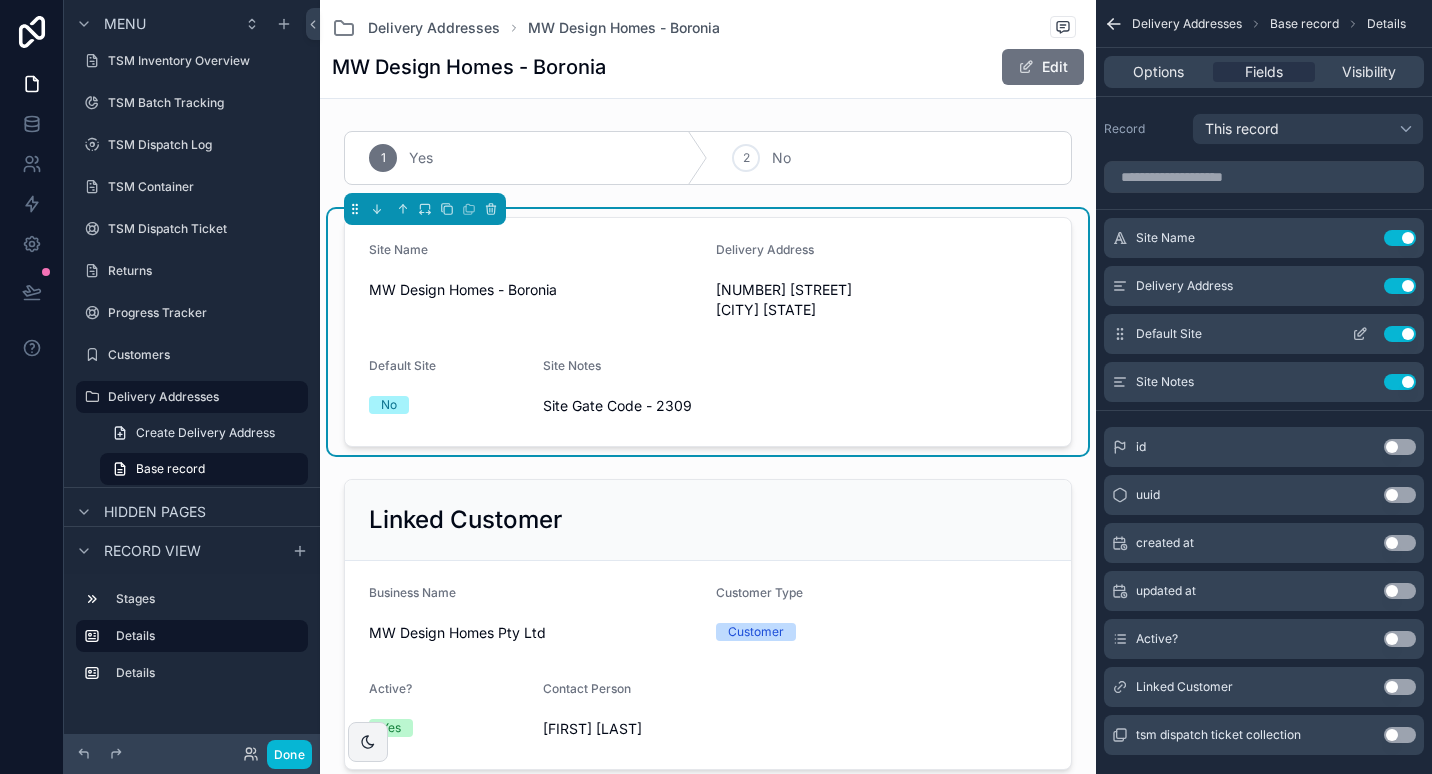 click 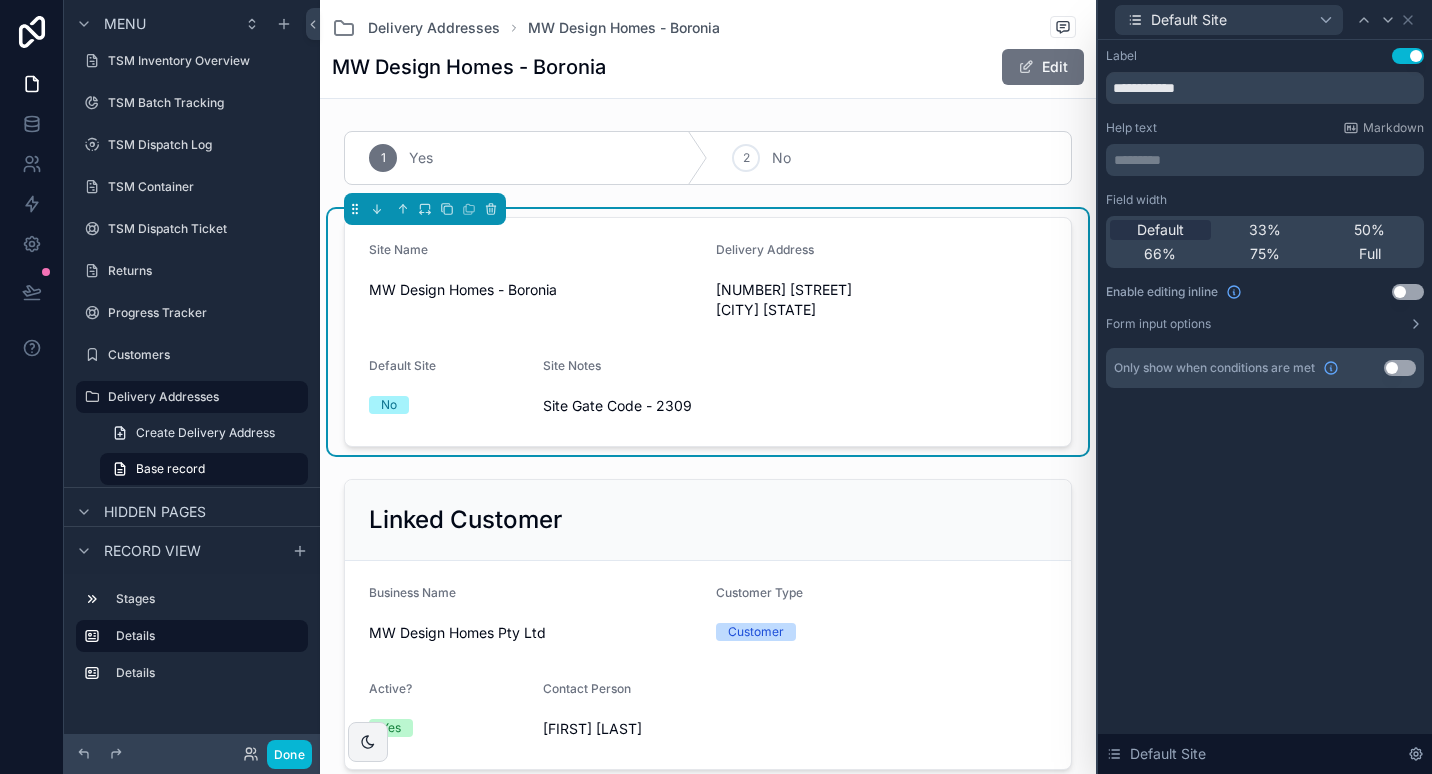 click on "Use setting" at bounding box center (1408, 292) 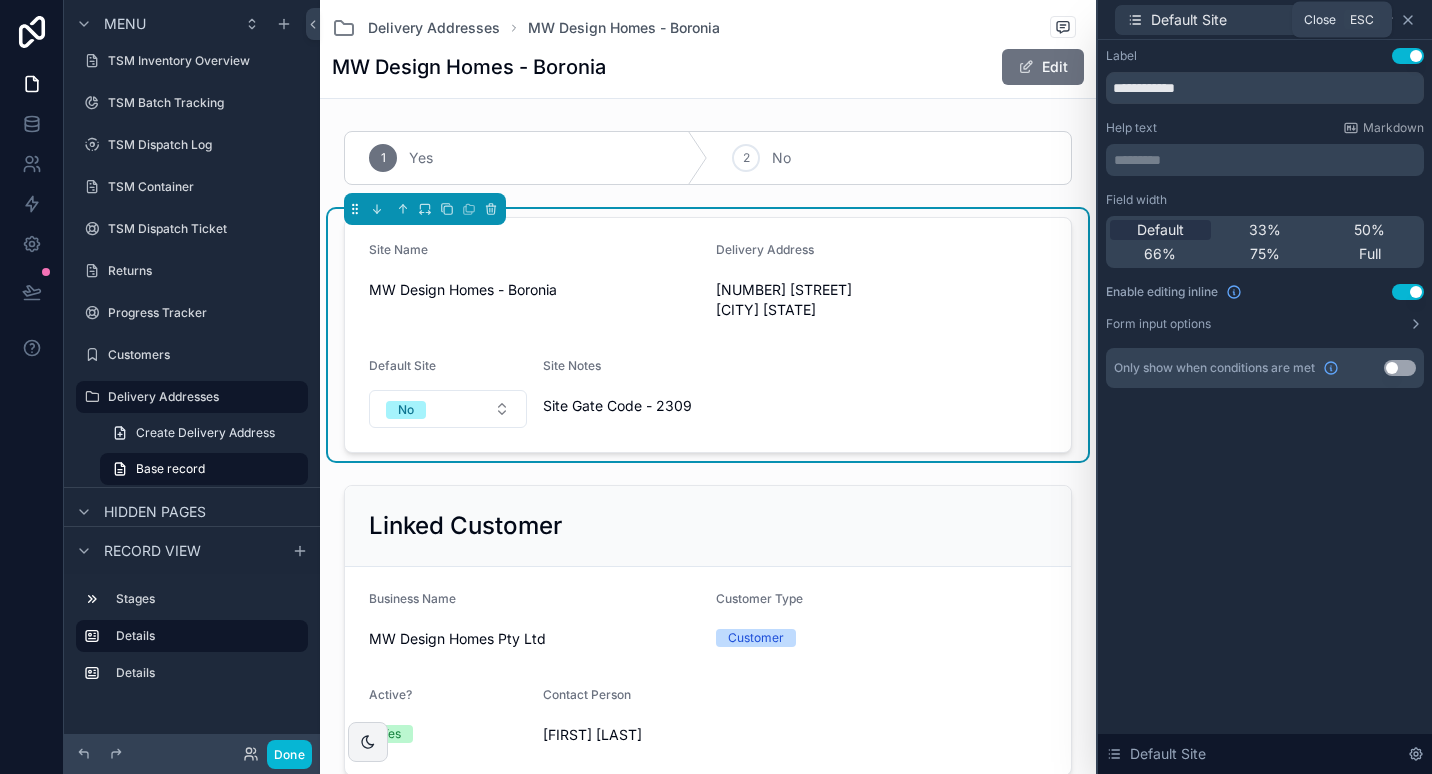 click 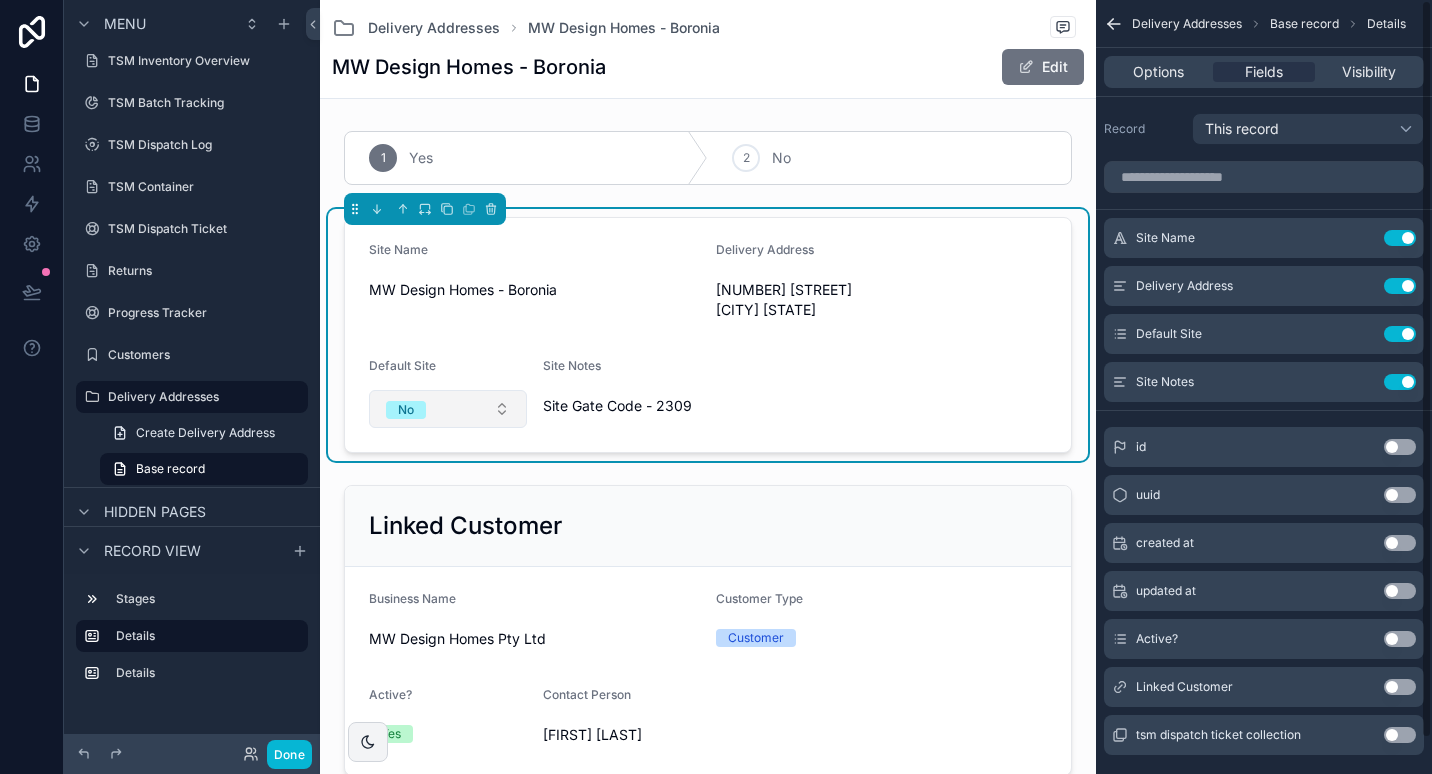 click on "No" at bounding box center (448, 409) 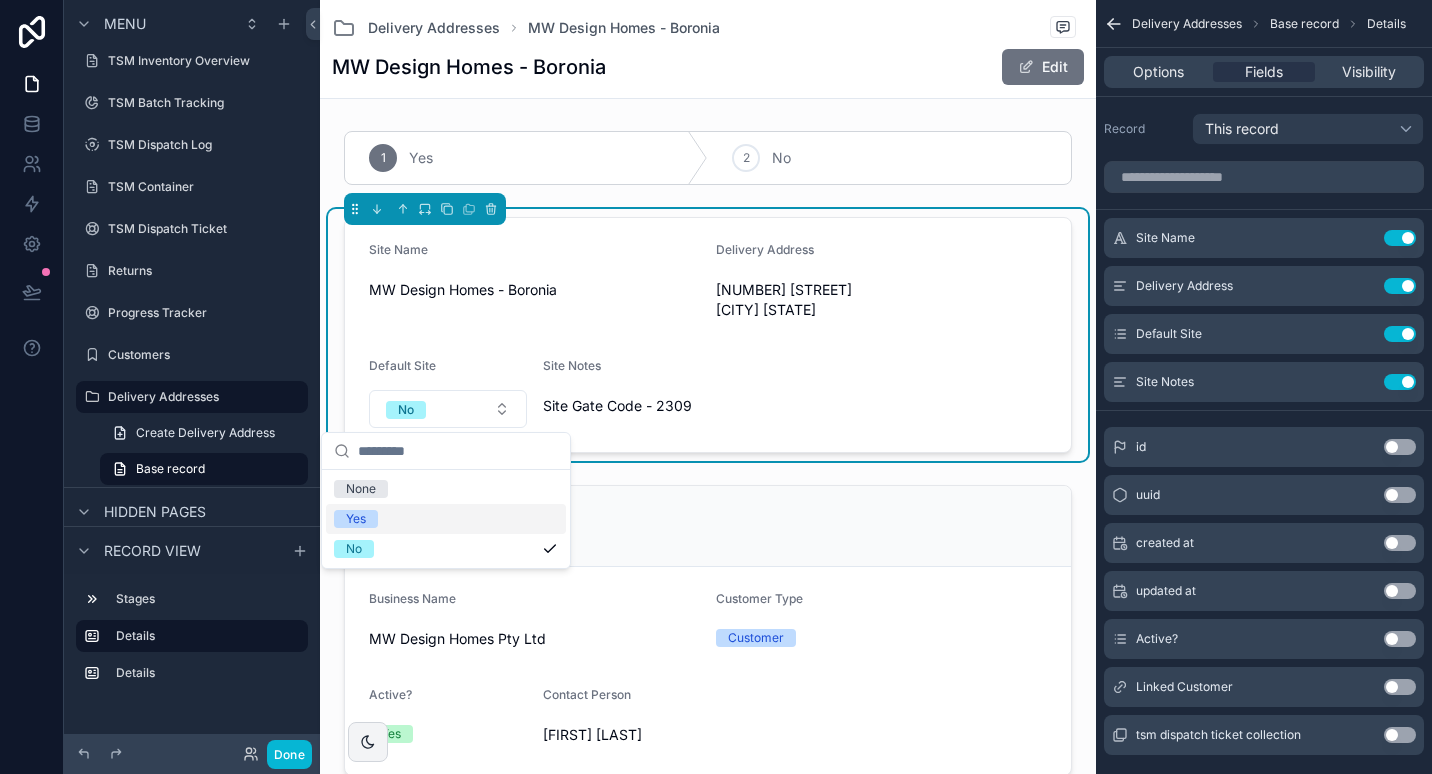 click on "Yes" at bounding box center (446, 519) 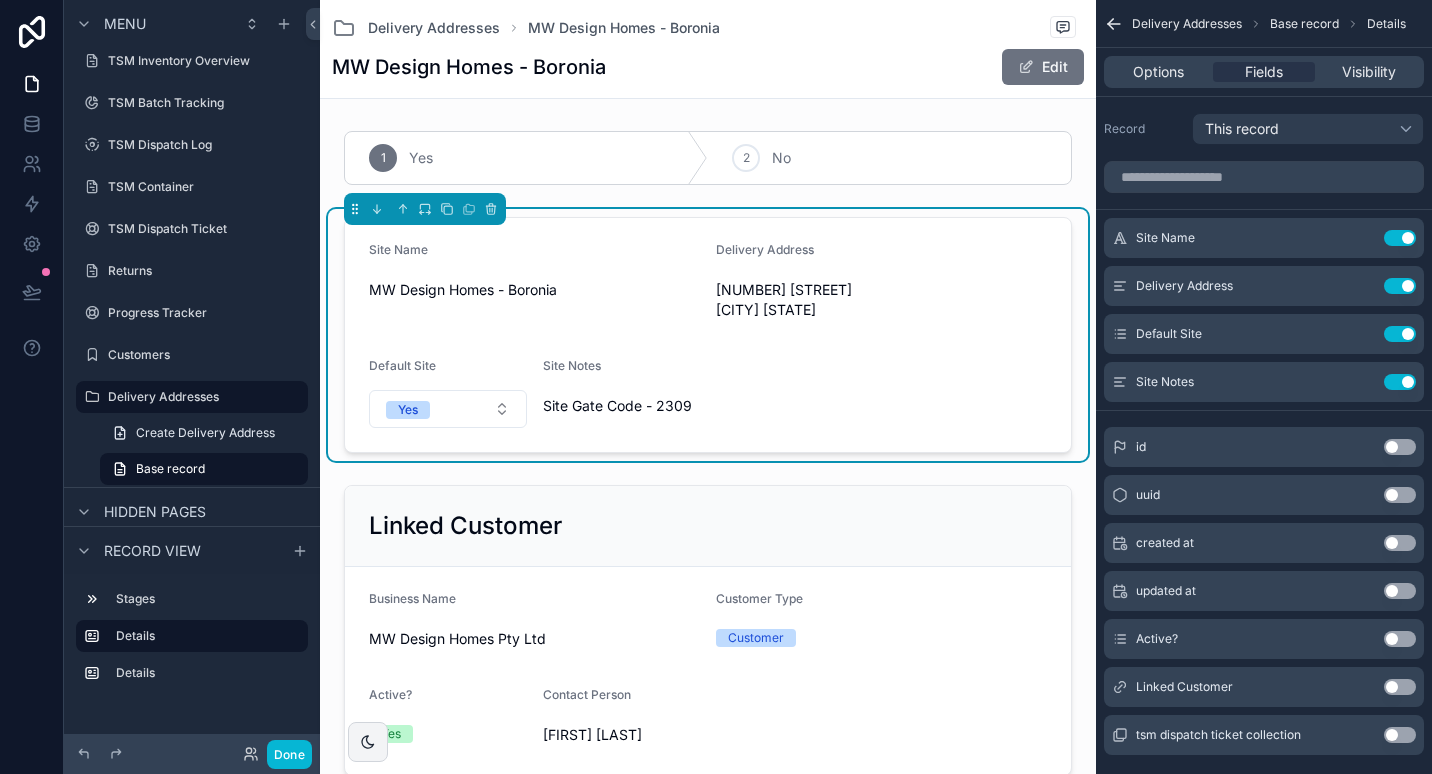 click on "MW Design Homes - Boronia Edit" at bounding box center (708, 67) 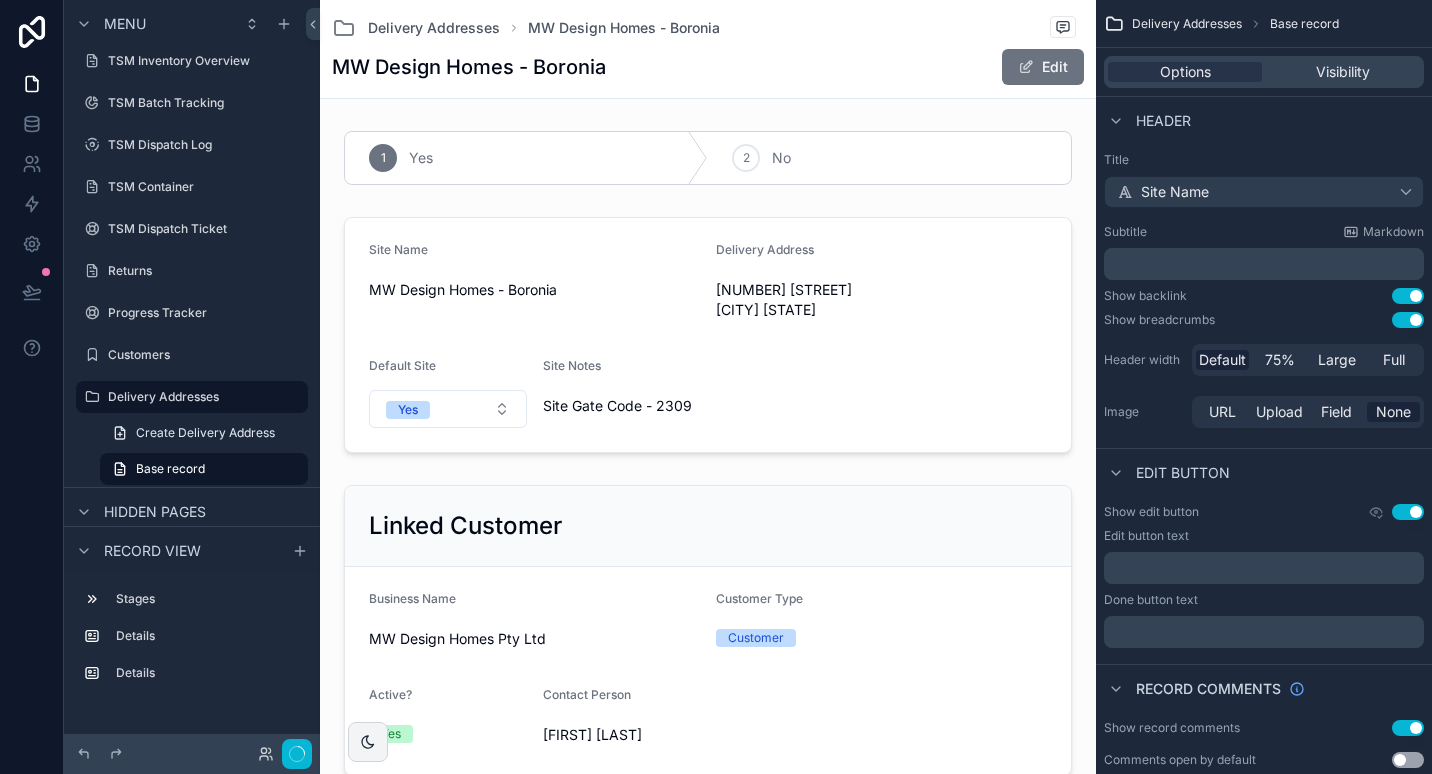 click on "MW Design Homes - Boronia Edit" at bounding box center [708, 67] 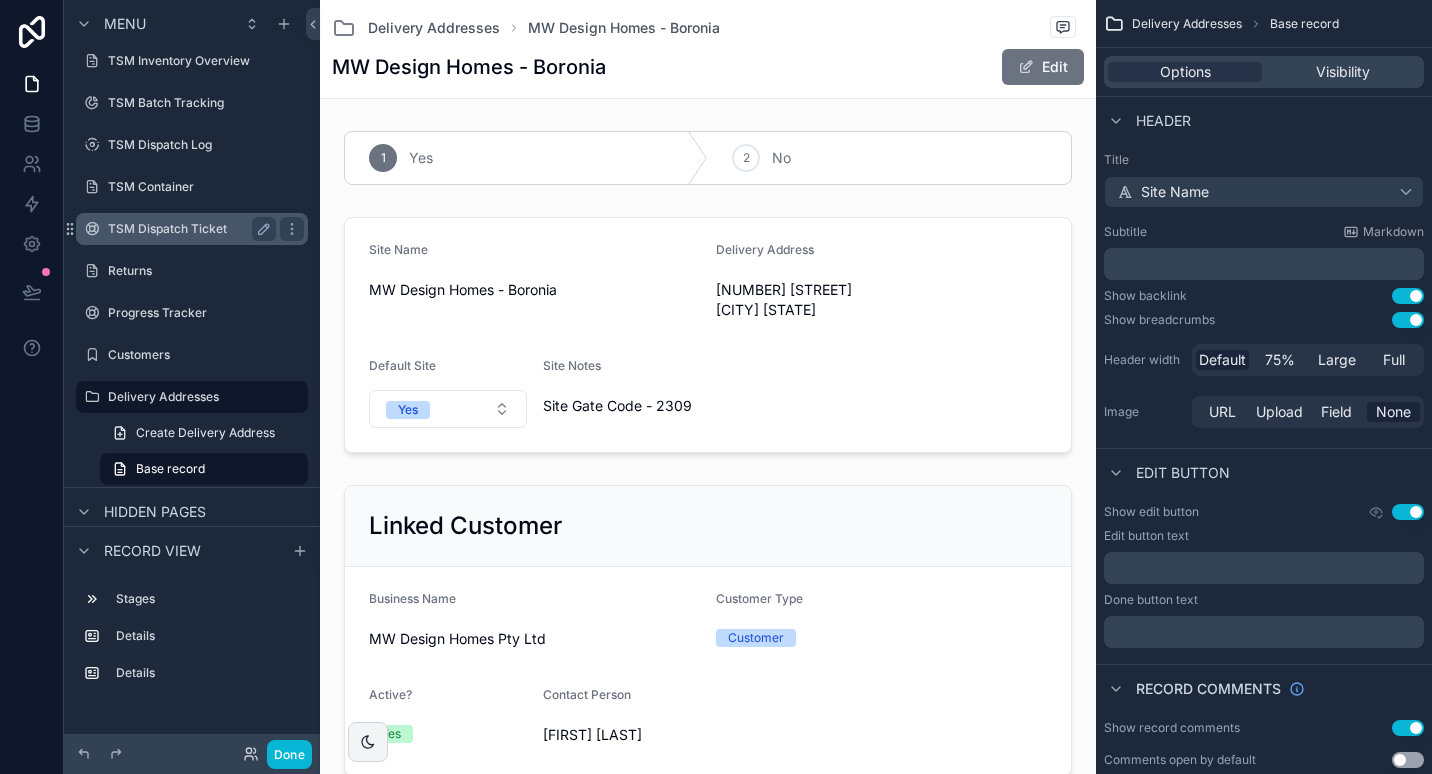 click on "TSM Dispatch Ticket" at bounding box center [192, 229] 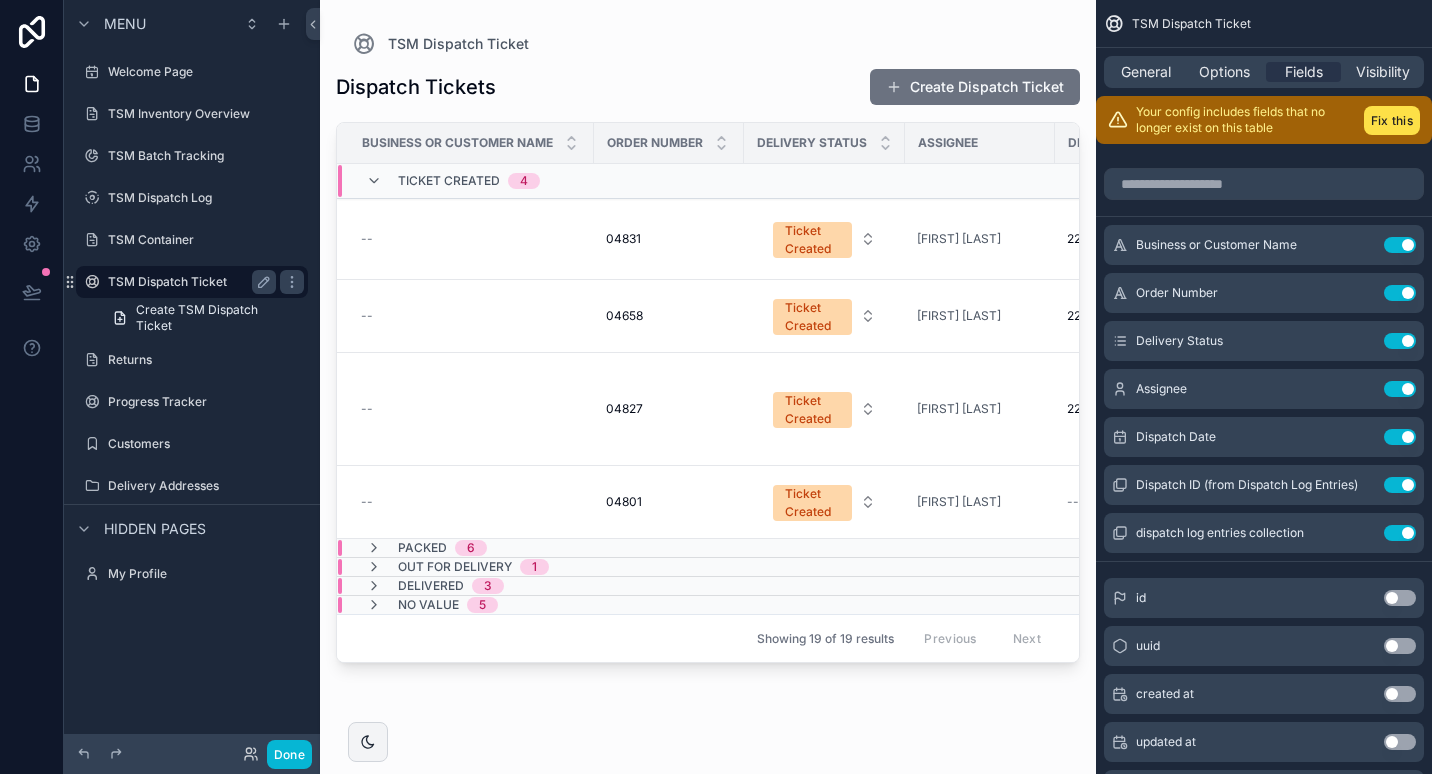 scroll, scrollTop: 0, scrollLeft: 0, axis: both 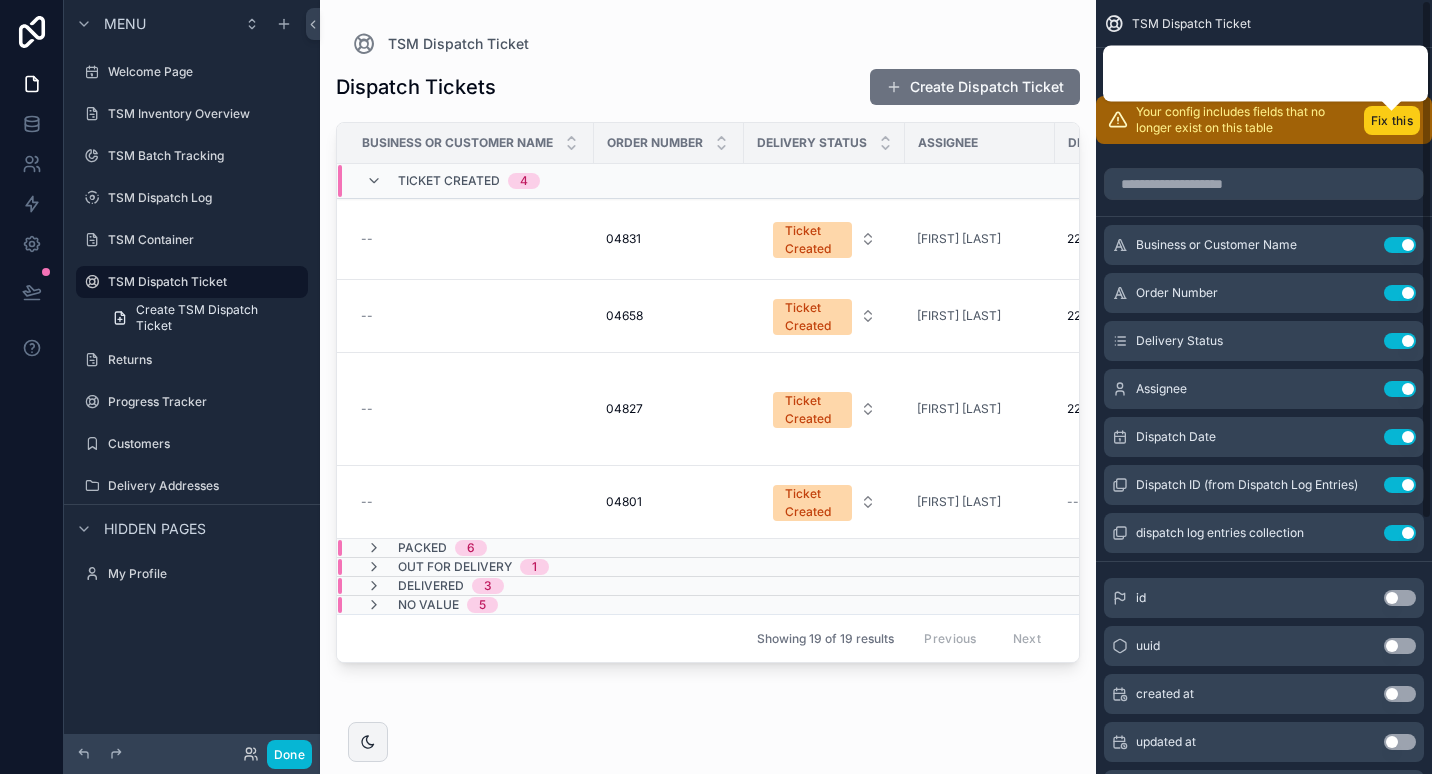 click on "Fix this" at bounding box center [1392, 120] 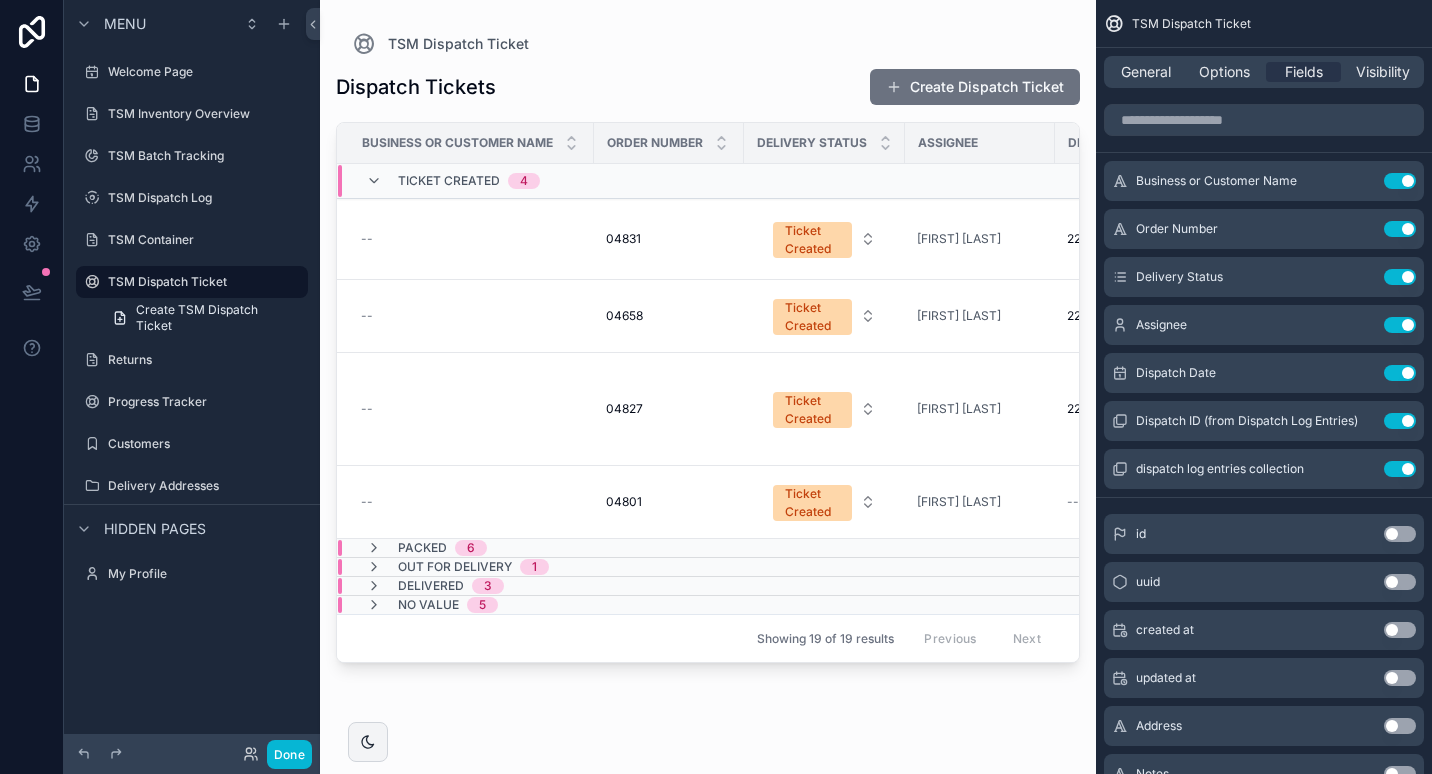 click at bounding box center (708, 375) 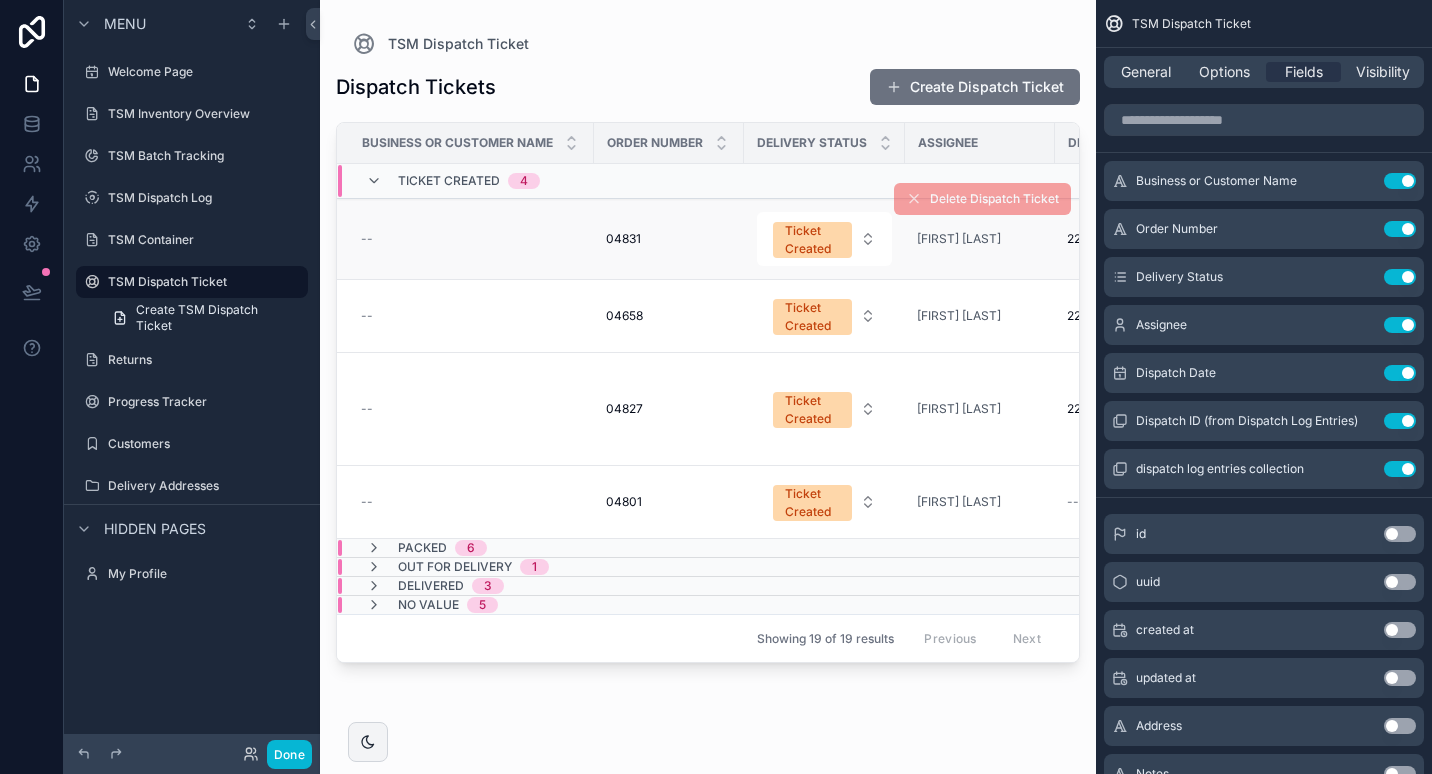 click on "--" at bounding box center (471, 239) 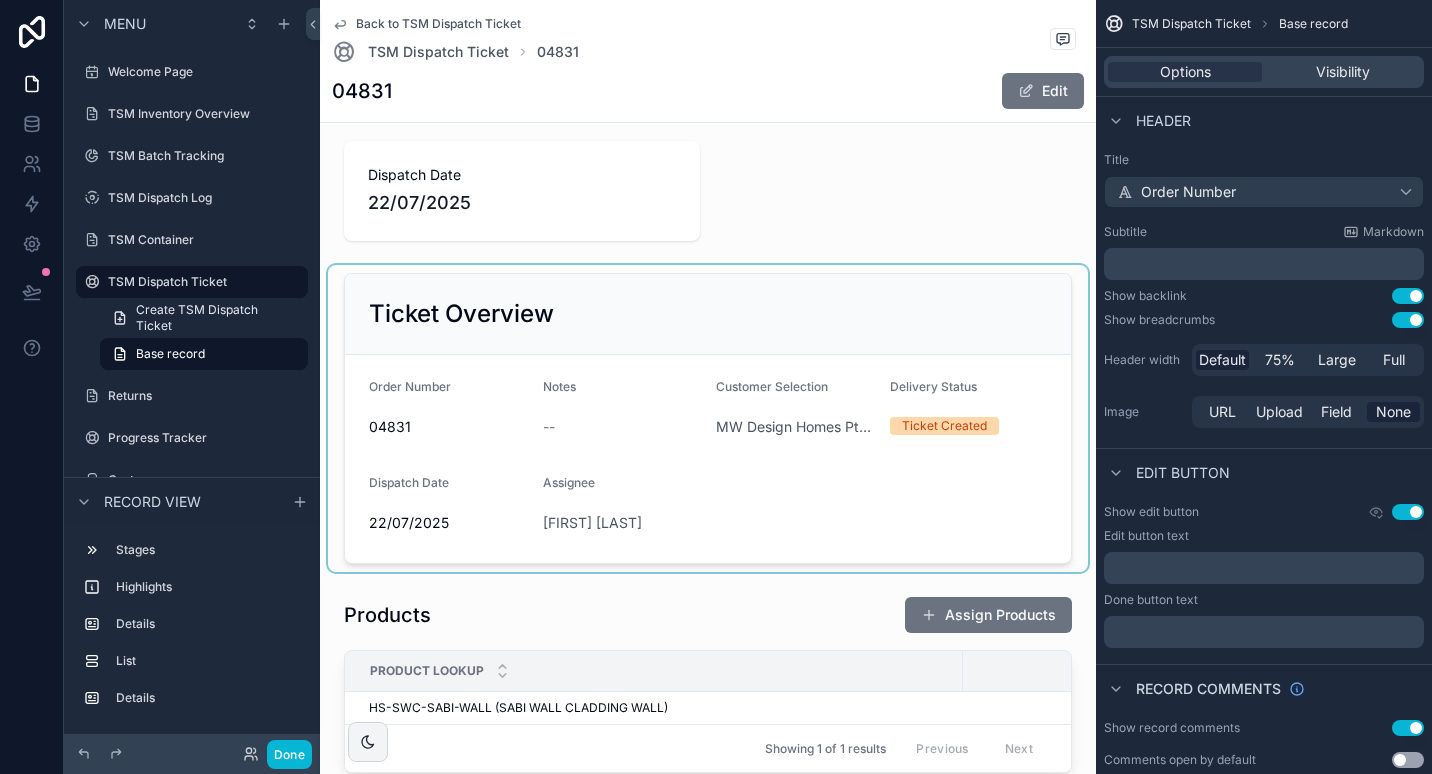scroll, scrollTop: 0, scrollLeft: 0, axis: both 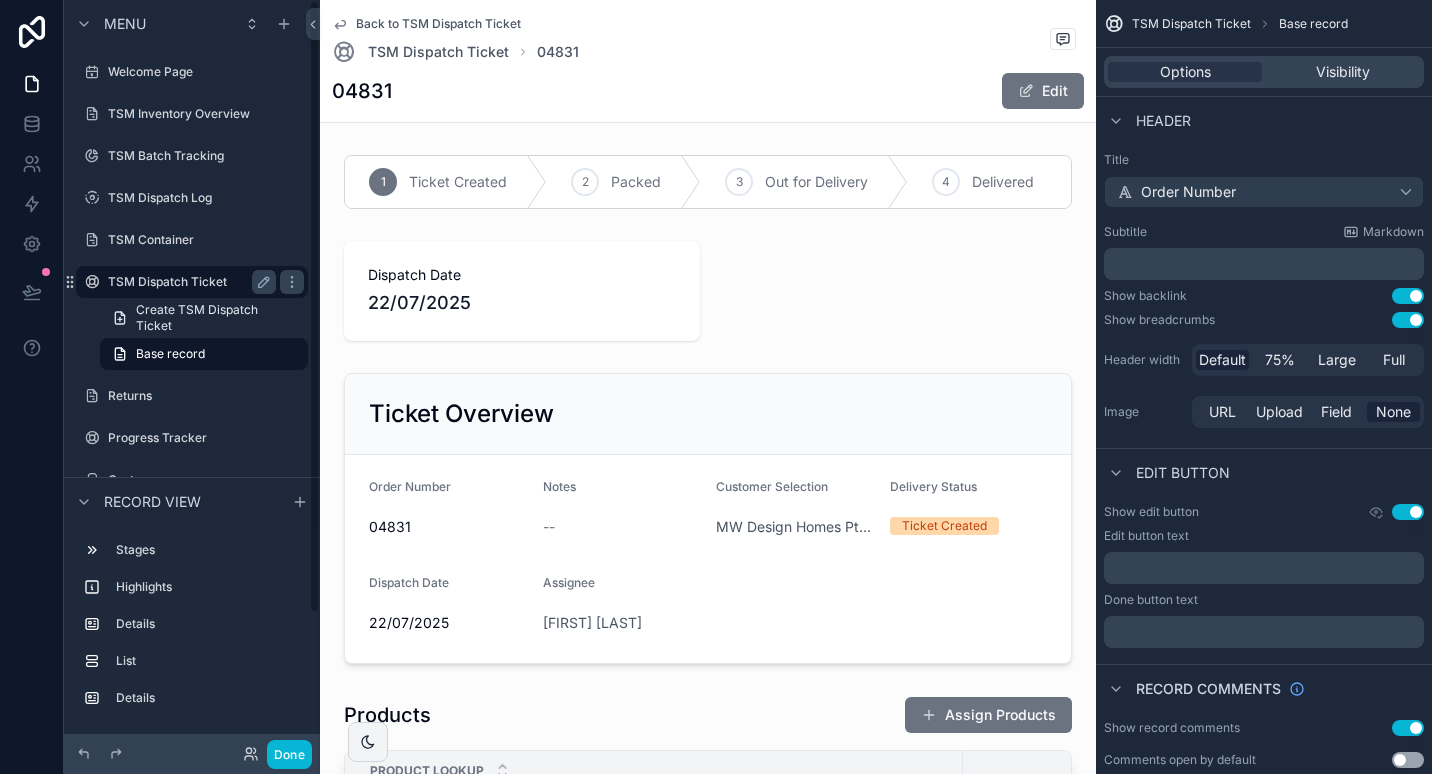 click on "TSM Dispatch Ticket" at bounding box center (188, 282) 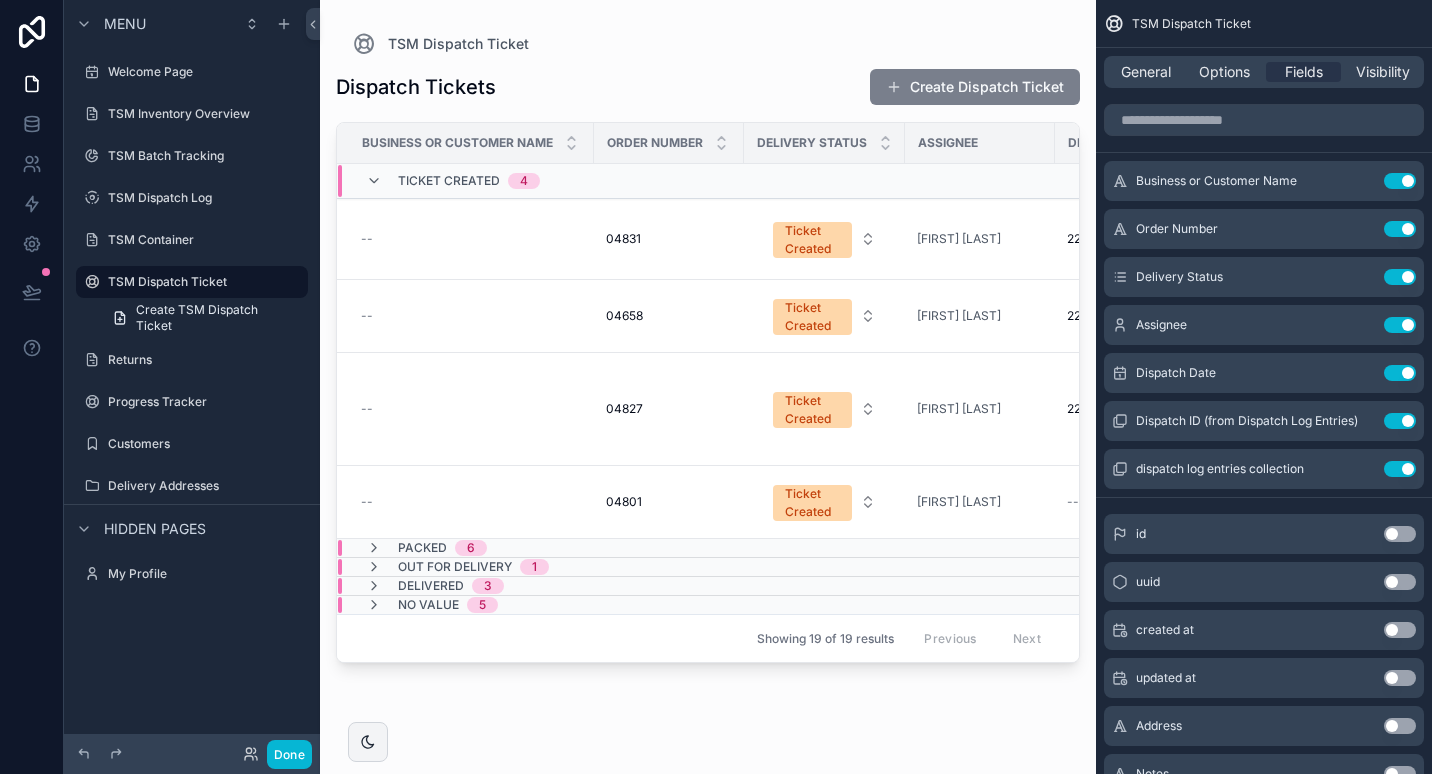 click on "Create Dispatch Ticket" at bounding box center [975, 87] 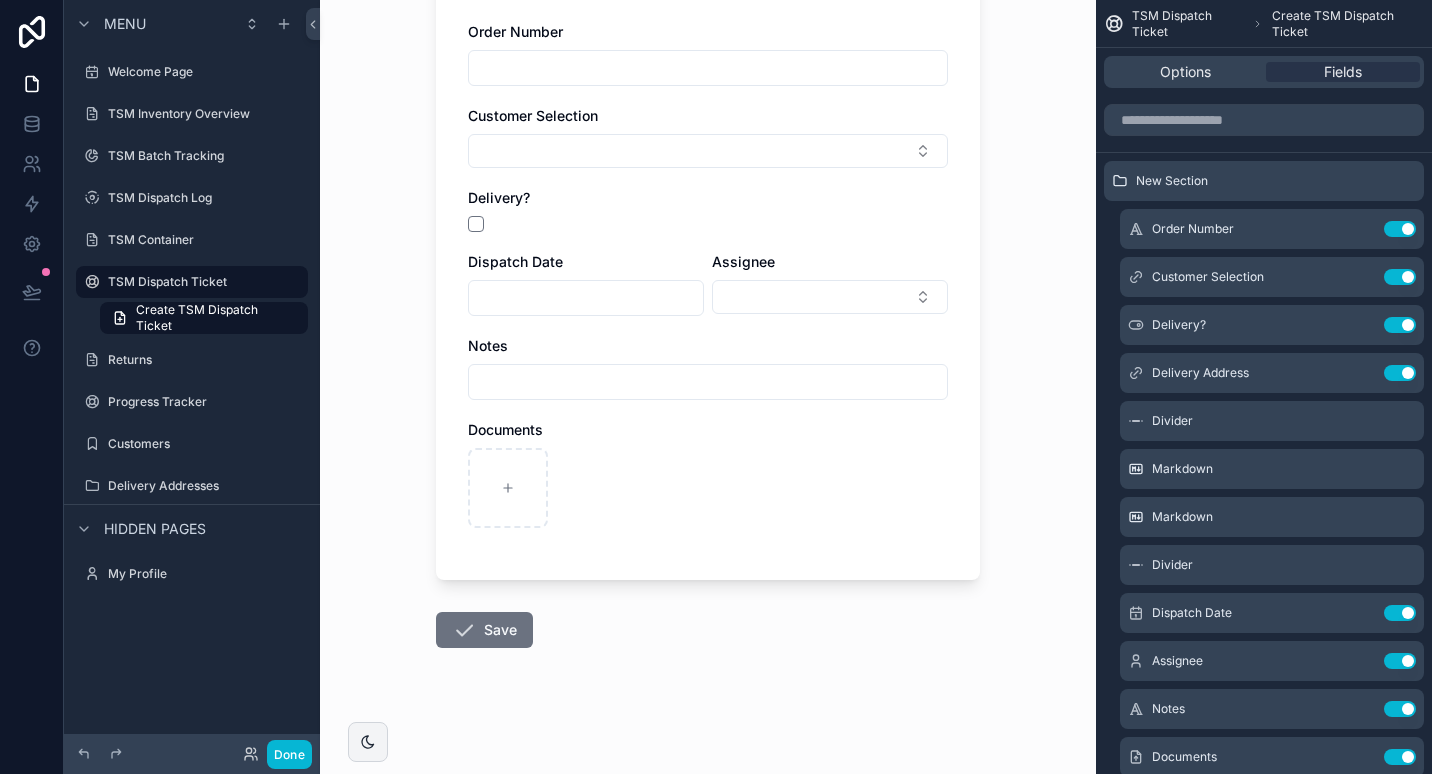 scroll, scrollTop: 168, scrollLeft: 0, axis: vertical 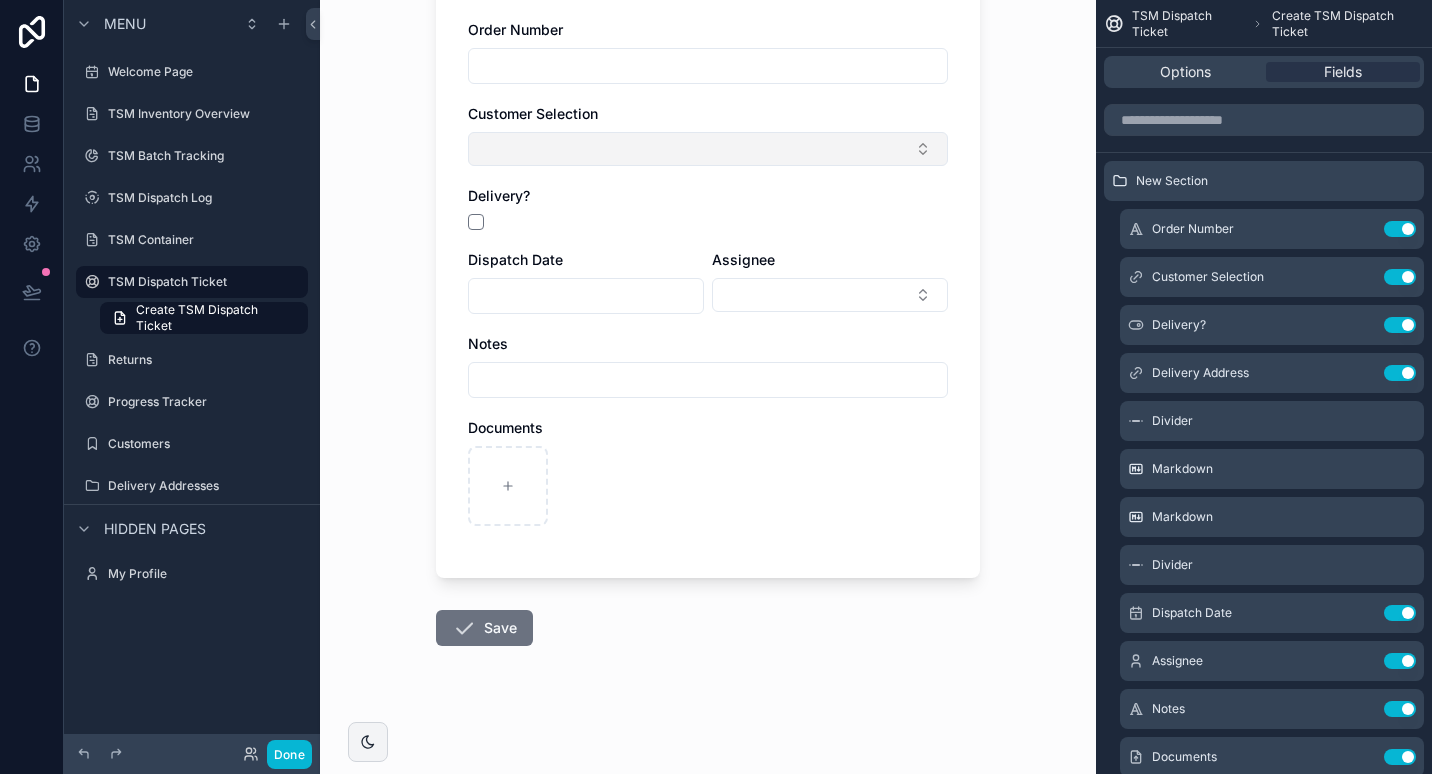 click at bounding box center (708, 149) 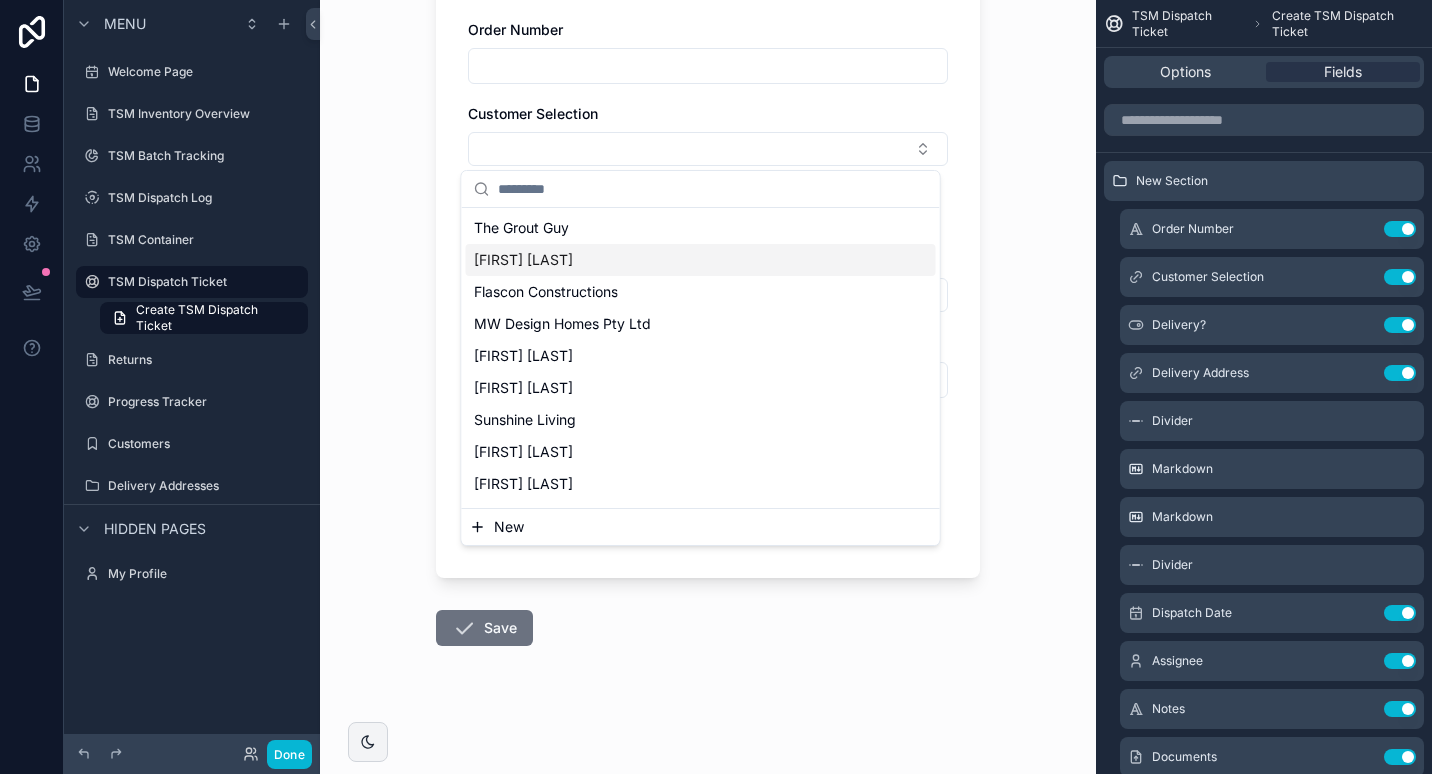 click on "[FIRST] [LAST]" at bounding box center (701, 260) 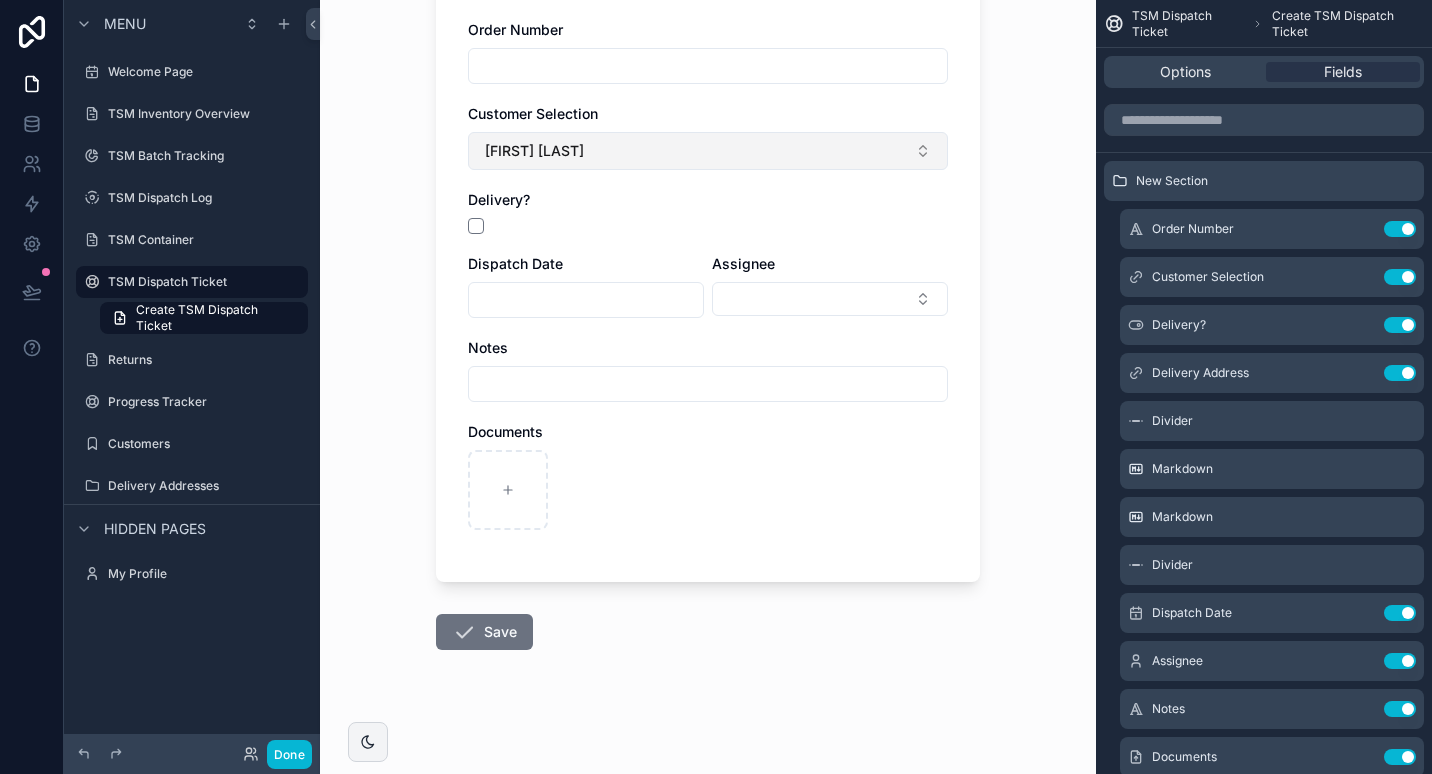 click on "[FIRST] [LAST]" at bounding box center [708, 151] 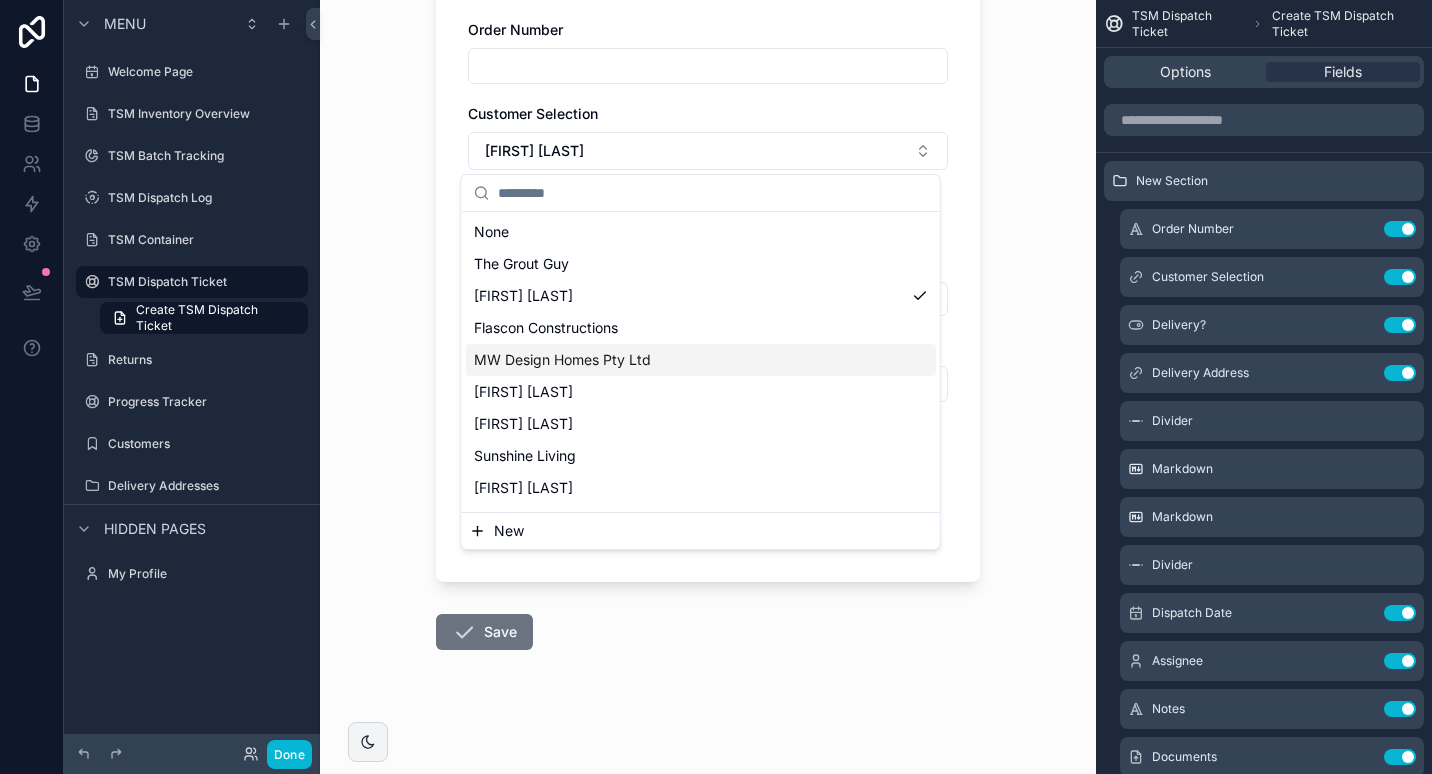click on "MW Design Homes Pty Ltd" at bounding box center (562, 360) 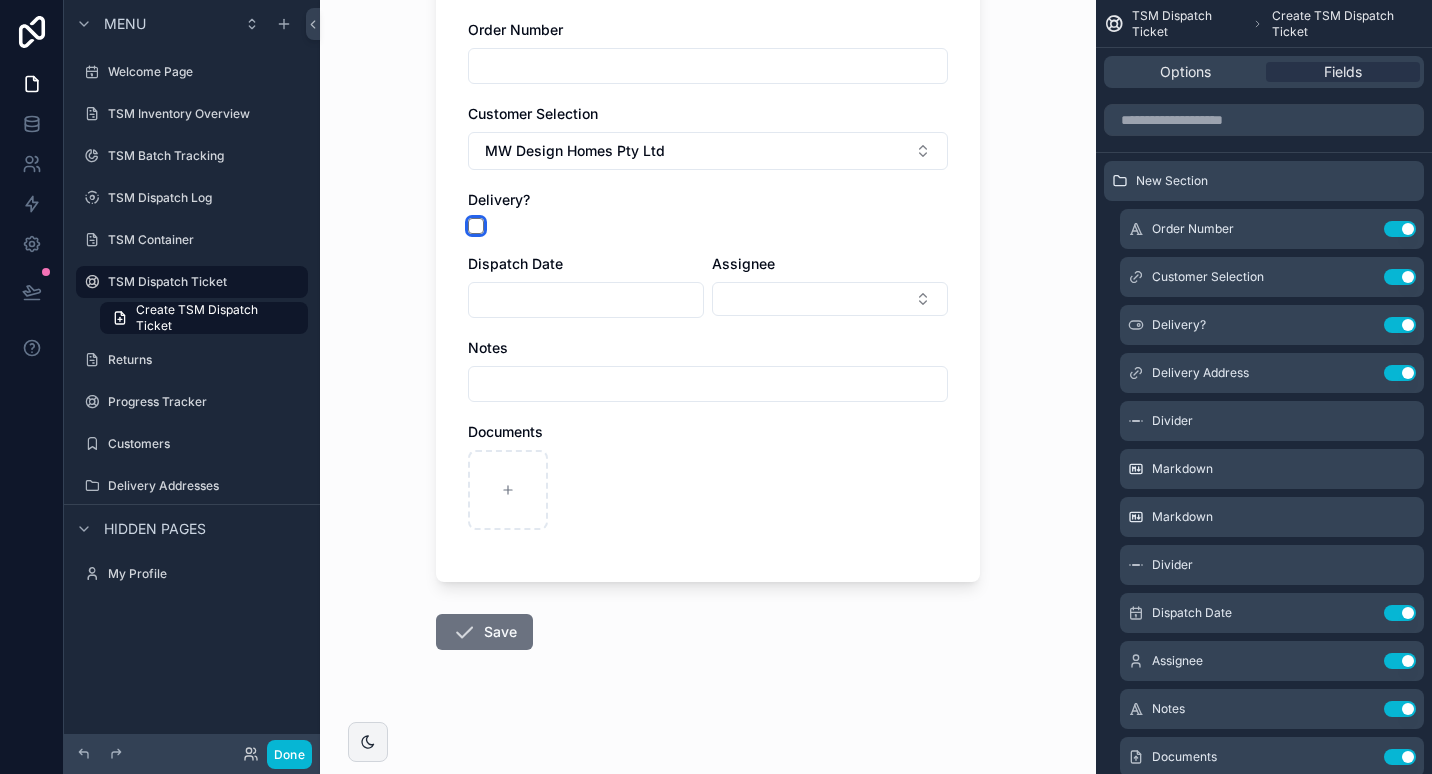 click at bounding box center (476, 226) 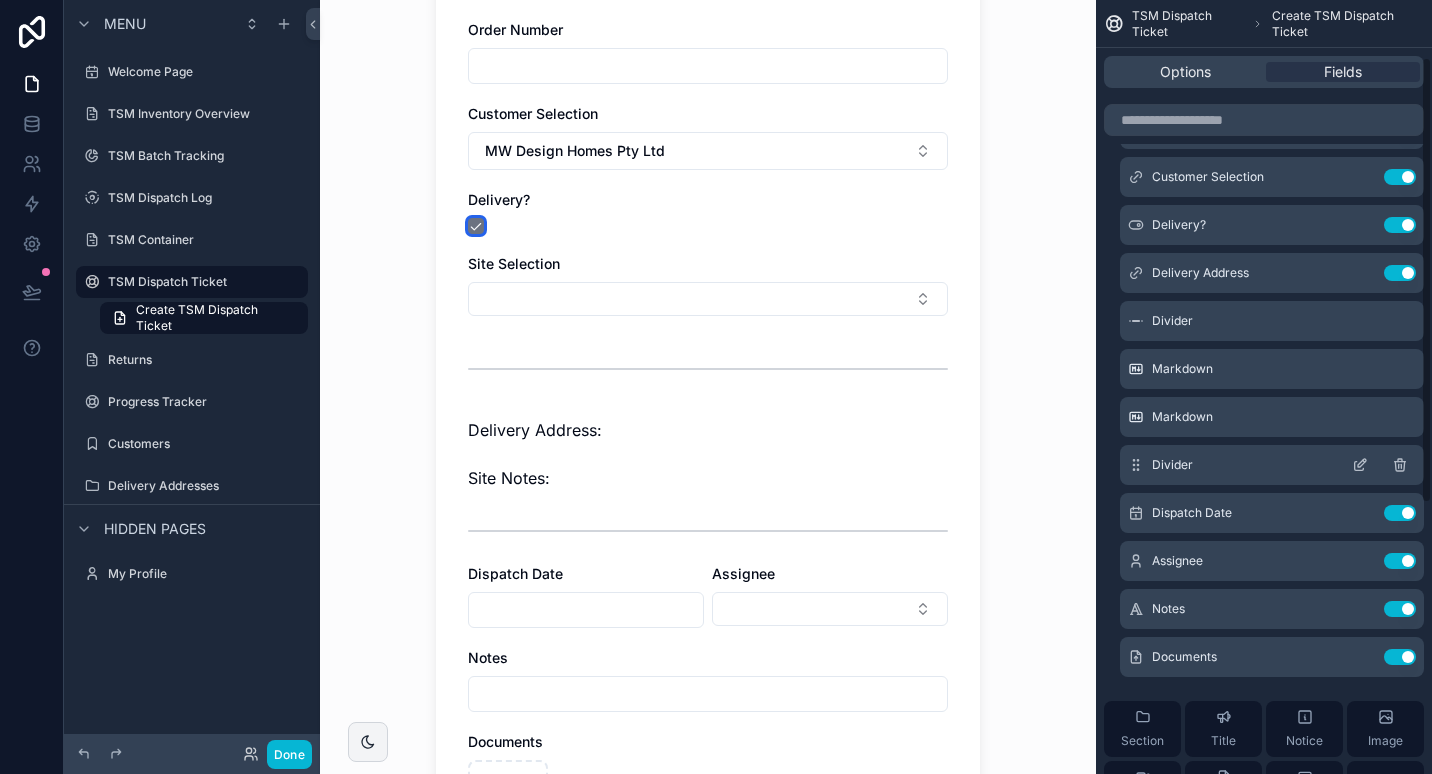 scroll, scrollTop: 0, scrollLeft: 0, axis: both 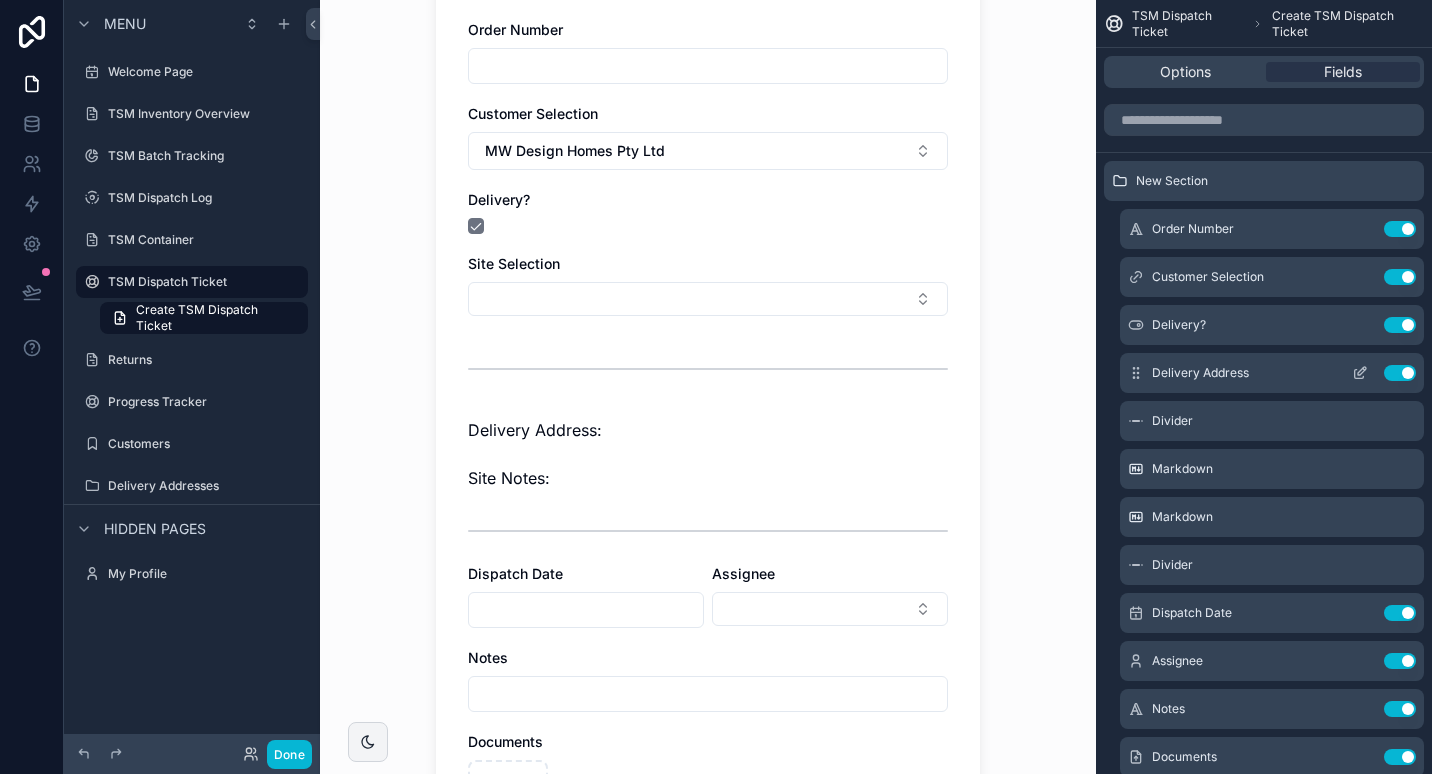 click 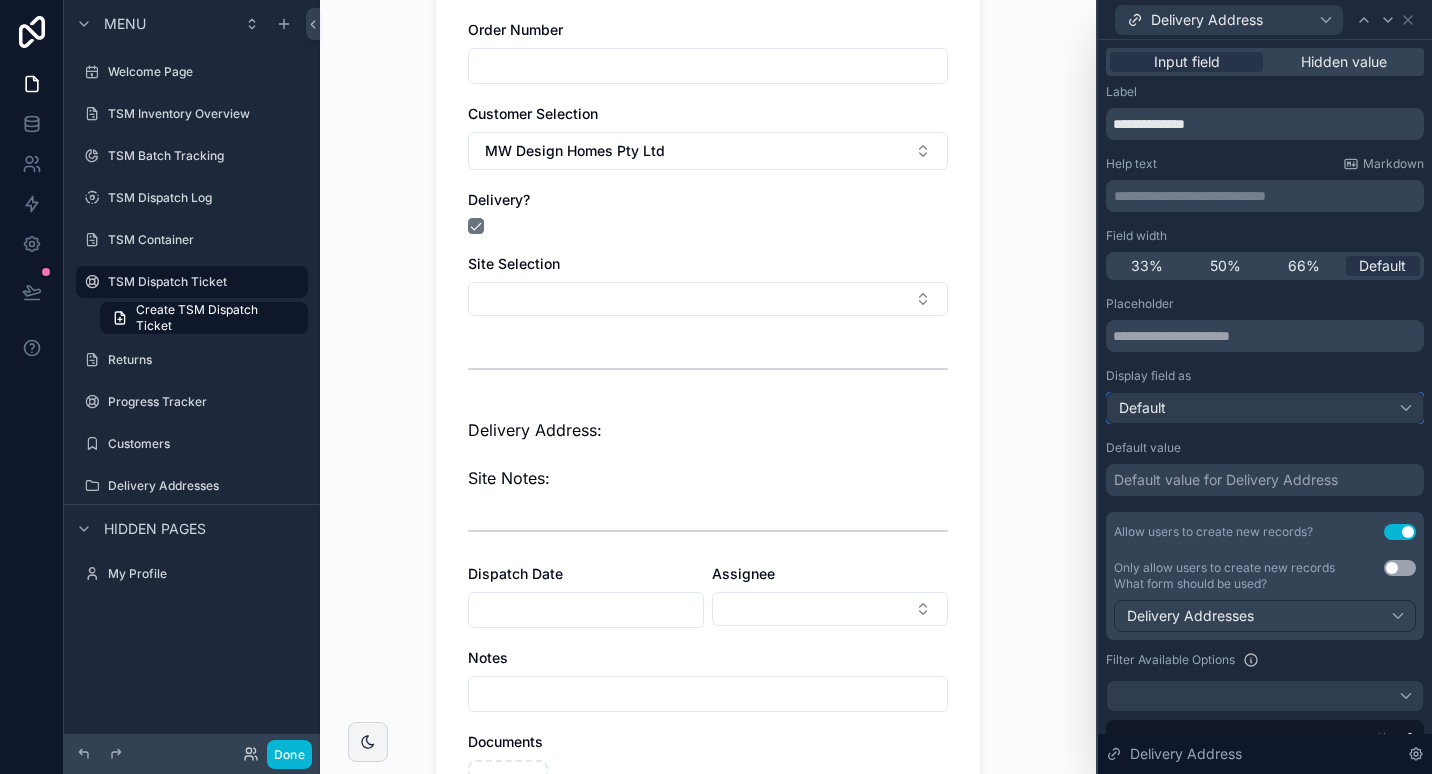 click on "Default" at bounding box center (1265, 408) 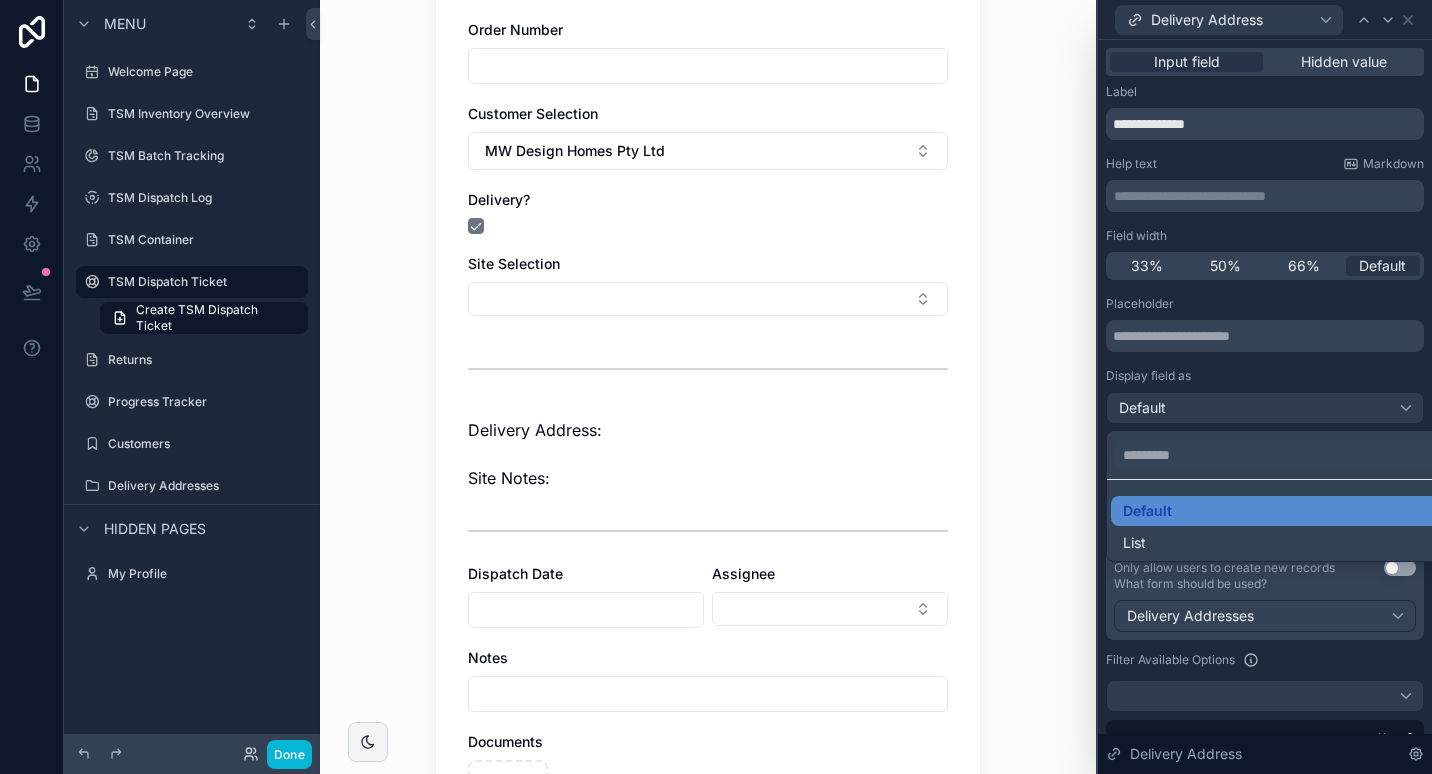 click at bounding box center [1265, 387] 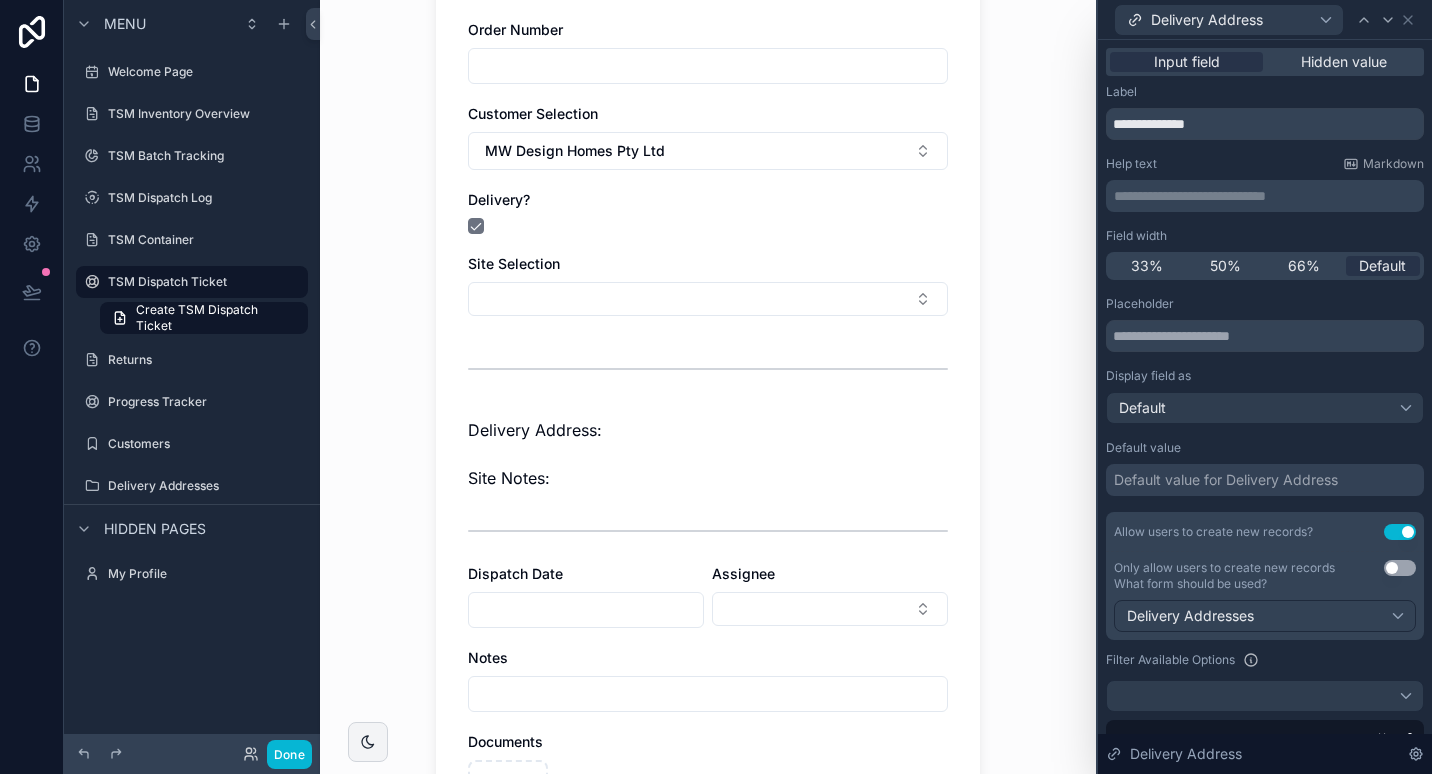 click on "Default value for Delivery Address" at bounding box center [1226, 480] 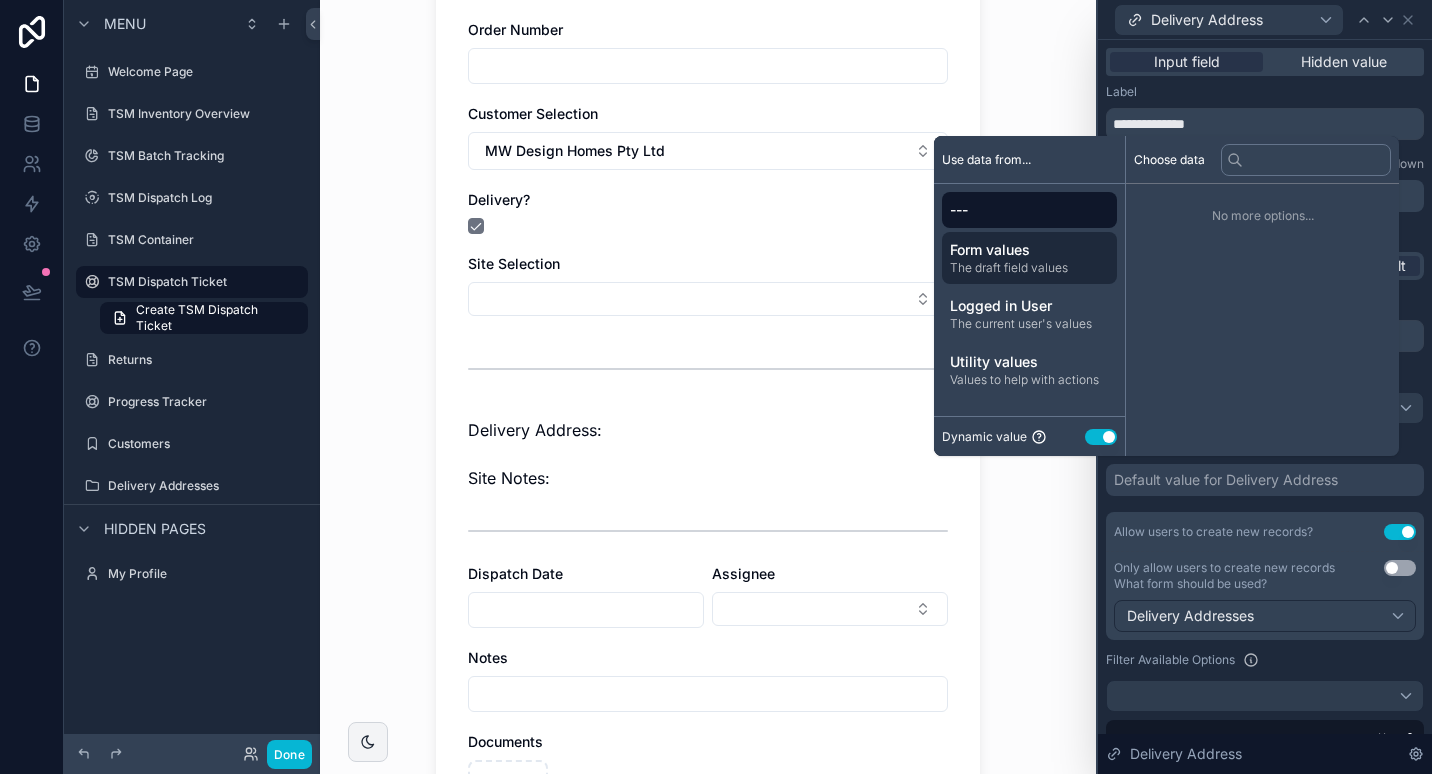 click on "The draft field values" at bounding box center (1029, 268) 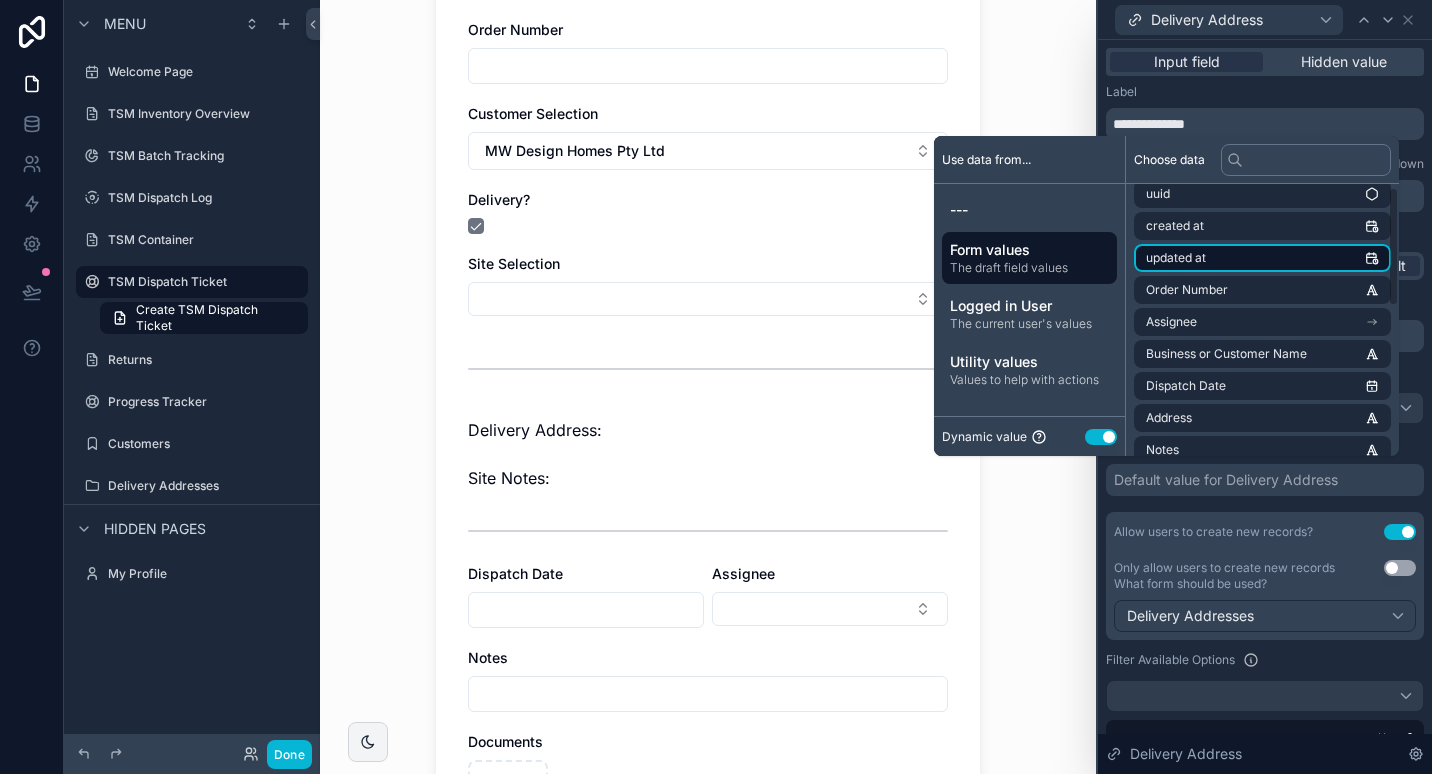 scroll, scrollTop: 100, scrollLeft: 0, axis: vertical 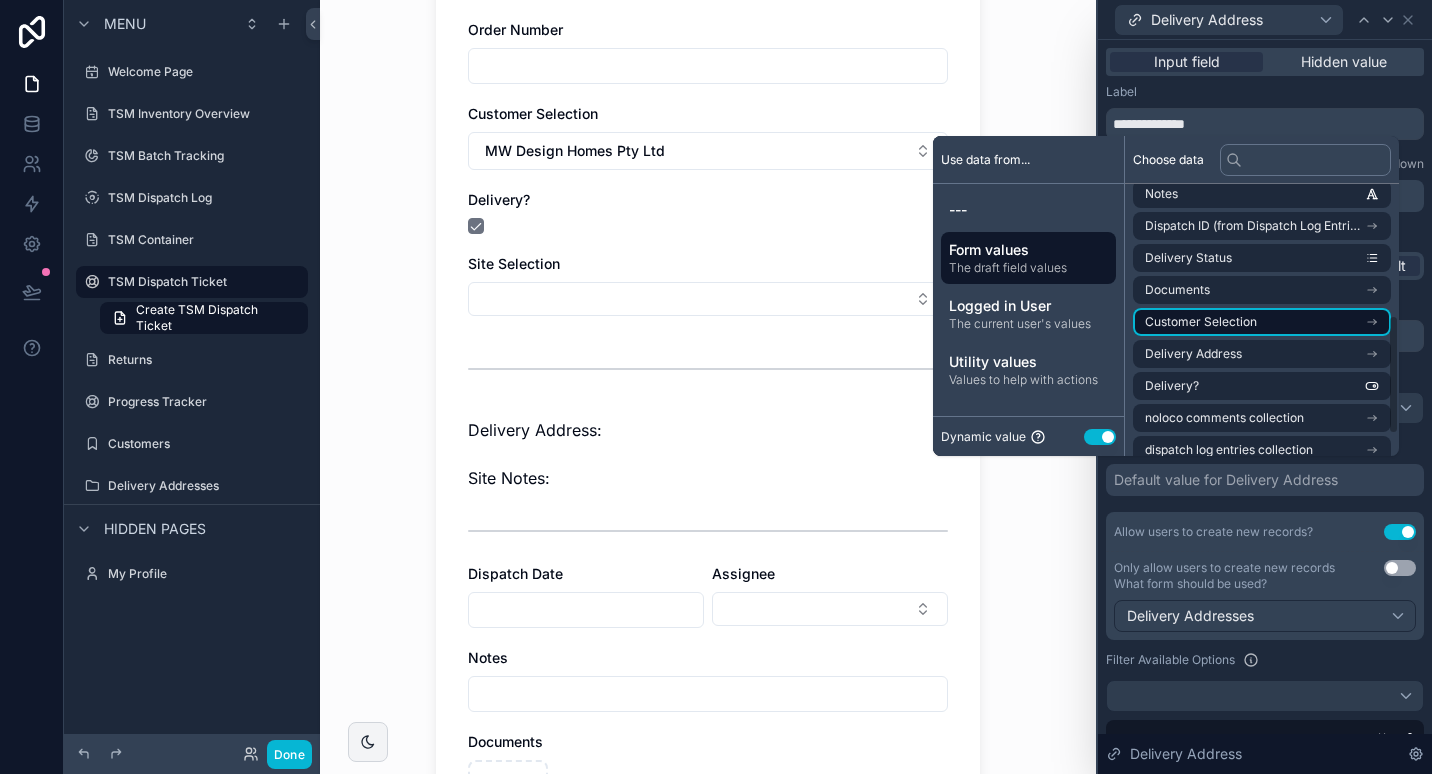 click on "Customer Selection" at bounding box center (1262, 322) 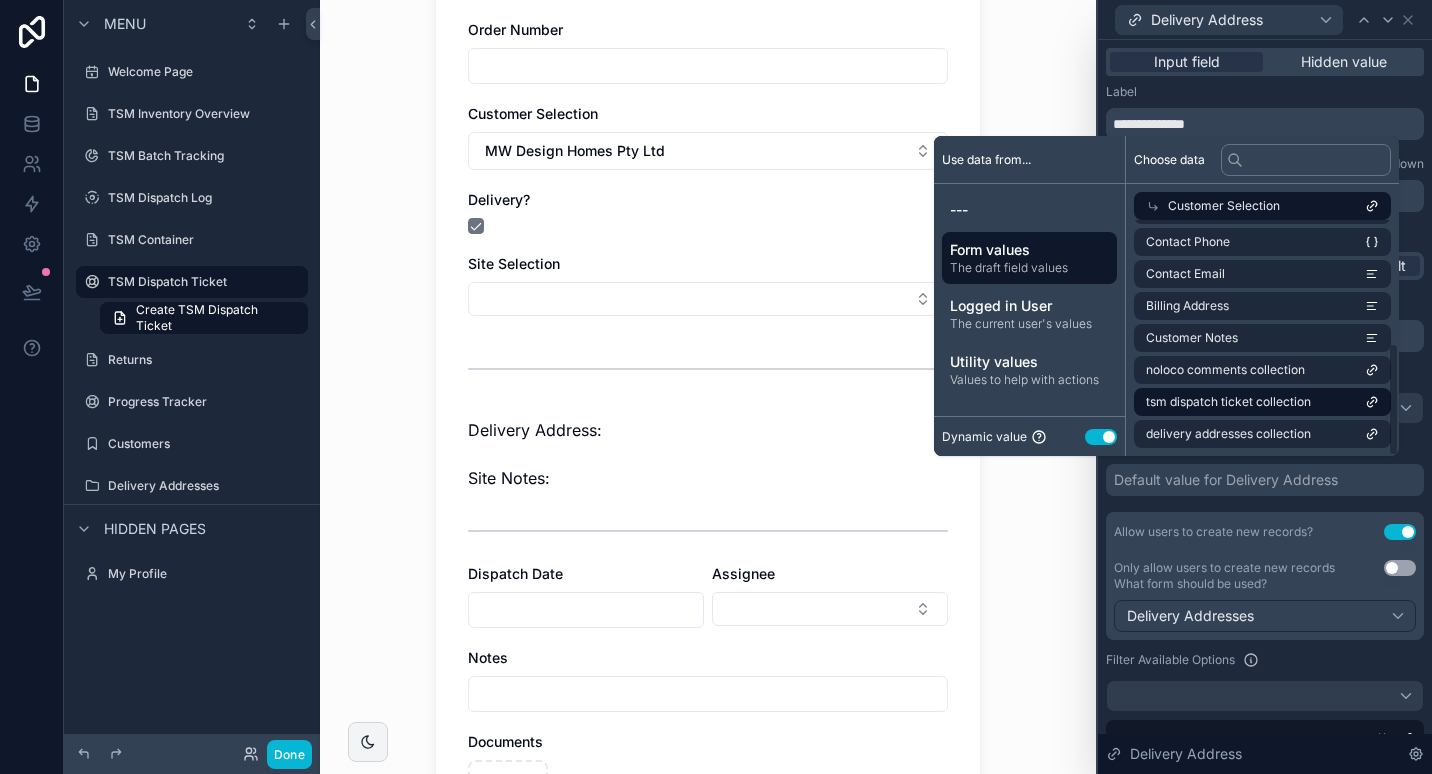 scroll, scrollTop: 256, scrollLeft: 0, axis: vertical 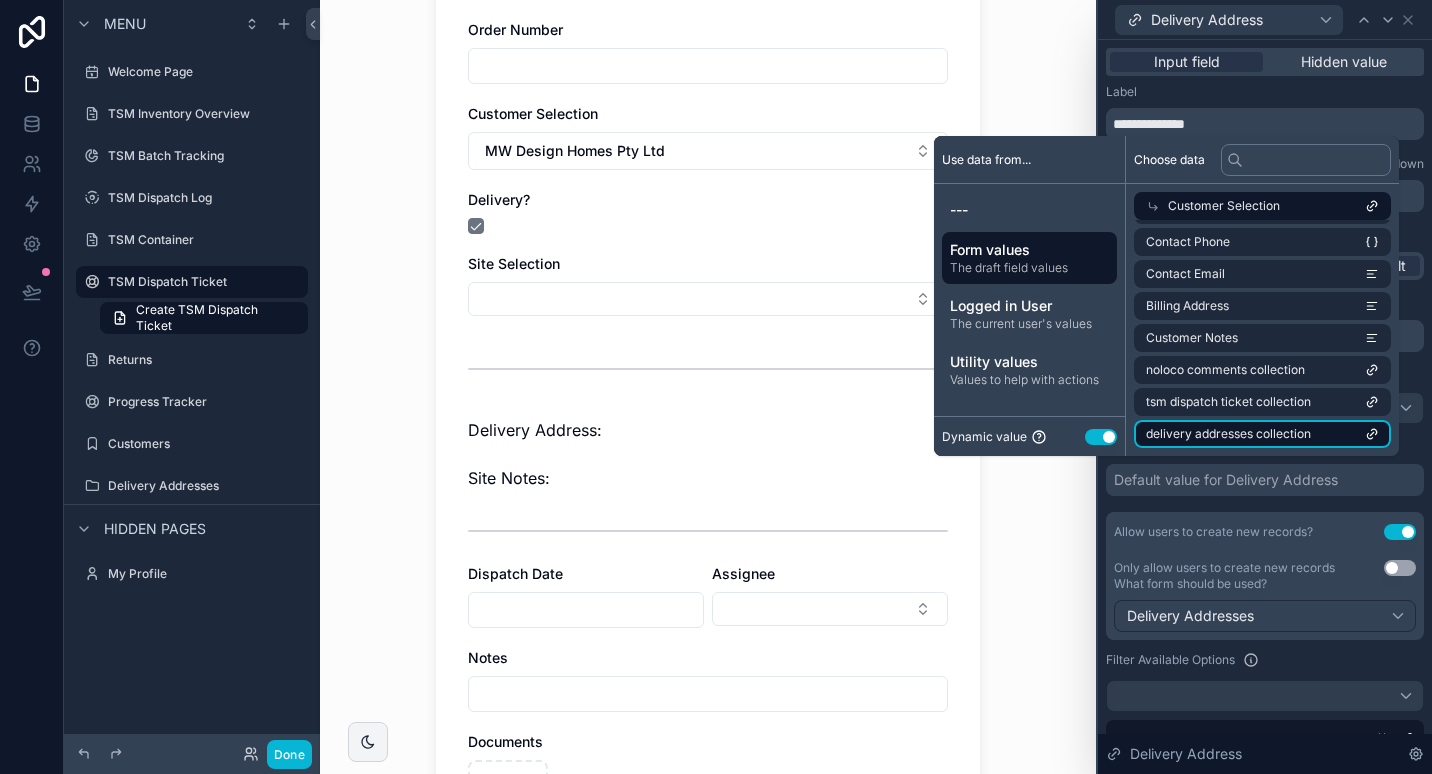 click on "delivery addresses collection" at bounding box center [1228, 434] 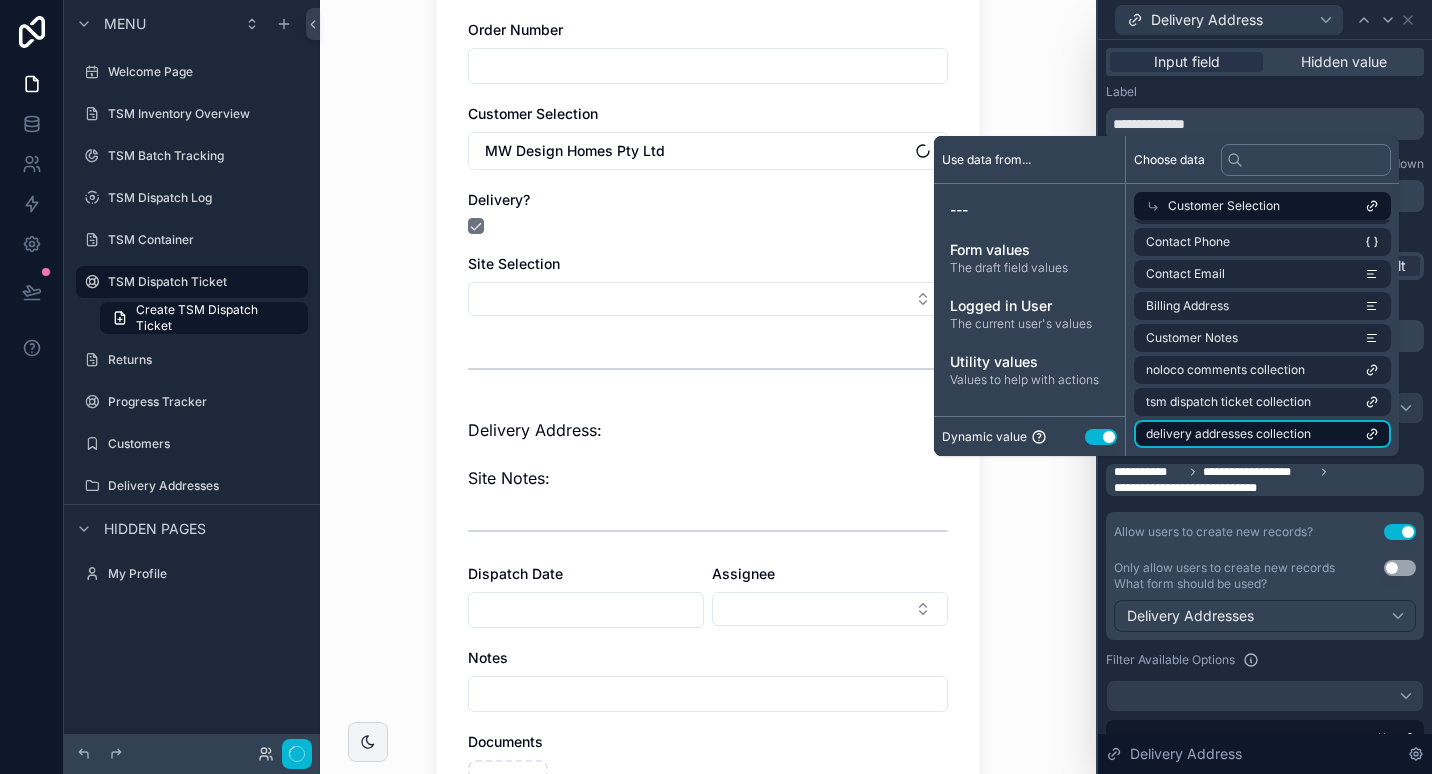 scroll, scrollTop: 0, scrollLeft: 0, axis: both 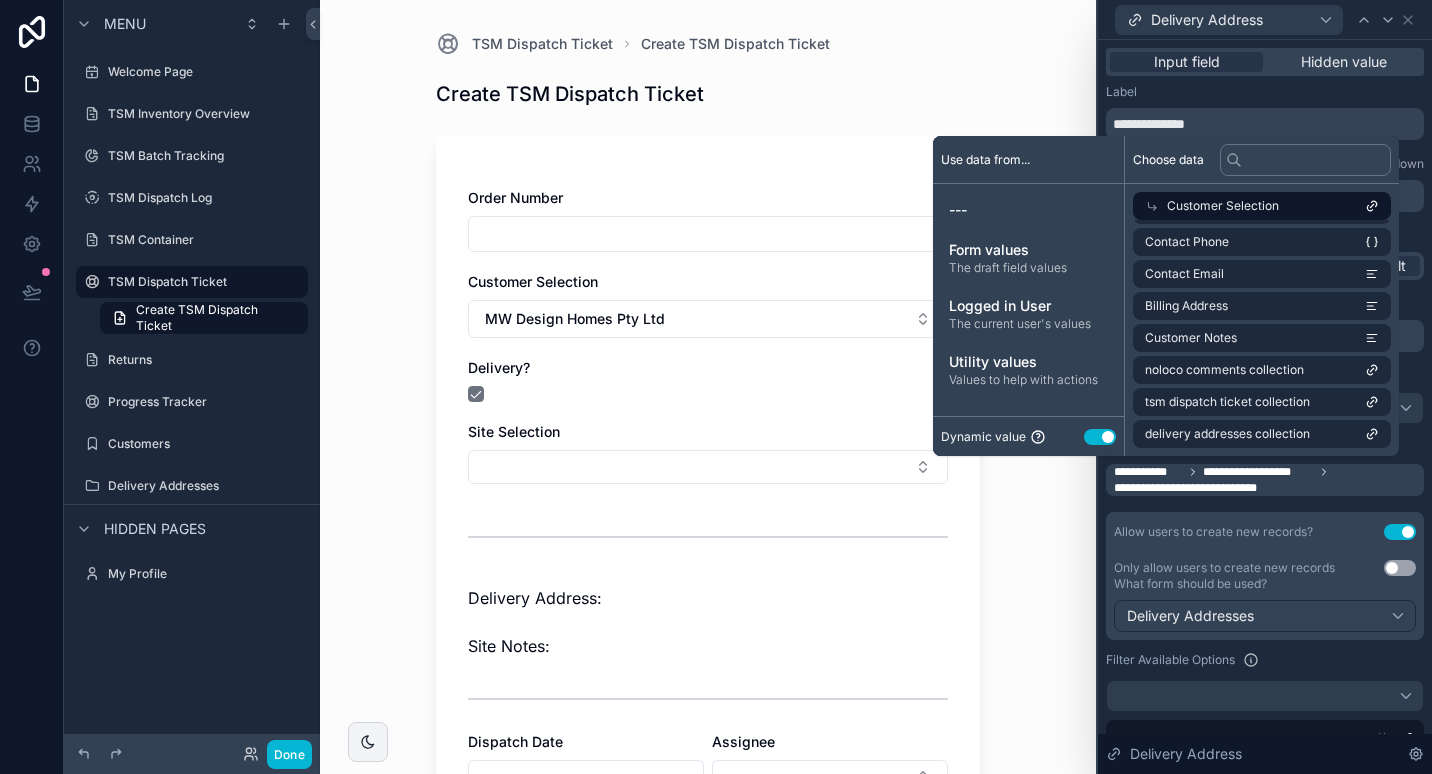 click on "**********" at bounding box center [1267, 480] 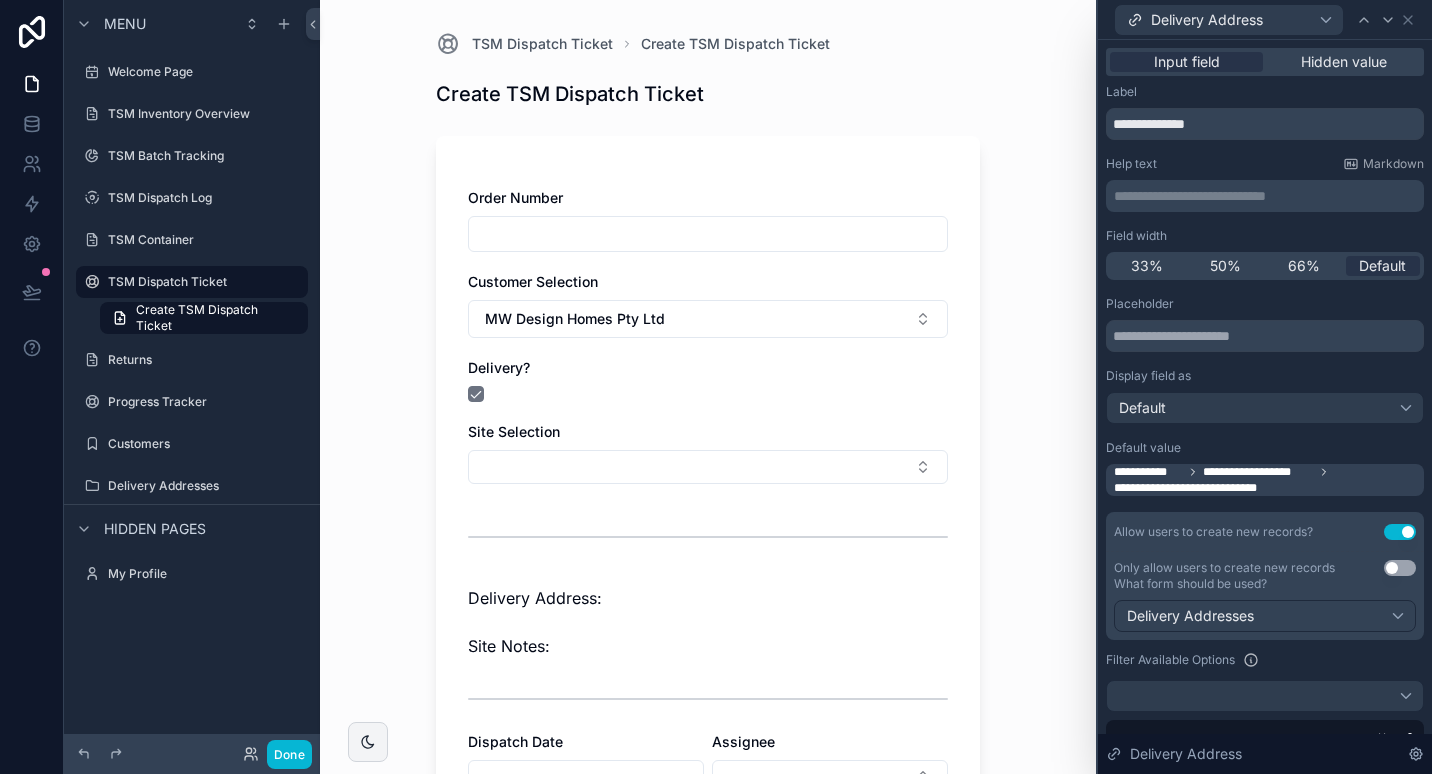 click on "**********" at bounding box center (1196, 488) 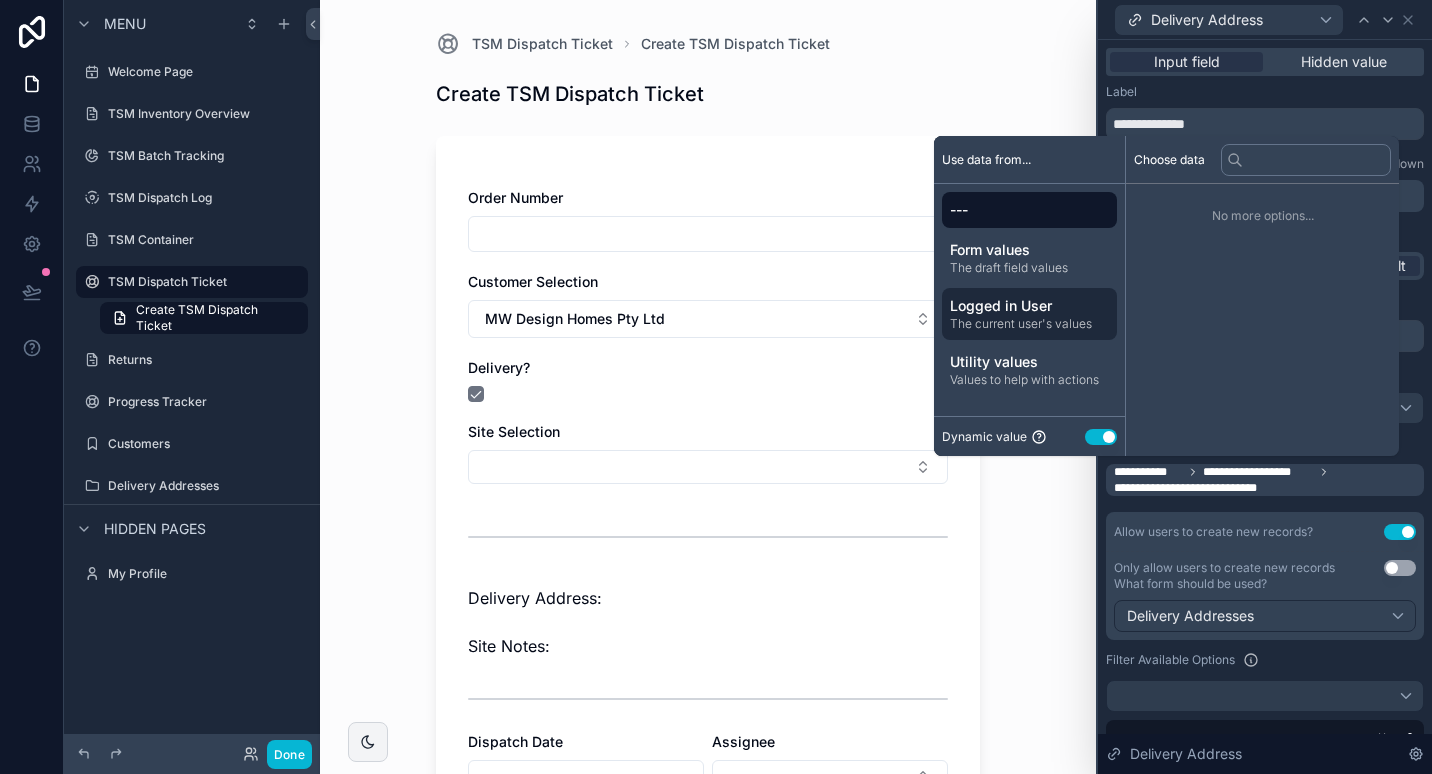 click on "The current user's values" at bounding box center (1029, 324) 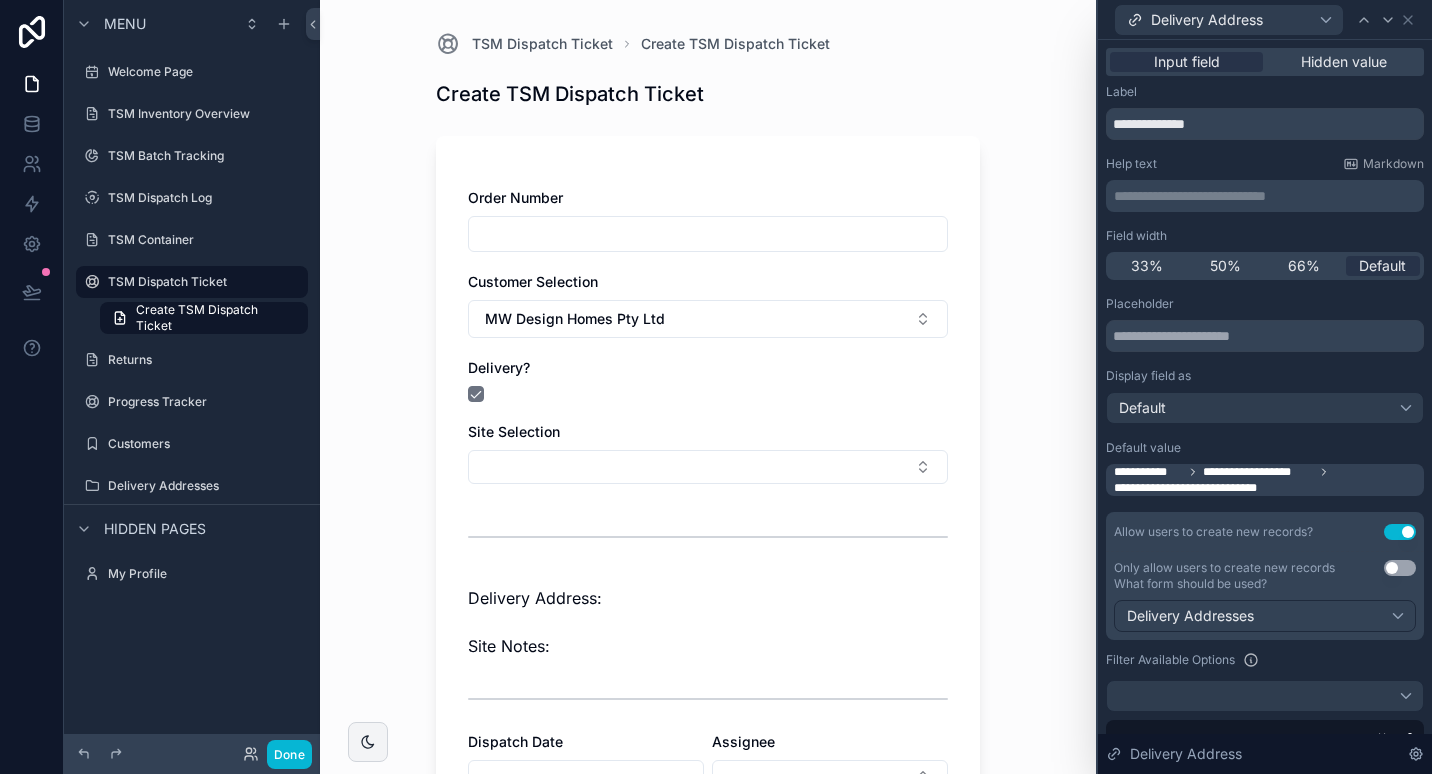 click on "**********" at bounding box center (1265, 660) 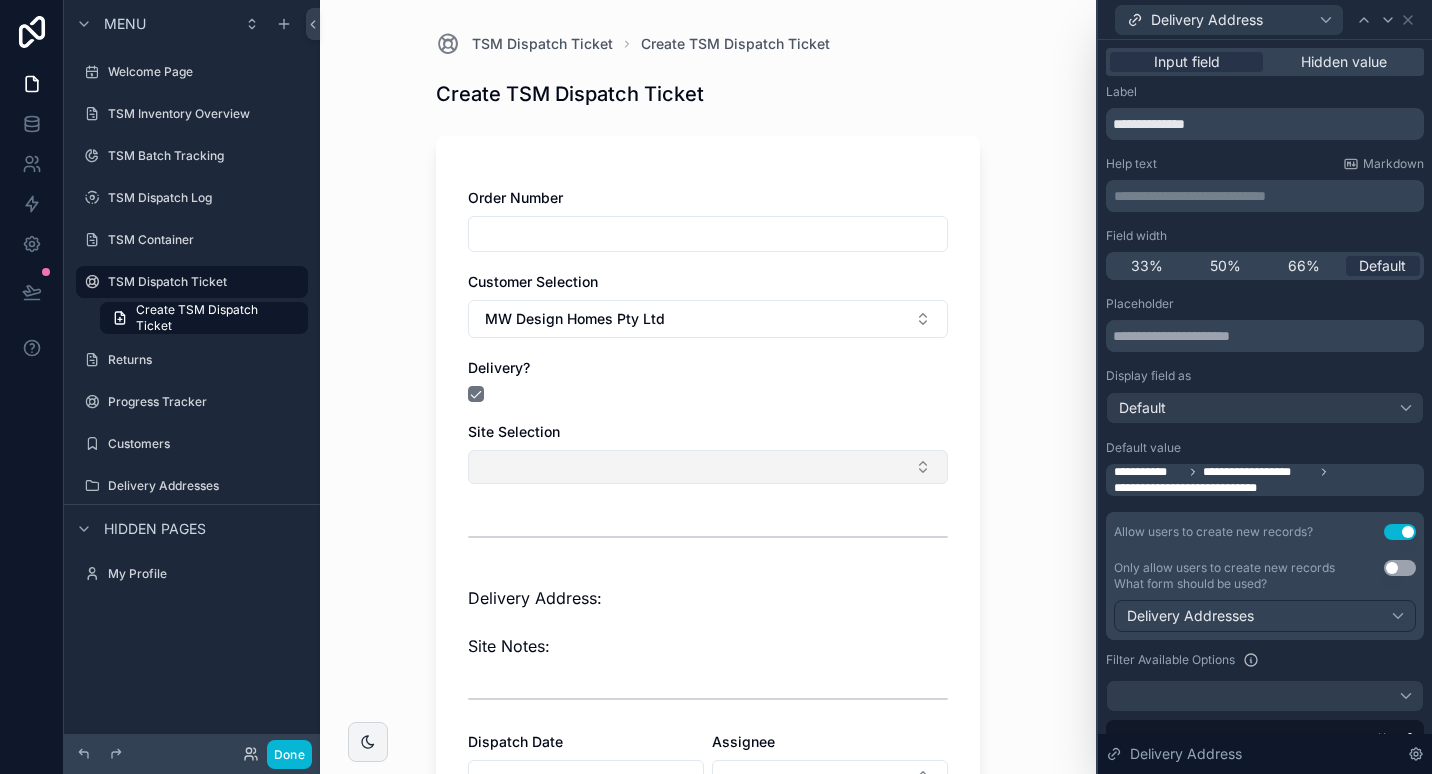 click at bounding box center [708, 467] 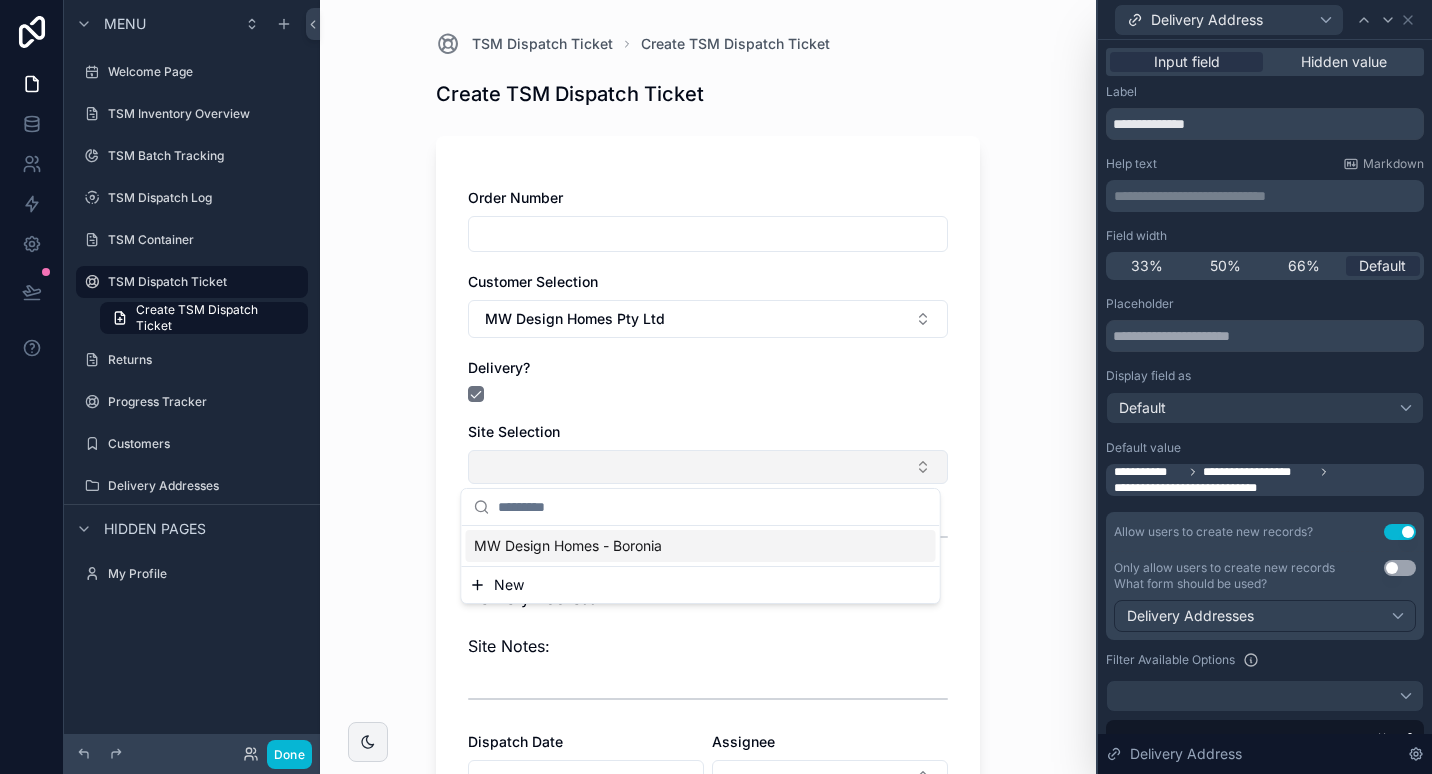 click at bounding box center [708, 467] 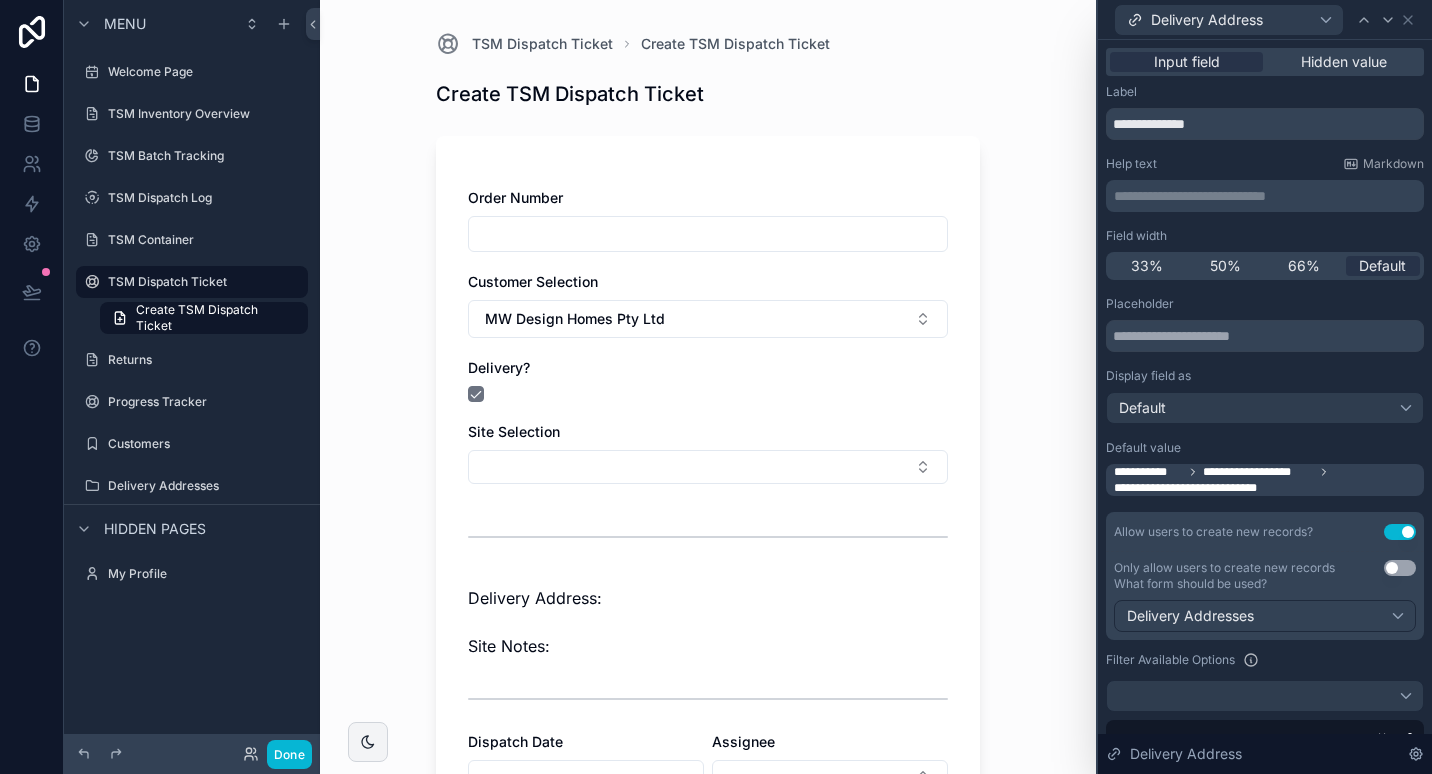 click on "**********" at bounding box center (1258, 472) 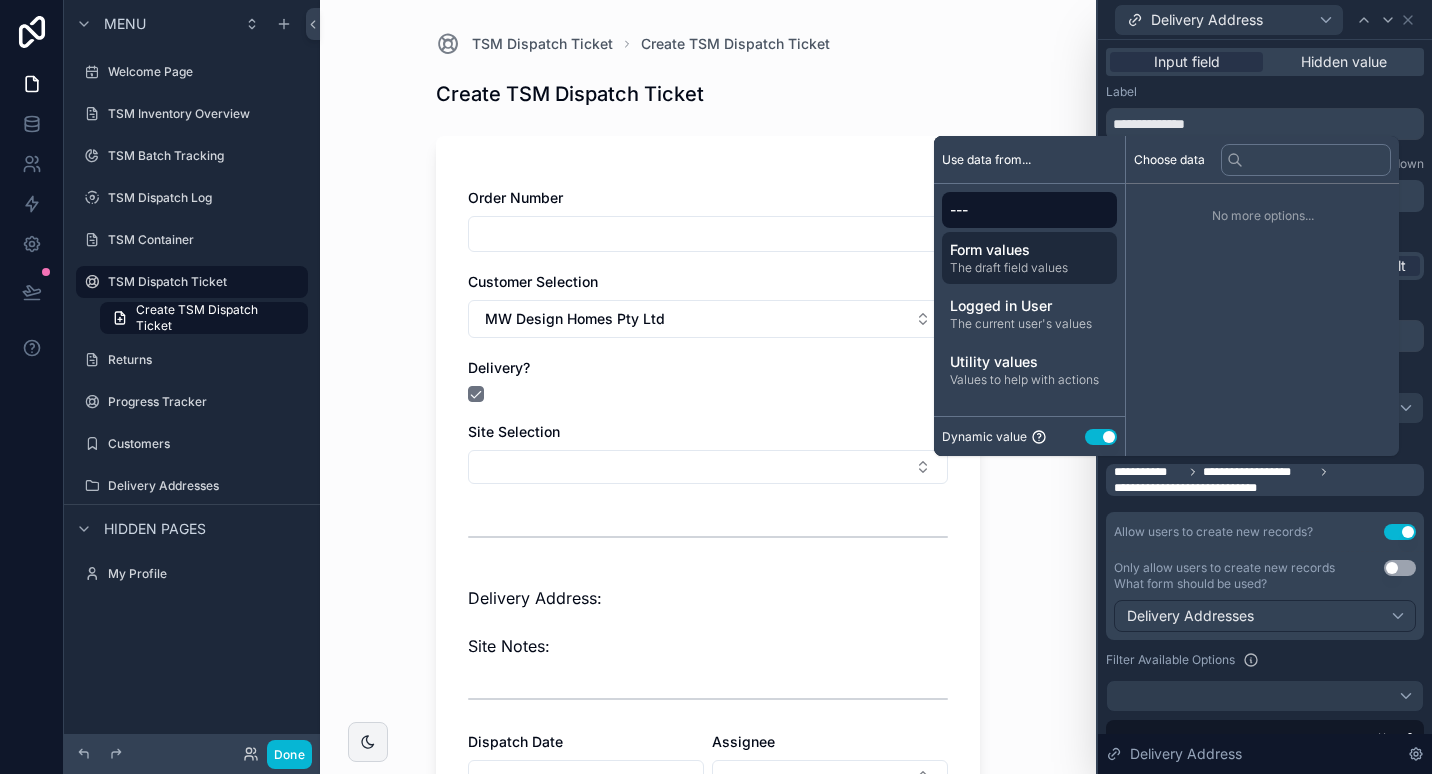 click on "The draft field values" at bounding box center [1029, 268] 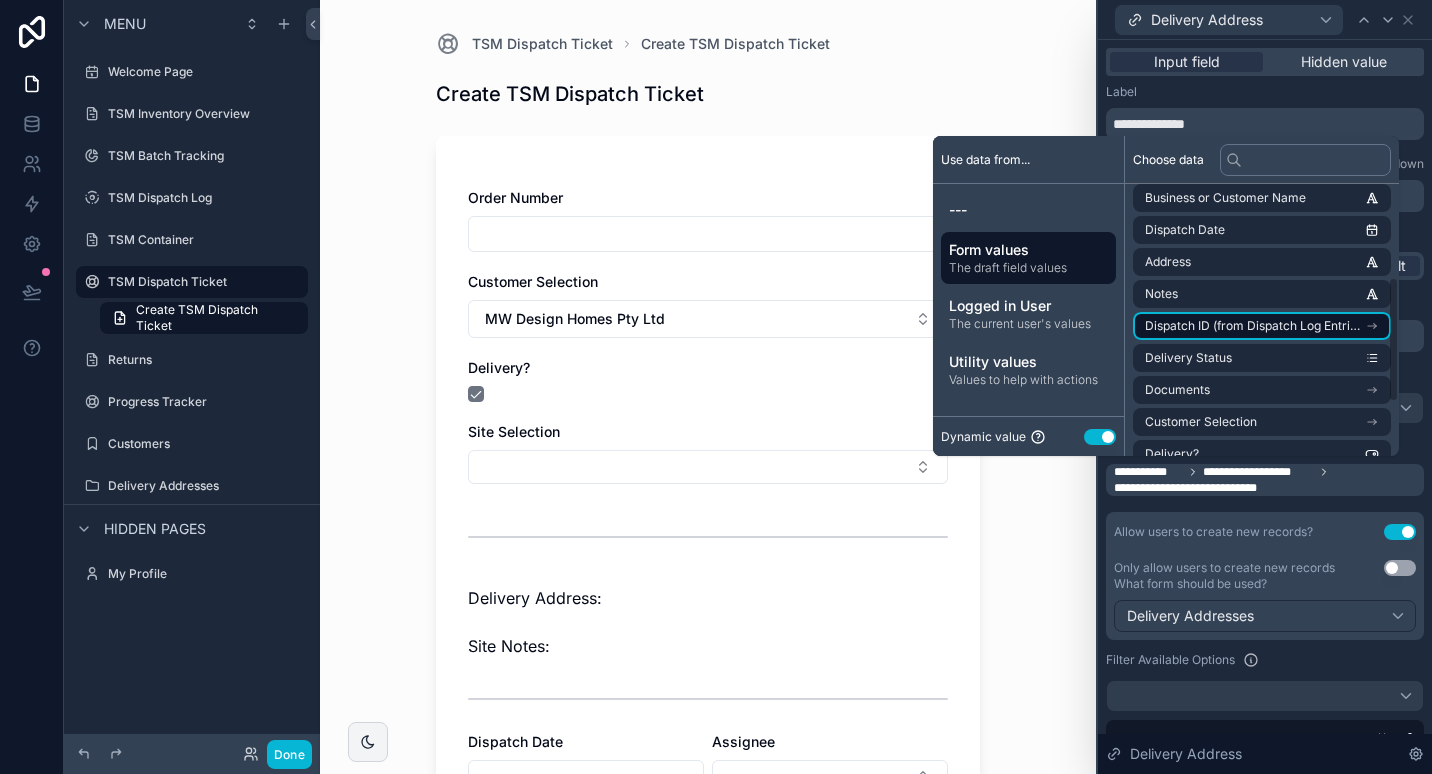 scroll, scrollTop: 300, scrollLeft: 0, axis: vertical 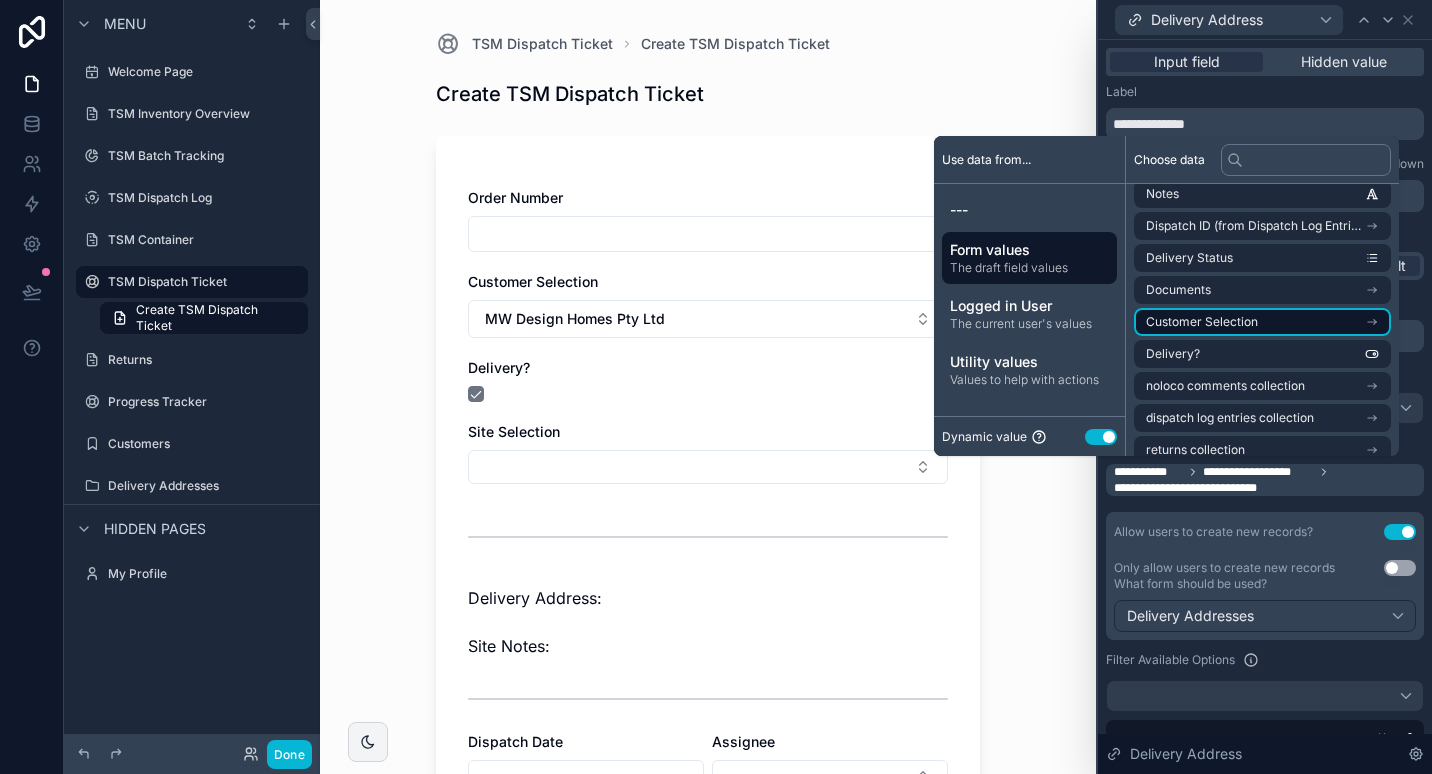 click on "Customer Selection" at bounding box center (1262, 322) 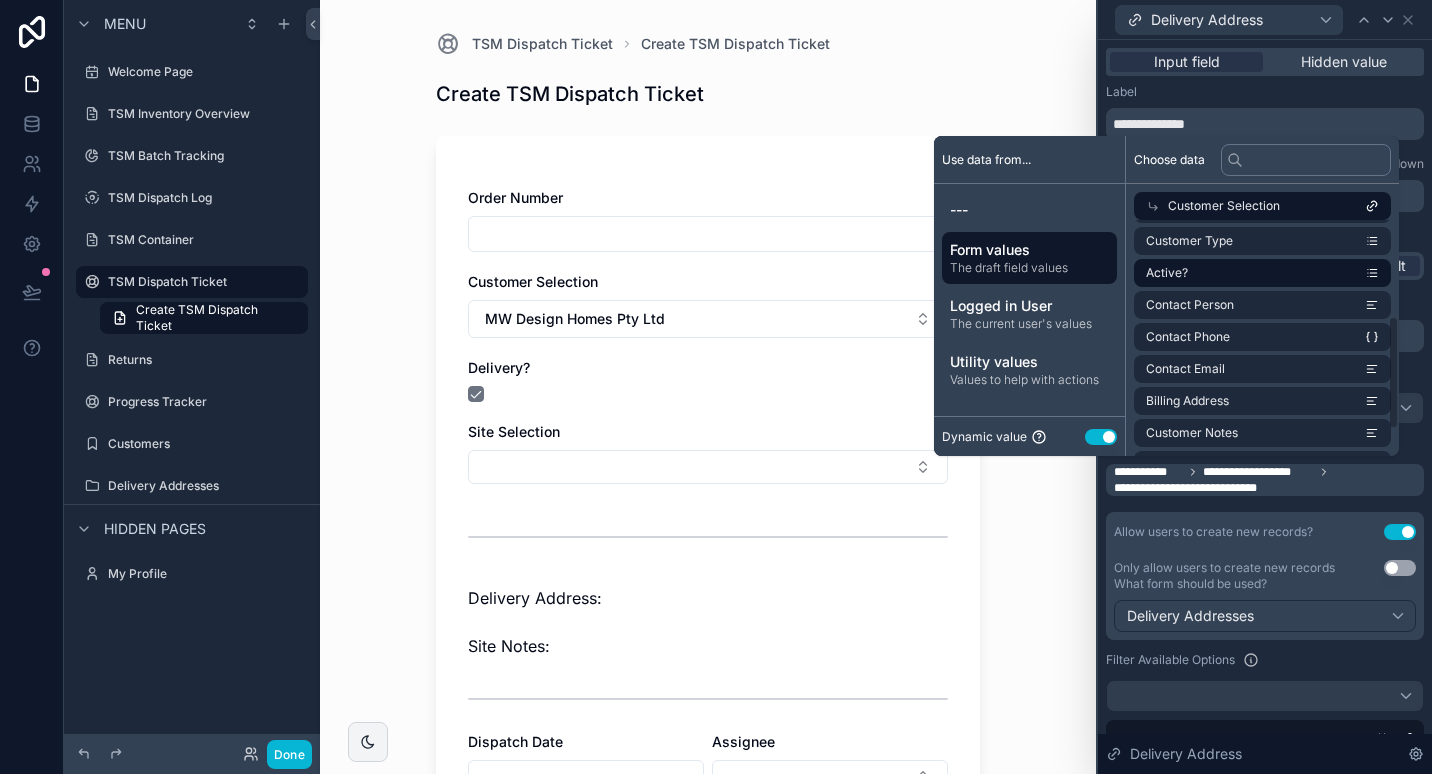 scroll, scrollTop: 200, scrollLeft: 0, axis: vertical 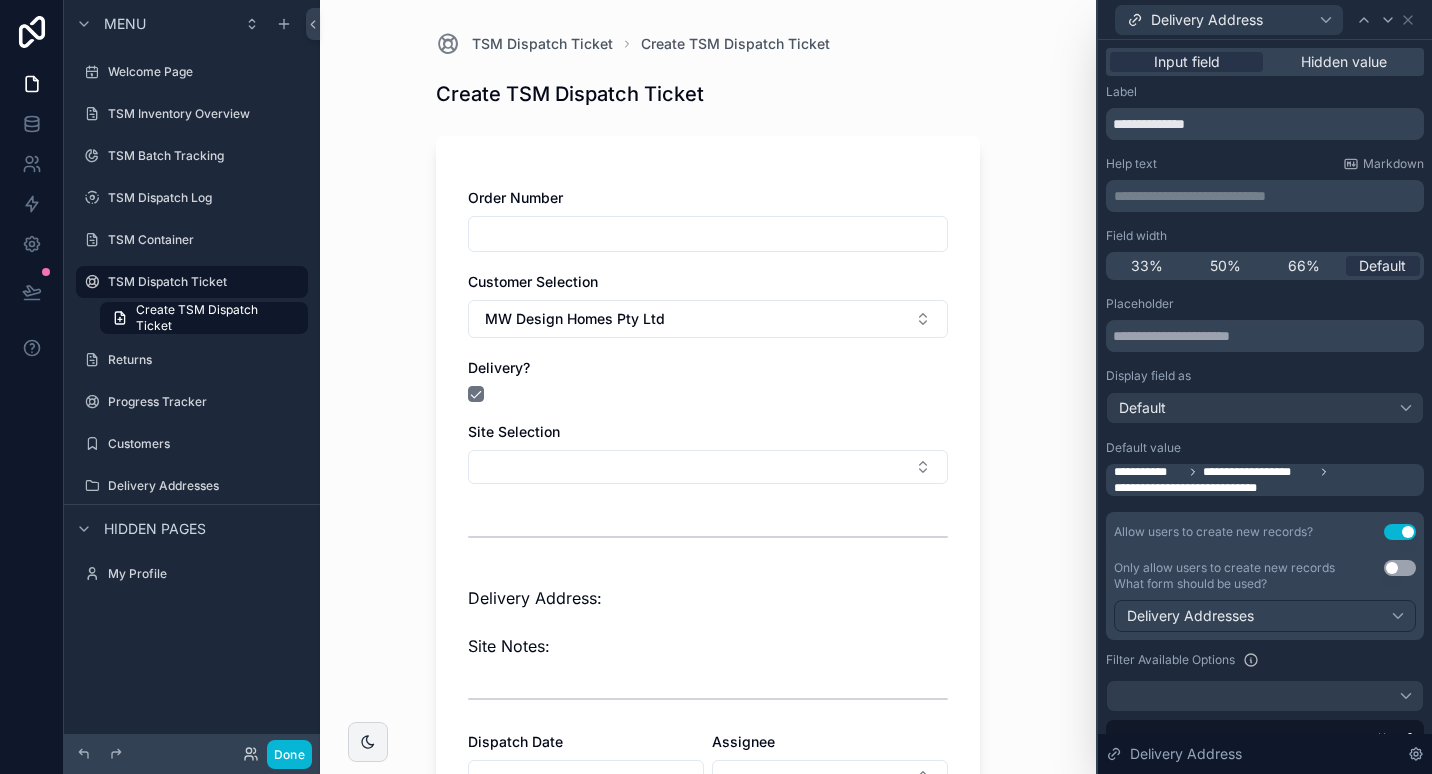 click on "TSM Dispatch Ticket Create TSM Dispatch Ticket Create TSM Dispatch Ticket Order Number Customer Selection MW Design Homes Pty Ltd Delivery? Site Selection Delivery Address: Site Notes: Dispatch Date Assignee Notes Documents Save" at bounding box center [708, 387] 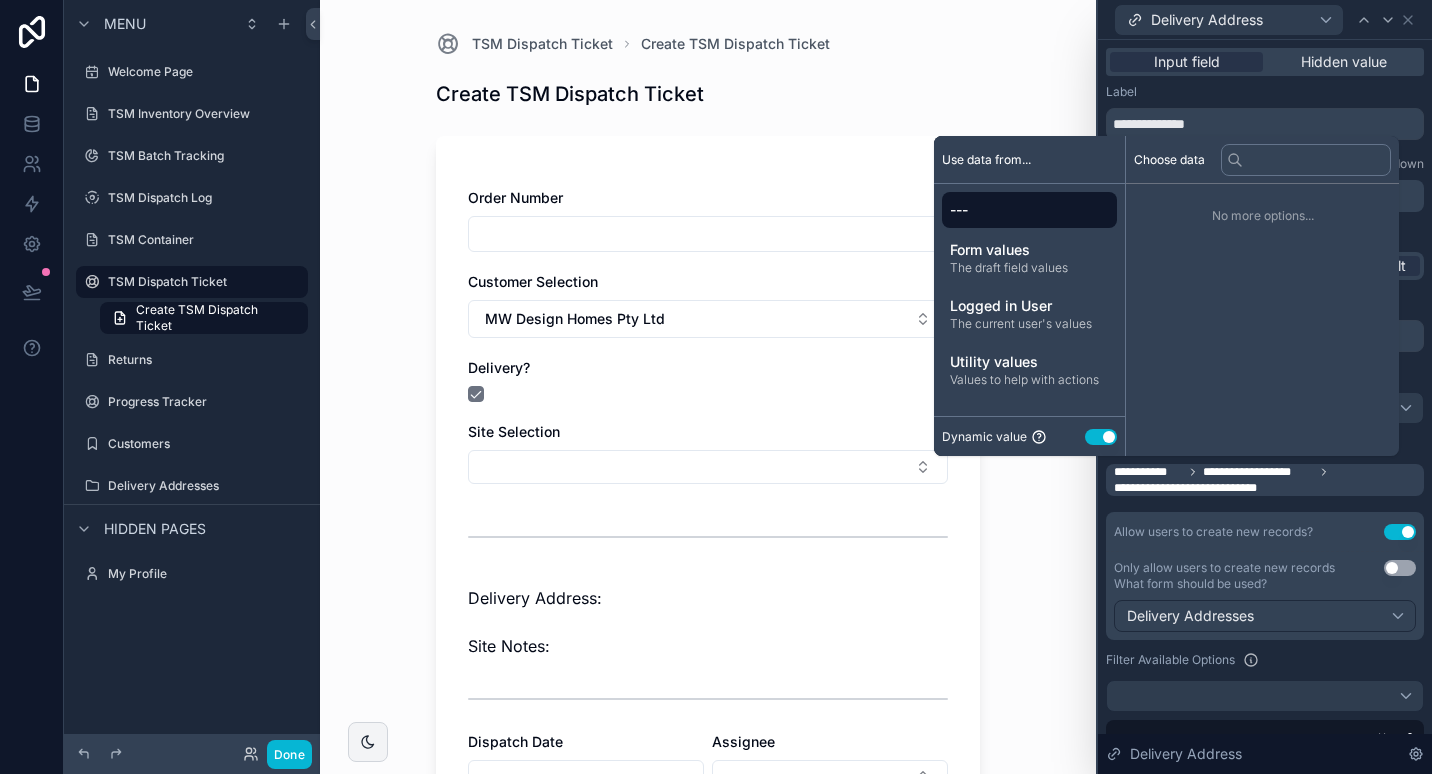 click on "Use setting" at bounding box center [1101, 437] 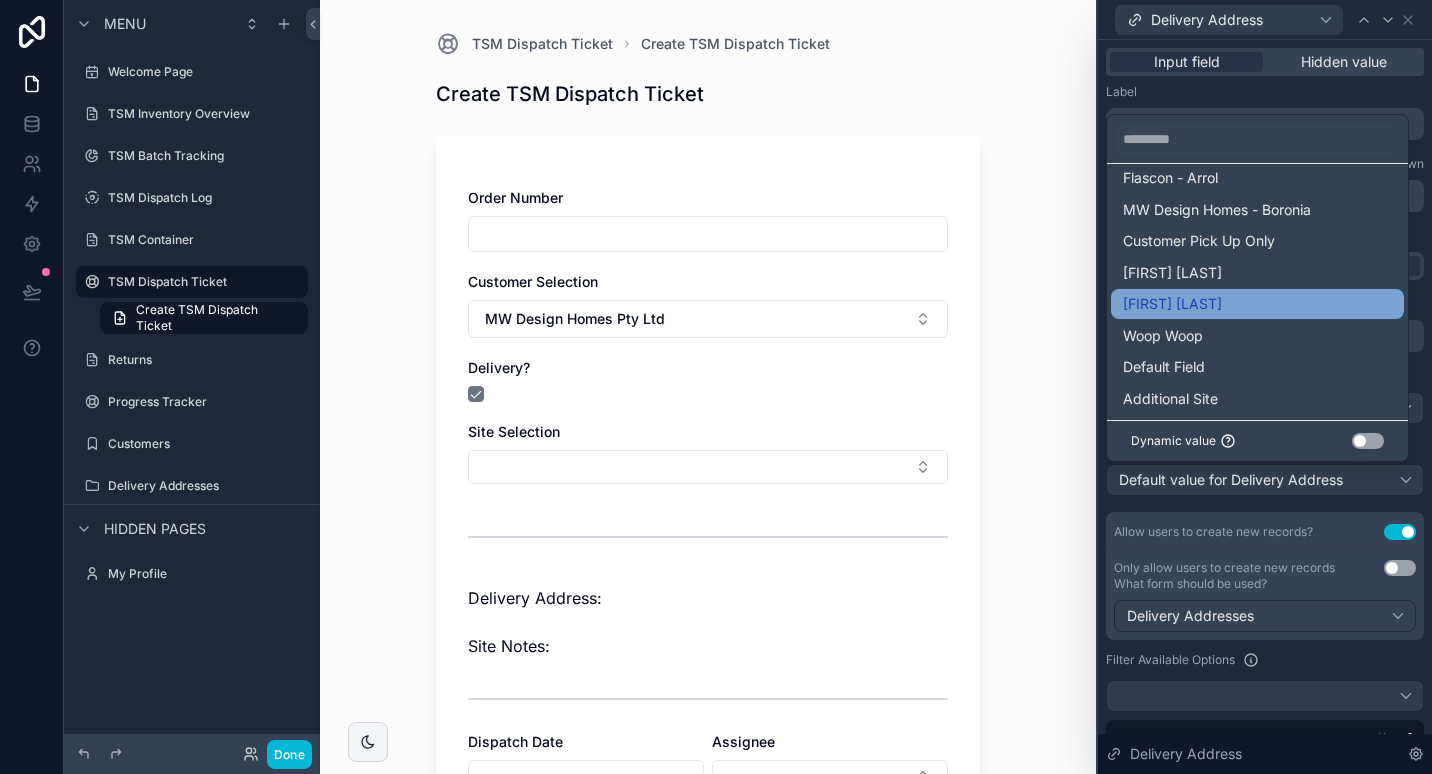 scroll, scrollTop: 26, scrollLeft: 0, axis: vertical 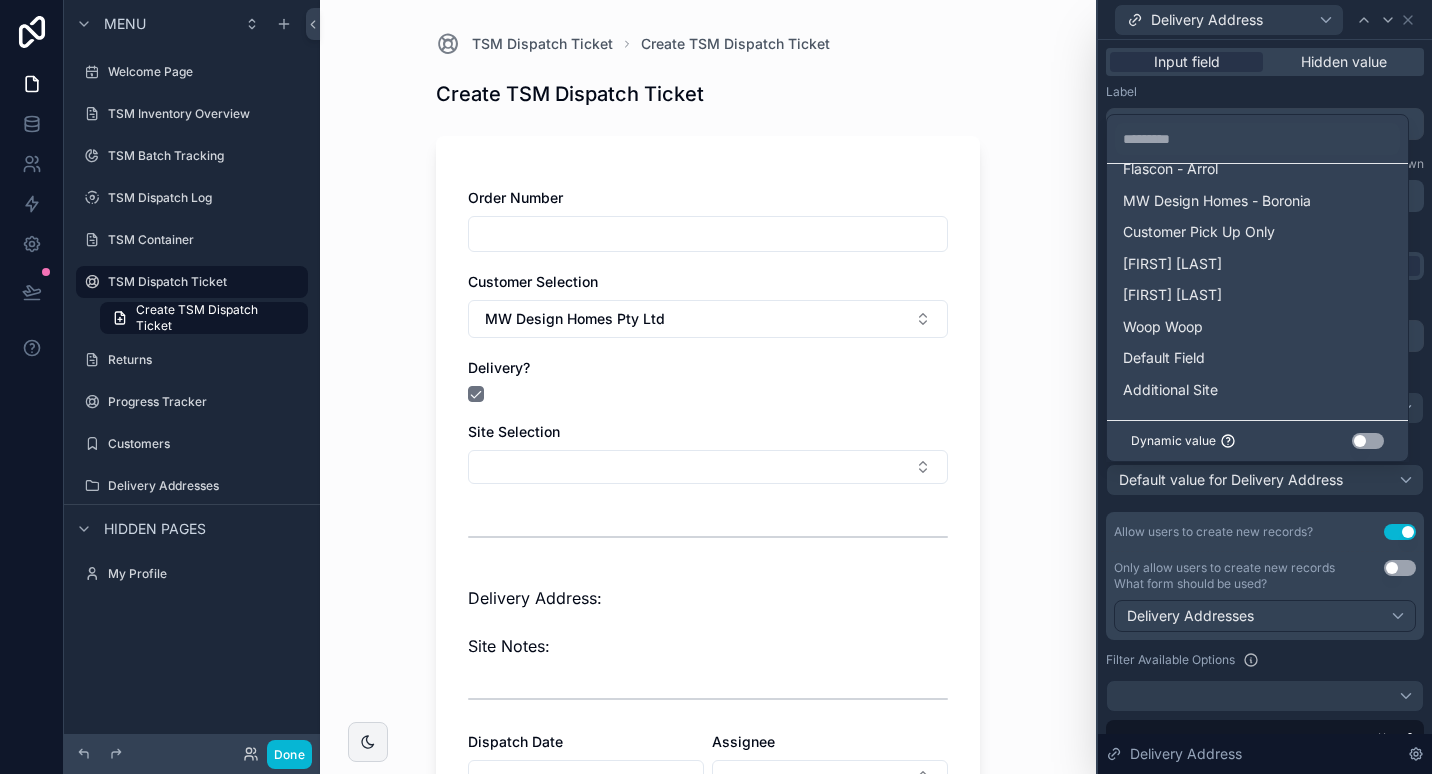 click on "Use setting" at bounding box center (1368, 441) 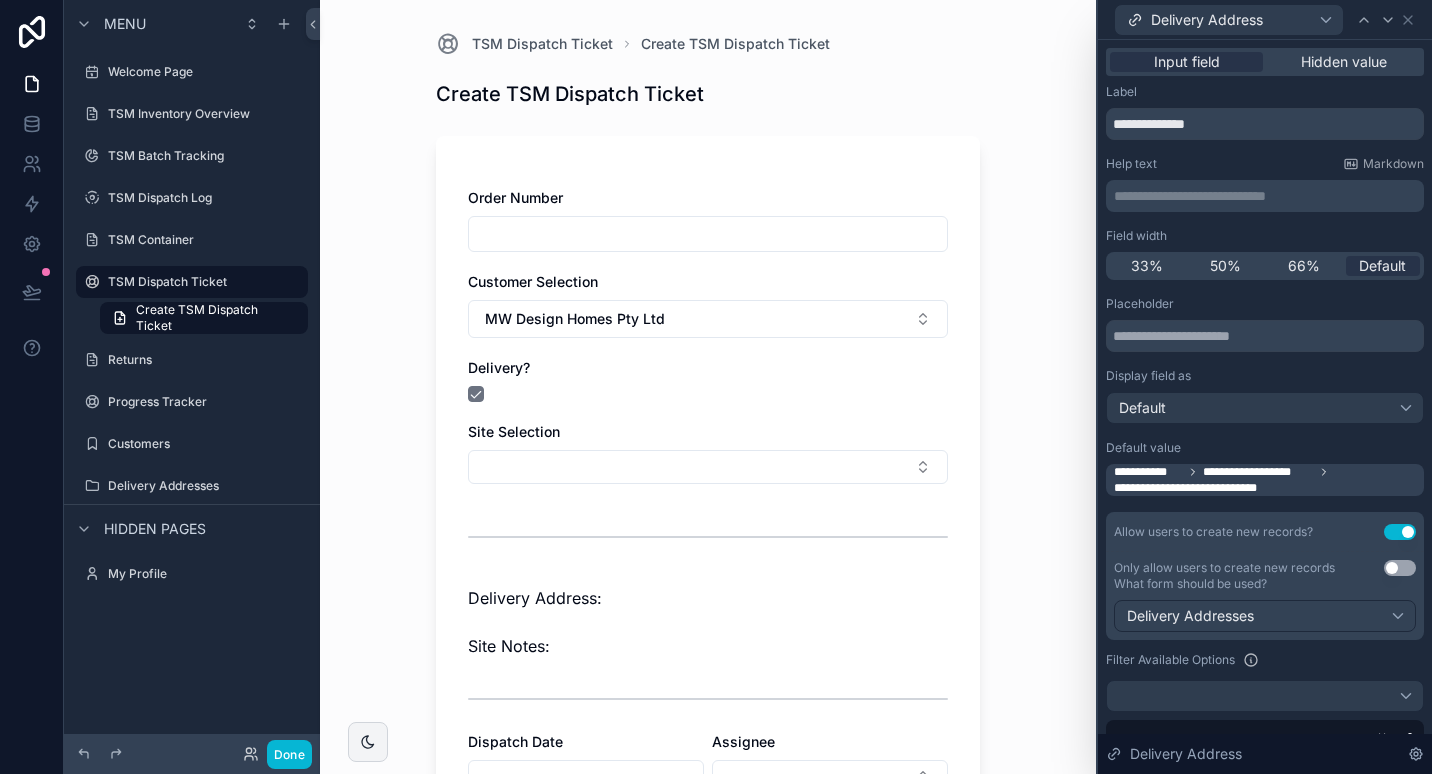 click on "**********" at bounding box center [1267, 480] 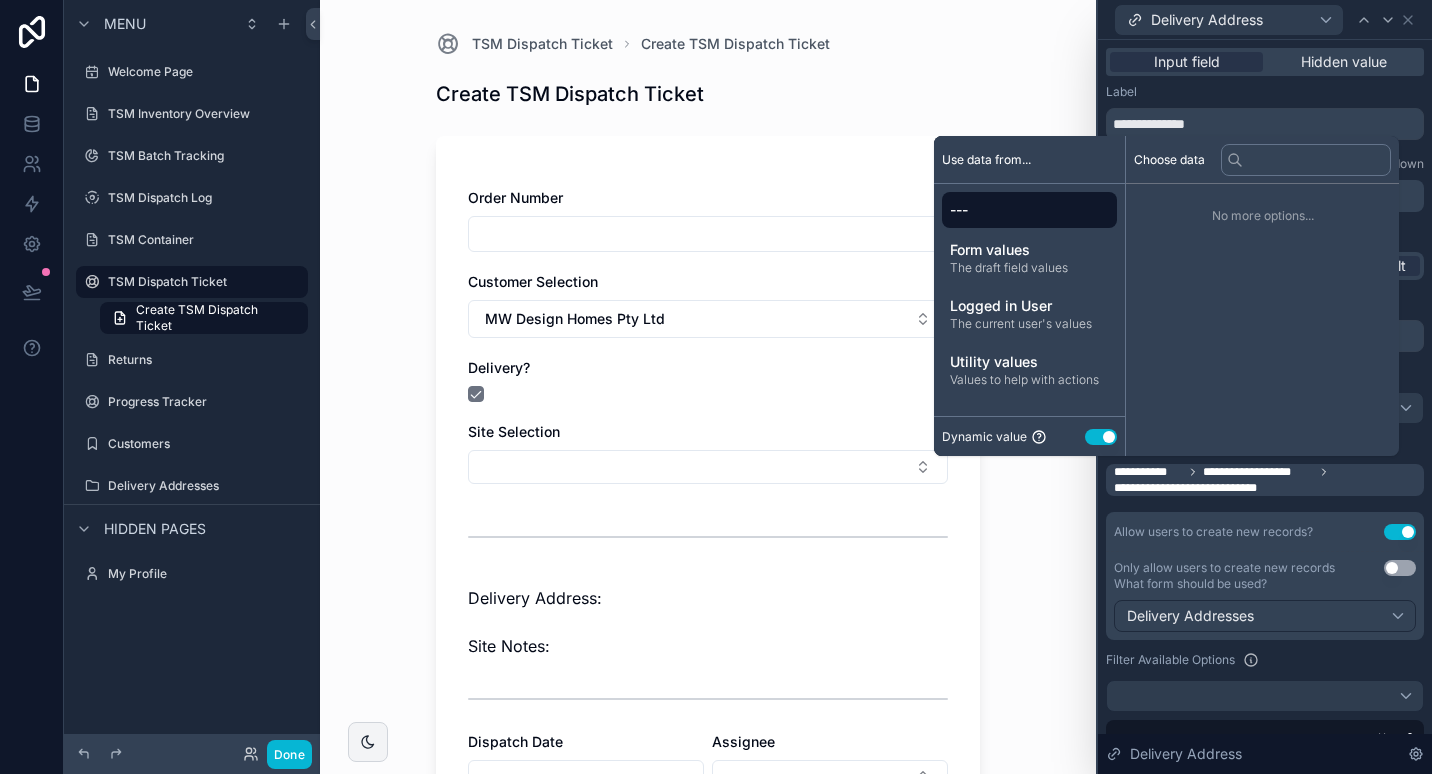 click on "**********" at bounding box center (1267, 480) 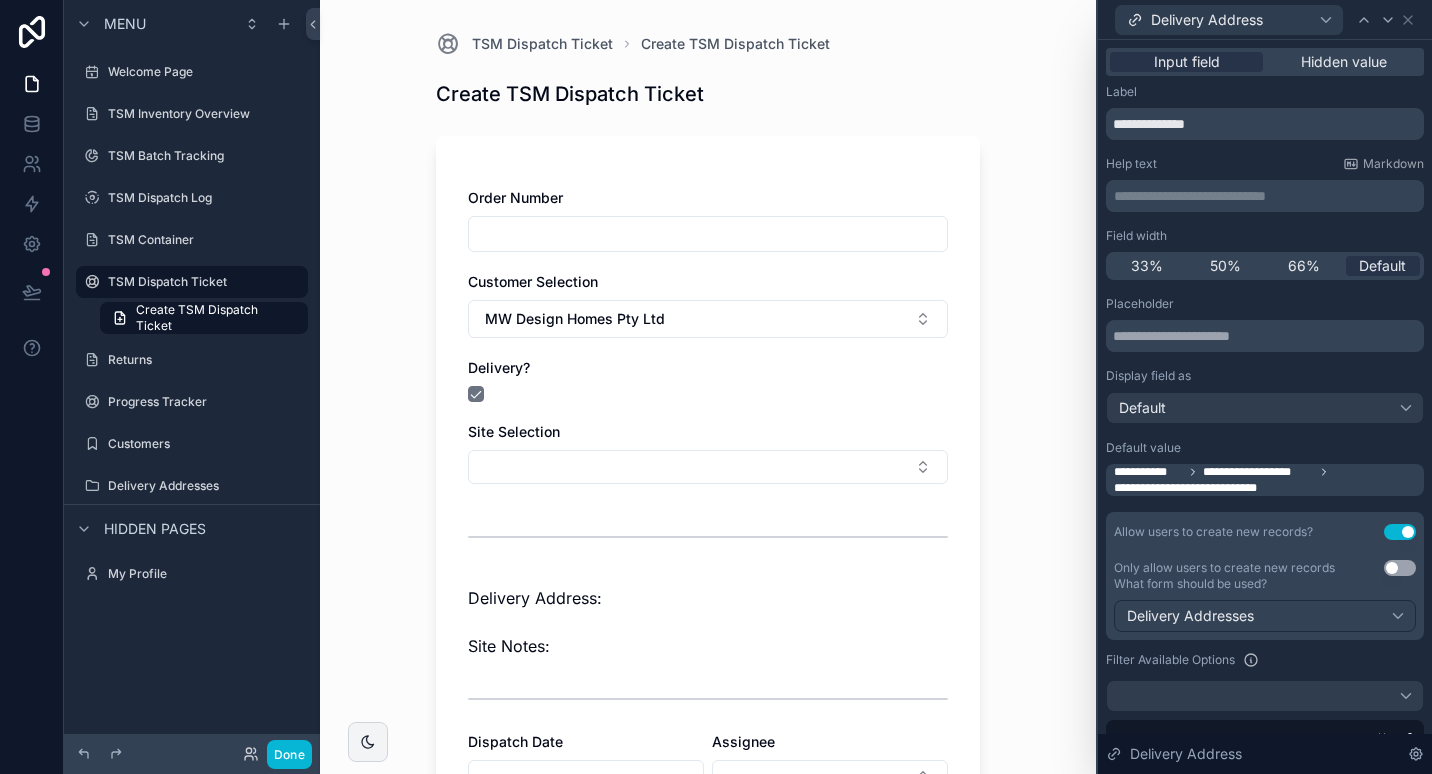 click on "**********" at bounding box center (1267, 480) 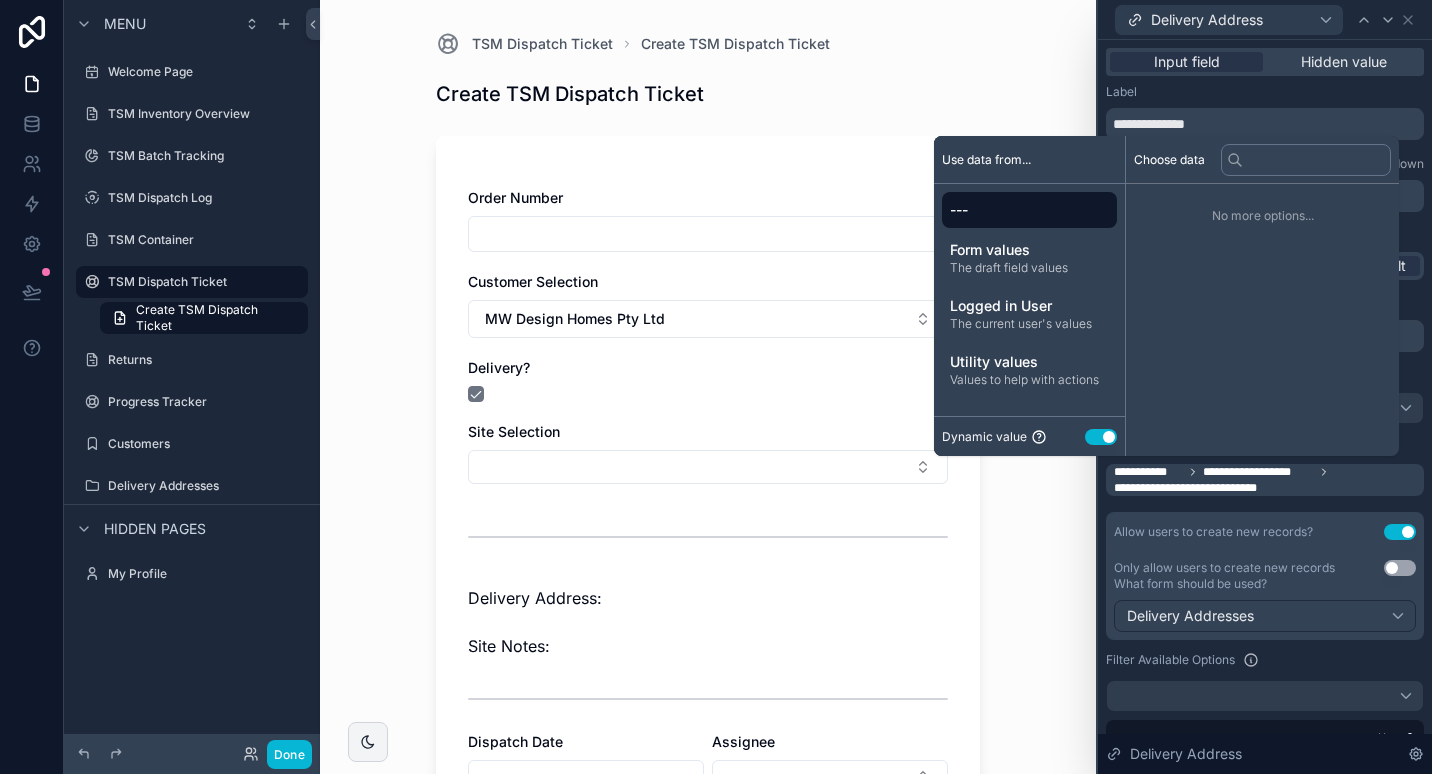 click on "**********" at bounding box center (1267, 480) 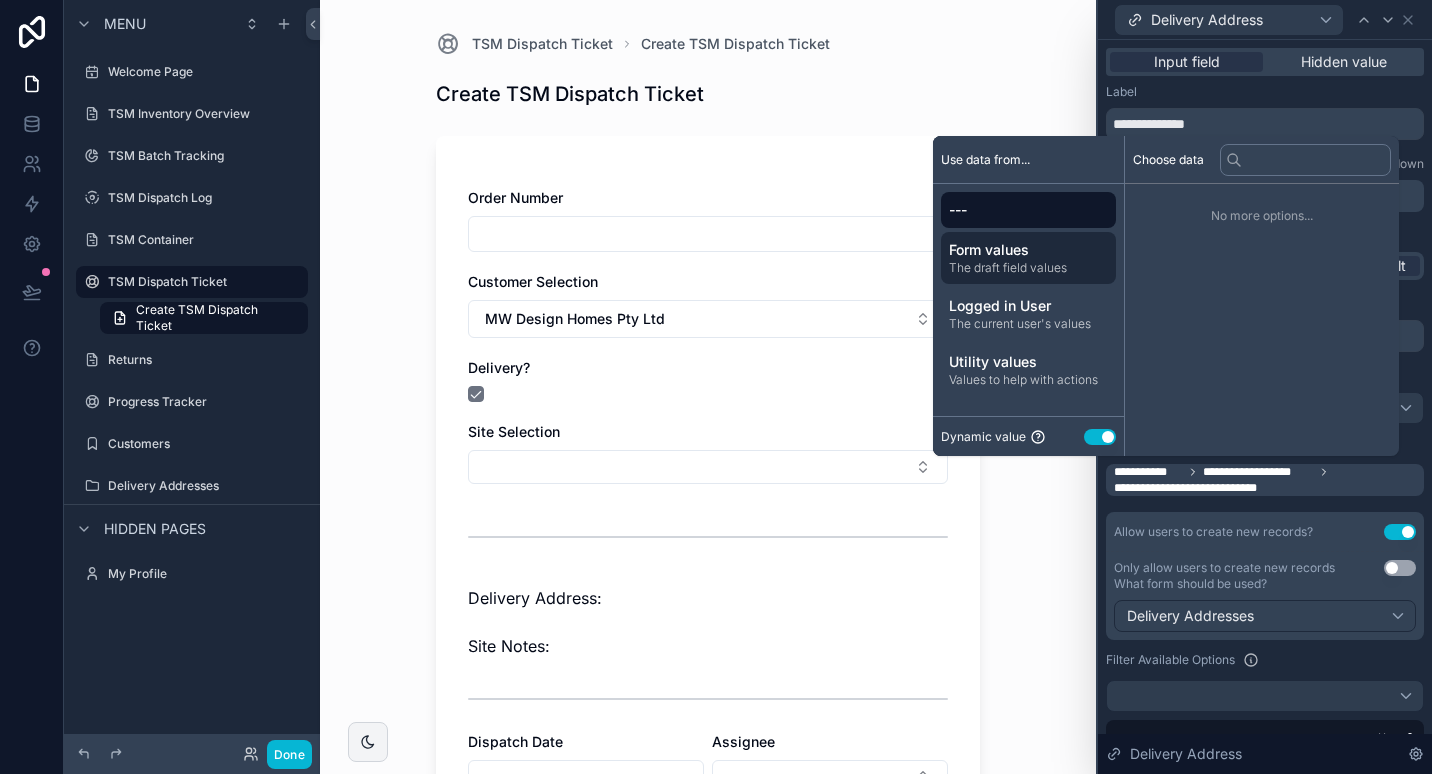 click on "Form values" at bounding box center (1028, 250) 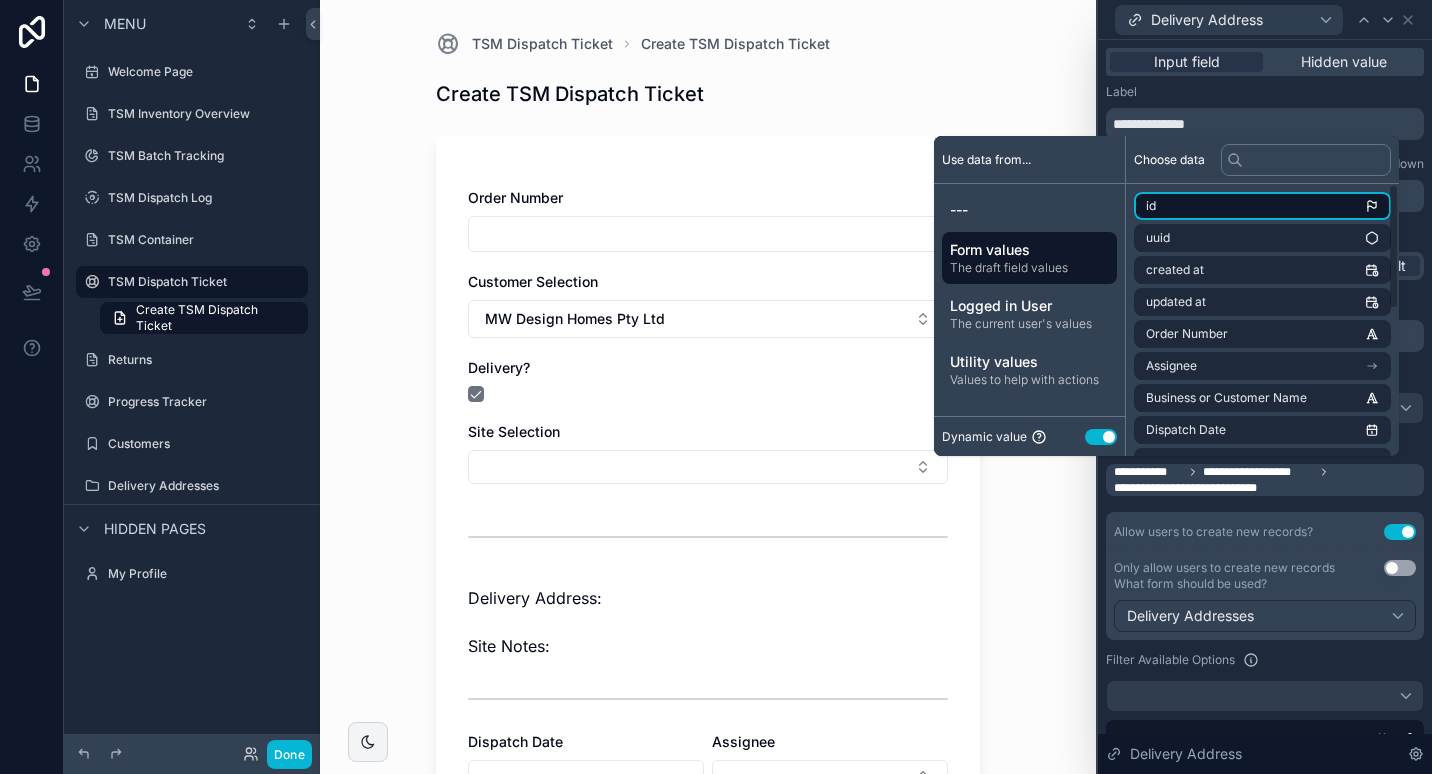 click on "id" at bounding box center [1262, 206] 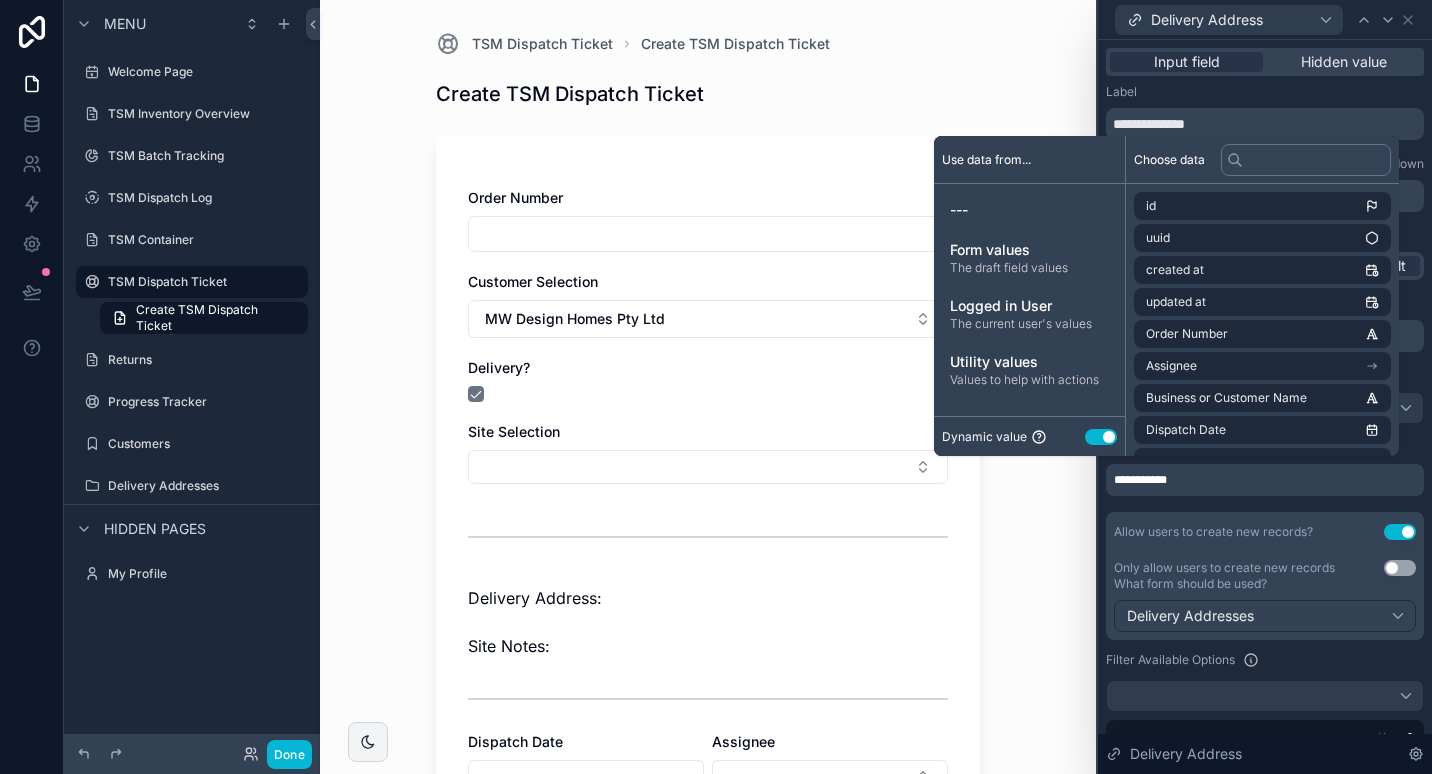 click on "**********" at bounding box center [1265, 660] 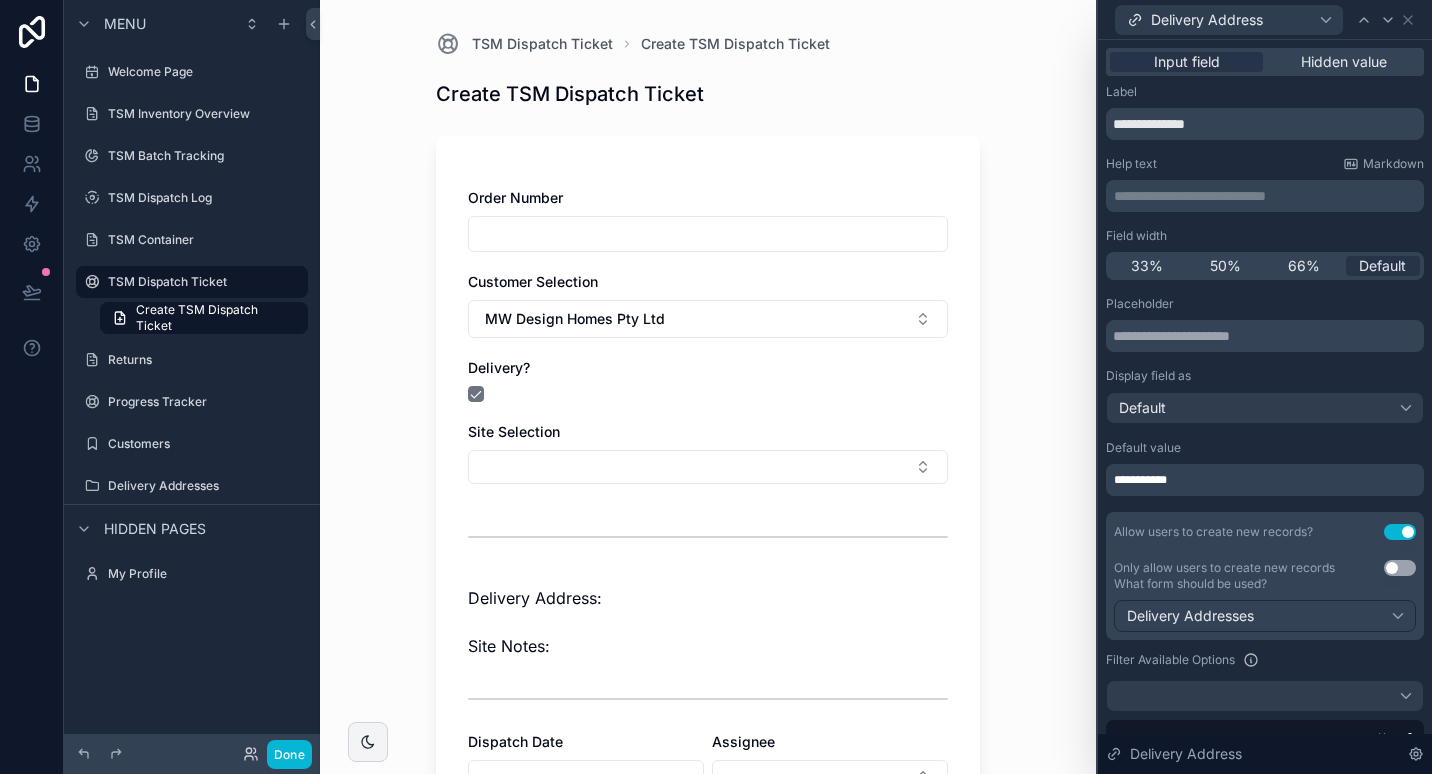 click on "**********" at bounding box center (1265, 480) 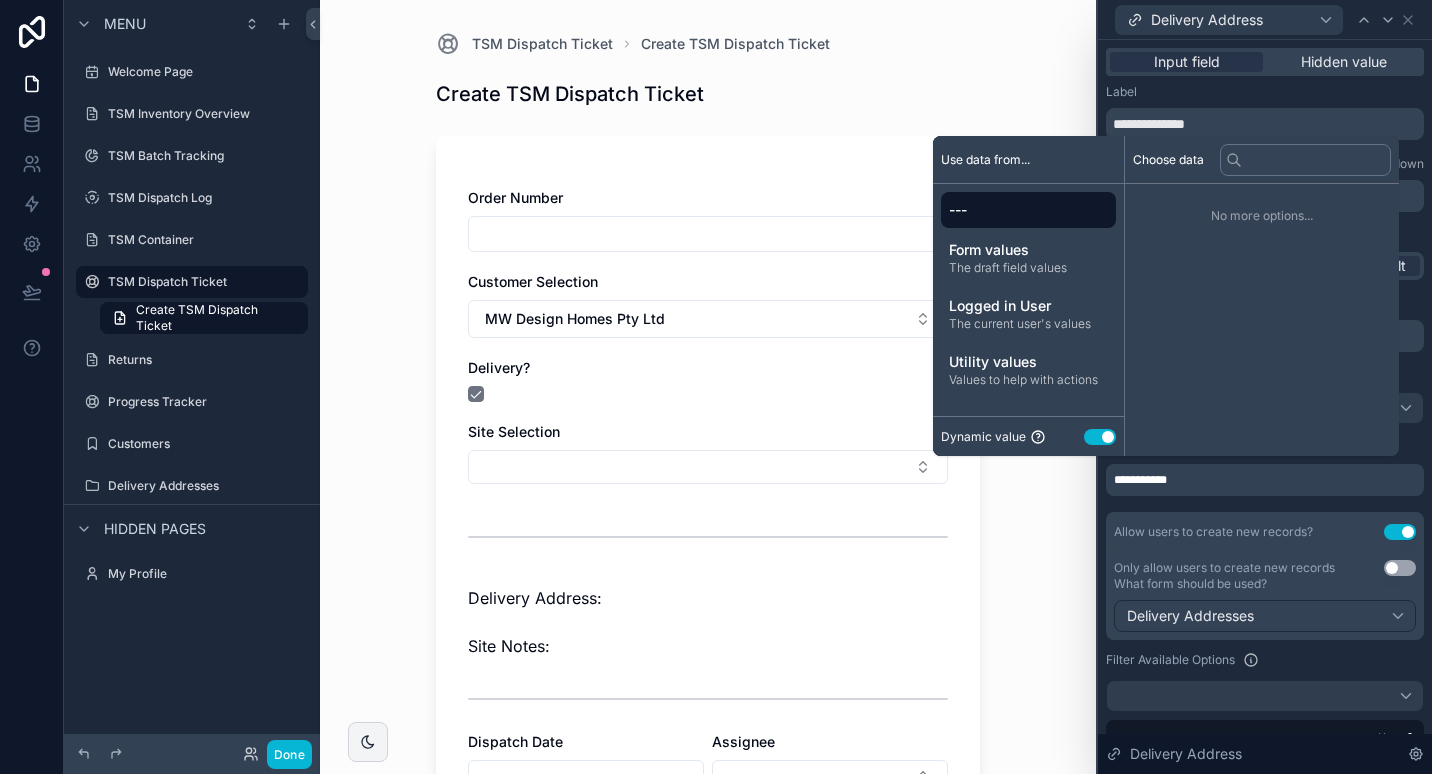 click on "---" at bounding box center (1028, 210) 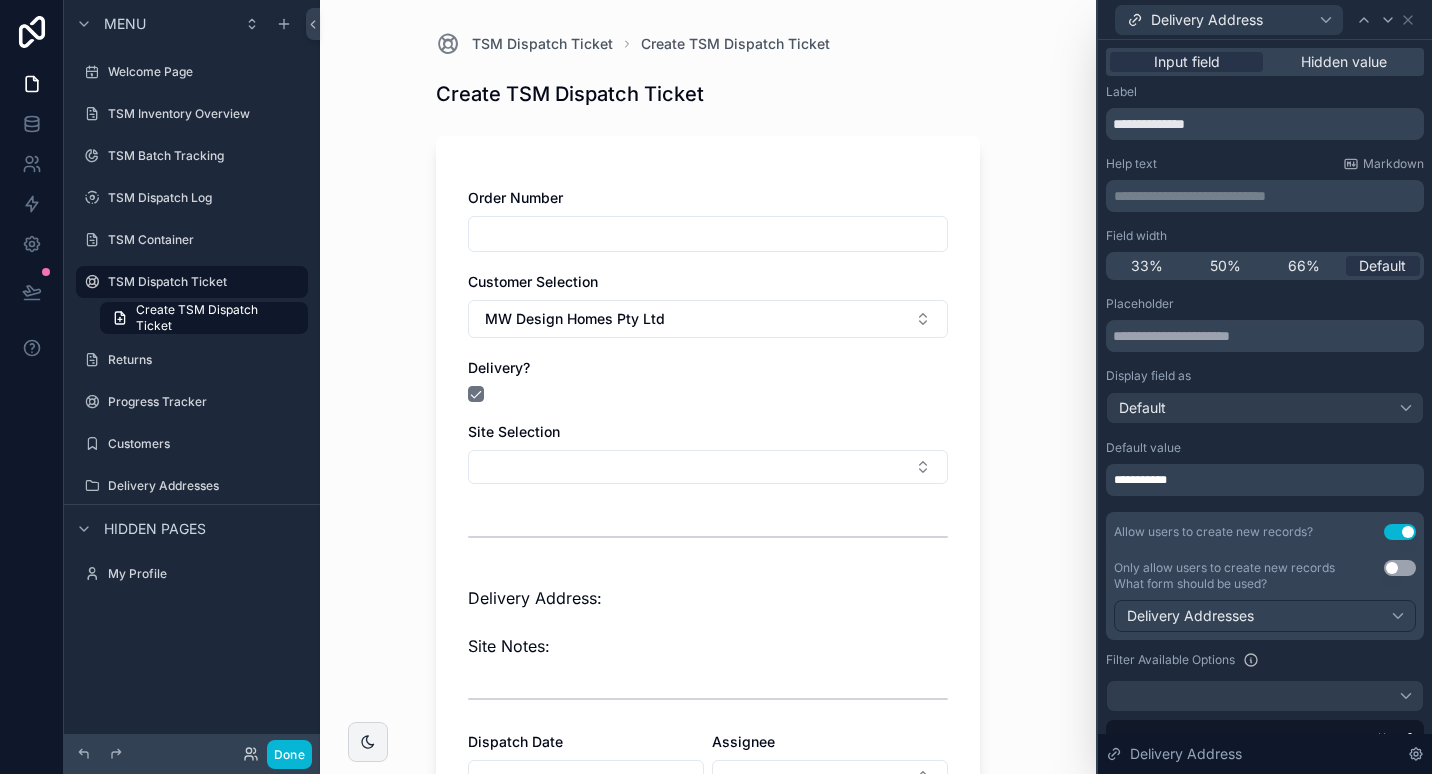click on "**********" at bounding box center [1265, 660] 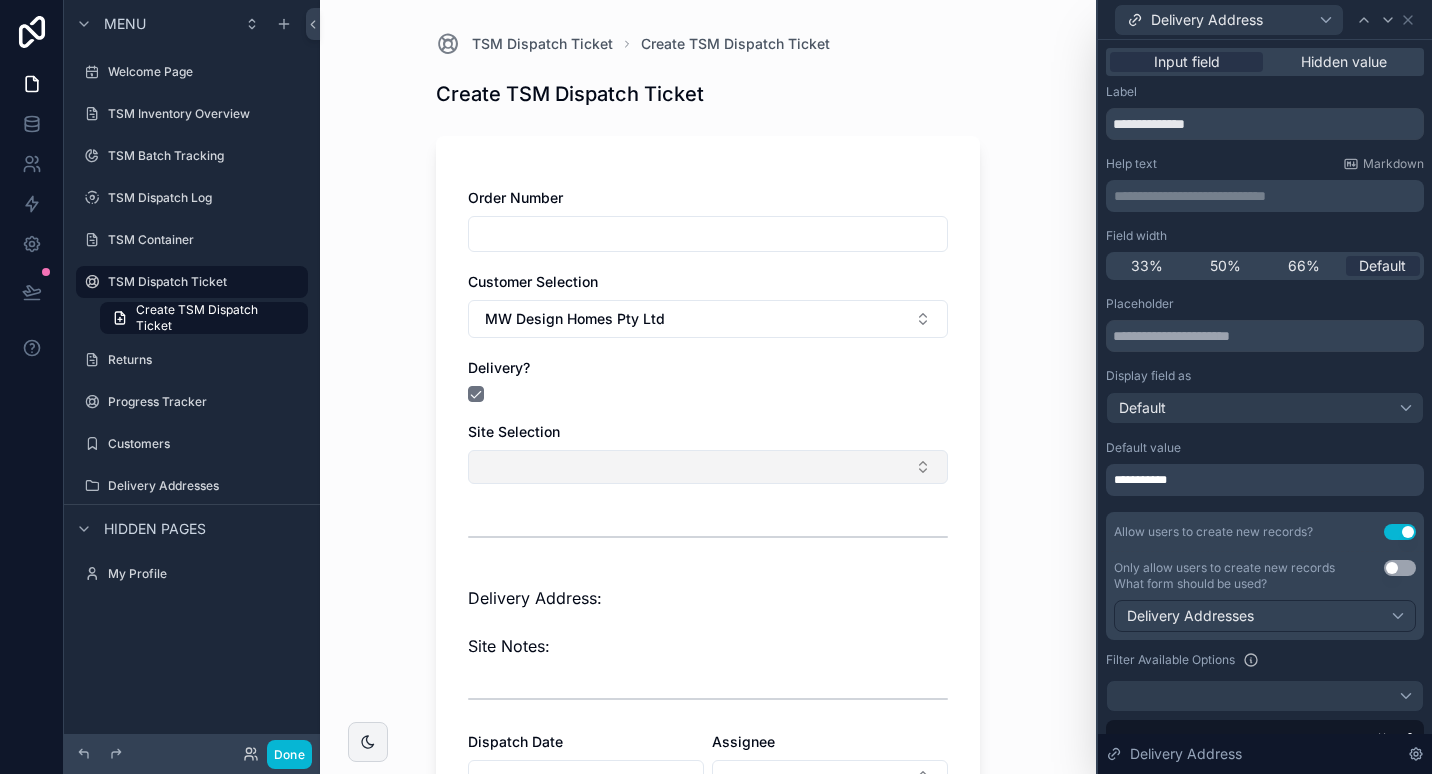 click at bounding box center [708, 467] 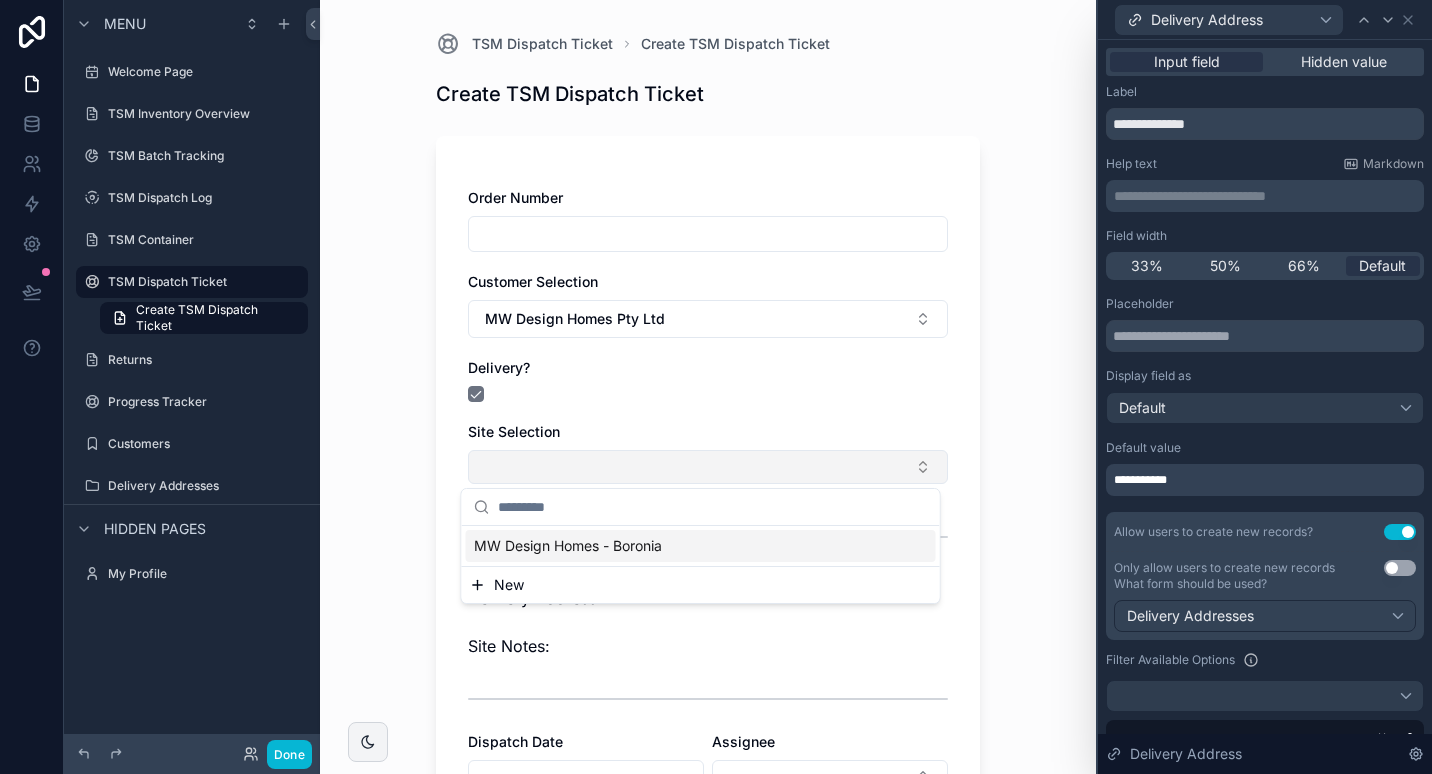 click at bounding box center (708, 467) 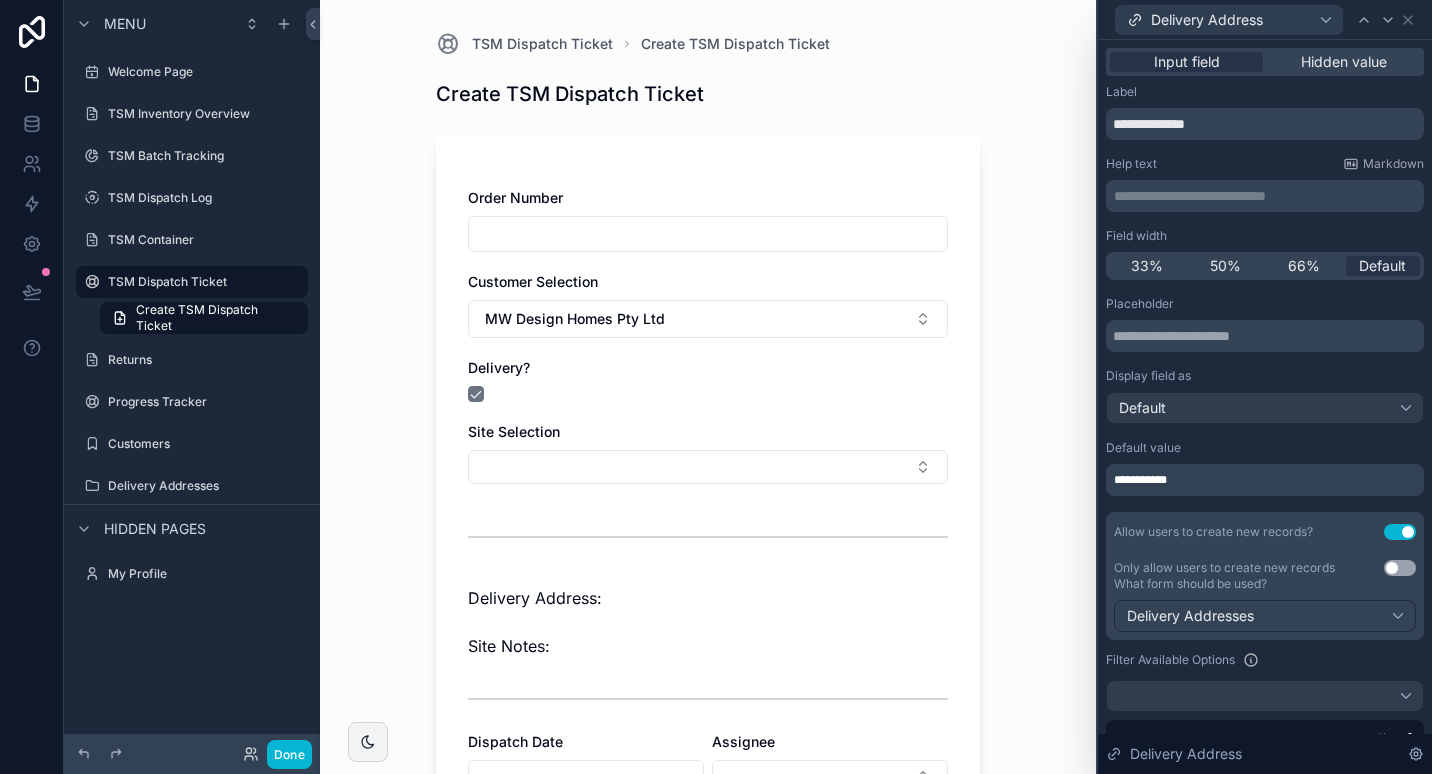click on "TSM Dispatch Ticket Create TSM Dispatch Ticket Create TSM Dispatch Ticket Order Number Customer Selection MW Design Homes Pty Ltd Delivery? Site Selection Delivery Address: Site Notes: Dispatch Date Assignee Notes Documents Save" at bounding box center [708, 387] 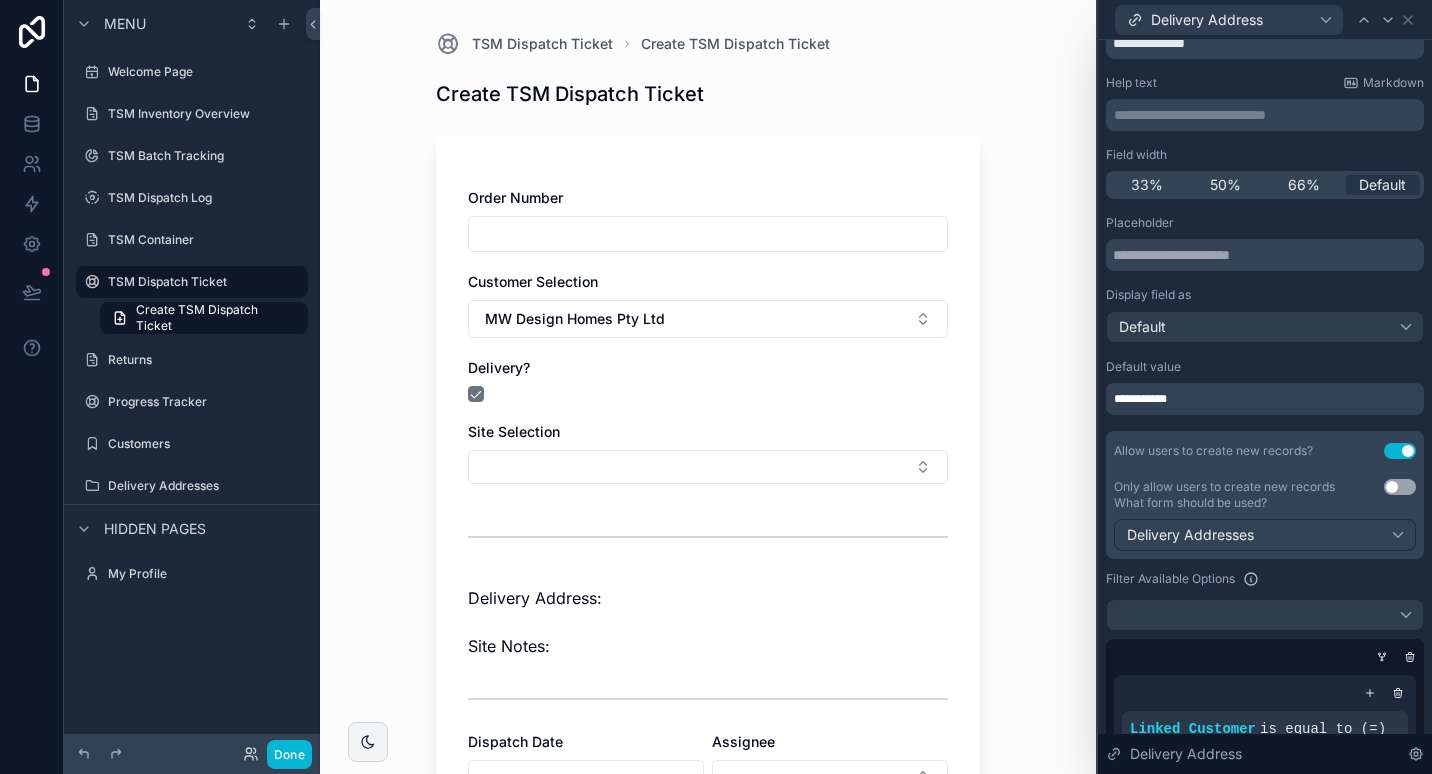 scroll, scrollTop: 100, scrollLeft: 0, axis: vertical 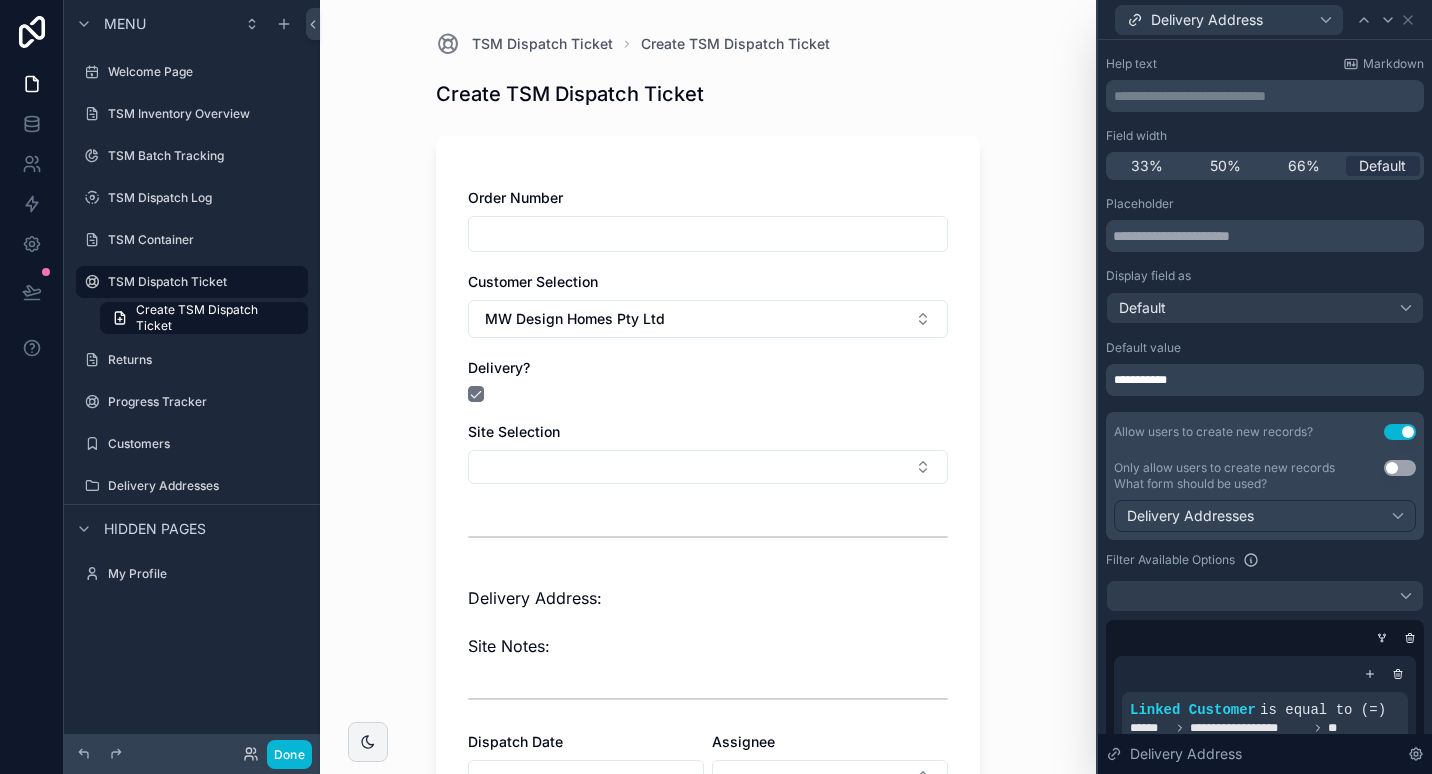 click on "**********" at bounding box center [1265, 380] 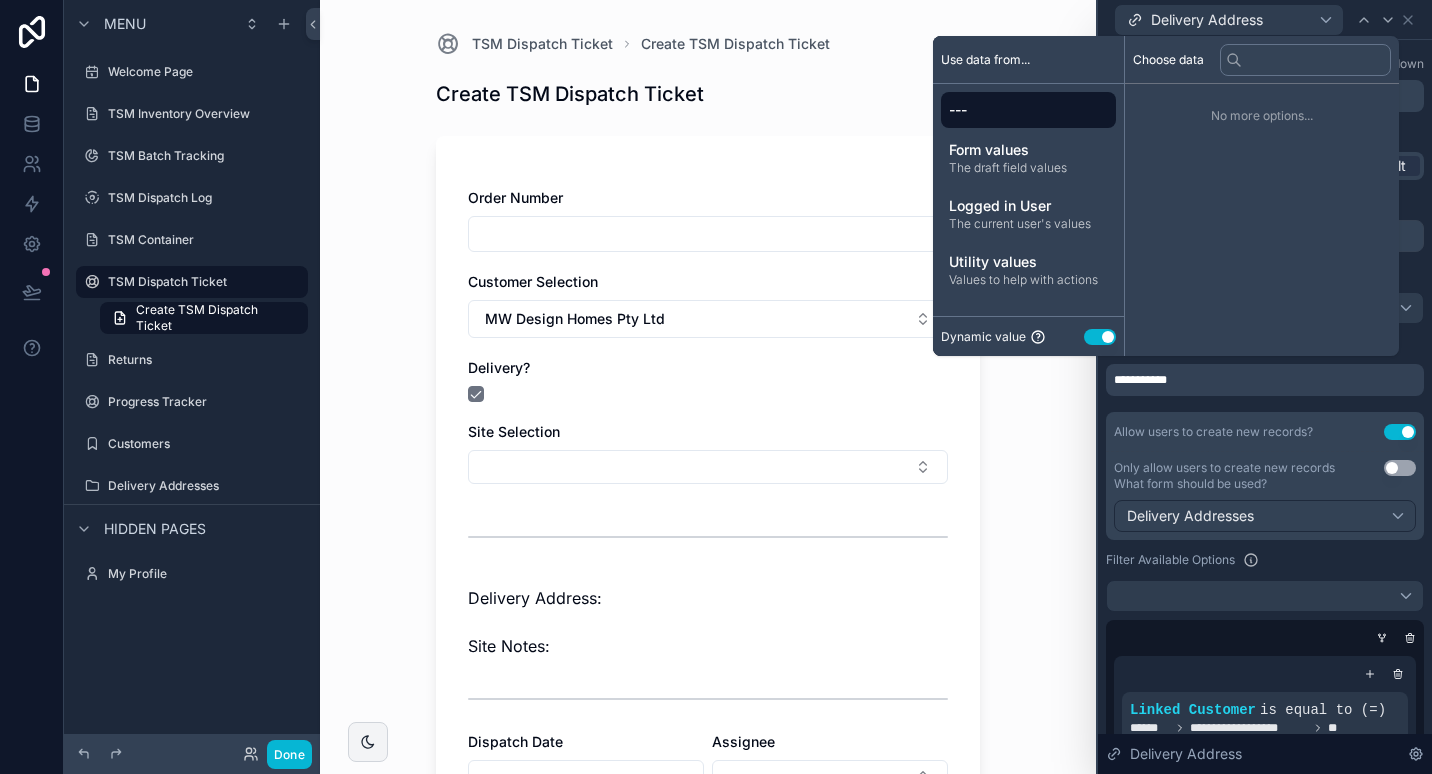 click on "TSM Dispatch Ticket Create TSM Dispatch Ticket Create TSM Dispatch Ticket Order Number Customer Selection MW Design Homes Pty Ltd Delivery? Site Selection Delivery Address: Site Notes: Dispatch Date Assignee Notes Documents Save" at bounding box center (708, 387) 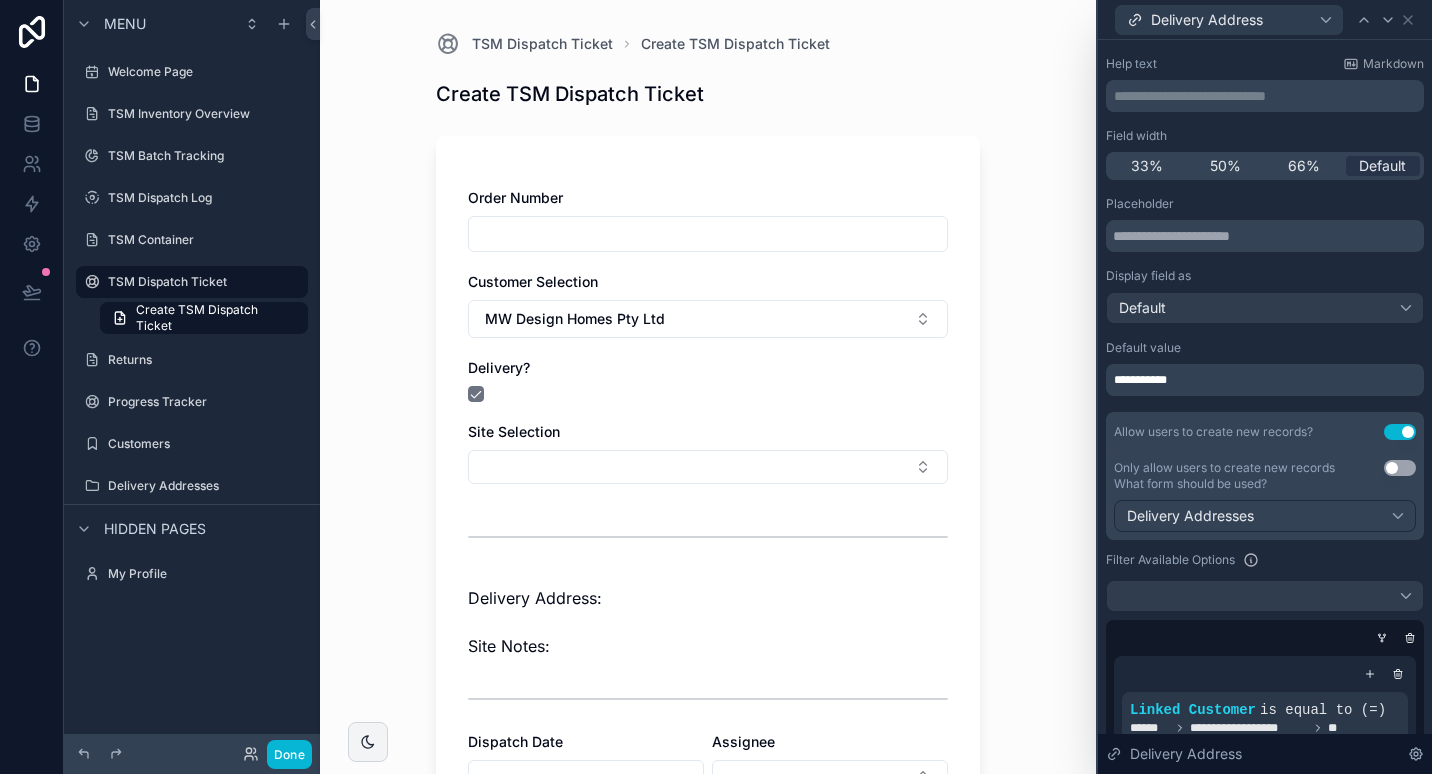 click on "TSM Dispatch Ticket Create TSM Dispatch Ticket Create TSM Dispatch Ticket Order Number Customer Selection MW Design Homes Pty Ltd Delivery? Site Selection Delivery Address: Site Notes: Dispatch Date Assignee Notes Documents Save" at bounding box center (708, 387) 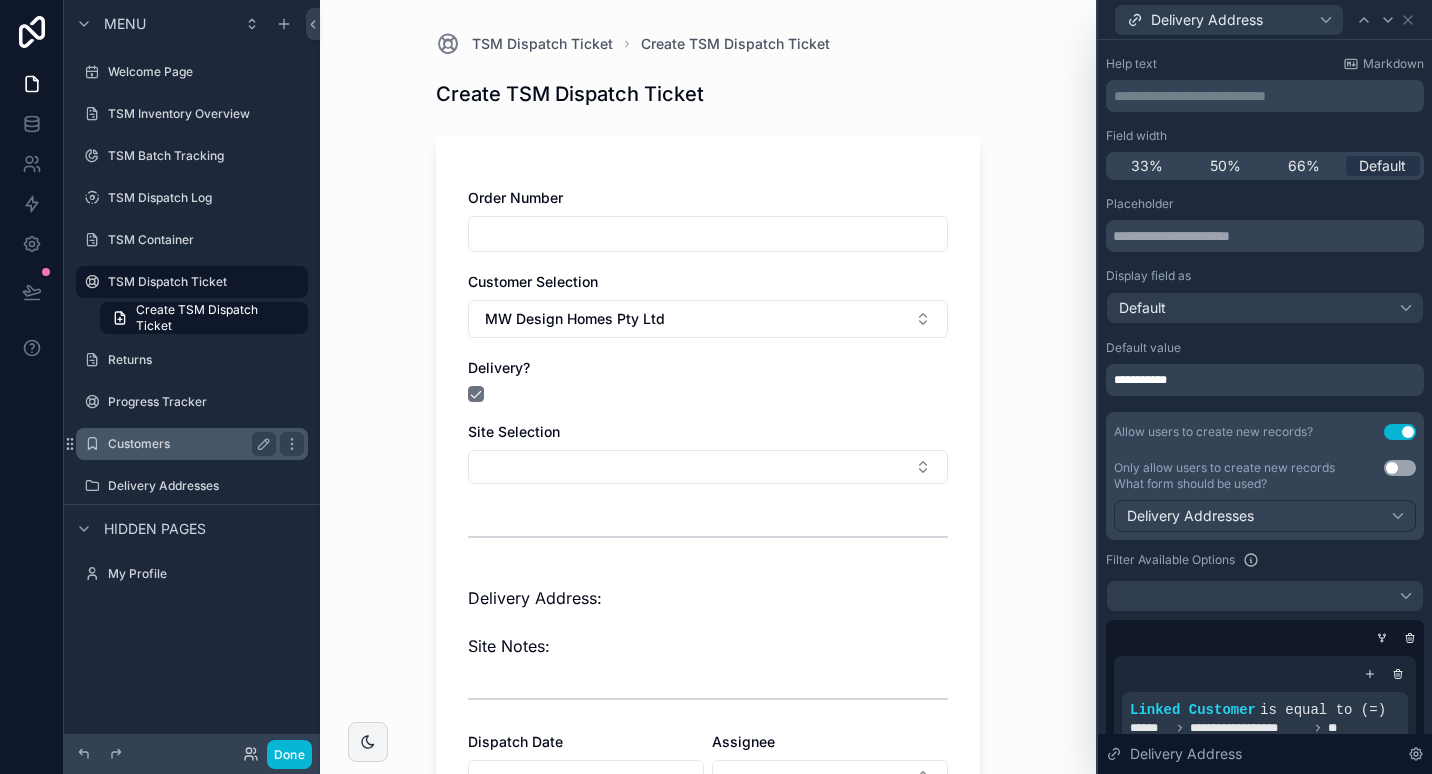 click on "Customers" at bounding box center (188, 444) 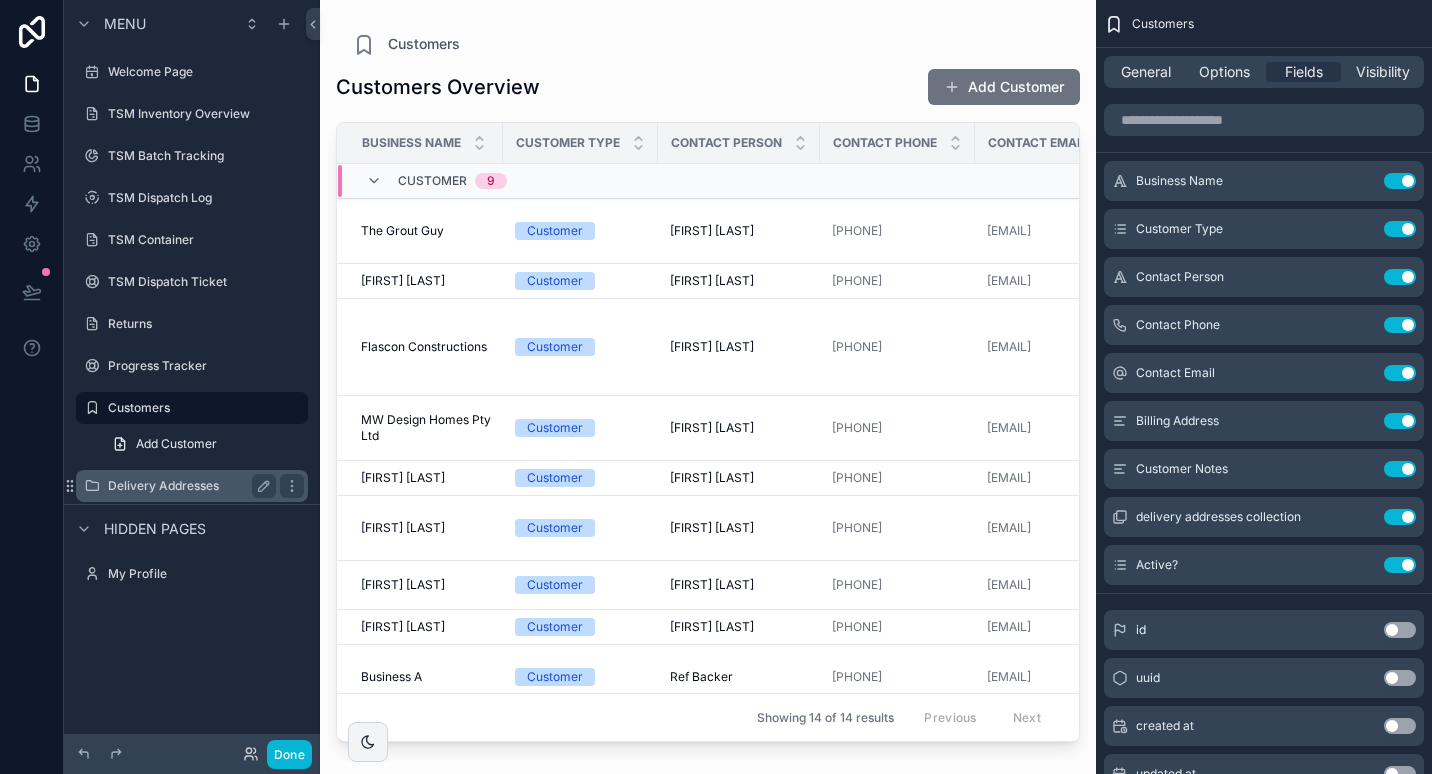 click on "Delivery Addresses" at bounding box center [192, 486] 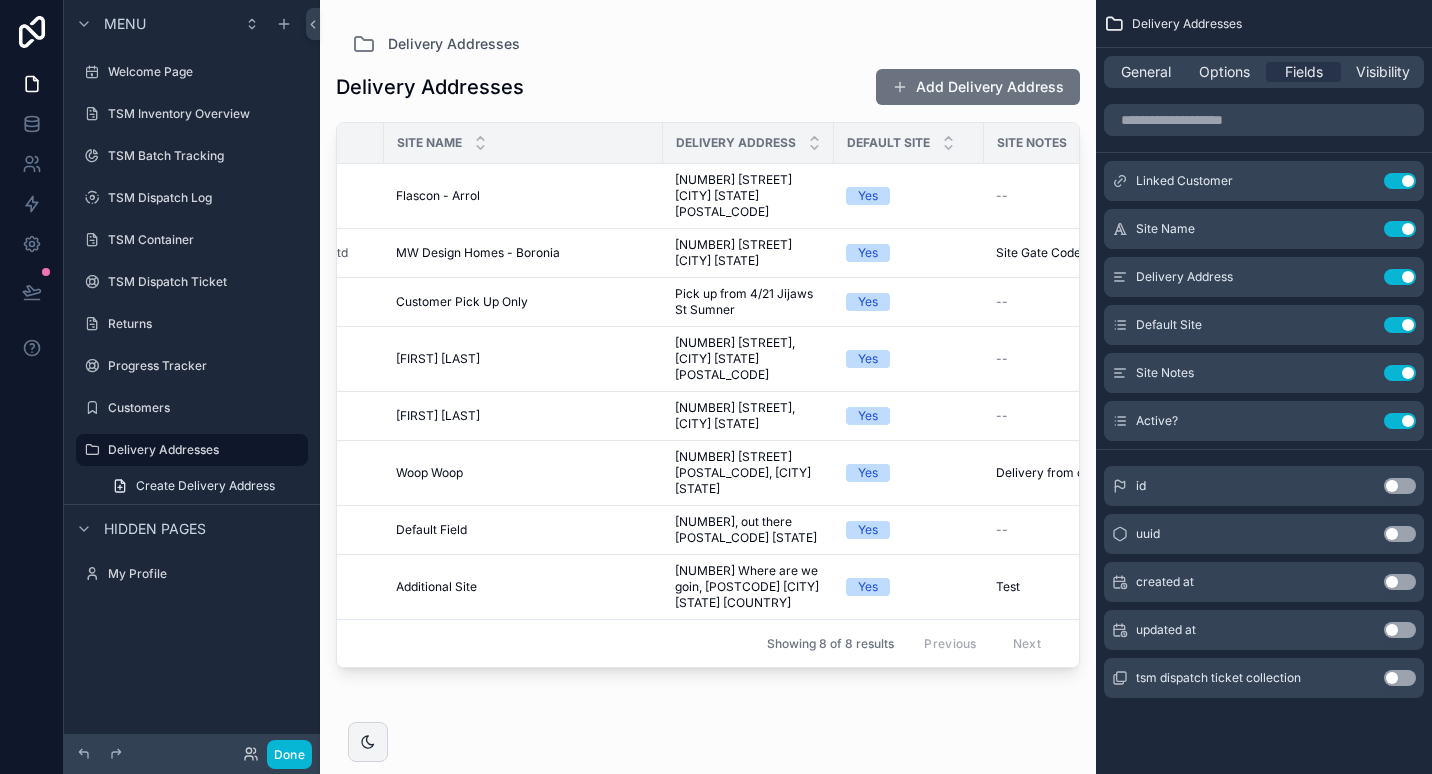 scroll, scrollTop: 0, scrollLeft: 168, axis: horizontal 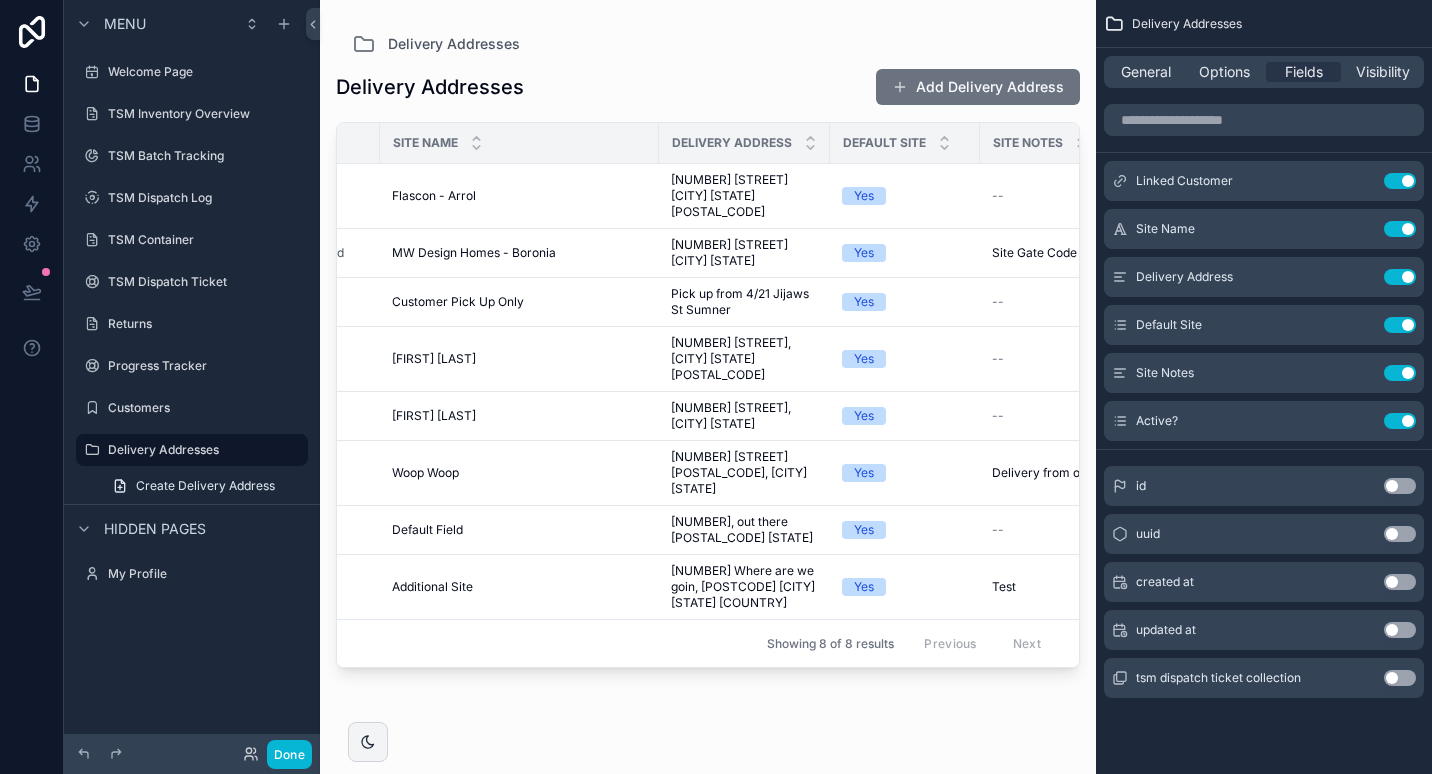 drag, startPoint x: 683, startPoint y: 600, endPoint x: 602, endPoint y: 604, distance: 81.09871 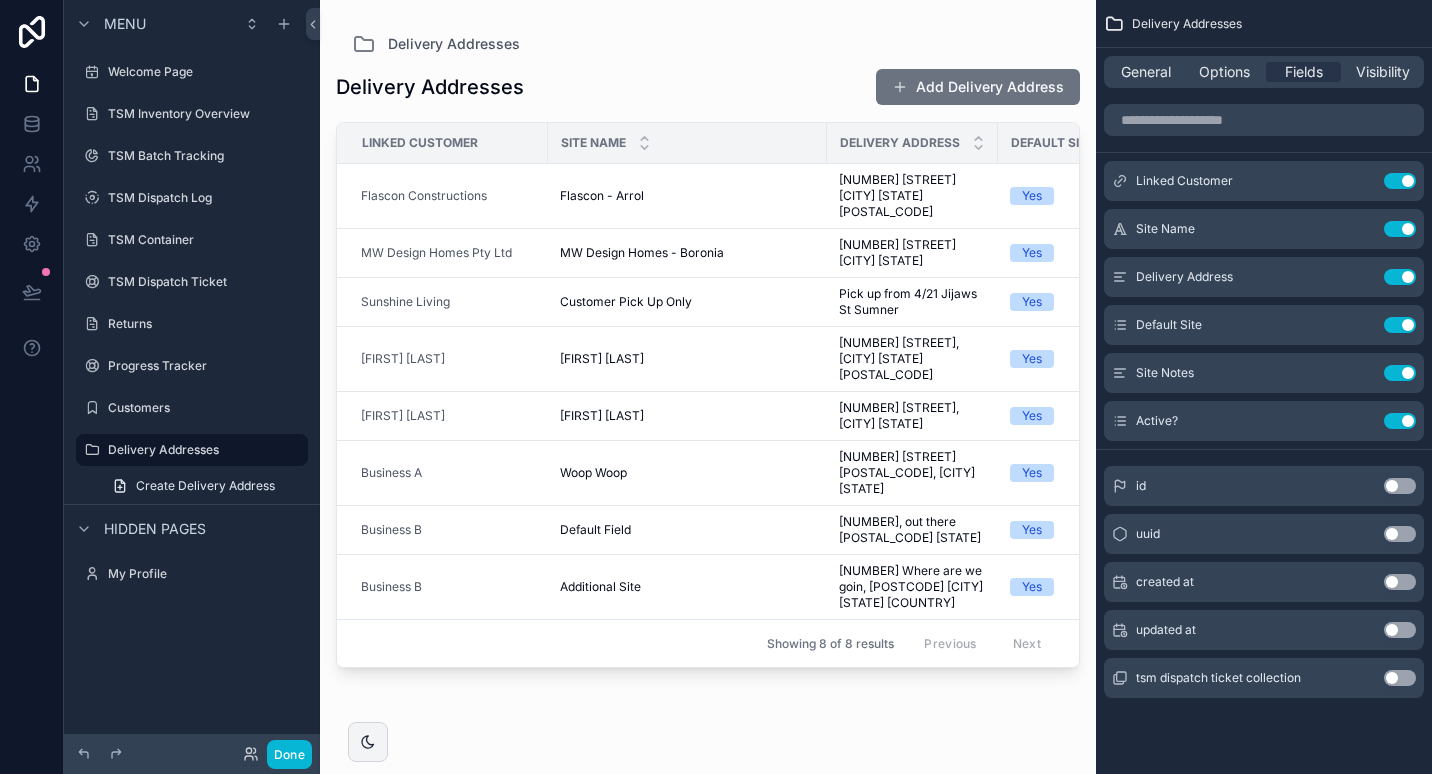 scroll, scrollTop: 0, scrollLeft: 0, axis: both 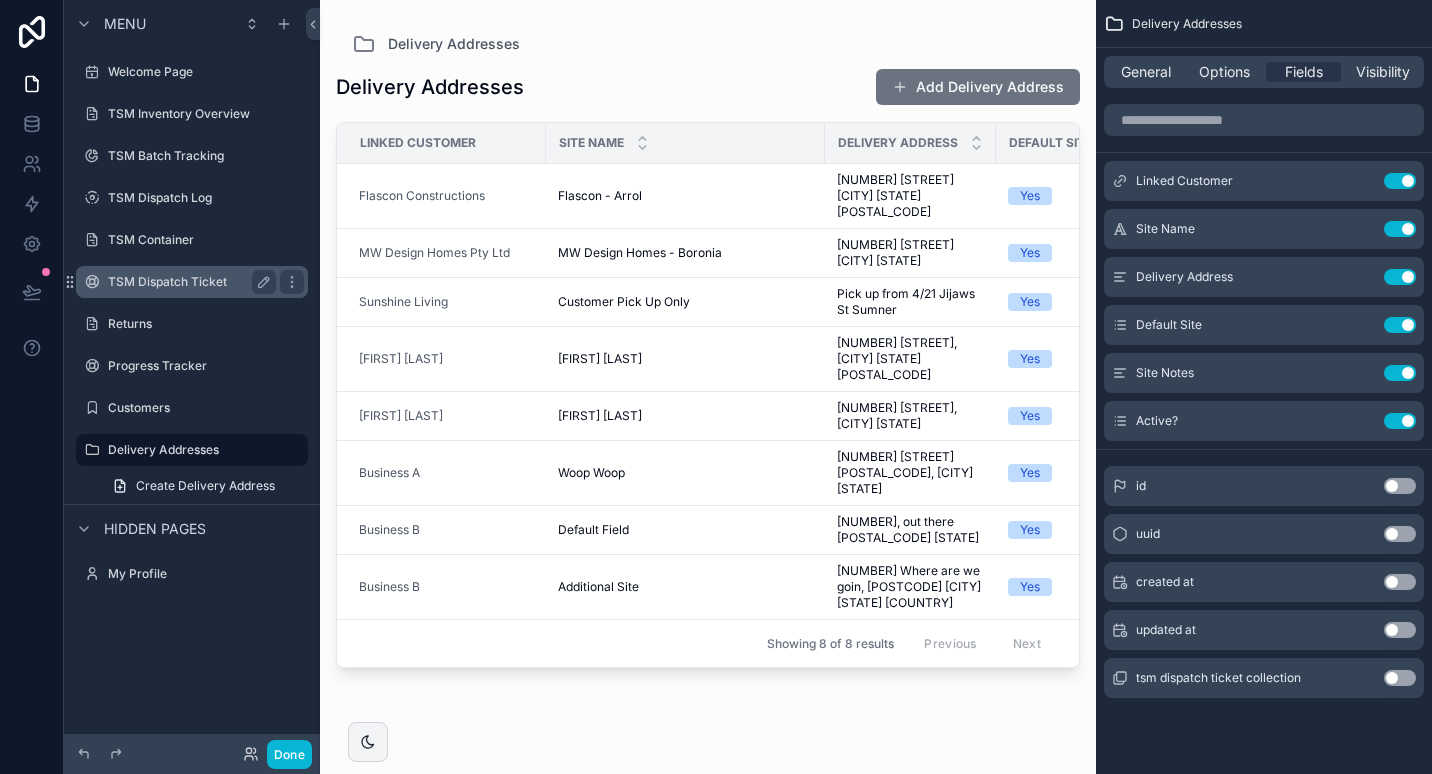 click on "TSM Dispatch Ticket" at bounding box center [188, 282] 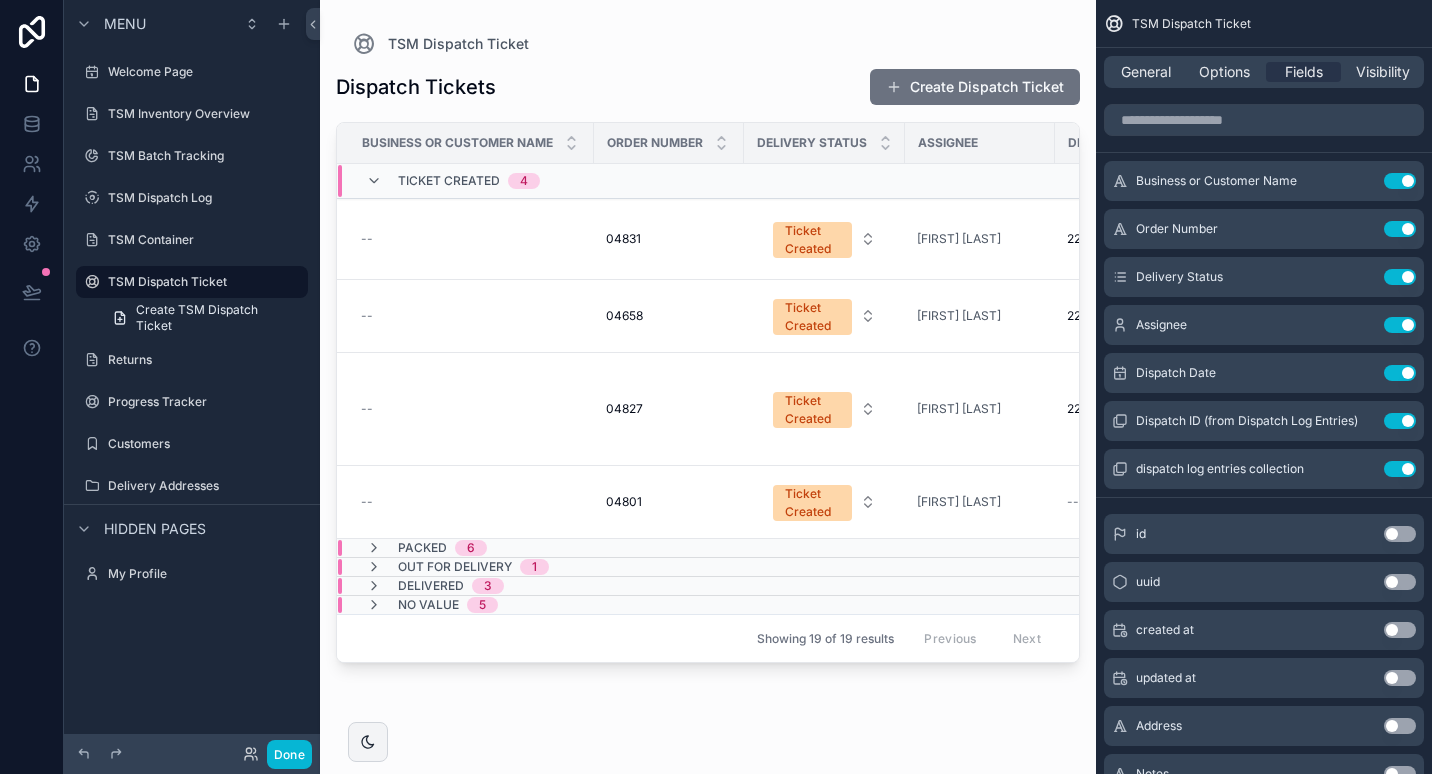 click at bounding box center [708, 375] 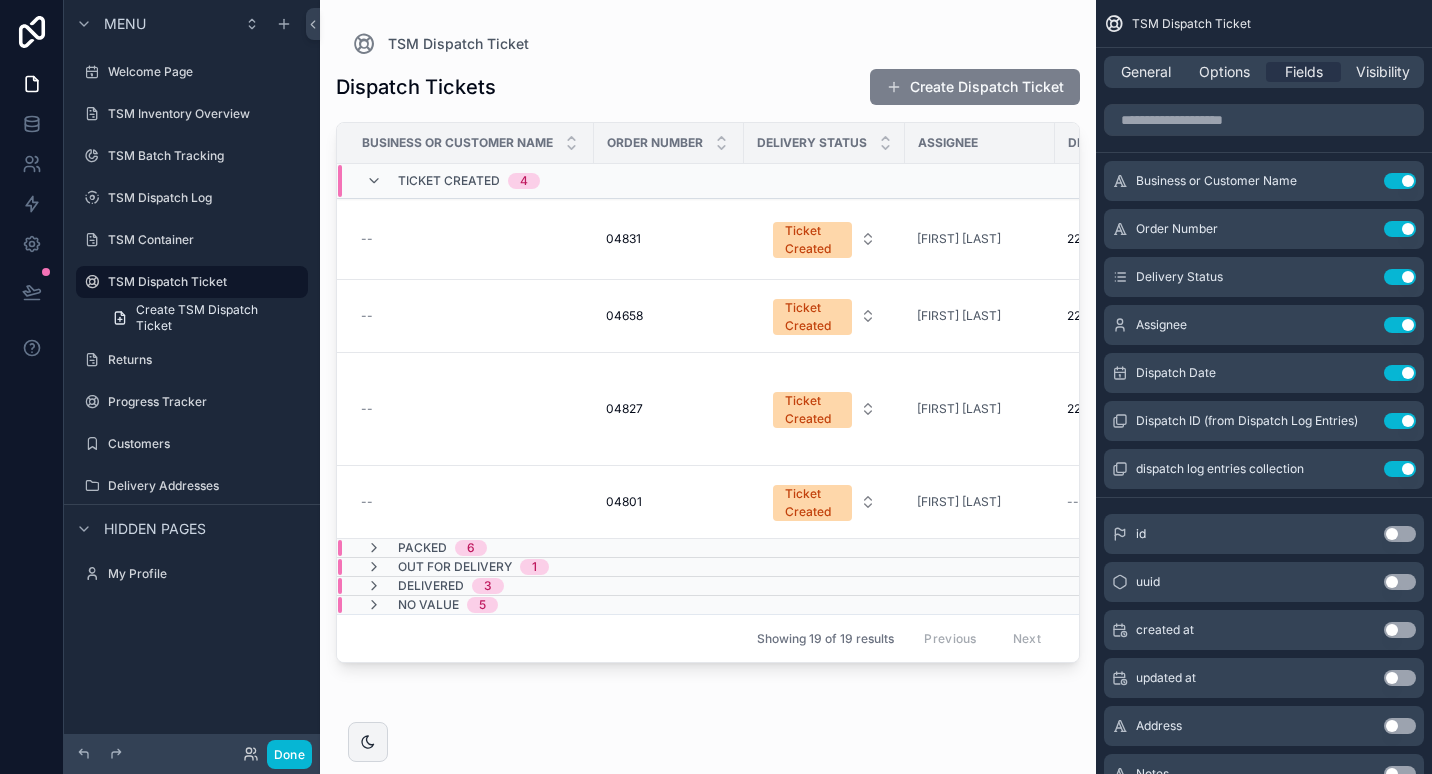 click on "Create Dispatch Ticket" at bounding box center (975, 87) 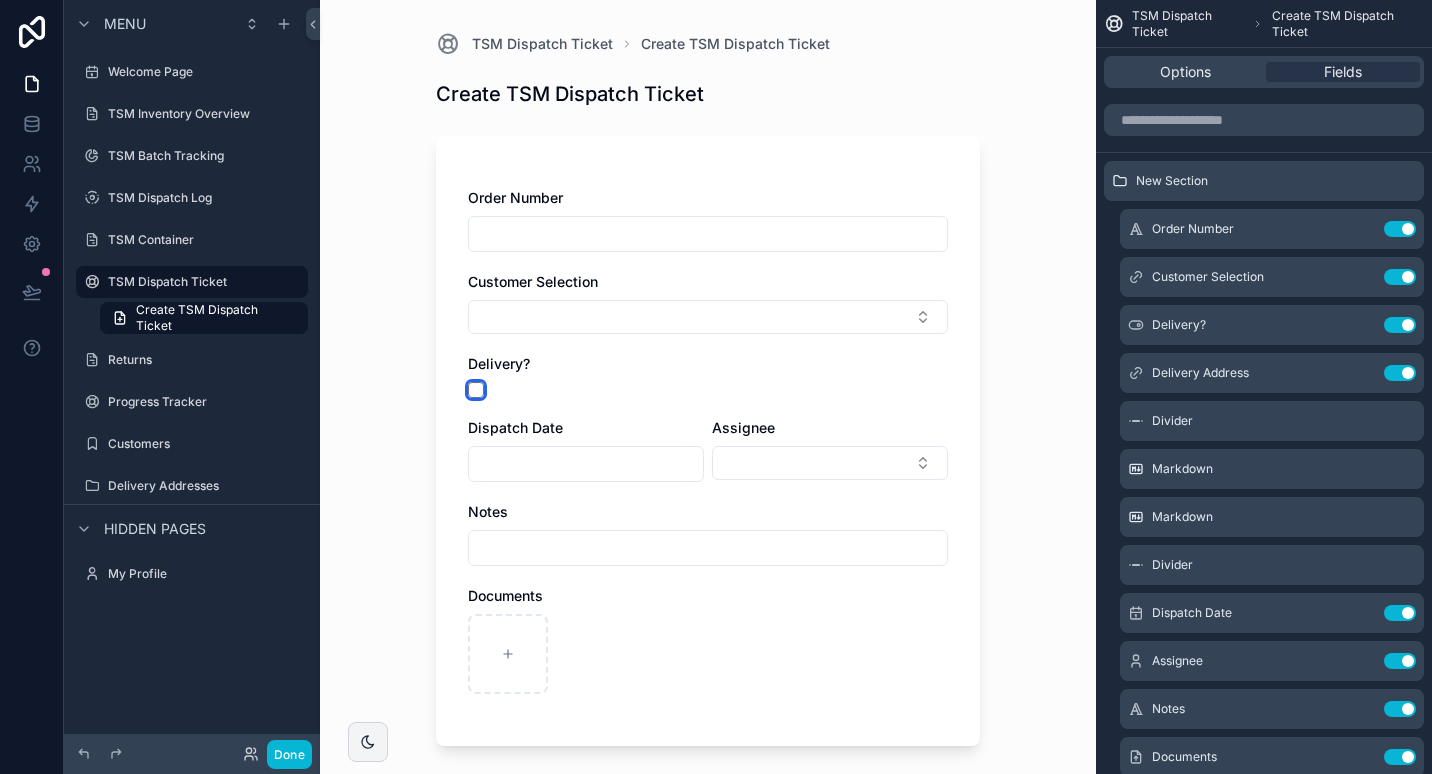 click at bounding box center [476, 390] 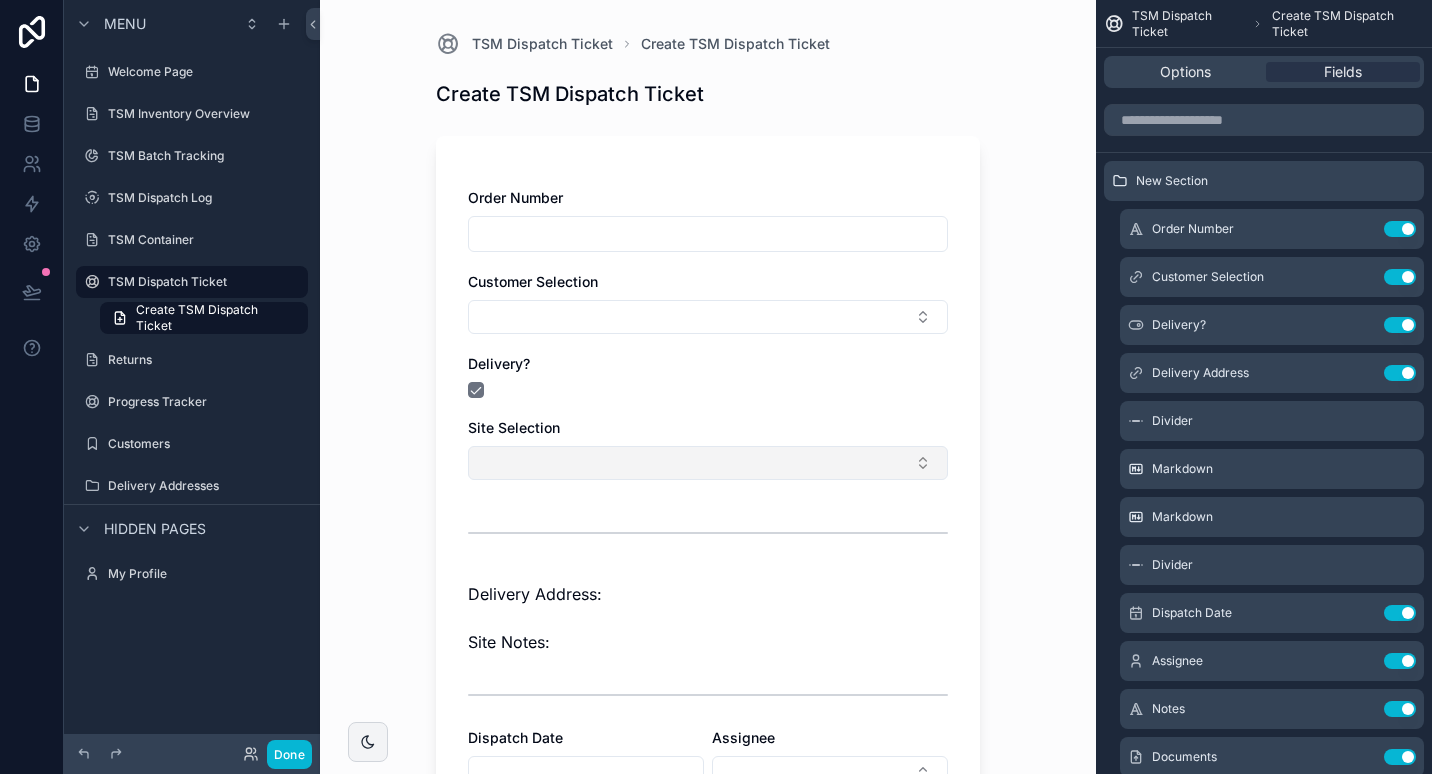 click at bounding box center (708, 463) 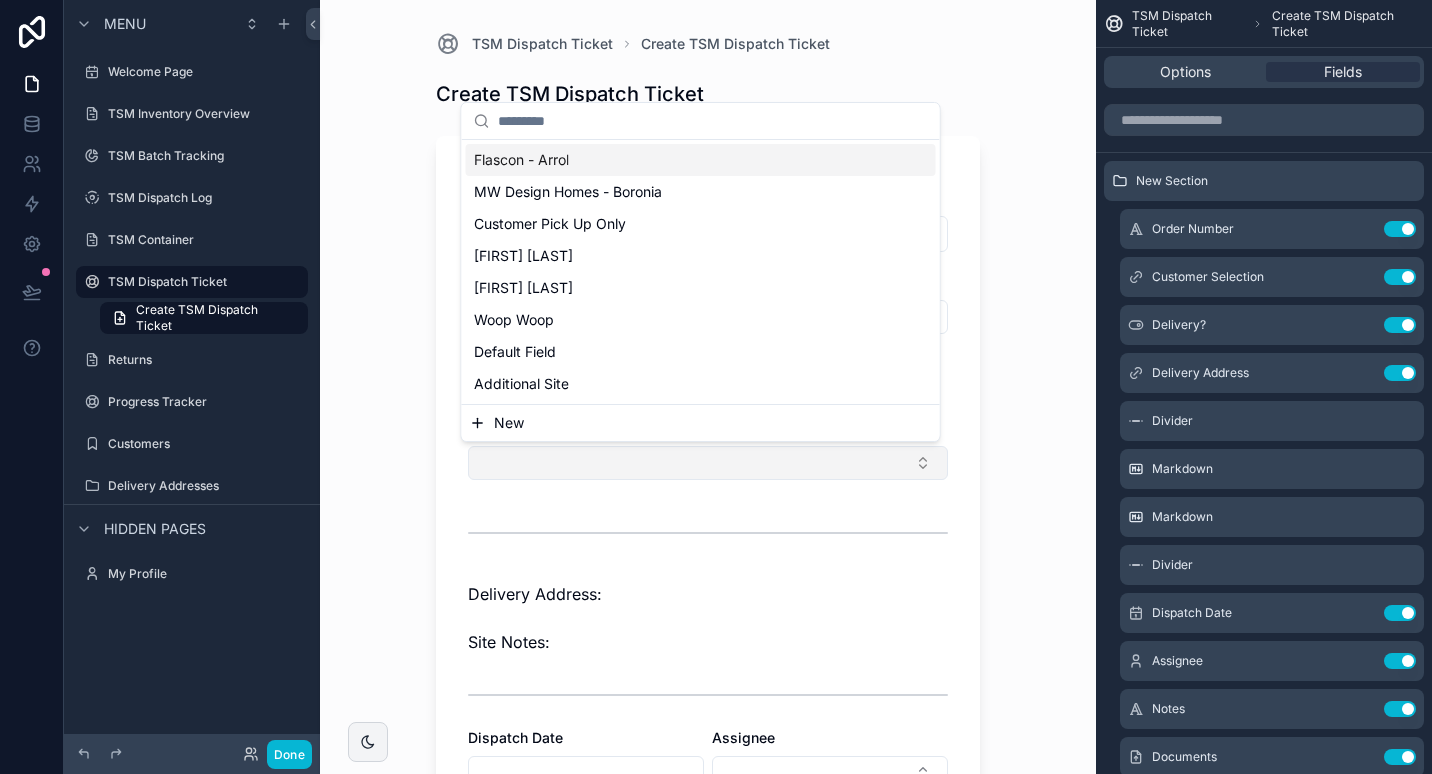 click at bounding box center (708, 463) 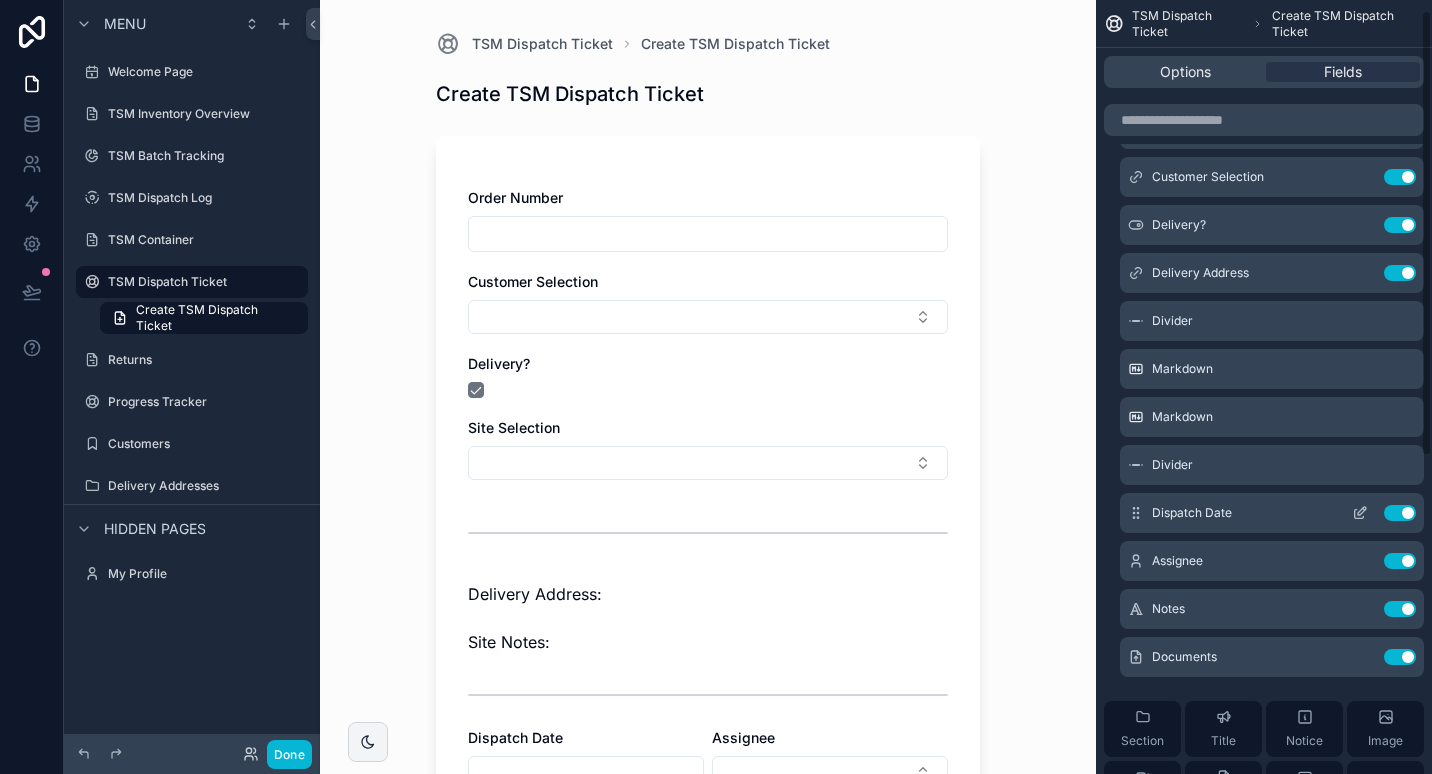 scroll, scrollTop: 0, scrollLeft: 0, axis: both 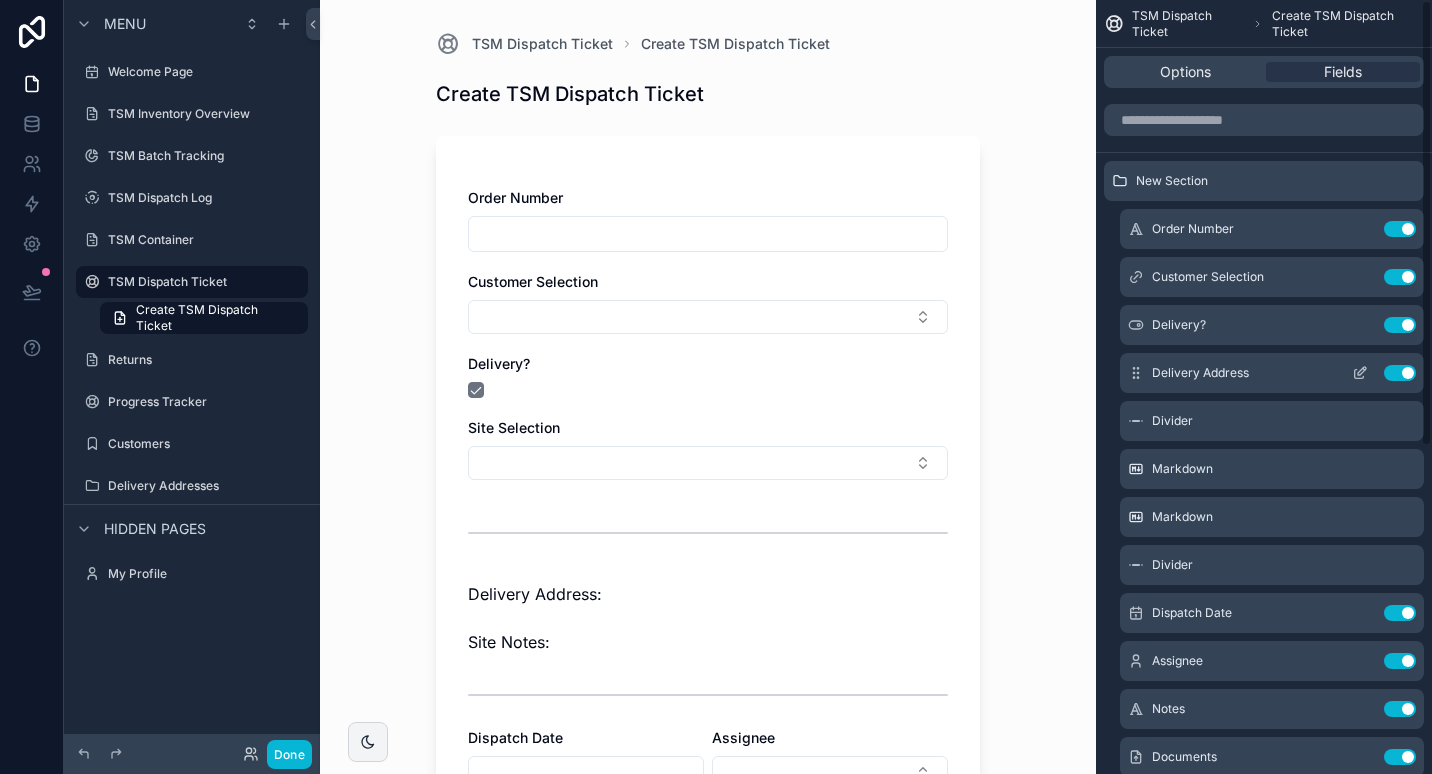 click 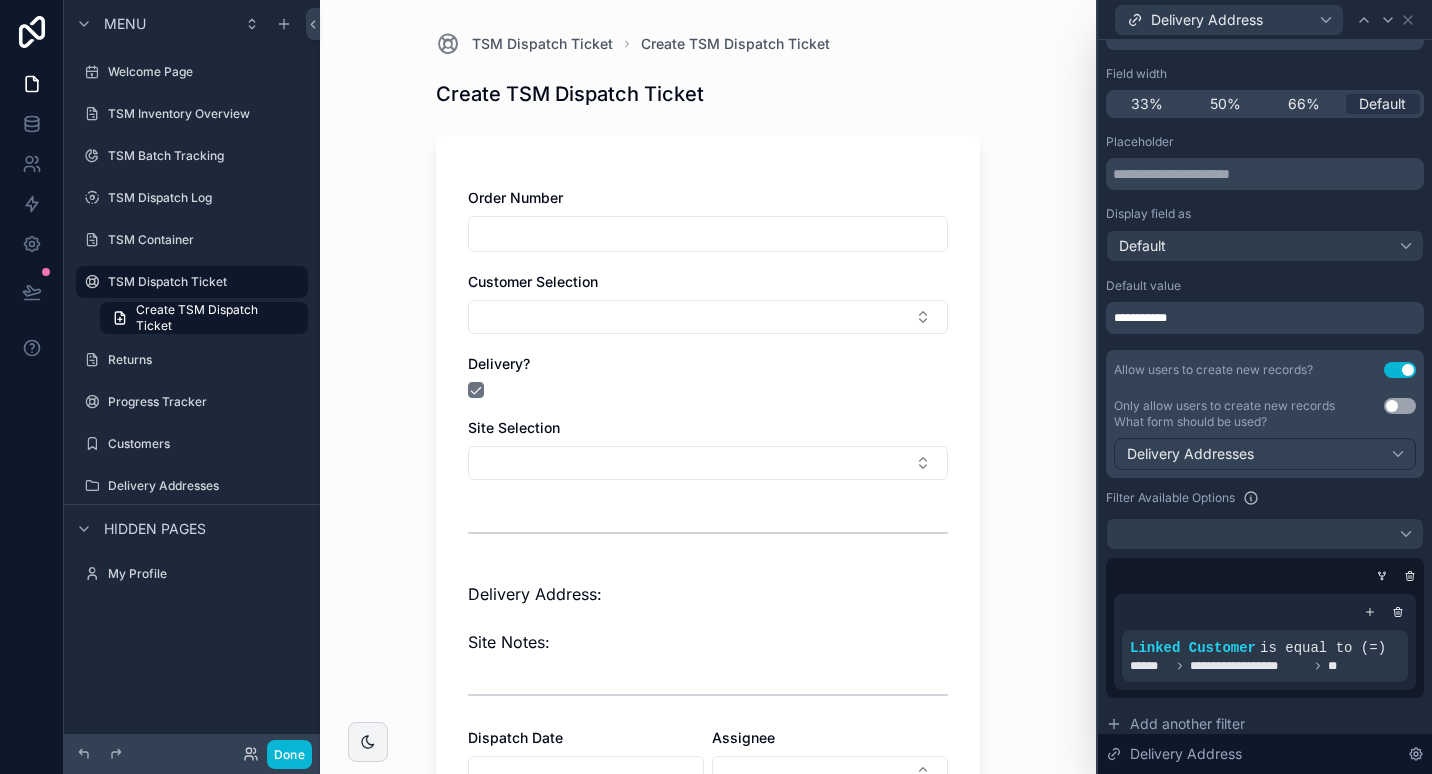 scroll, scrollTop: 200, scrollLeft: 0, axis: vertical 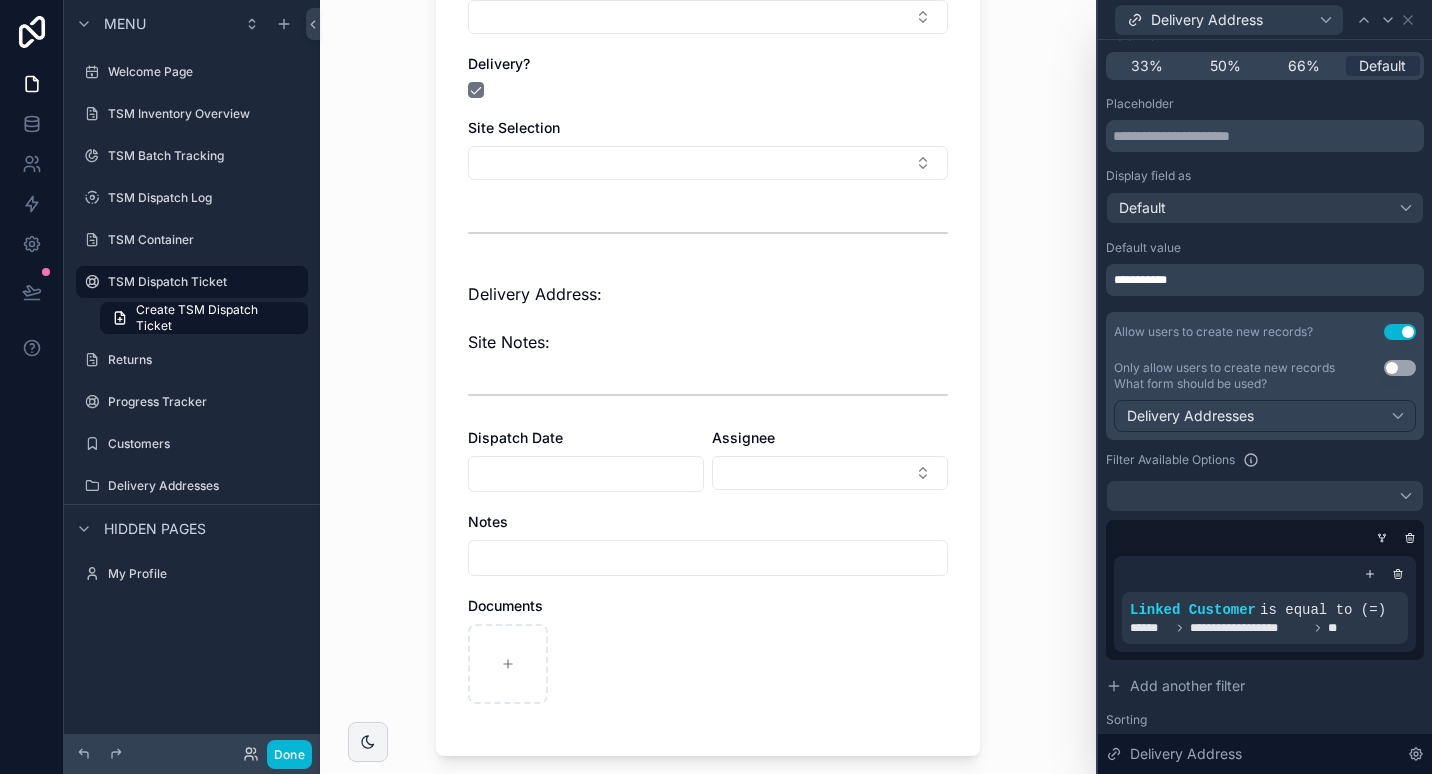 click on "**********" at bounding box center [1265, 280] 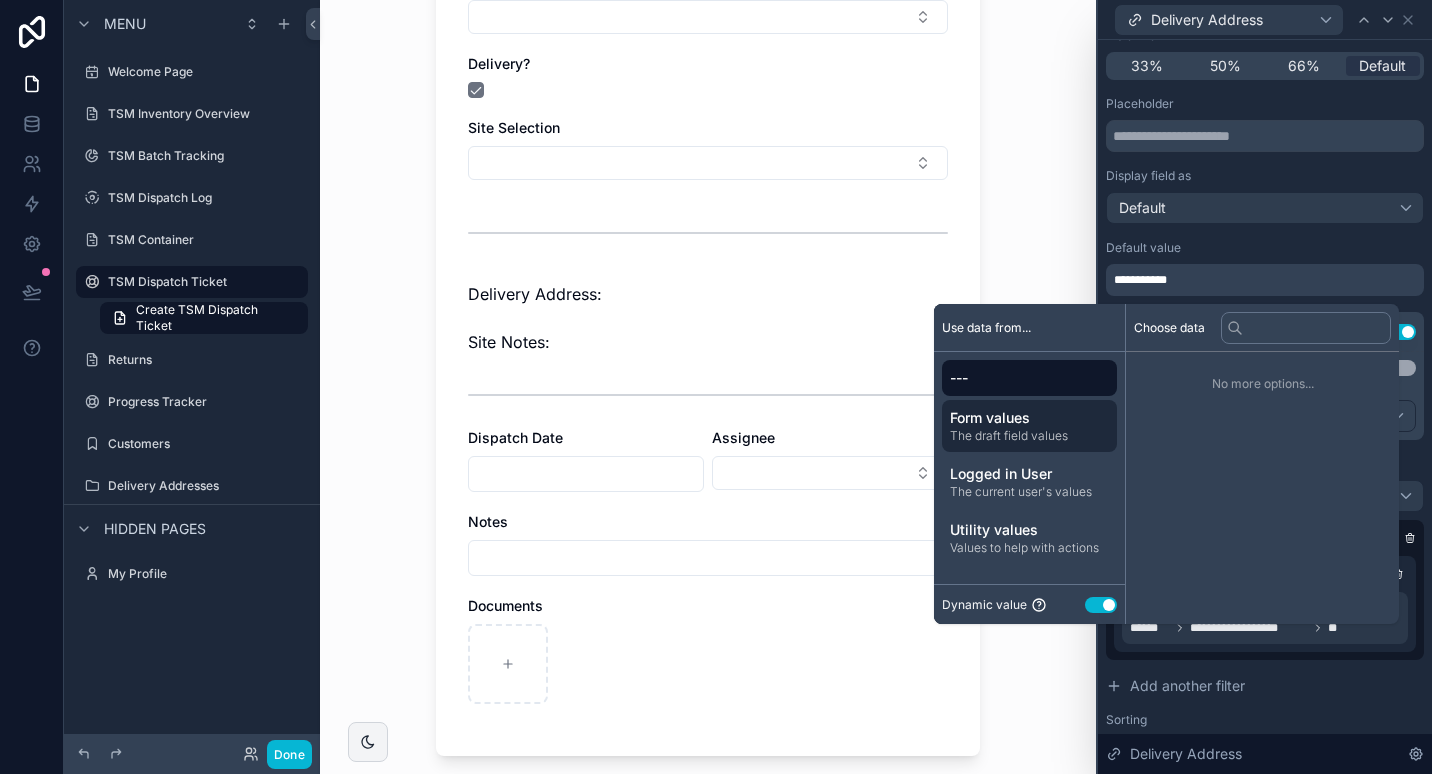 click on "Form values" at bounding box center [1029, 418] 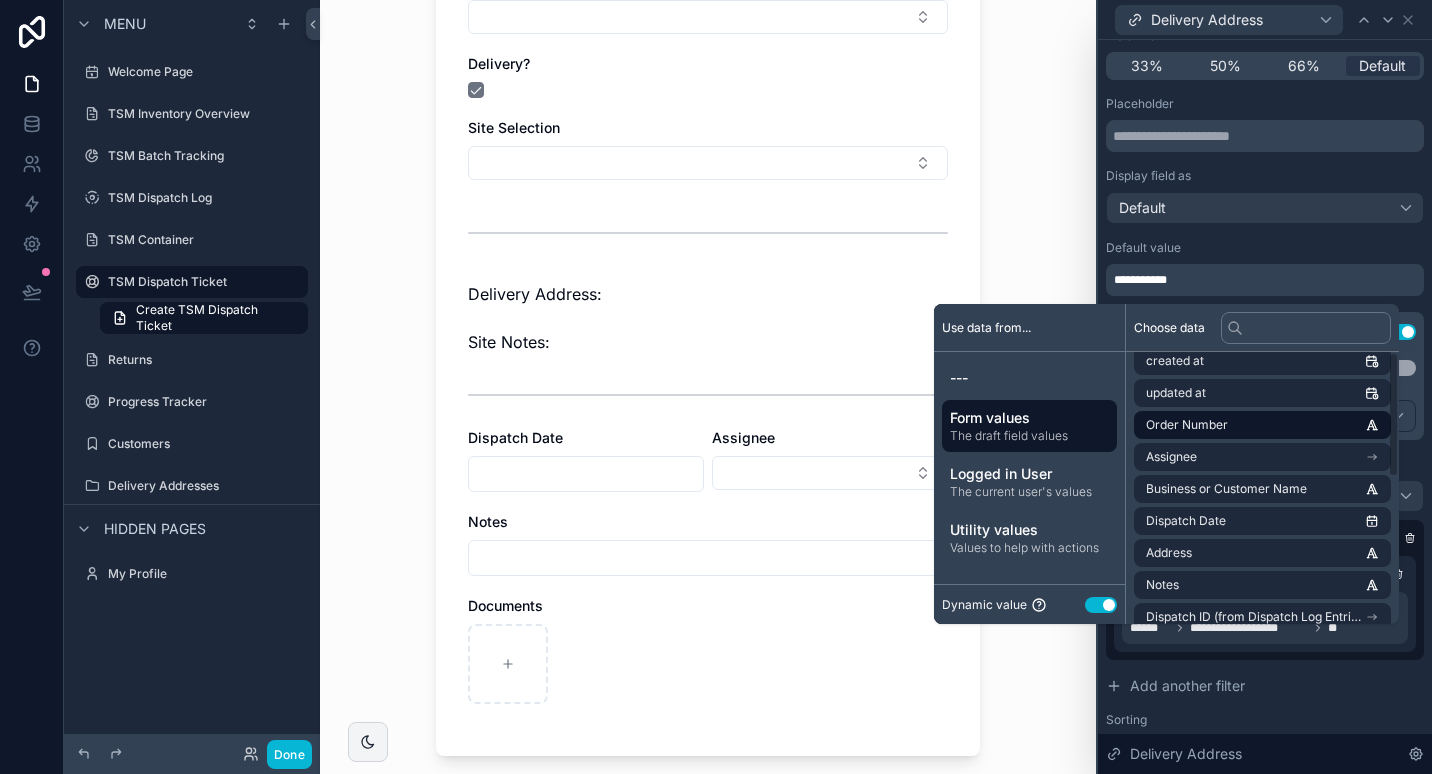 scroll, scrollTop: 0, scrollLeft: 0, axis: both 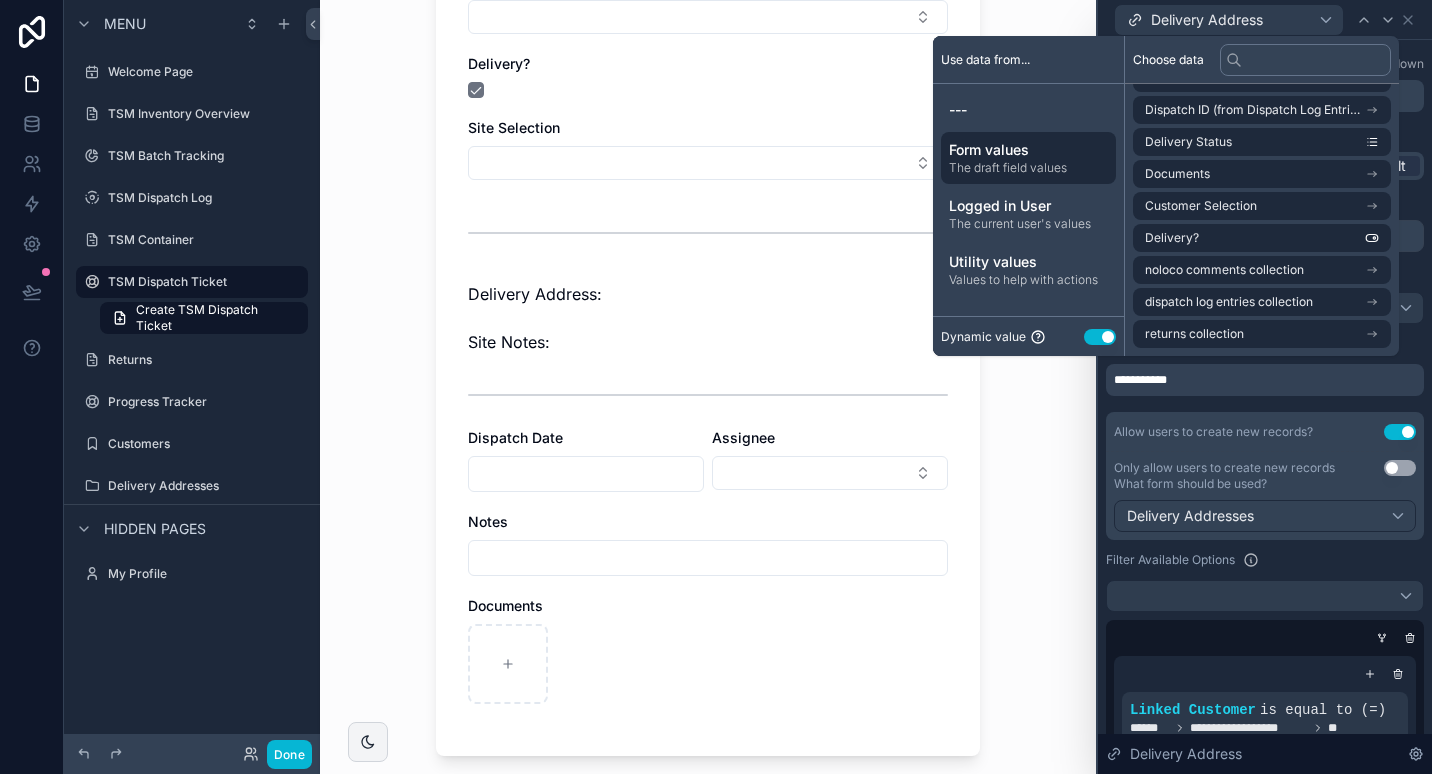click on "The draft field values" at bounding box center (1028, 168) 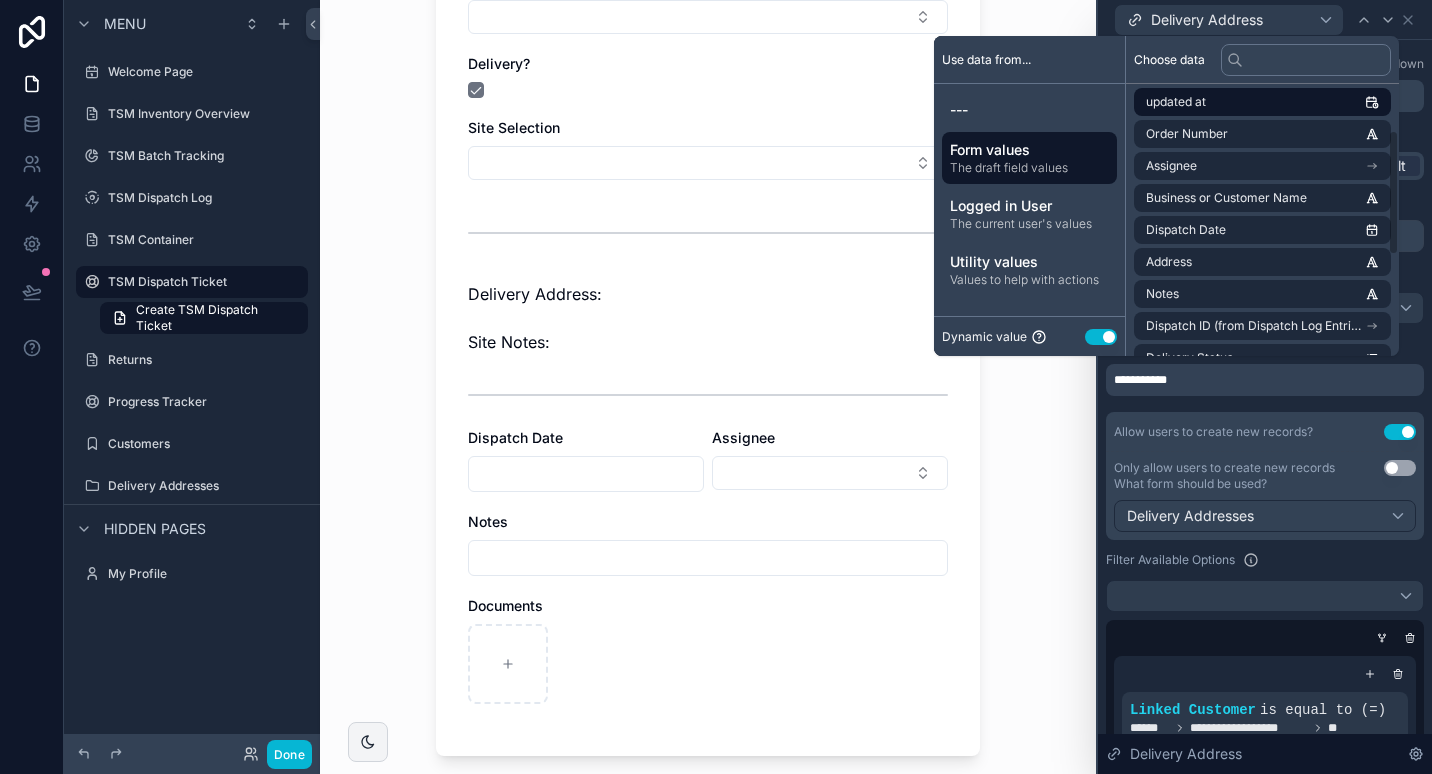 scroll, scrollTop: 200, scrollLeft: 0, axis: vertical 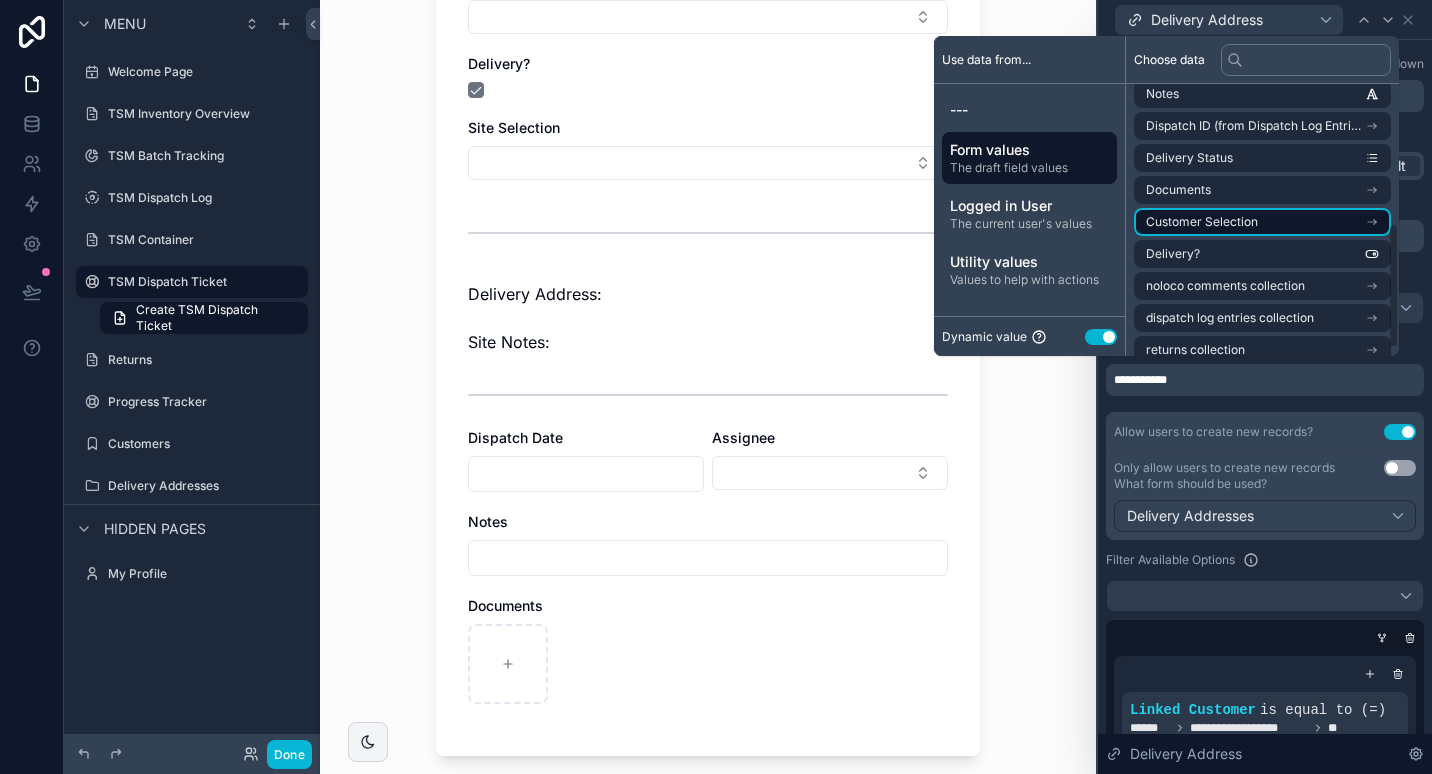 click on "Customer Selection" at bounding box center [1262, 222] 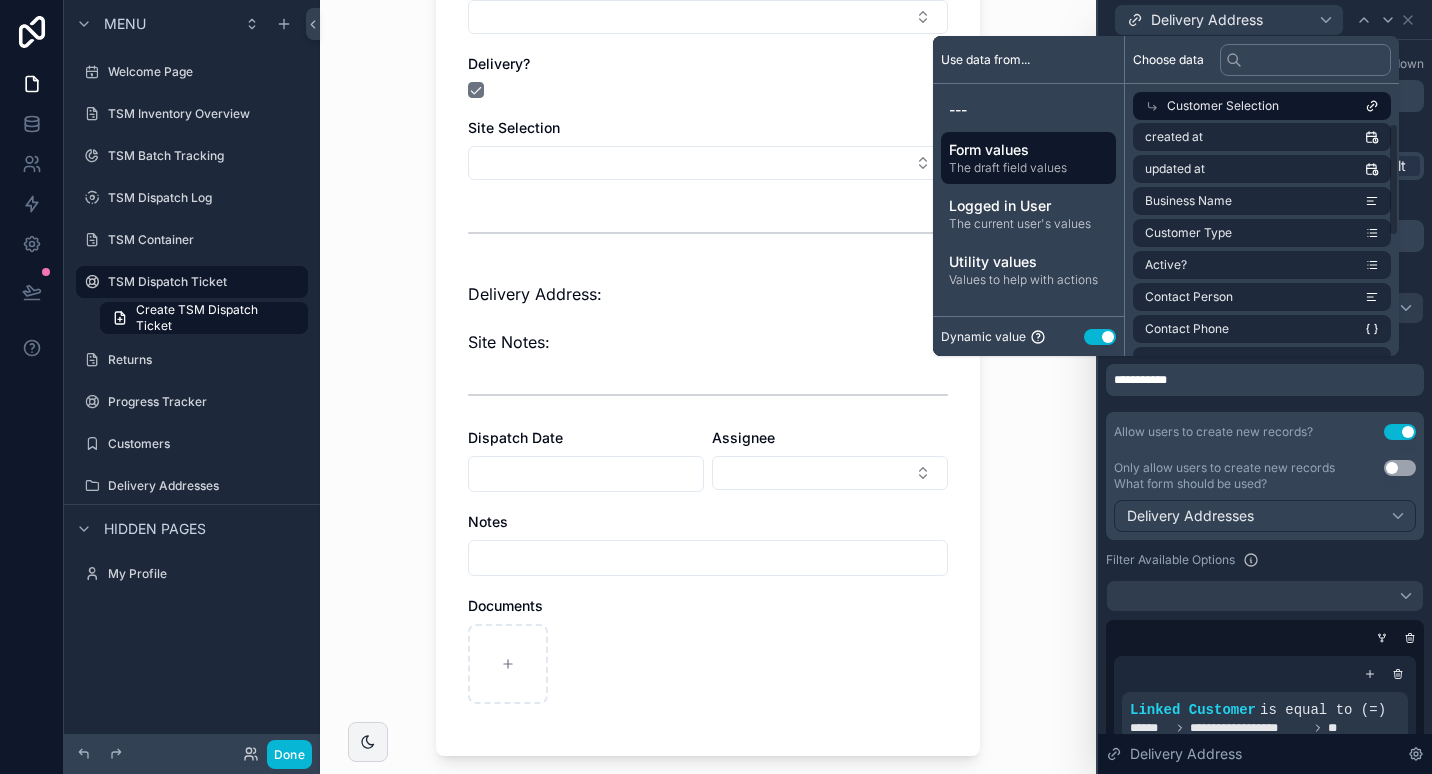 scroll, scrollTop: 0, scrollLeft: 0, axis: both 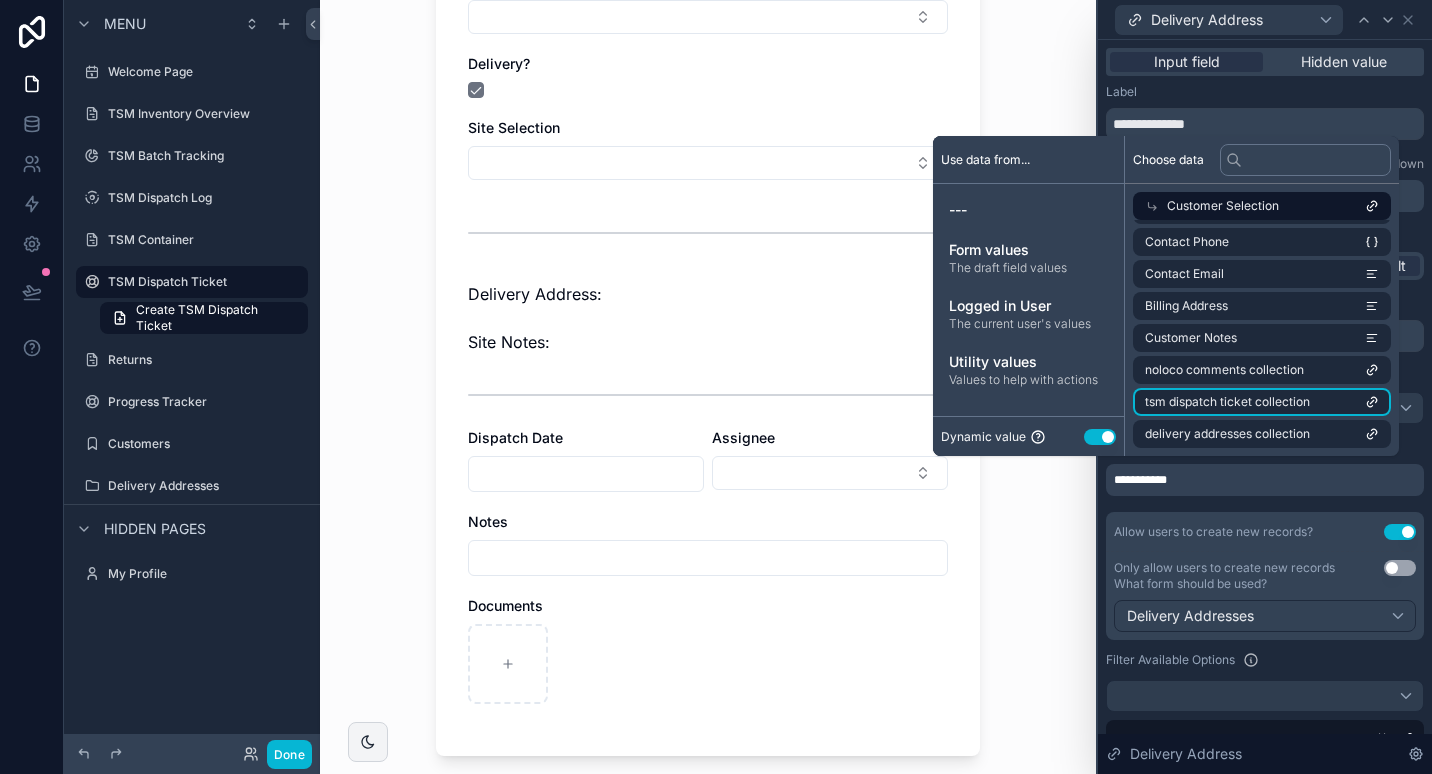 click on "TSM Dispatch Ticket Create TSM Dispatch Ticket Create TSM Dispatch Ticket Order Number Customer Selection Delivery? Site Selection Delivery Address: Site Notes:  Dispatch Date Assignee Notes Documents Save" at bounding box center (708, 387) 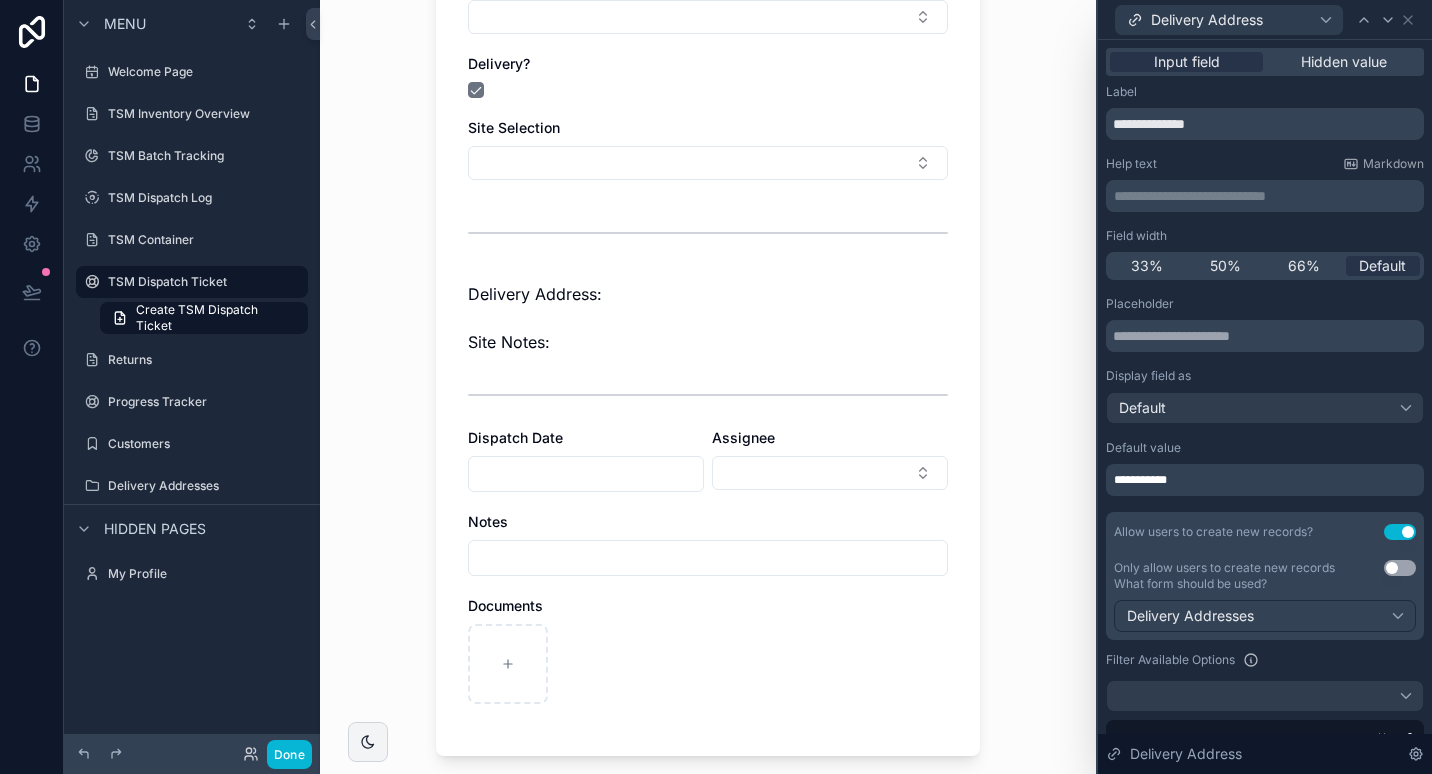 click on "**********" at bounding box center (1265, 480) 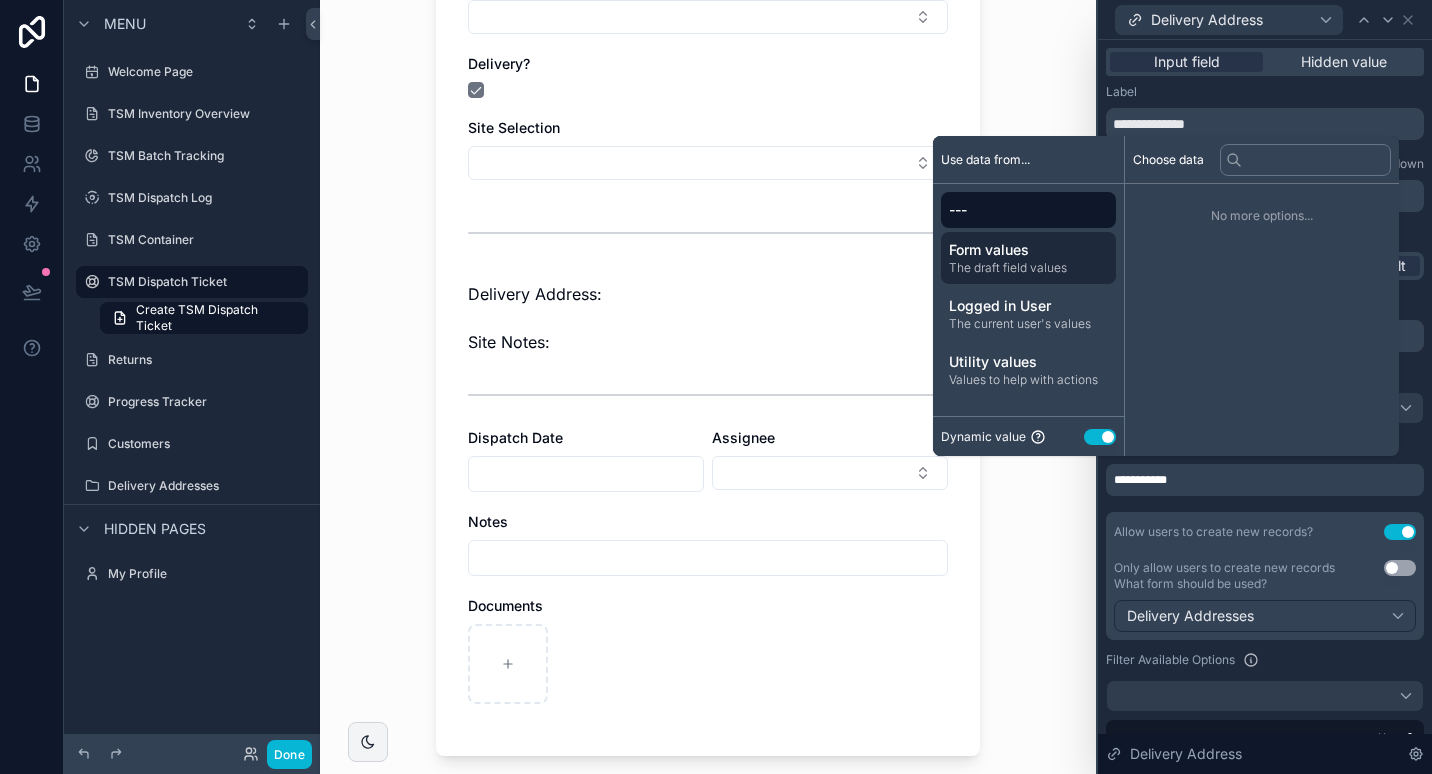 click on "The draft field values" at bounding box center [1028, 268] 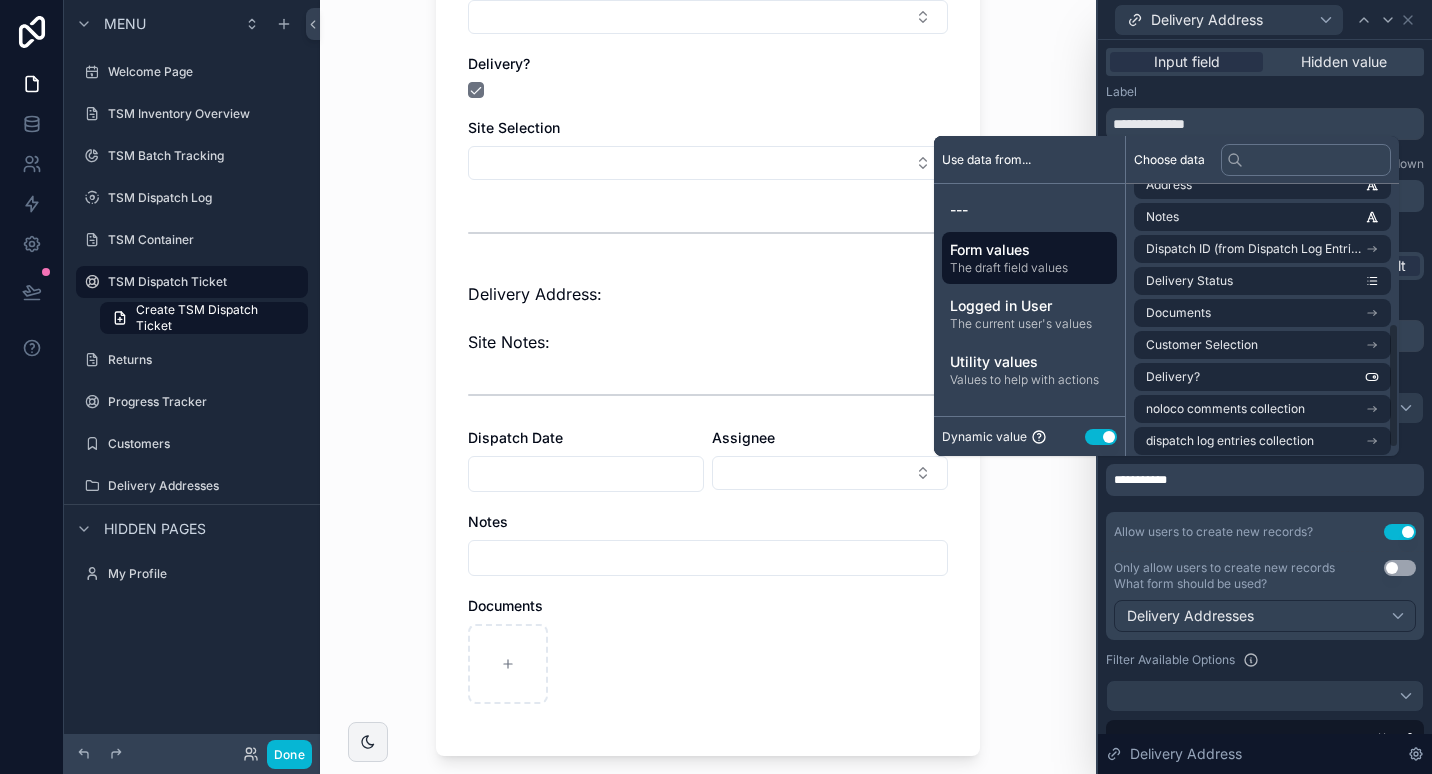 scroll, scrollTop: 300, scrollLeft: 0, axis: vertical 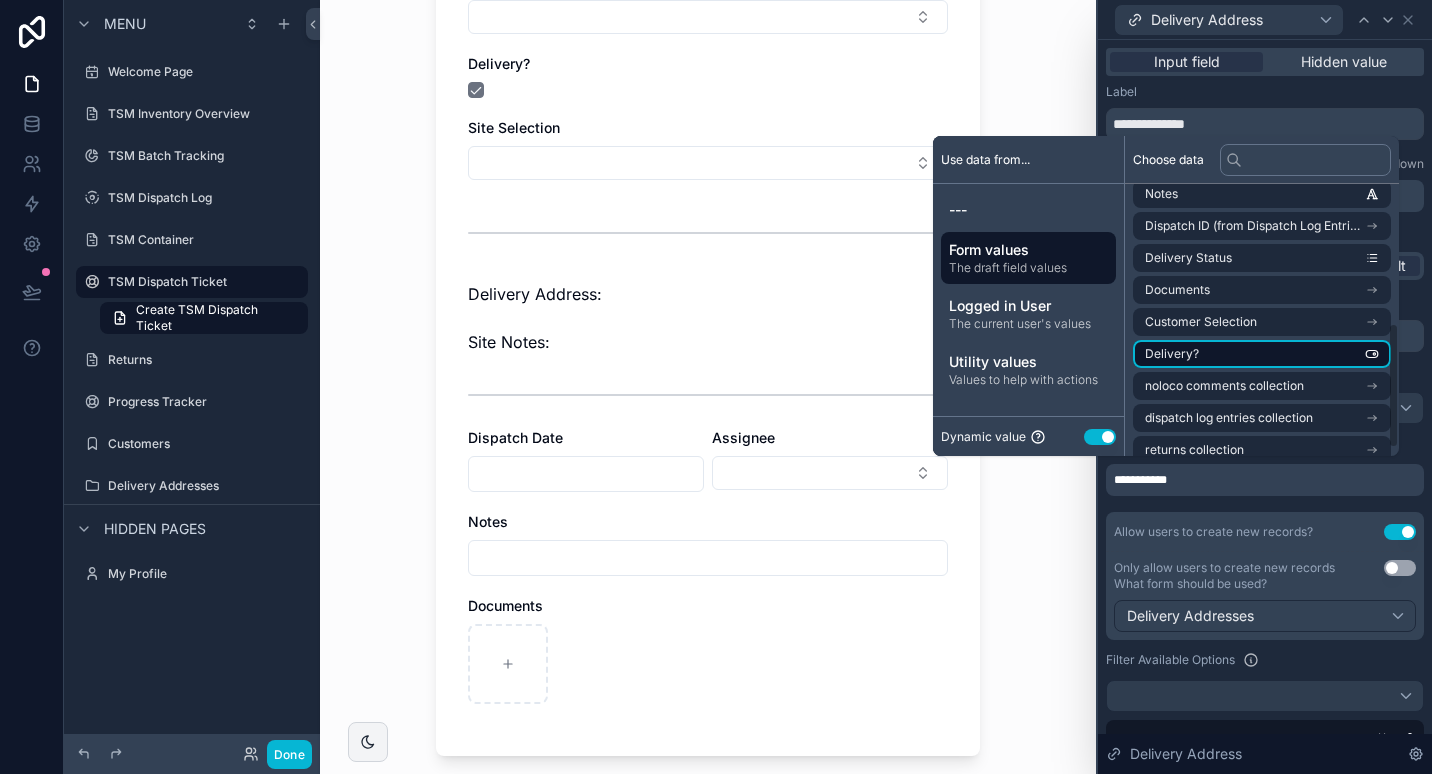 click on "Delivery?" at bounding box center [1262, 354] 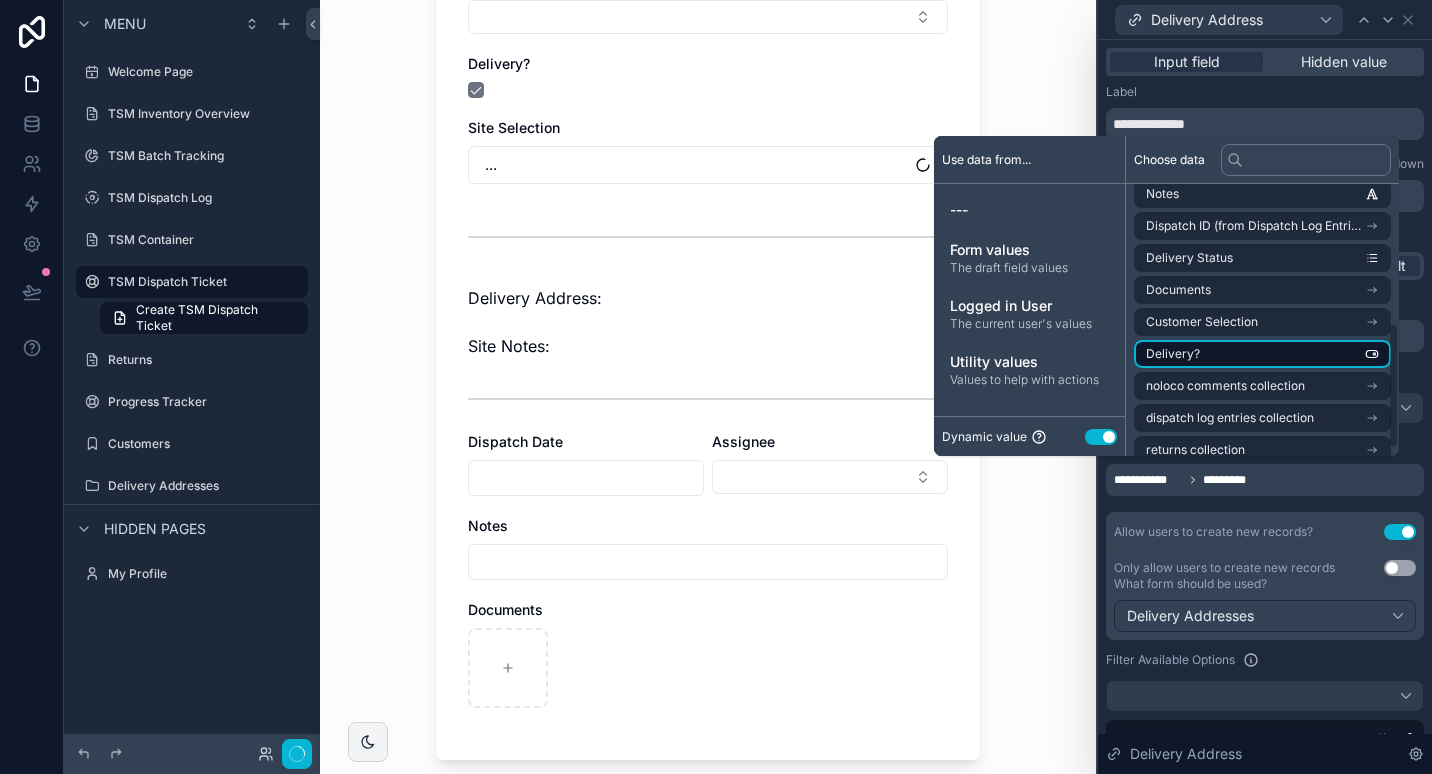 scroll, scrollTop: 0, scrollLeft: 0, axis: both 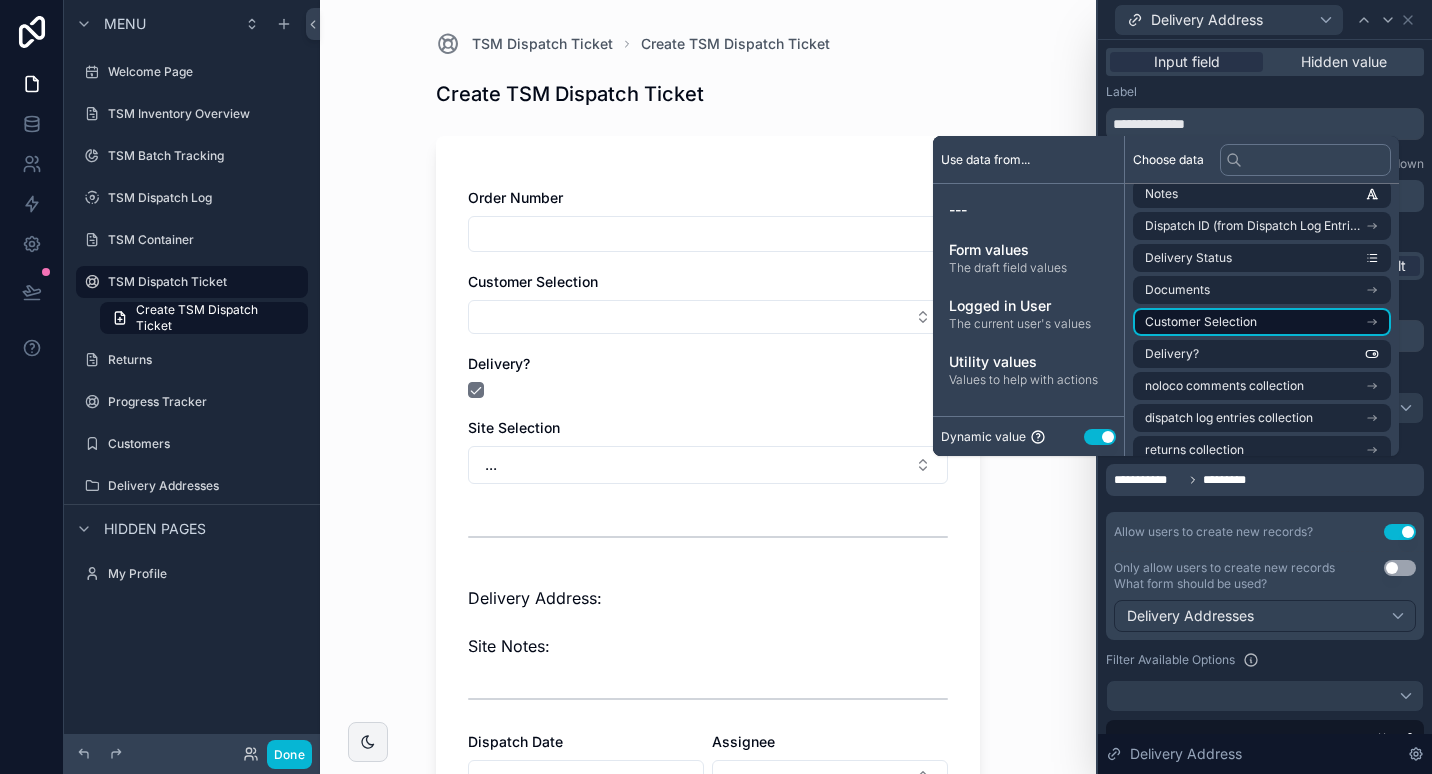 click on "Customer Selection" at bounding box center (1201, 322) 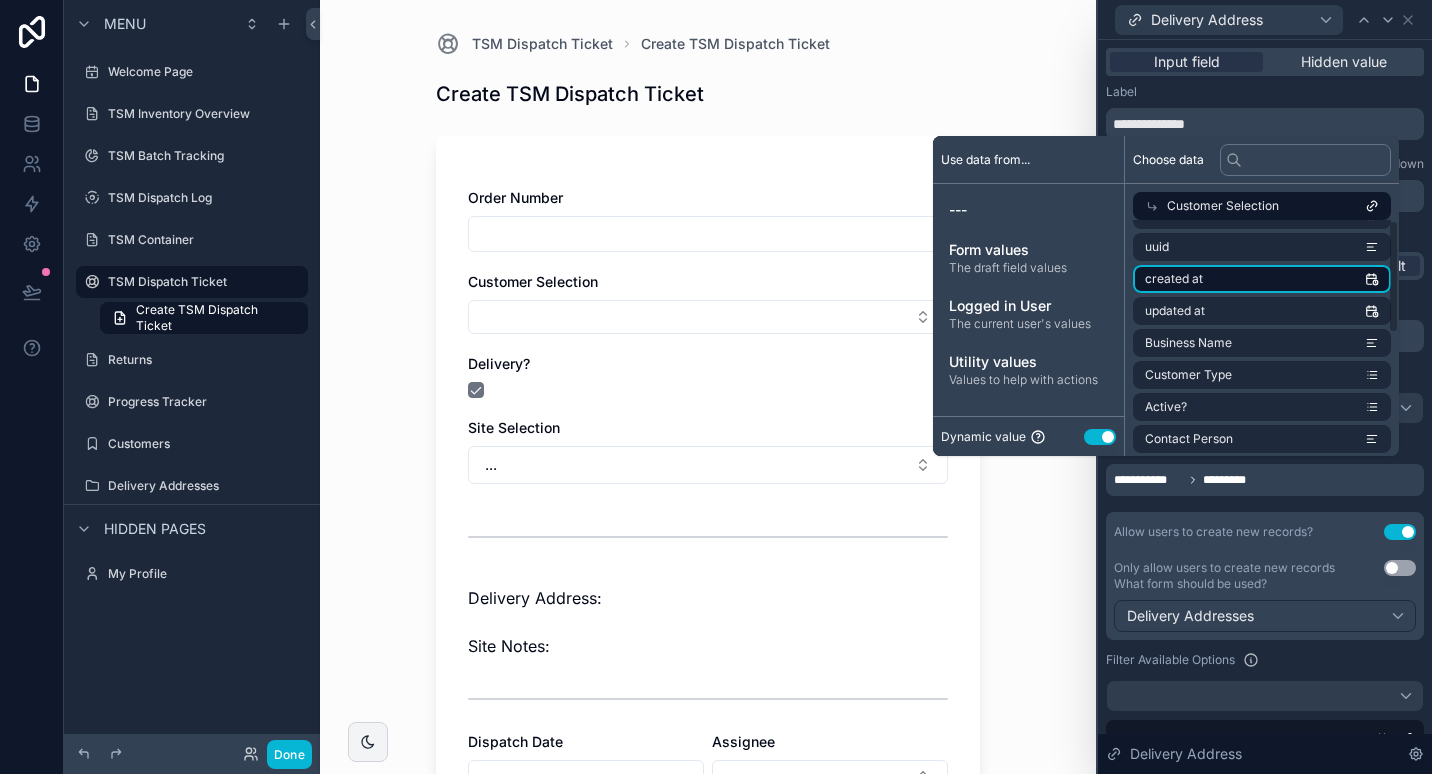 scroll, scrollTop: 0, scrollLeft: 0, axis: both 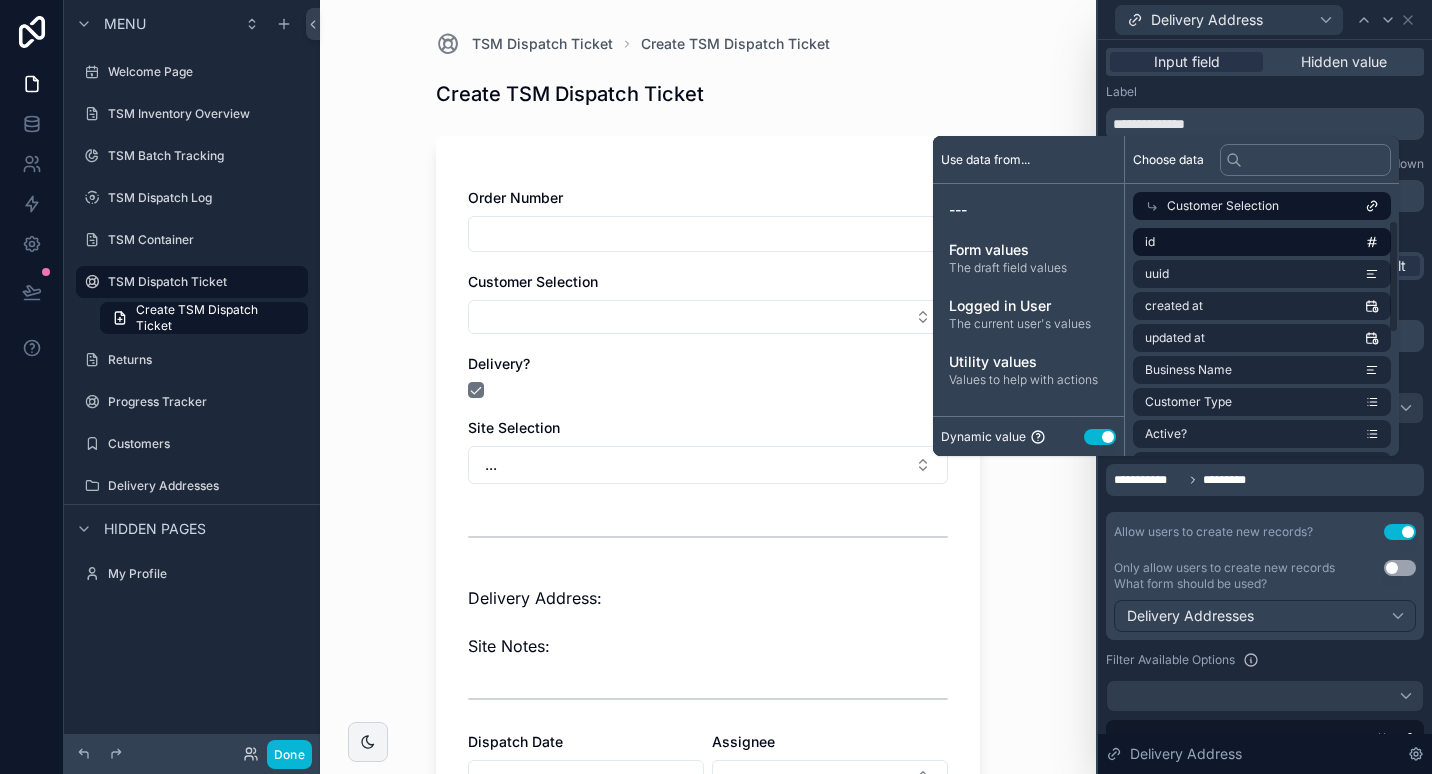 click on "id" at bounding box center (1262, 242) 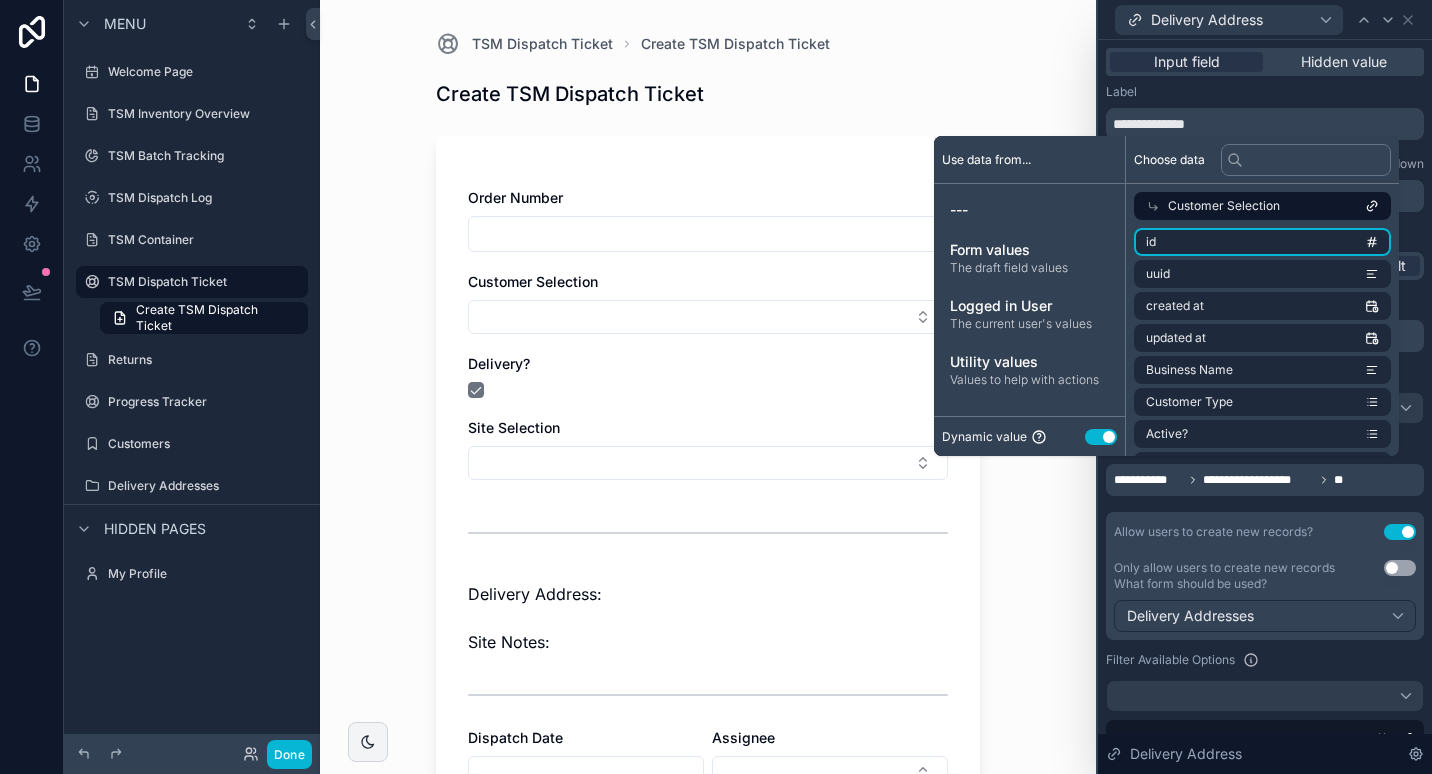 click on "Order Number Customer Selection Delivery? Site Selection Delivery Address: Site Notes: Dispatch Date Assignee Notes Documents" at bounding box center [708, 596] 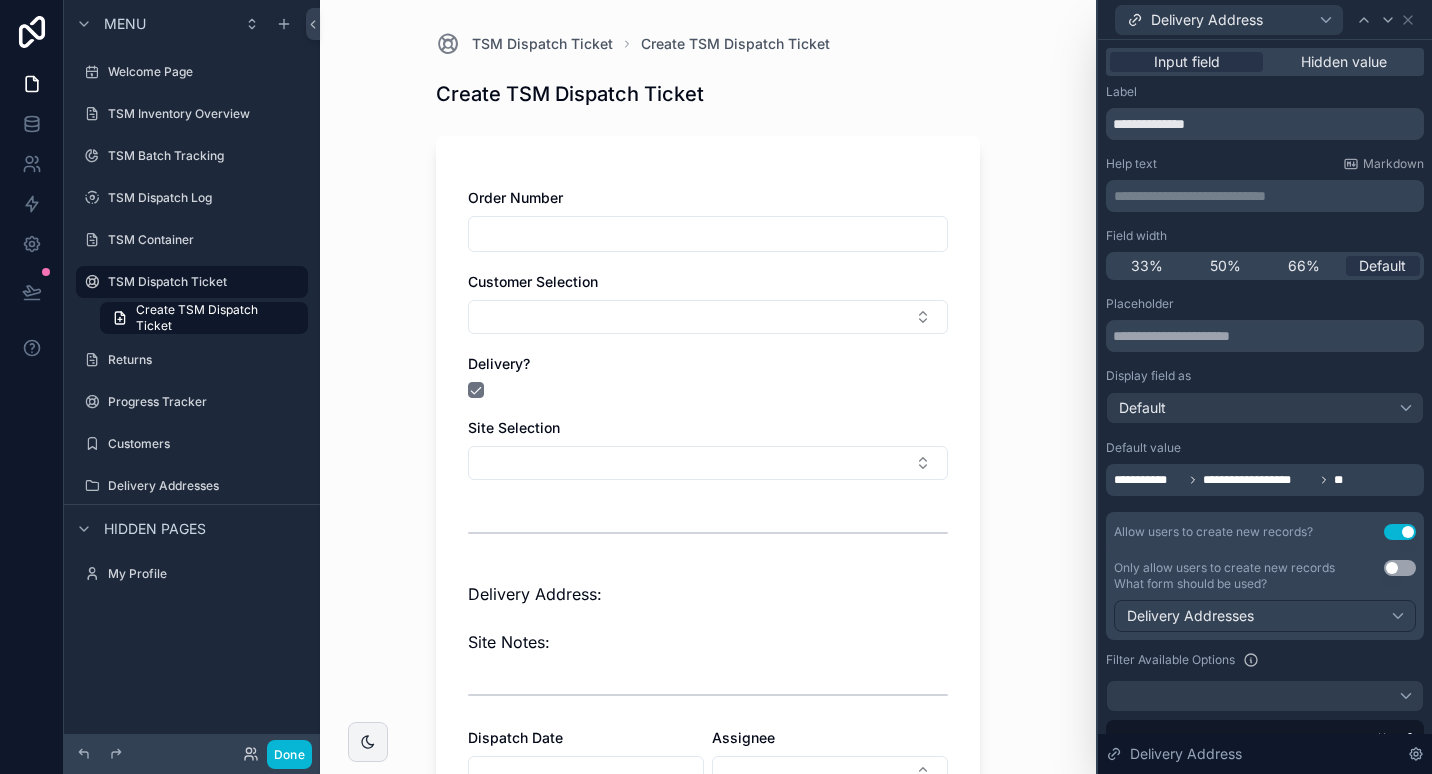 click on "**********" at bounding box center (1258, 480) 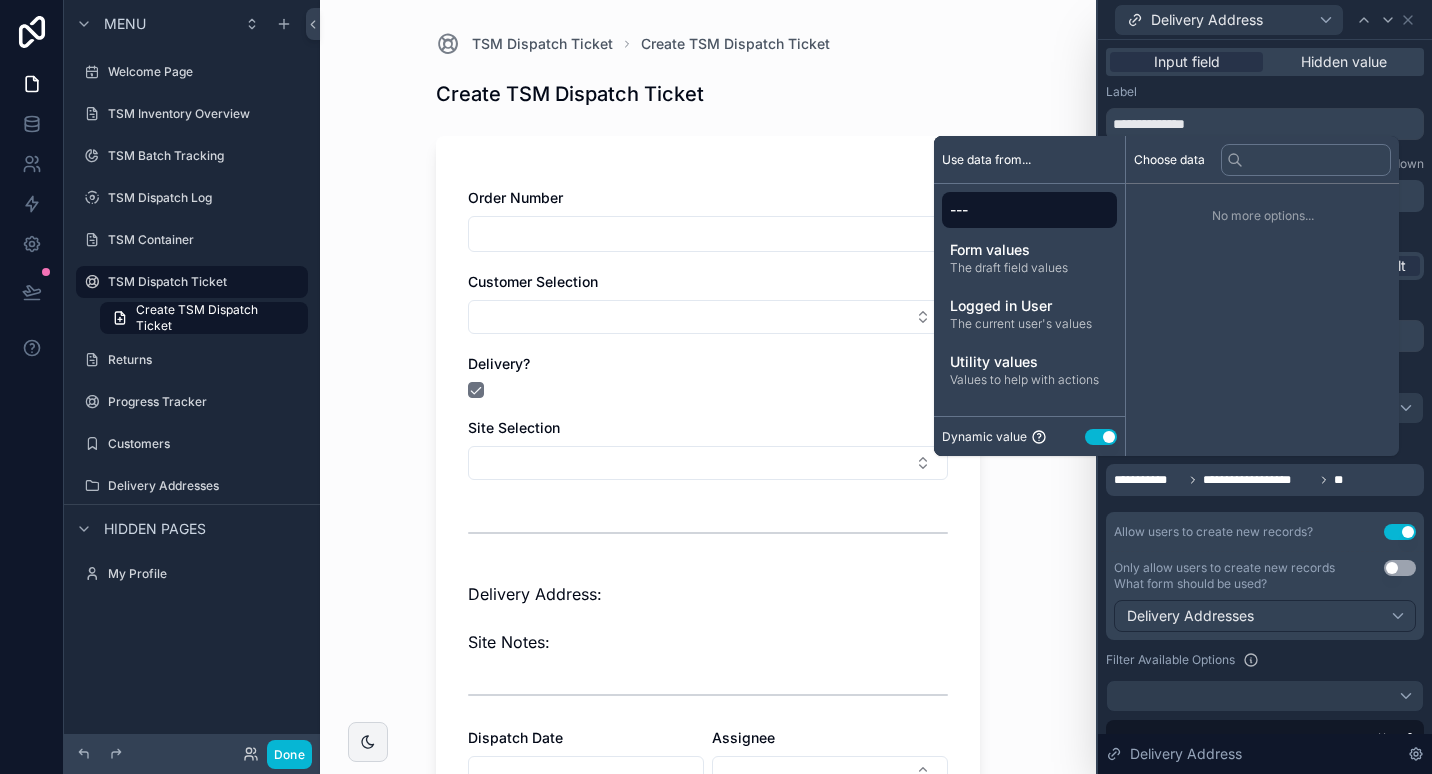 click on "---" at bounding box center (1029, 210) 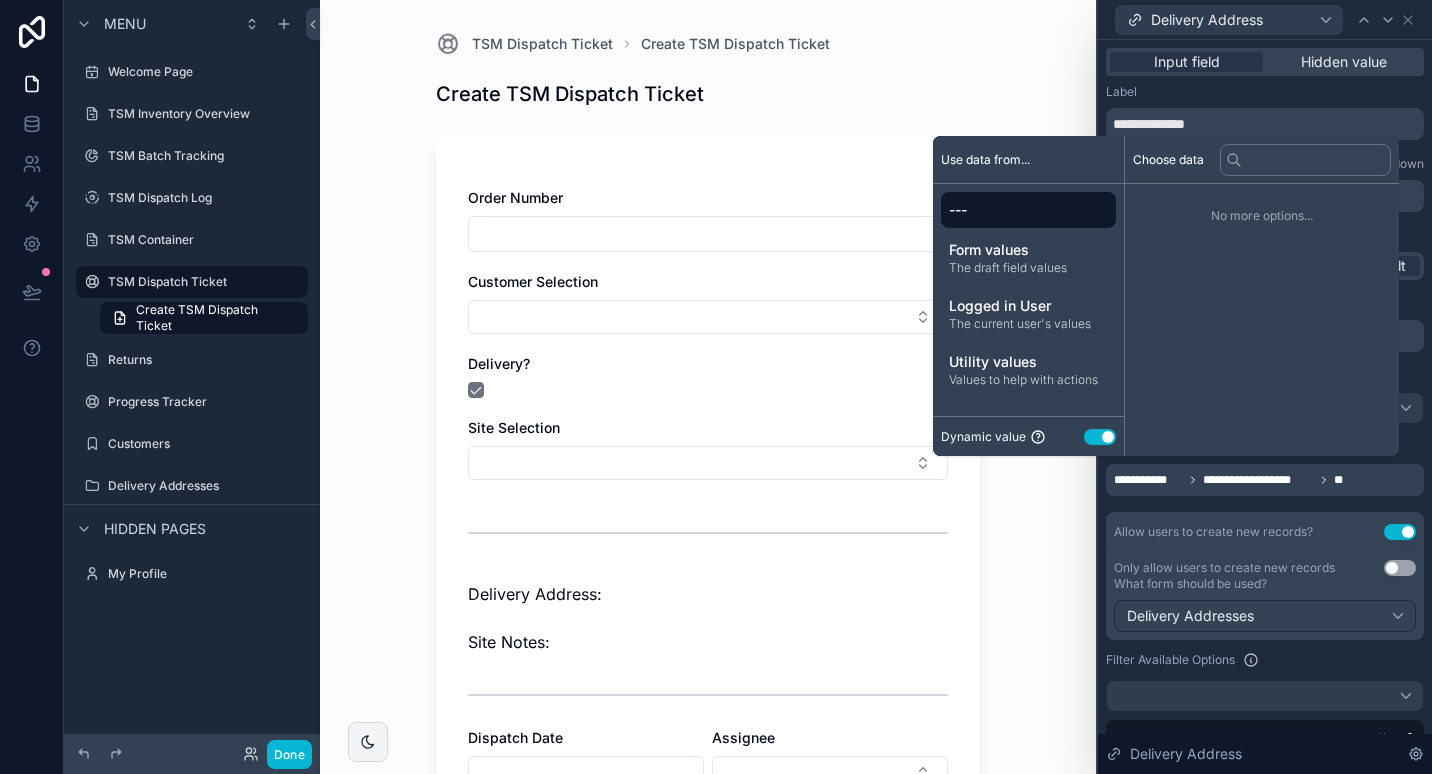 click on "---" at bounding box center [1028, 210] 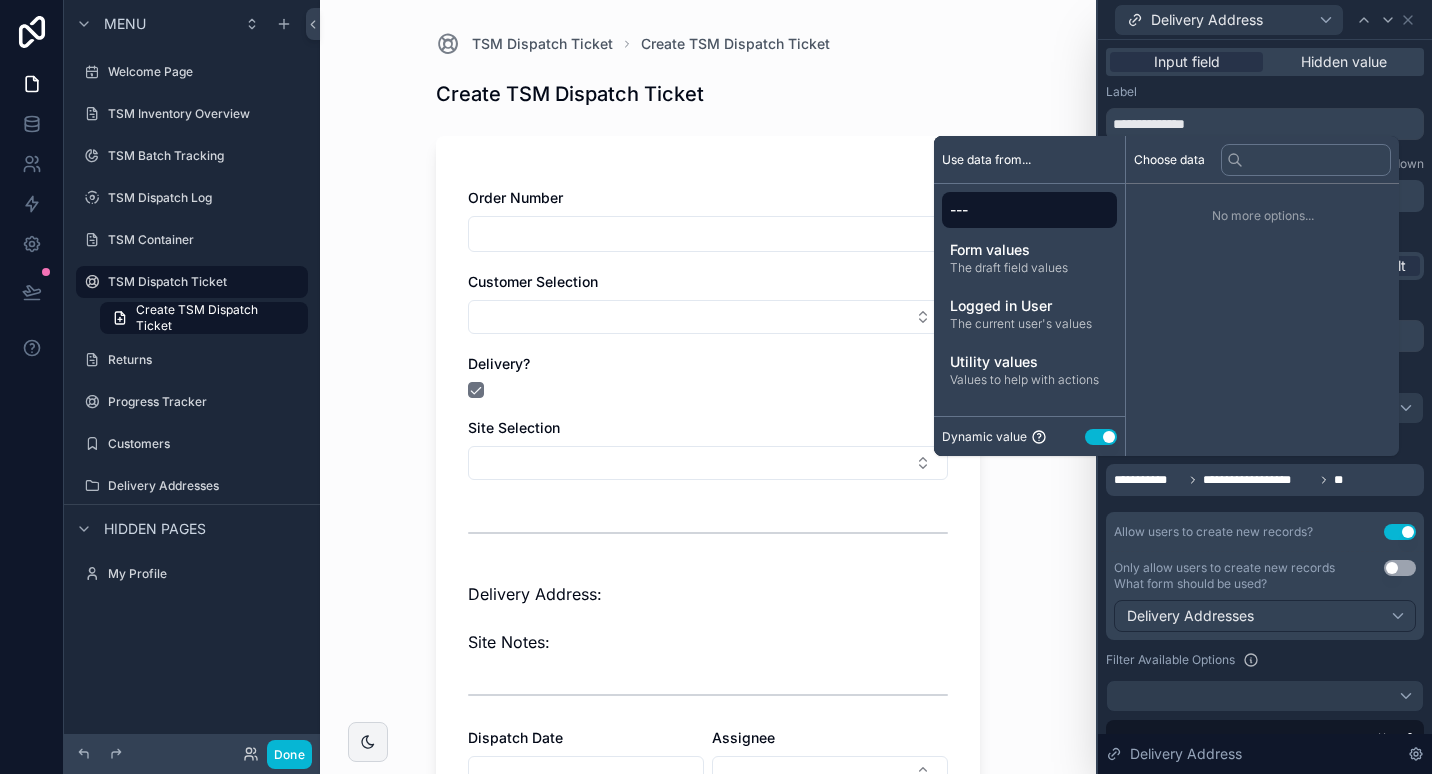 click on "Use setting" at bounding box center [1101, 437] 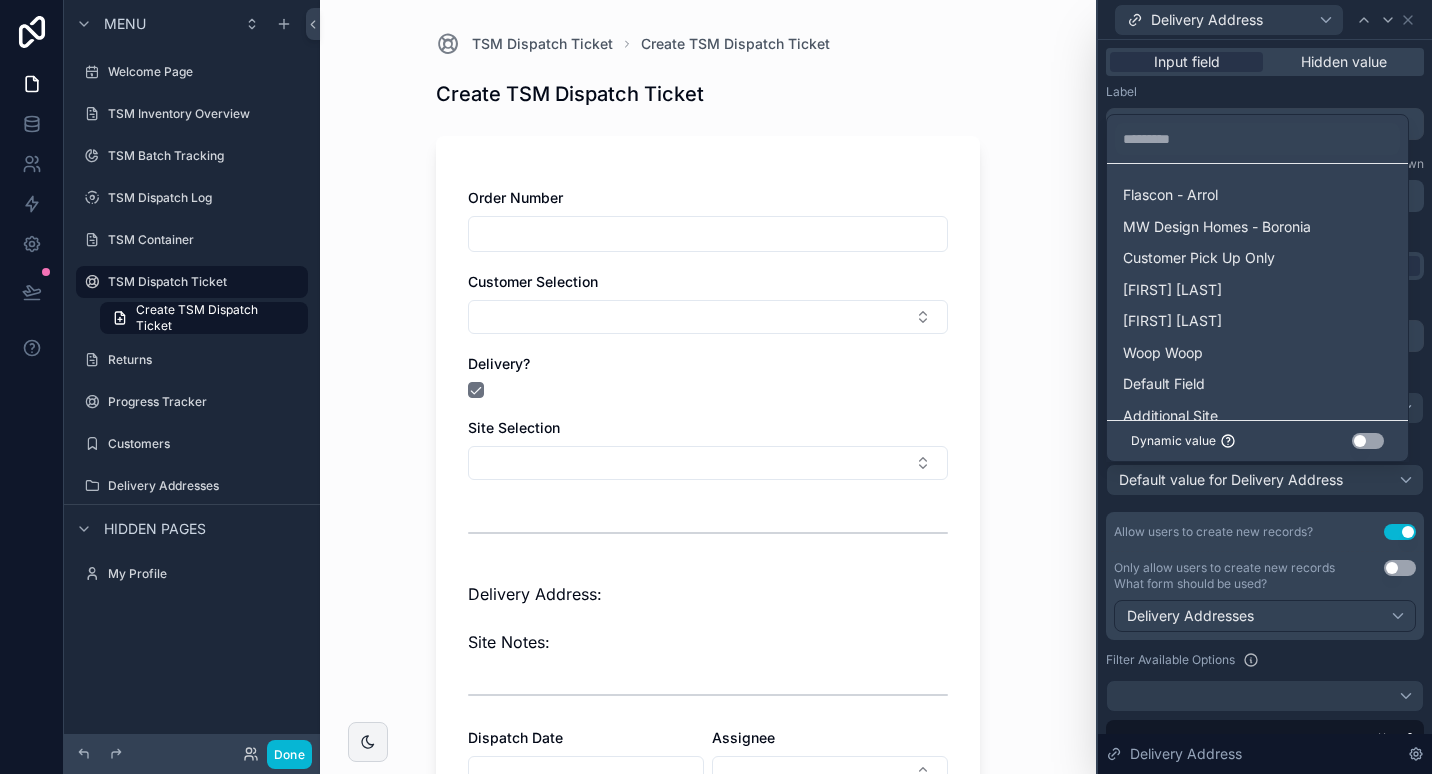 click on "Use setting" at bounding box center [1368, 441] 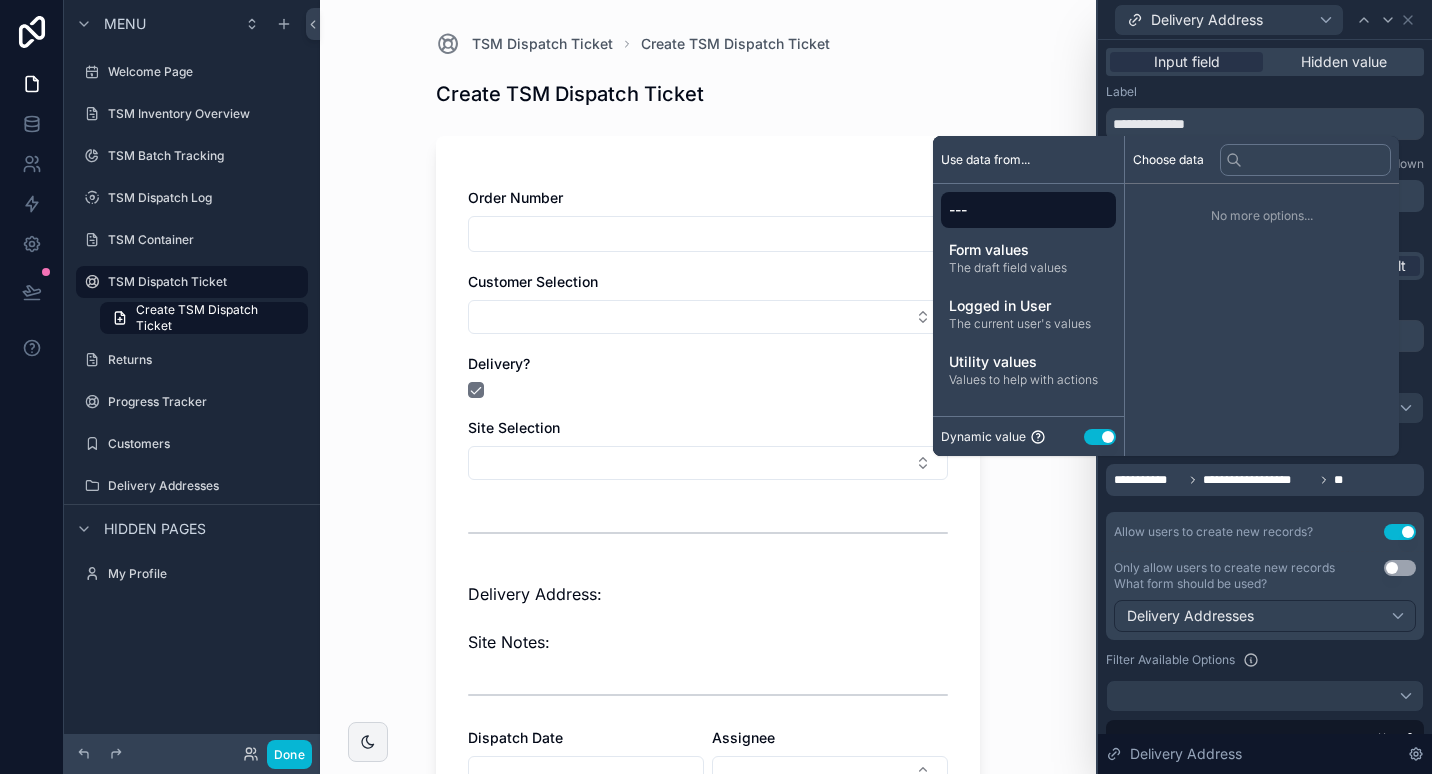 click on "---" at bounding box center [1028, 210] 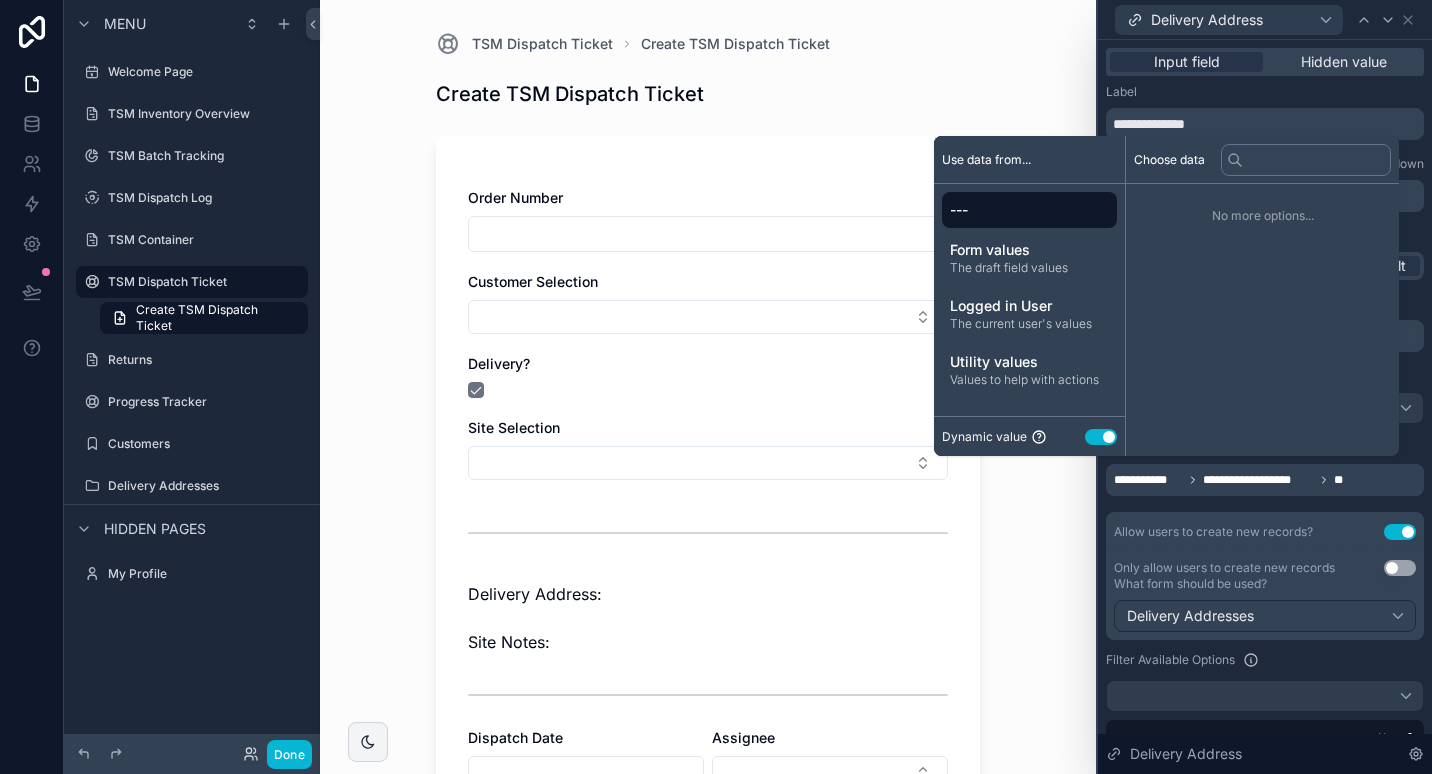 click on "Create TSM Dispatch Ticket" at bounding box center [708, 94] 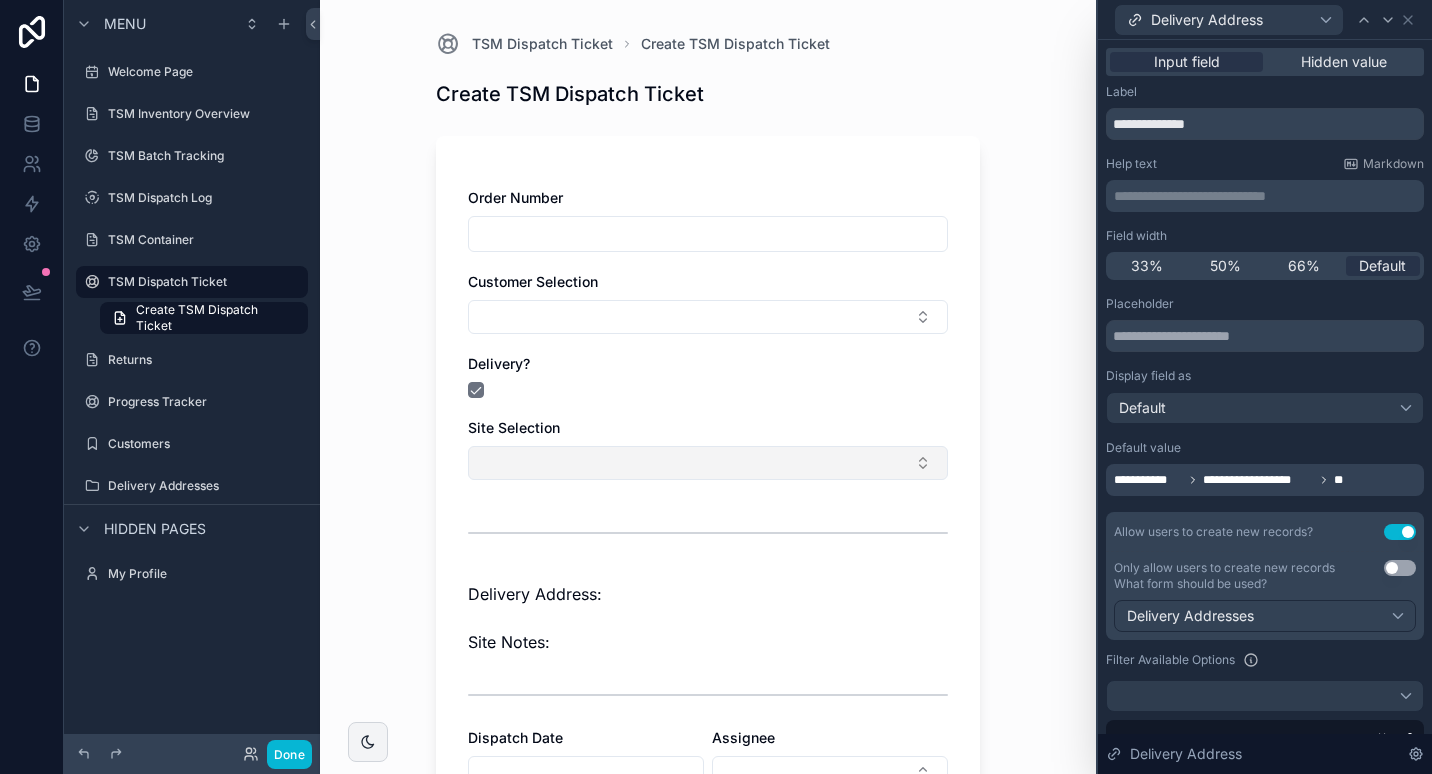 click at bounding box center (708, 463) 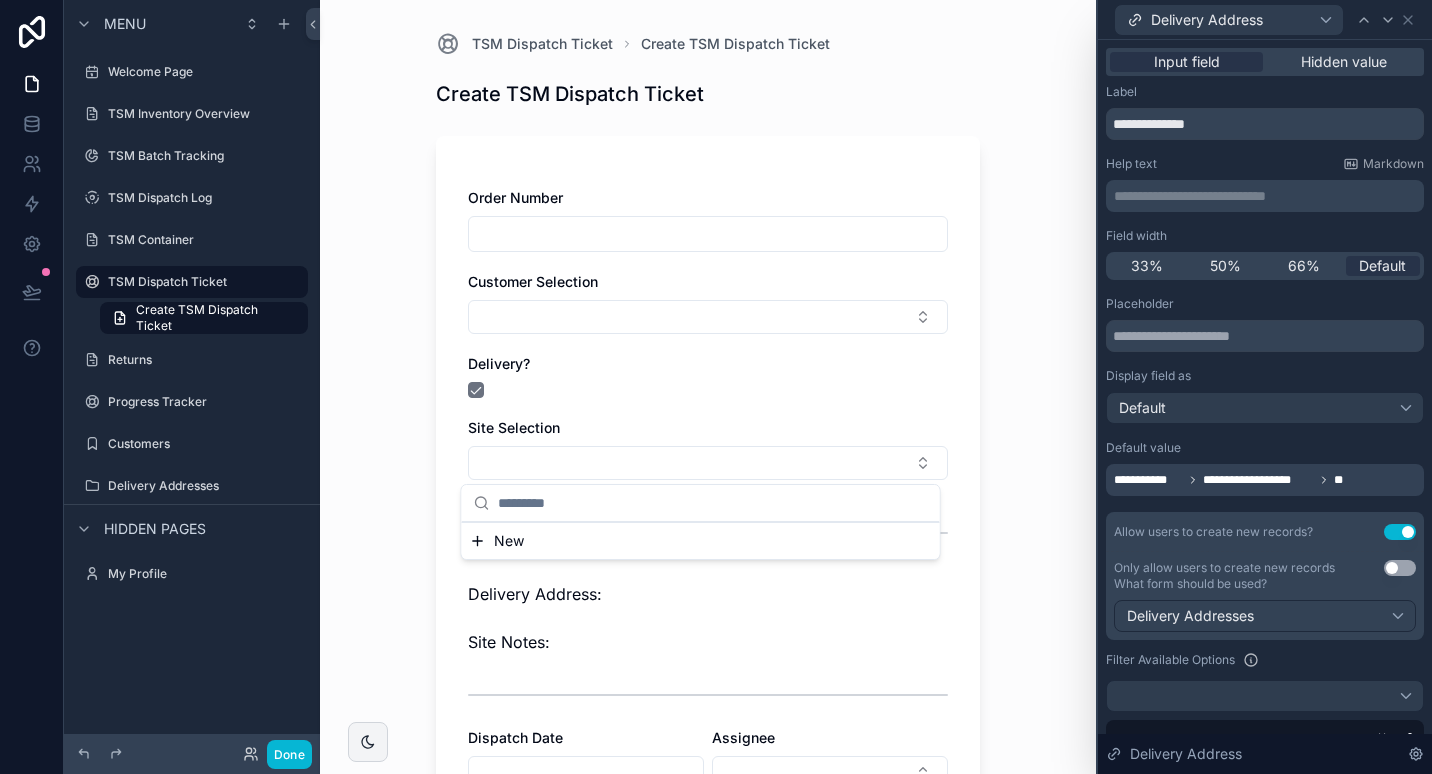 click on "Welcome Page TSM Inventory Overview TSM Batch Tracking TSM Dispatch Log TSM Container TSM Dispatch Ticket Returns Progress Tracker Customers Delivery Addresses My Profile RC Ryan Candow TSM Dispatch Ticket Create TSM Dispatch Ticket Create TSM Dispatch Ticket Order Number Customer Selection Delivery? Site Selection Delivery Address: Site Notes: Dispatch Date Assignee Notes Documents Save New" at bounding box center [708, 387] 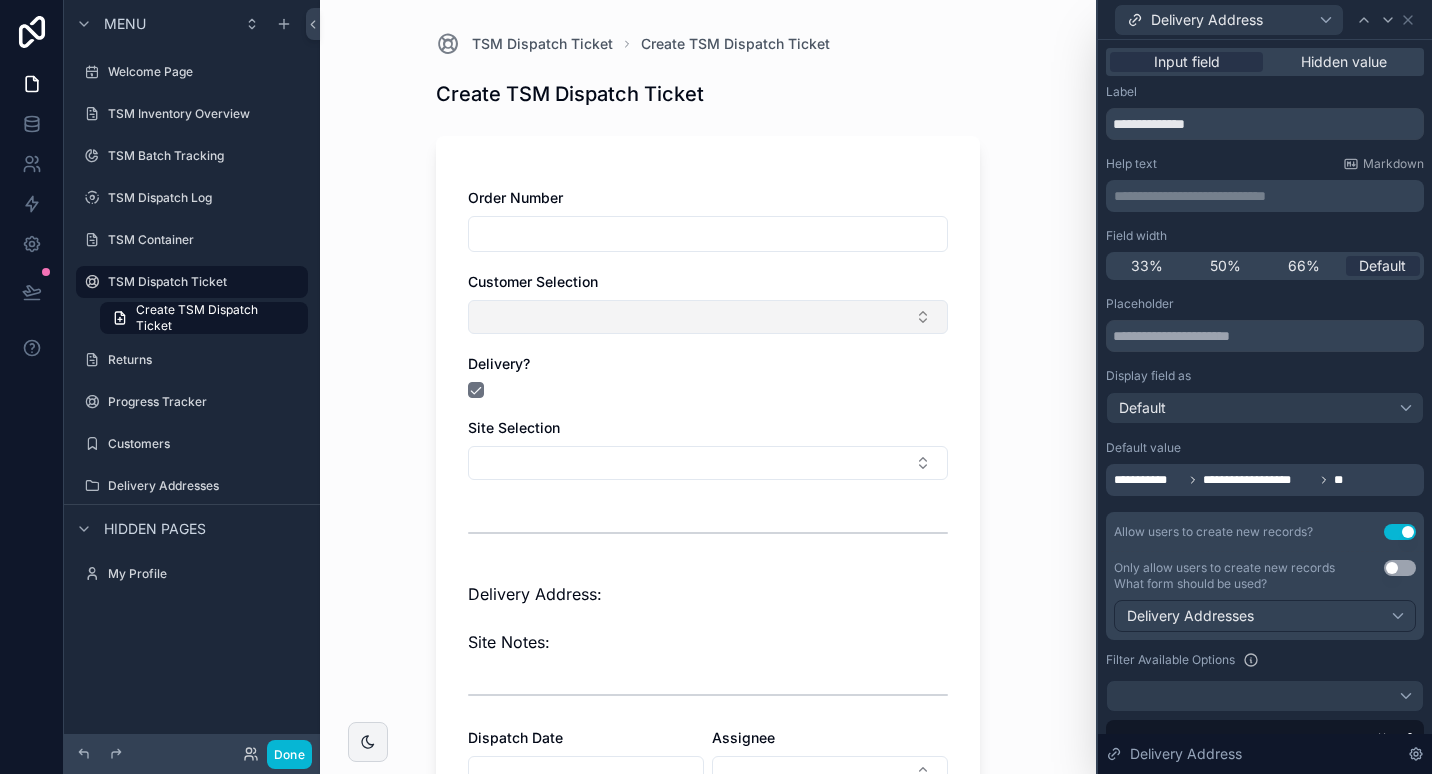 click at bounding box center [708, 317] 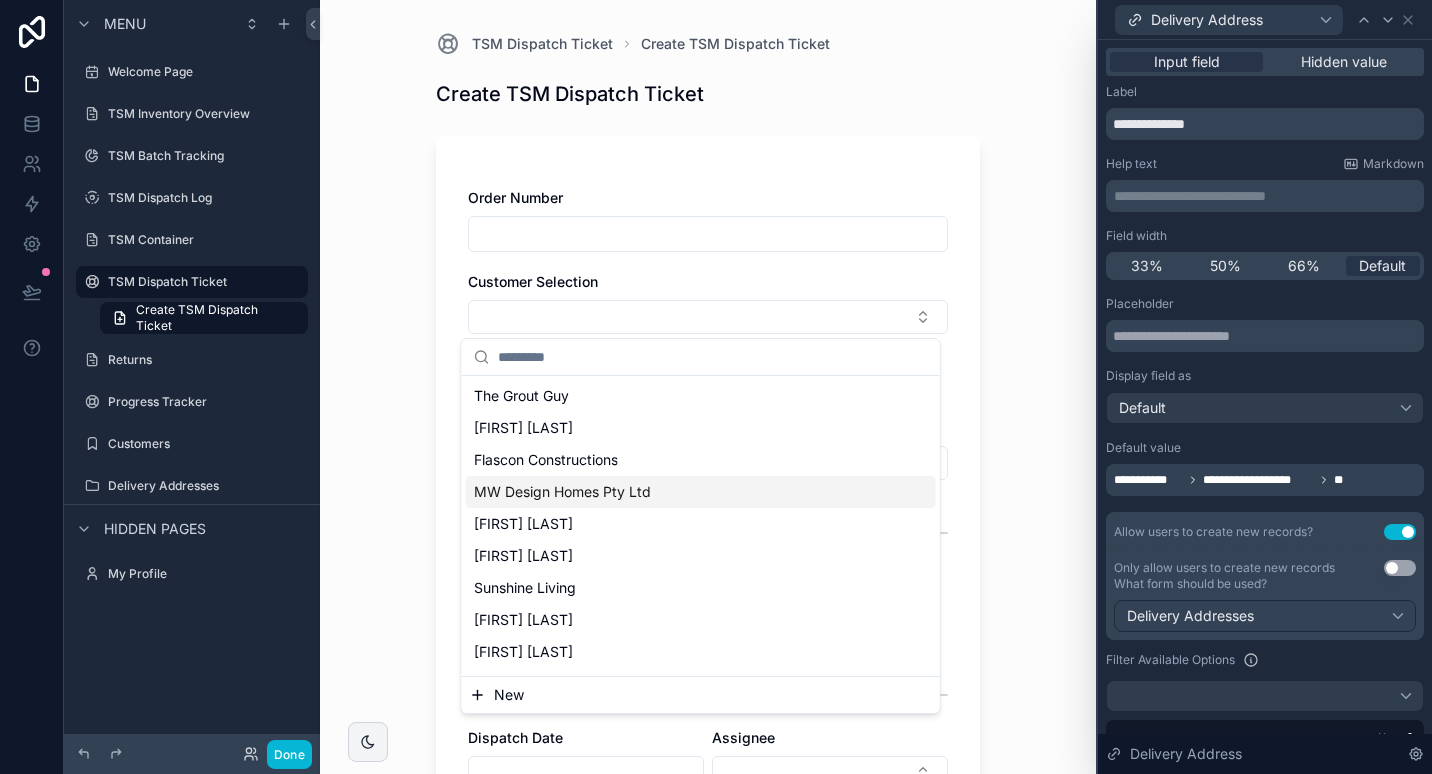 drag, startPoint x: 725, startPoint y: 518, endPoint x: 725, endPoint y: 498, distance: 20 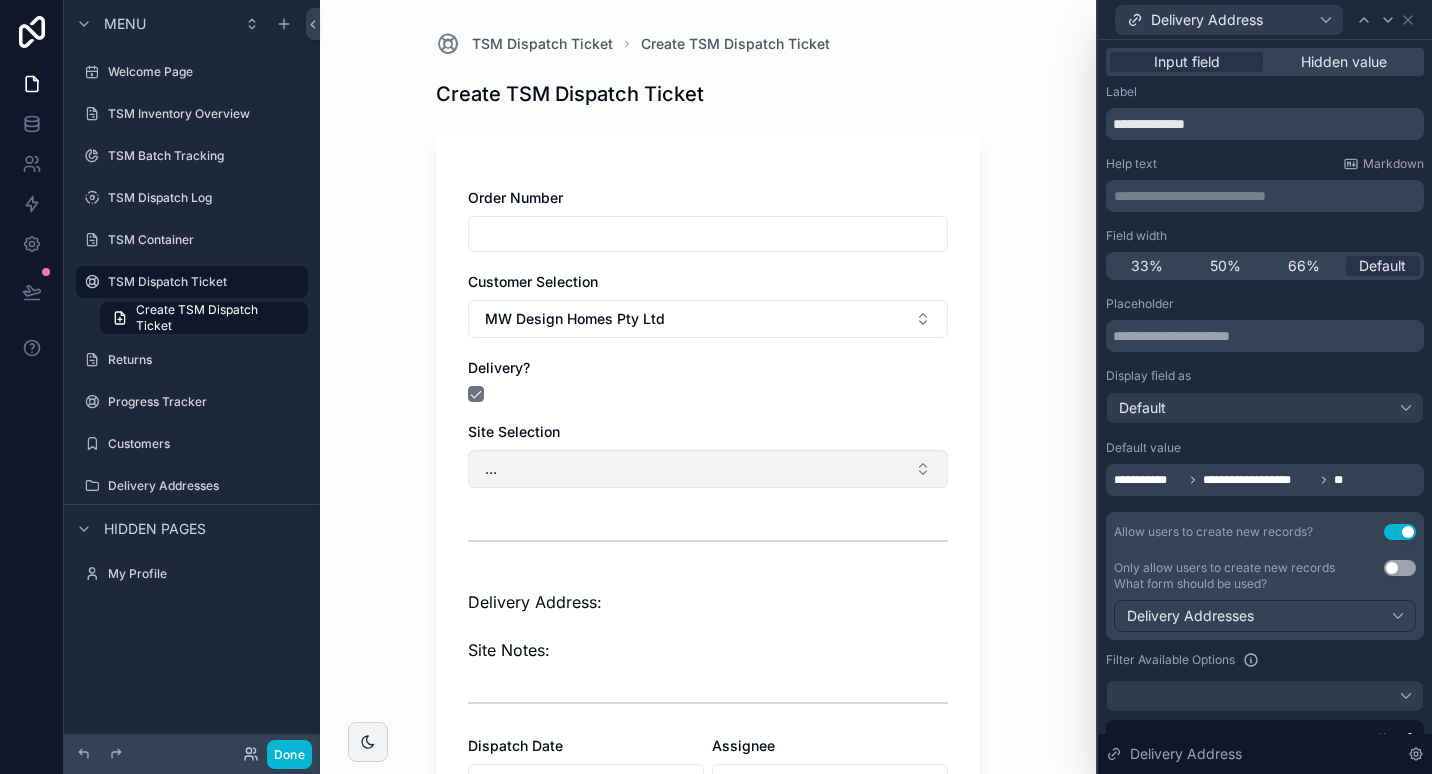 click on "..." at bounding box center [708, 469] 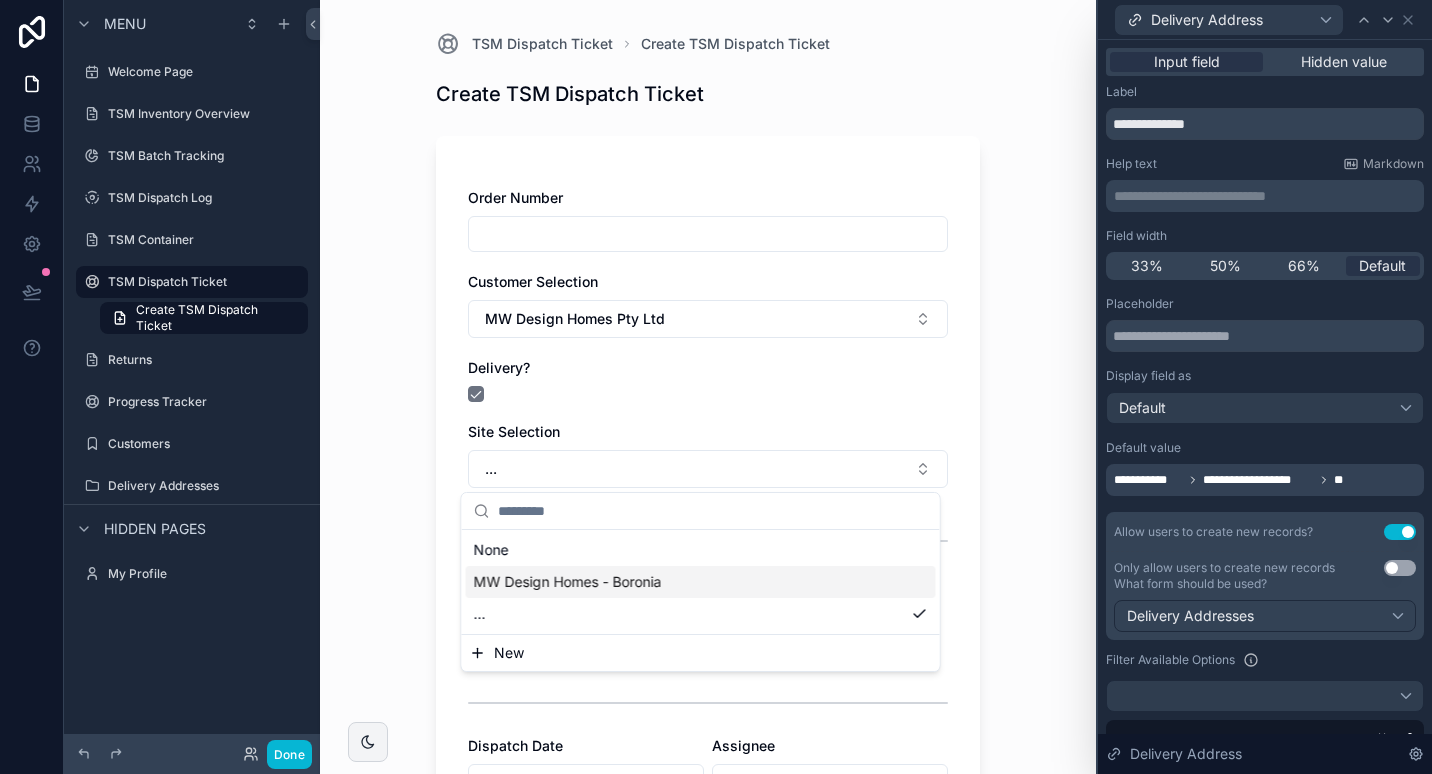click on "MW Design Homes - Boronia" at bounding box center [701, 582] 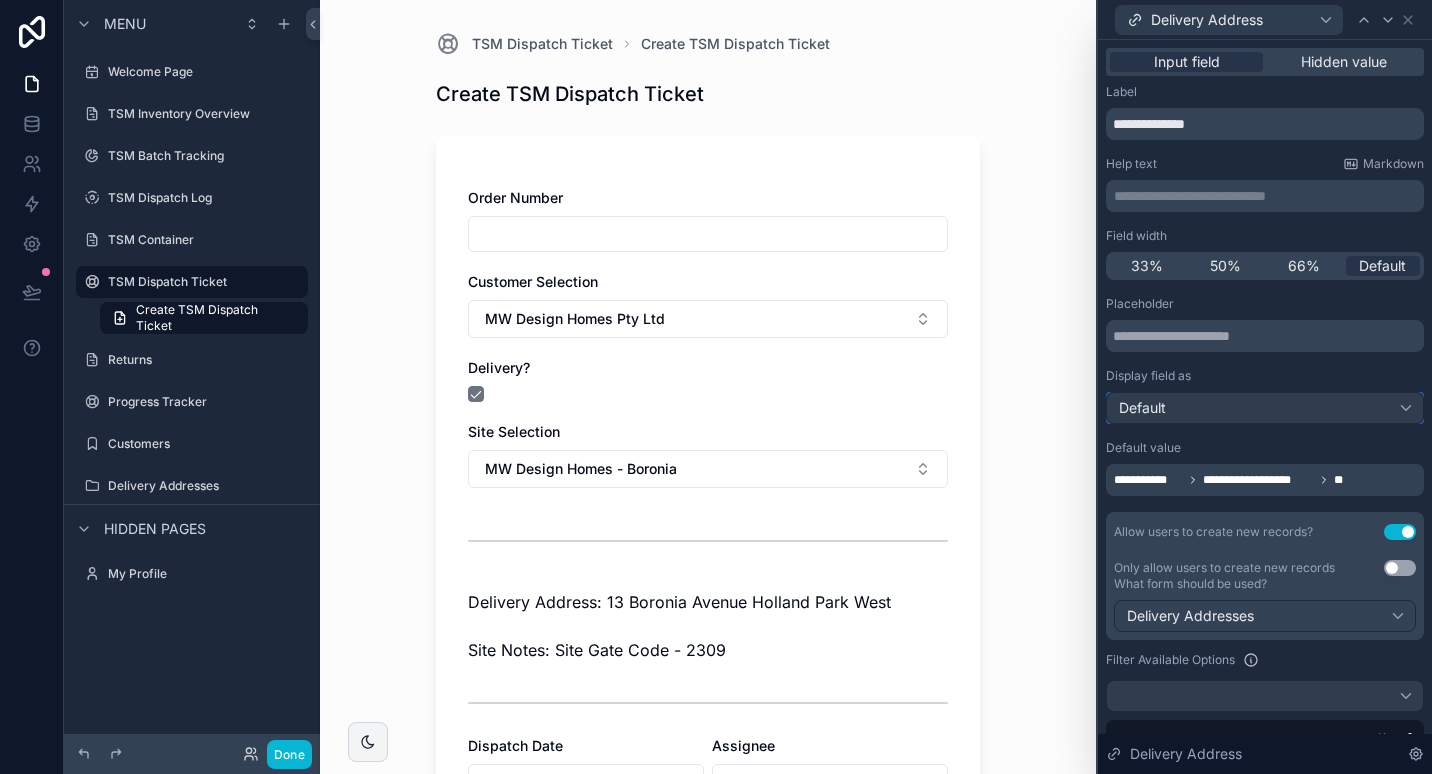click on "Default" at bounding box center (1265, 408) 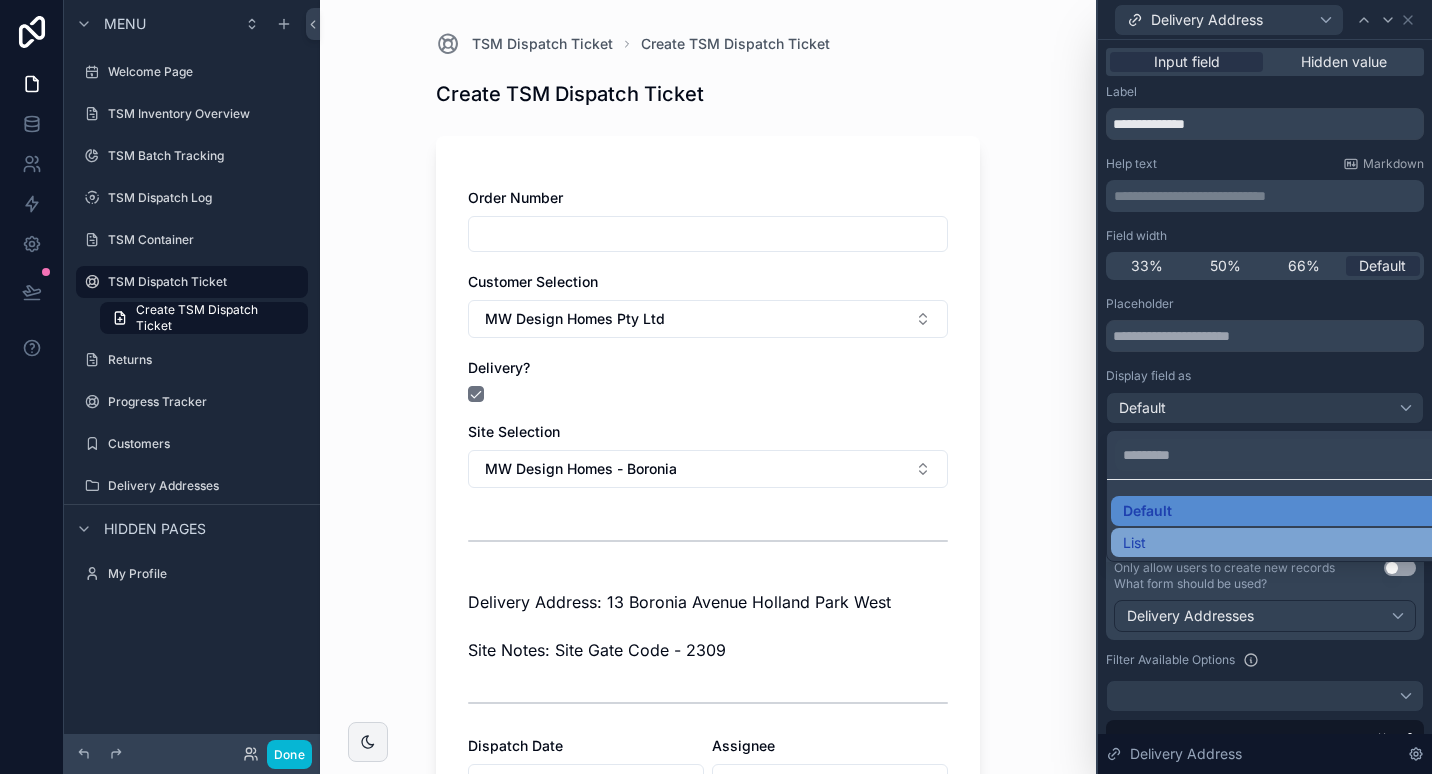 click on "List" at bounding box center [1281, 543] 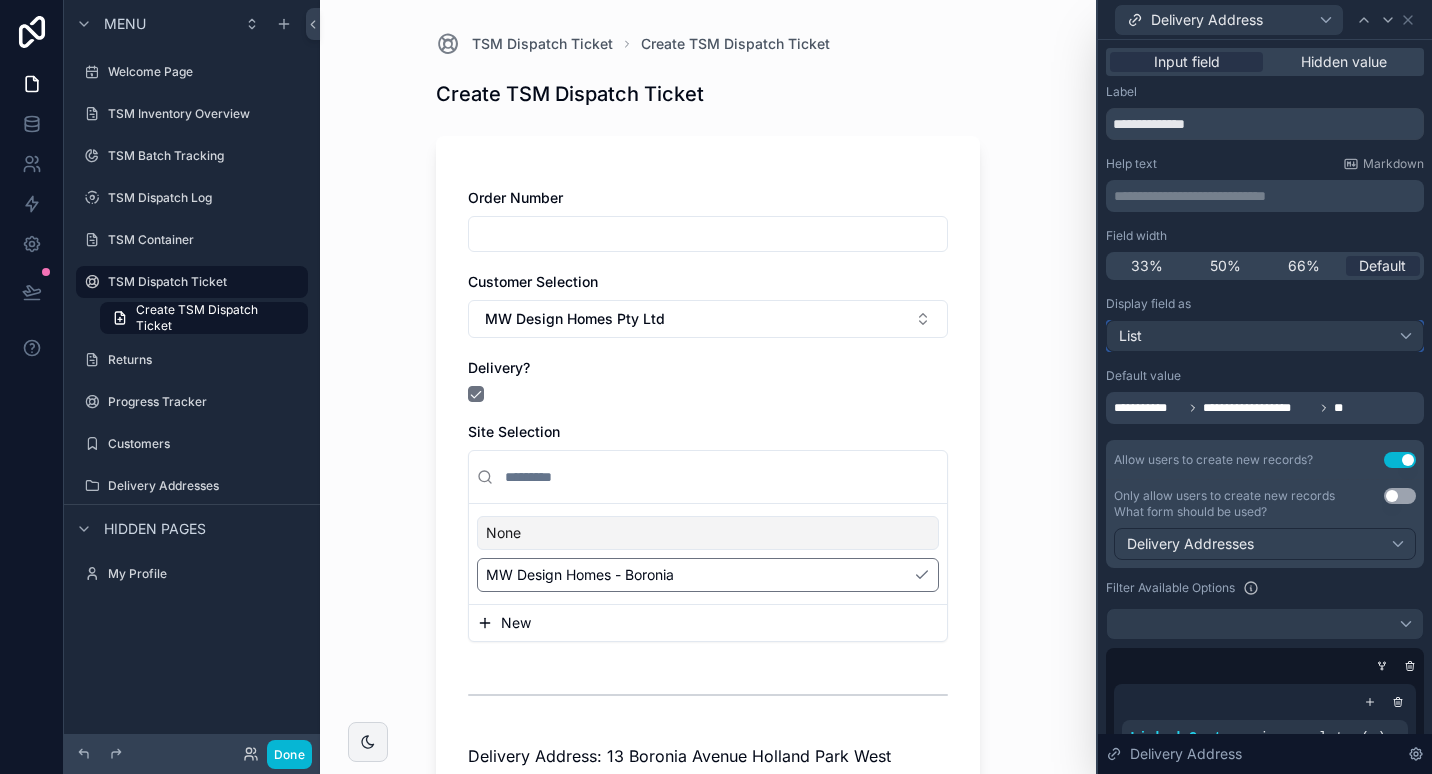 click on "List" at bounding box center (1265, 336) 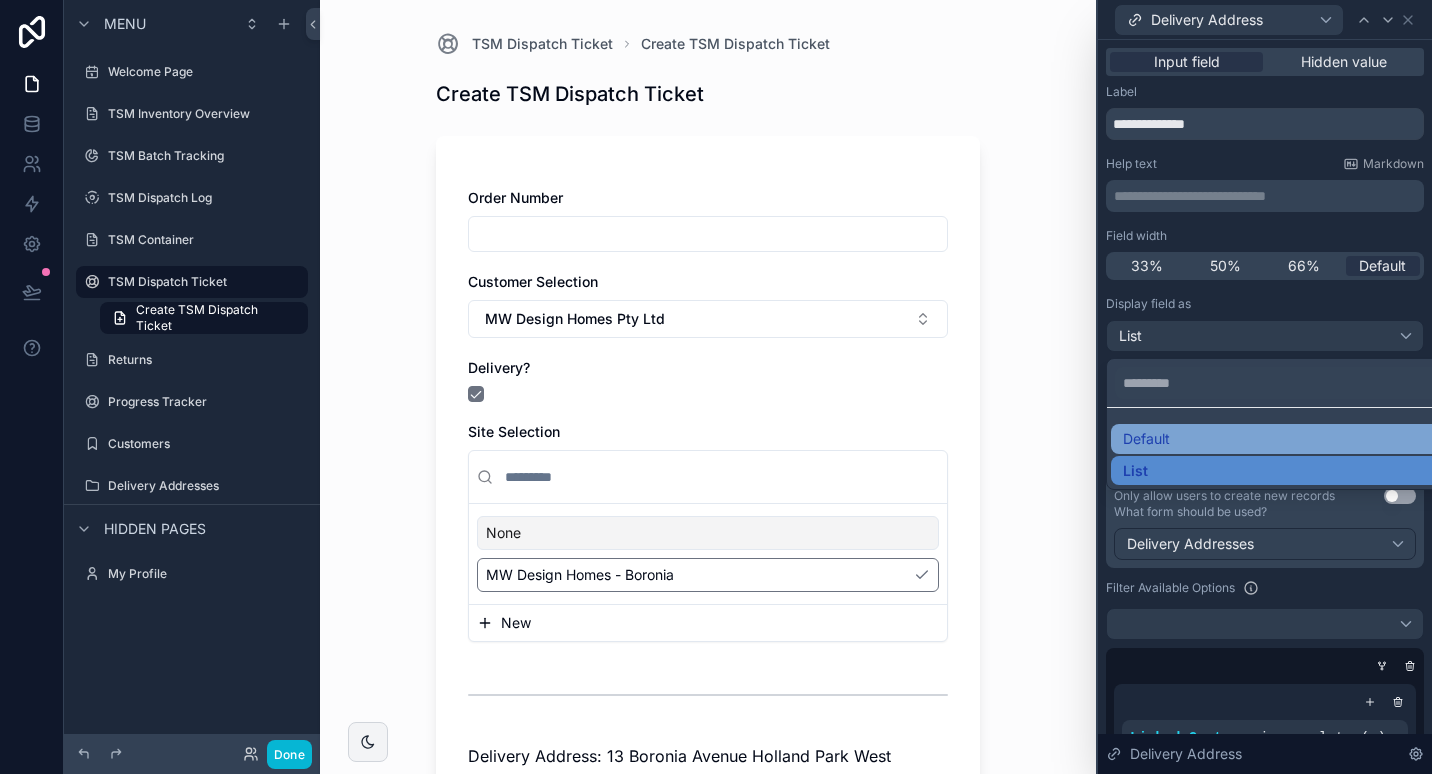 click on "Default" at bounding box center [1281, 439] 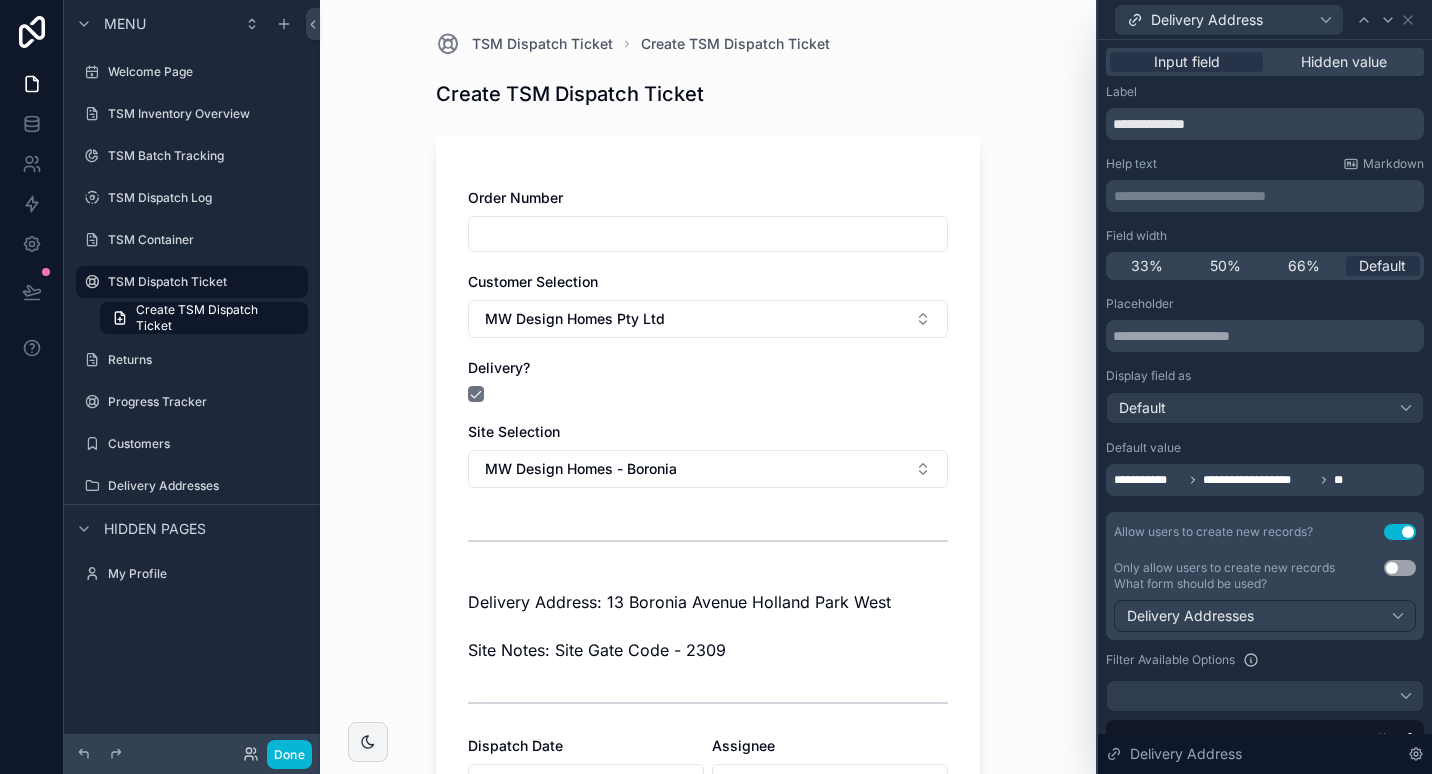 click on "**********" at bounding box center [1265, 468] 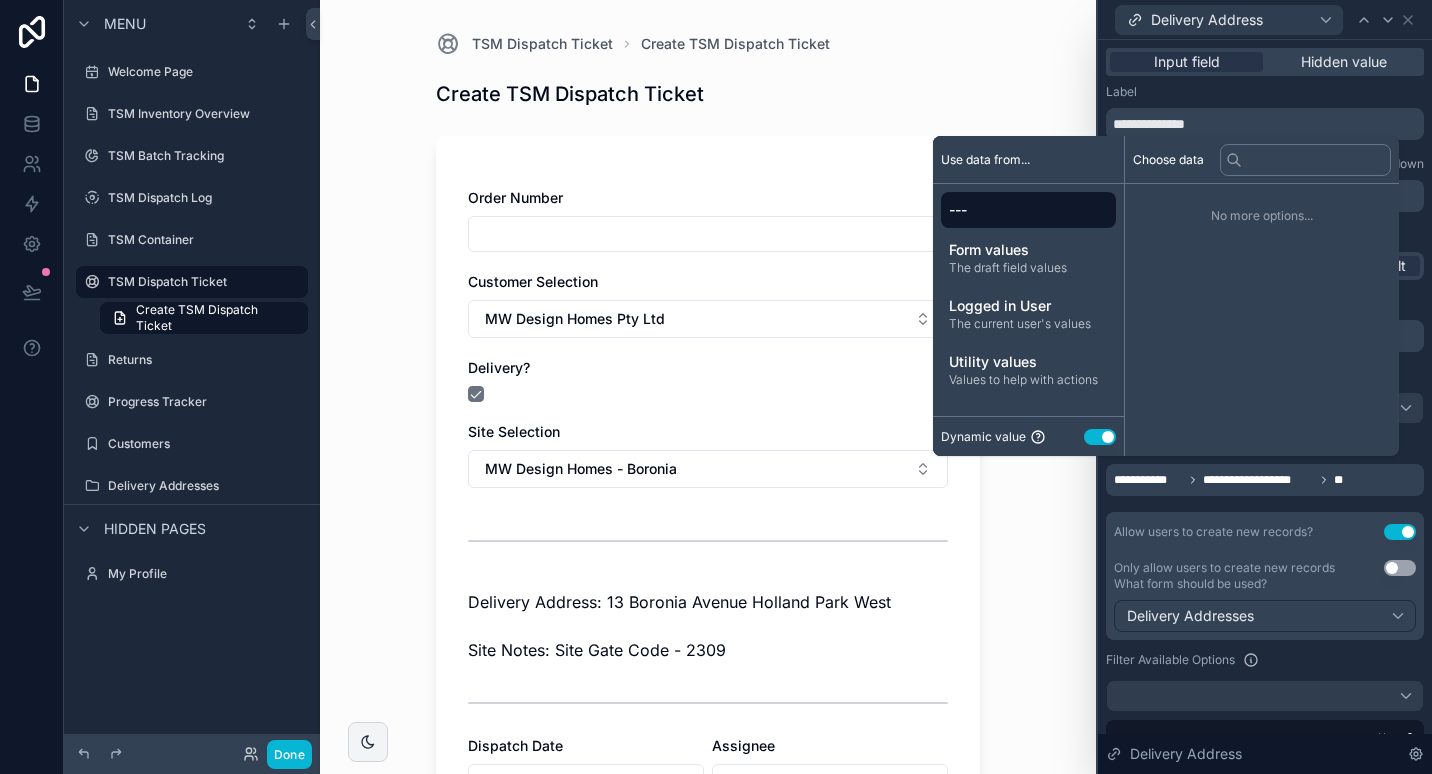 click on "**********" at bounding box center [1258, 480] 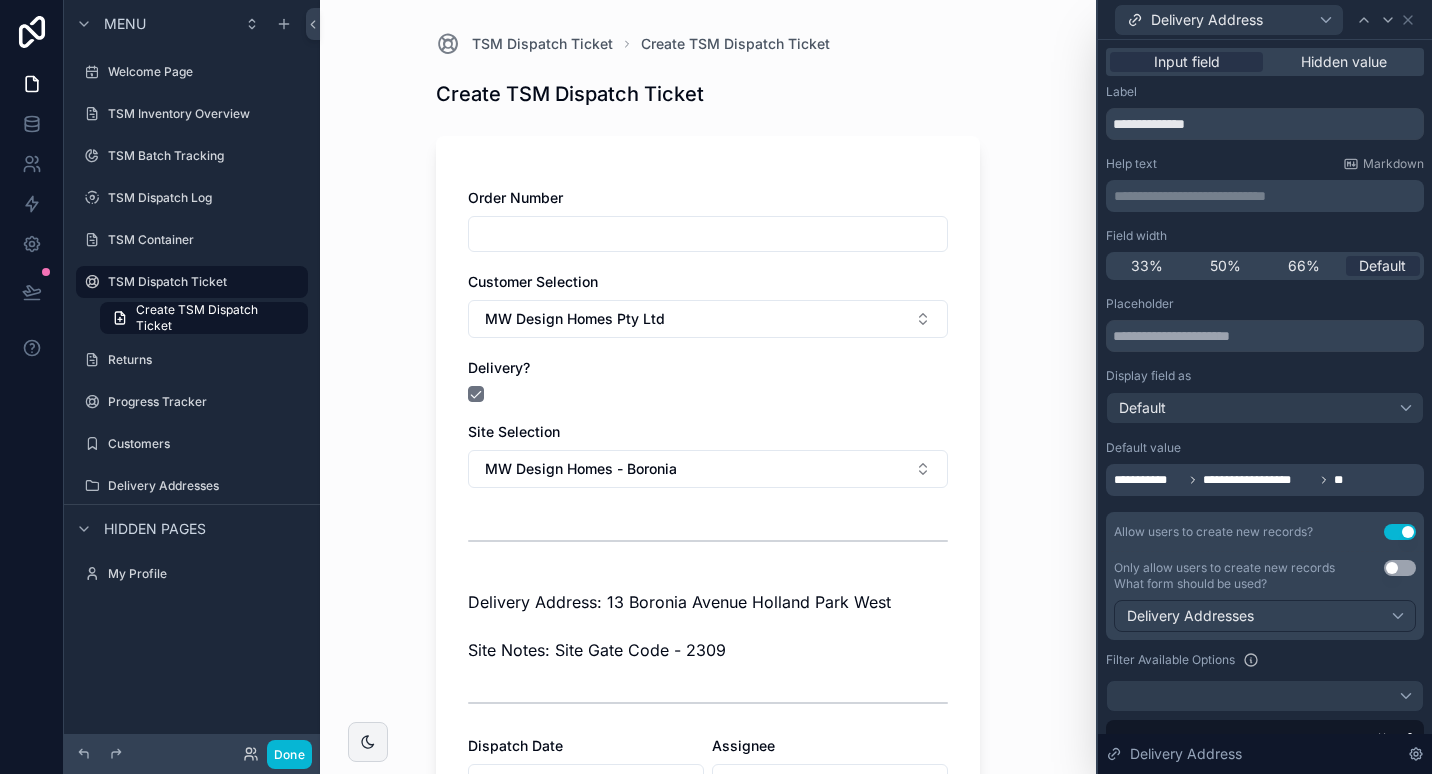 click on "**" at bounding box center (1339, 480) 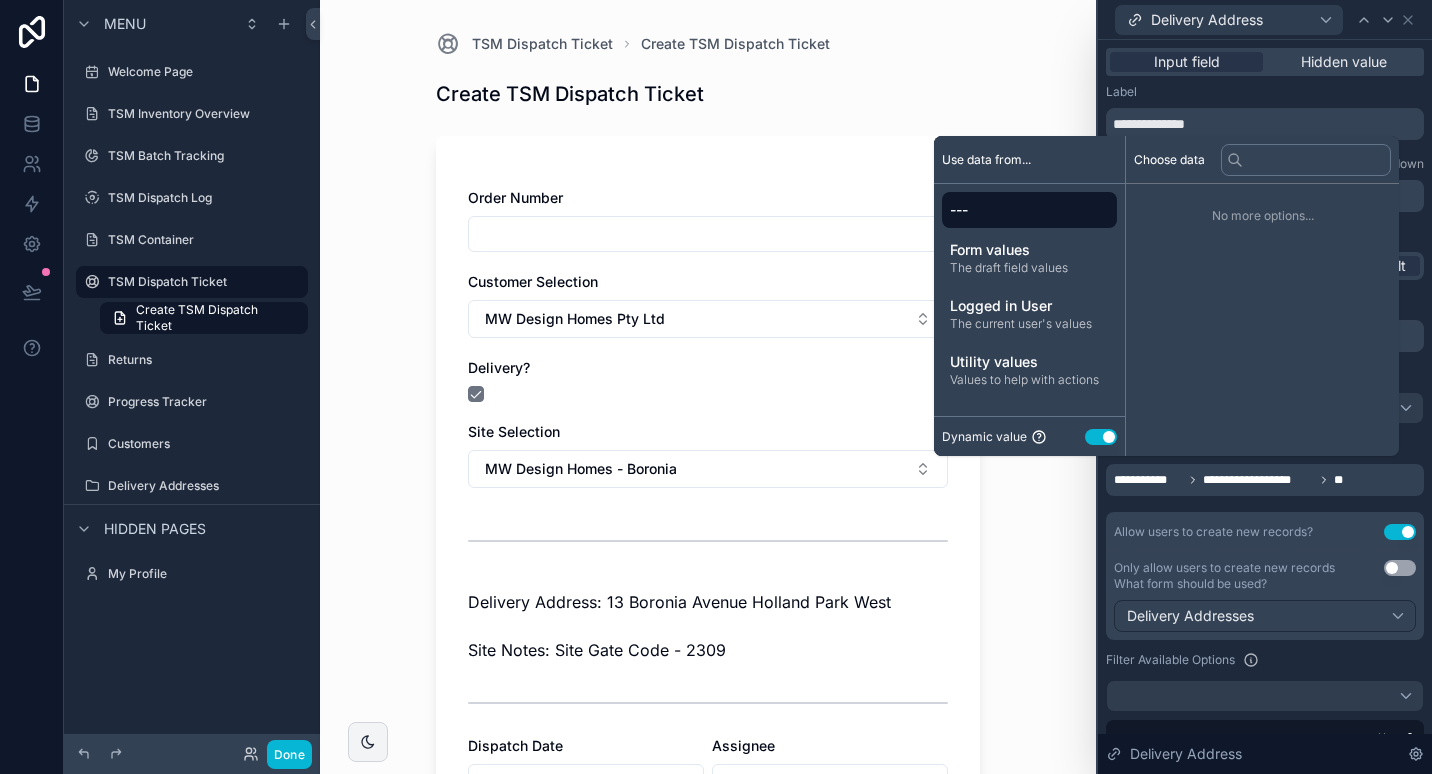 click on "**********" at bounding box center (1258, 480) 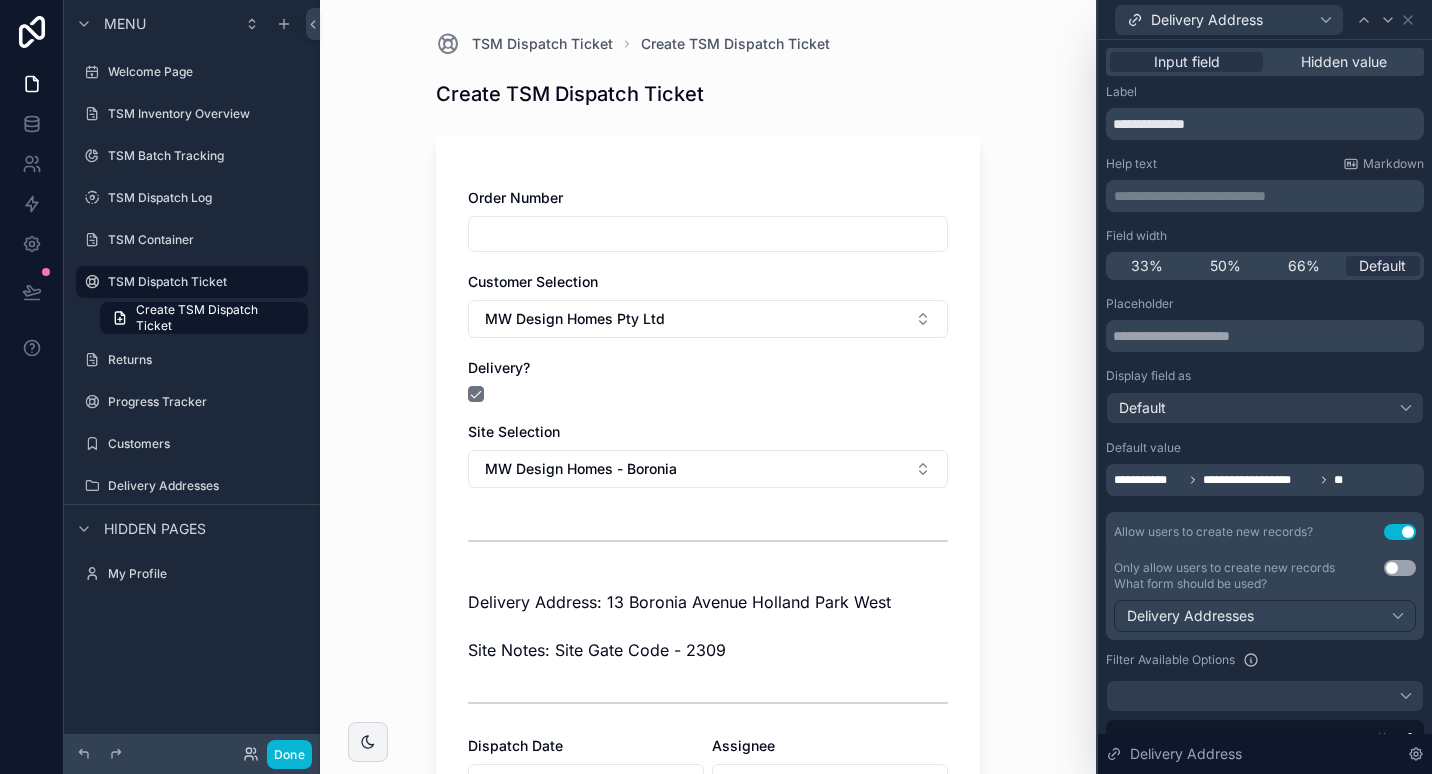 click on "**********" at bounding box center [1265, 660] 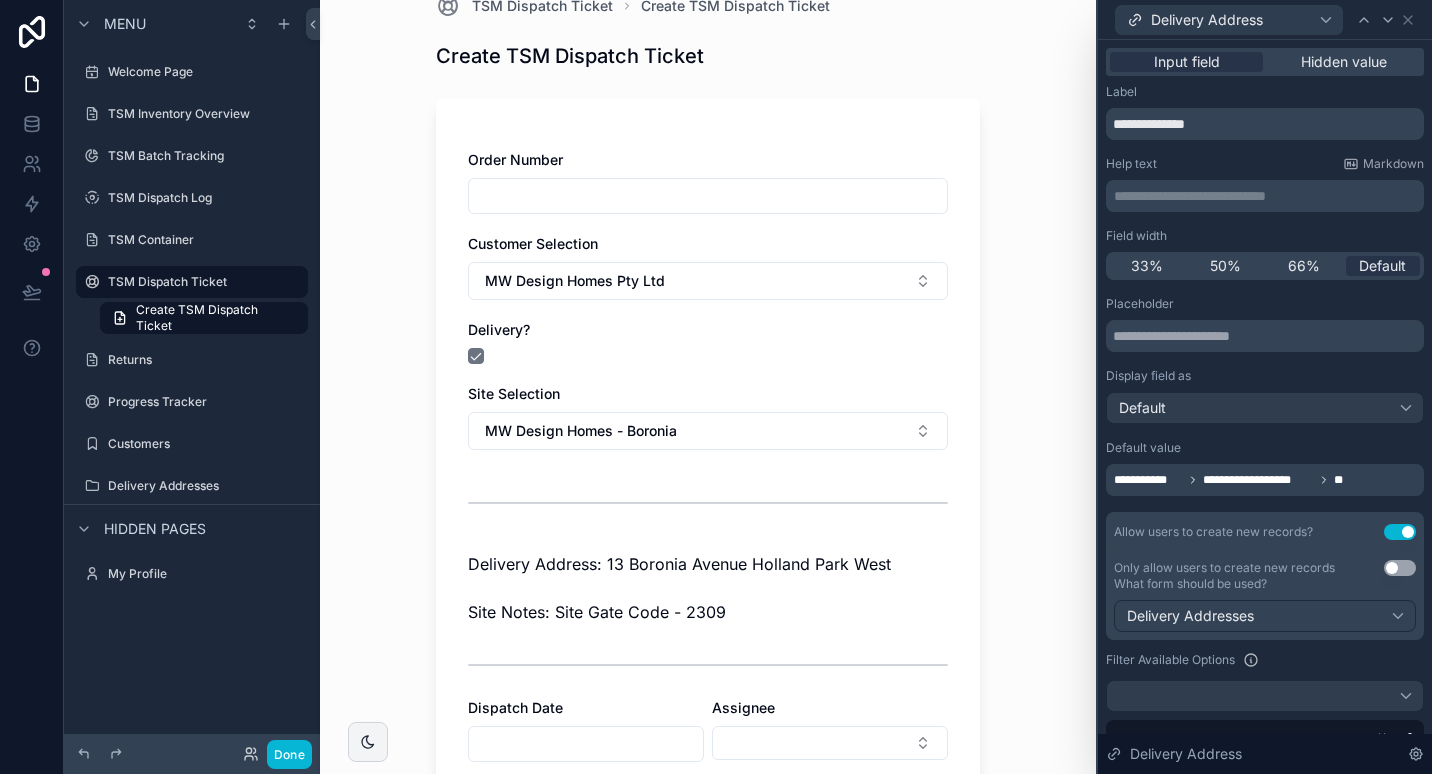 scroll, scrollTop: 0, scrollLeft: 0, axis: both 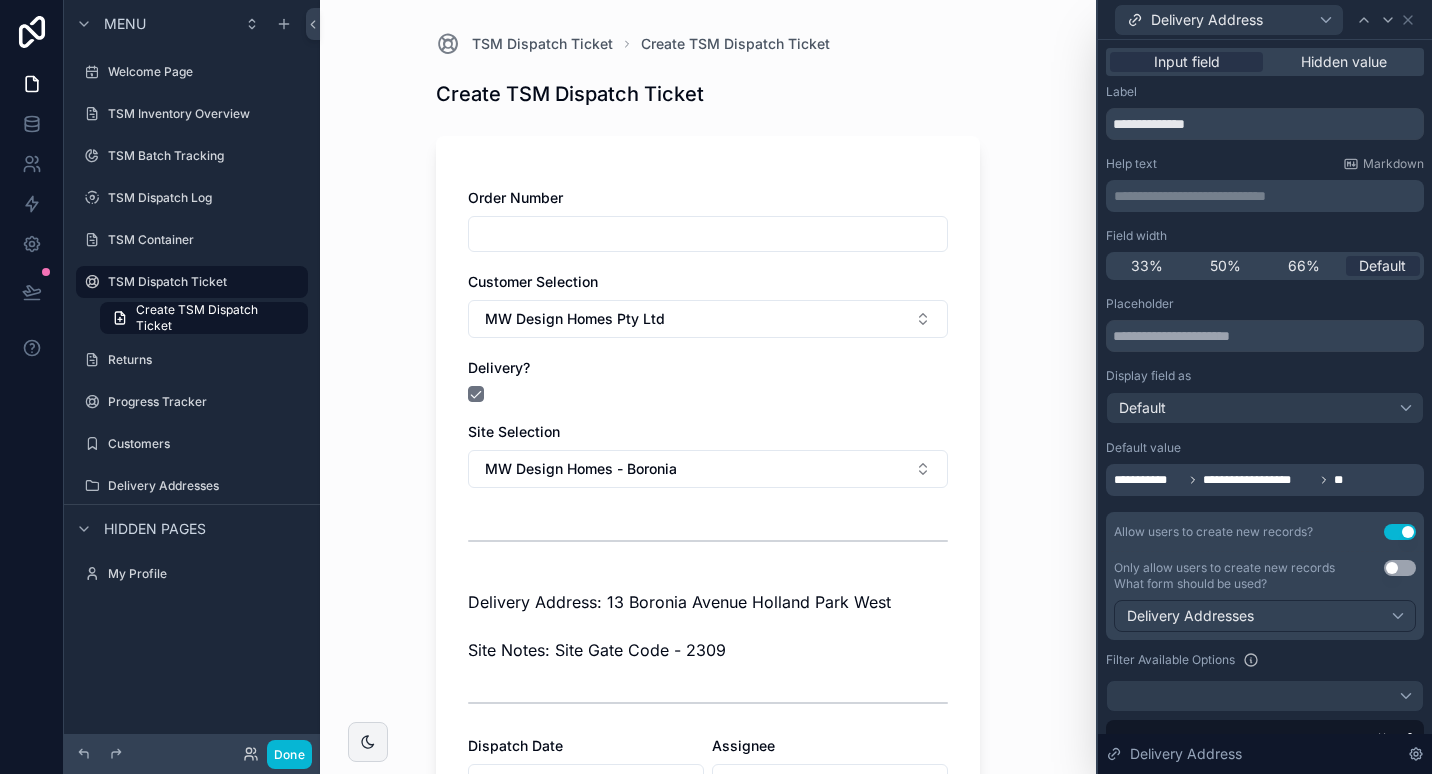 click on "**********" at bounding box center (1229, 480) 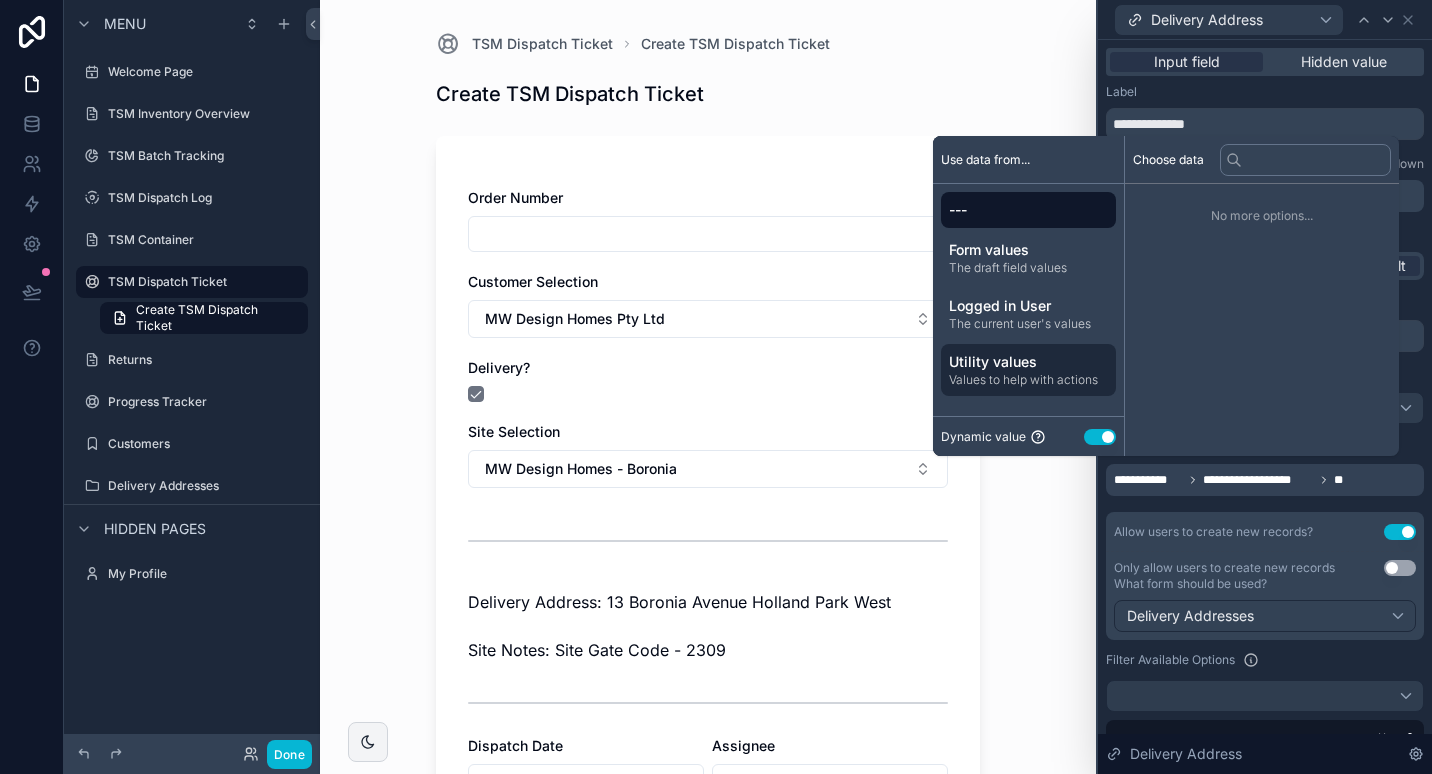 click on "Values to help with actions" at bounding box center [1028, 380] 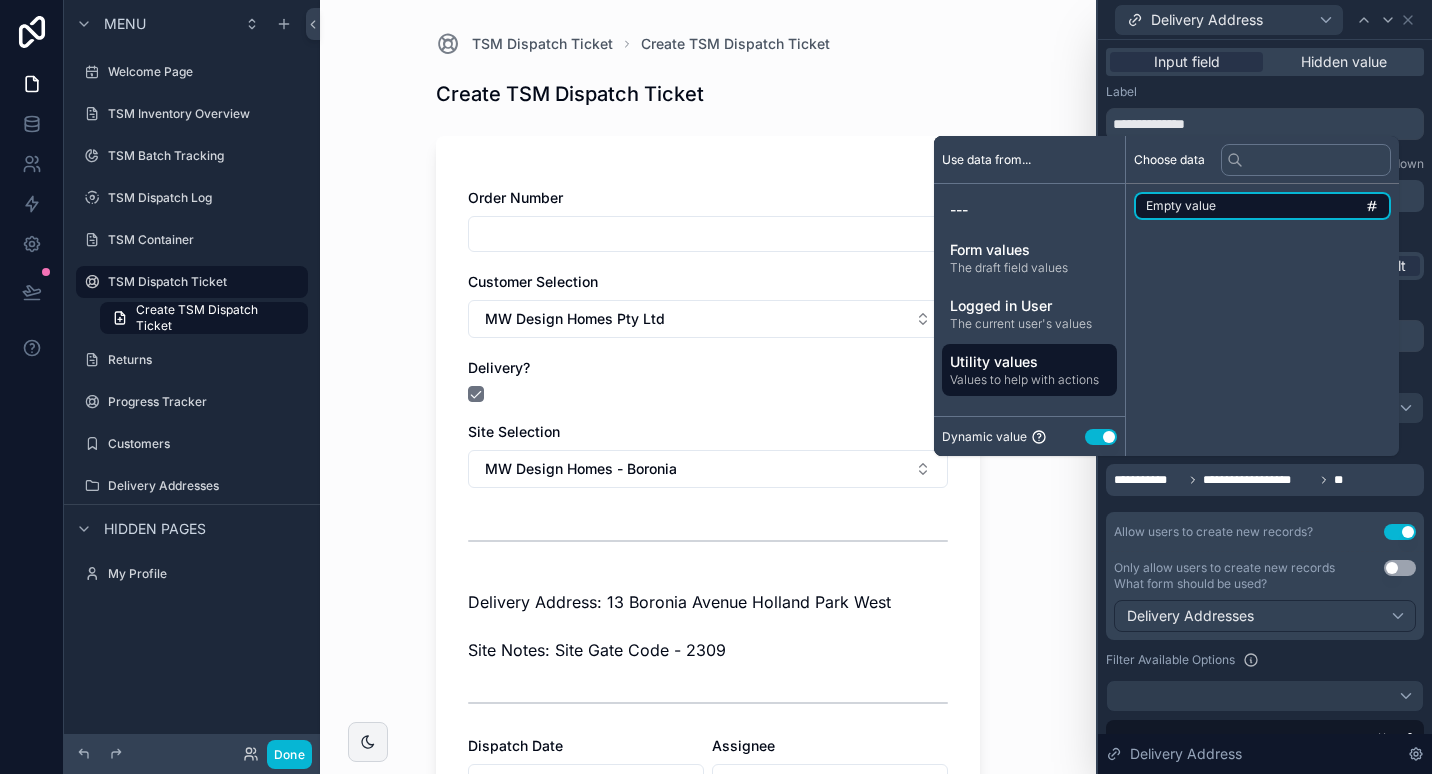 click on "Empty value" at bounding box center (1262, 206) 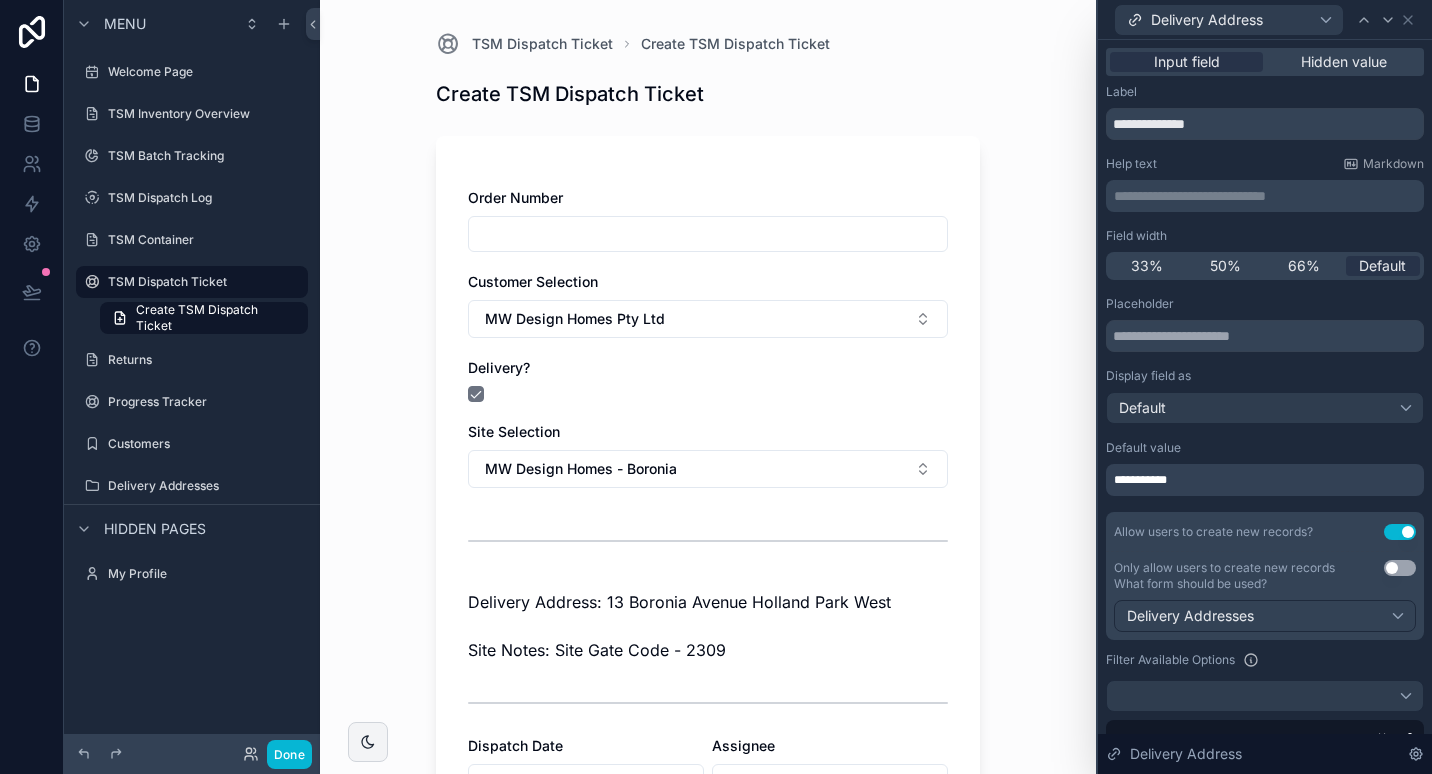 click on "**********" at bounding box center [1265, 660] 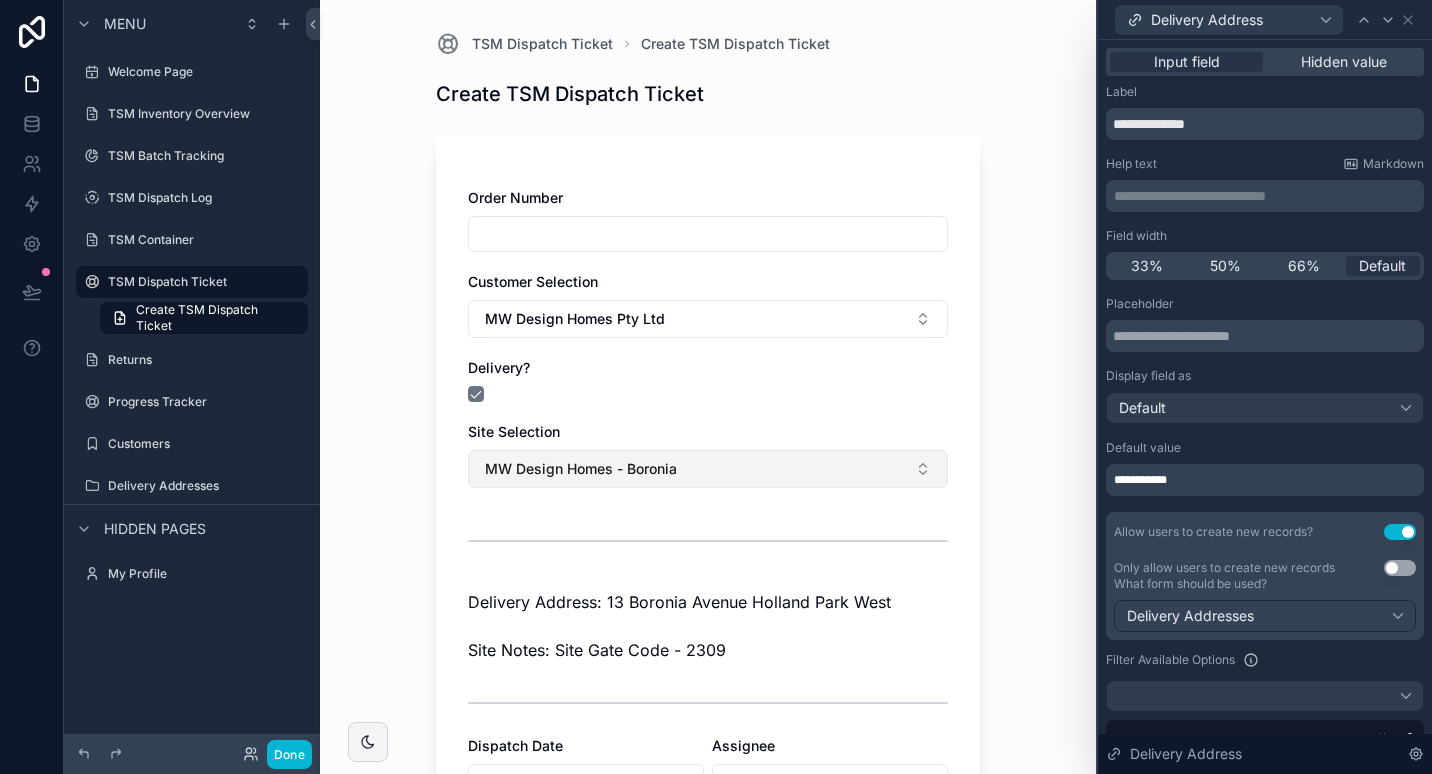 click on "MW Design Homes - Boronia" at bounding box center (708, 469) 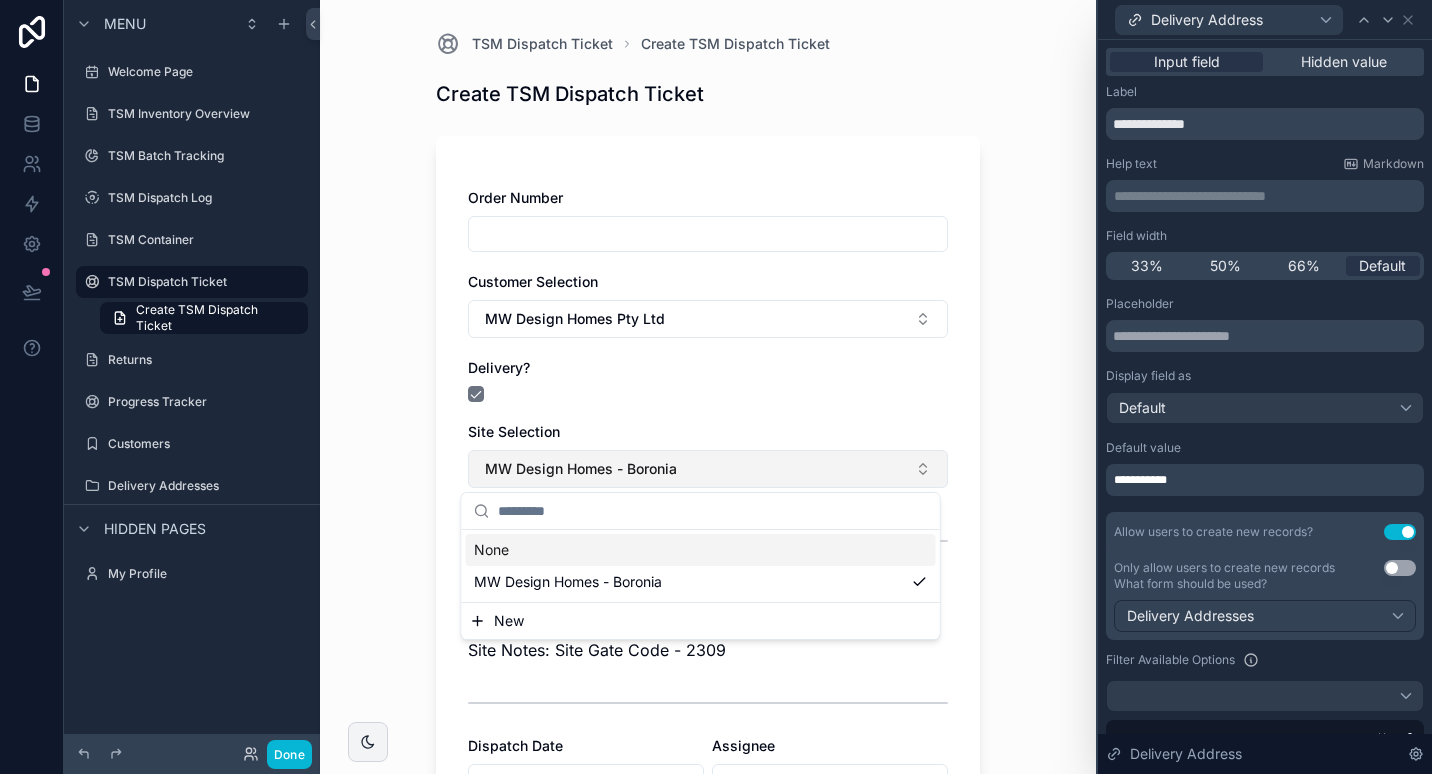 click on "MW Design Homes - Boronia" at bounding box center (708, 469) 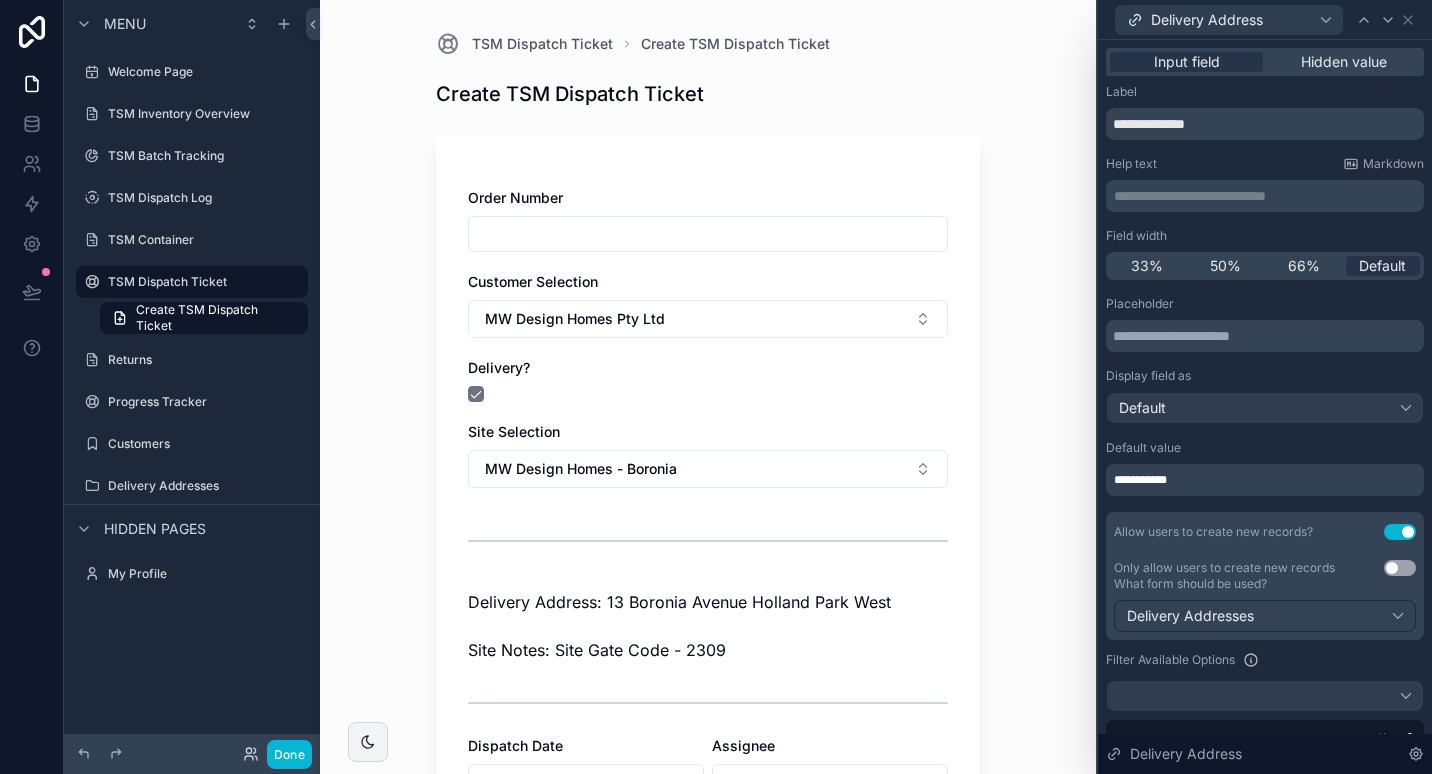 click on "TSM Dispatch Ticket Create TSM Dispatch Ticket Create TSM Dispatch Ticket Order Number Customer Selection MW Design Homes Pty Ltd Delivery? Site Selection MW Design Homes - Boronia Delivery Address:
13 Boronia Avenue
Holland Park West Site Notes: Site Gate Code - 2309 Dispatch Date Assignee Notes Documents Save" at bounding box center [708, 387] 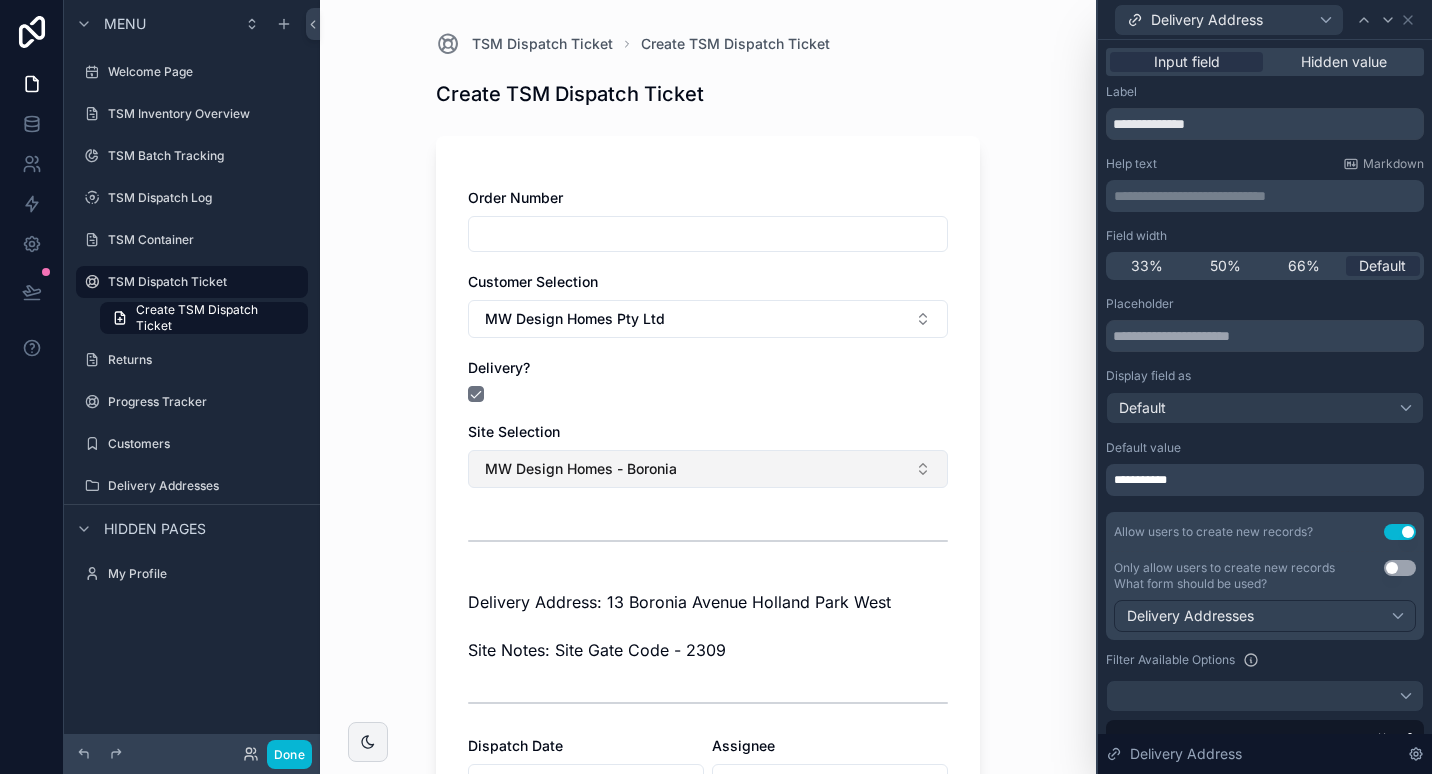 click on "MW Design Homes - Boronia" at bounding box center [708, 469] 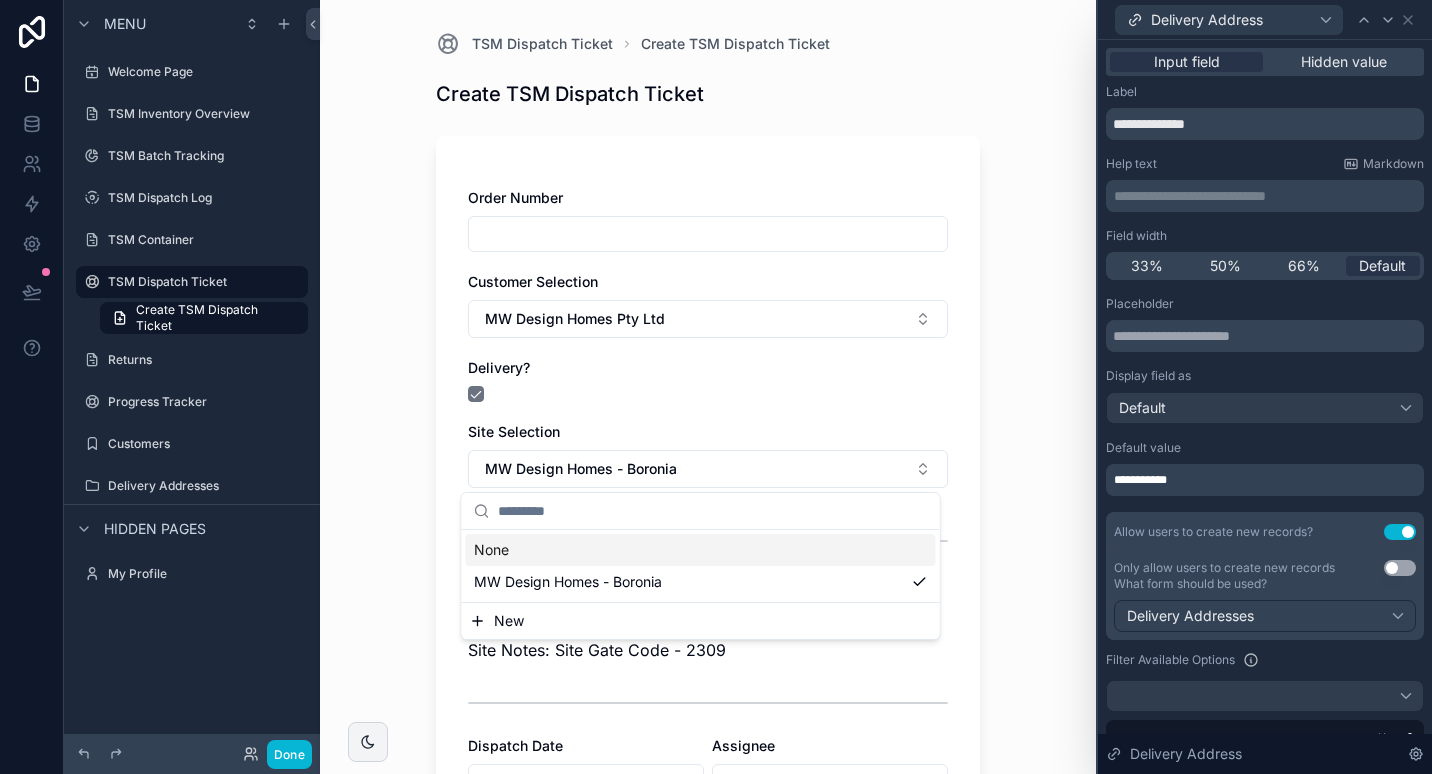 click on "None" at bounding box center (701, 550) 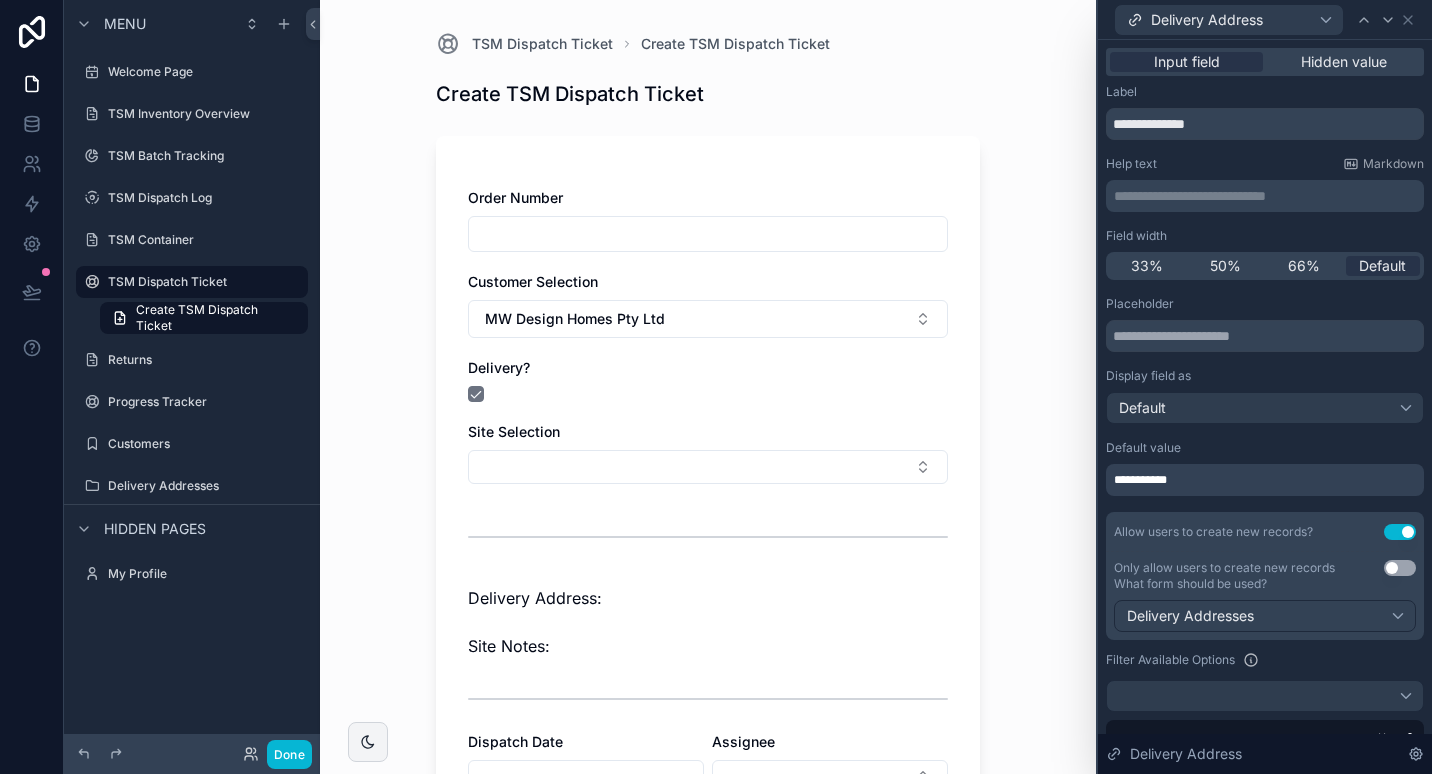 click on "Site Selection" at bounding box center (708, 432) 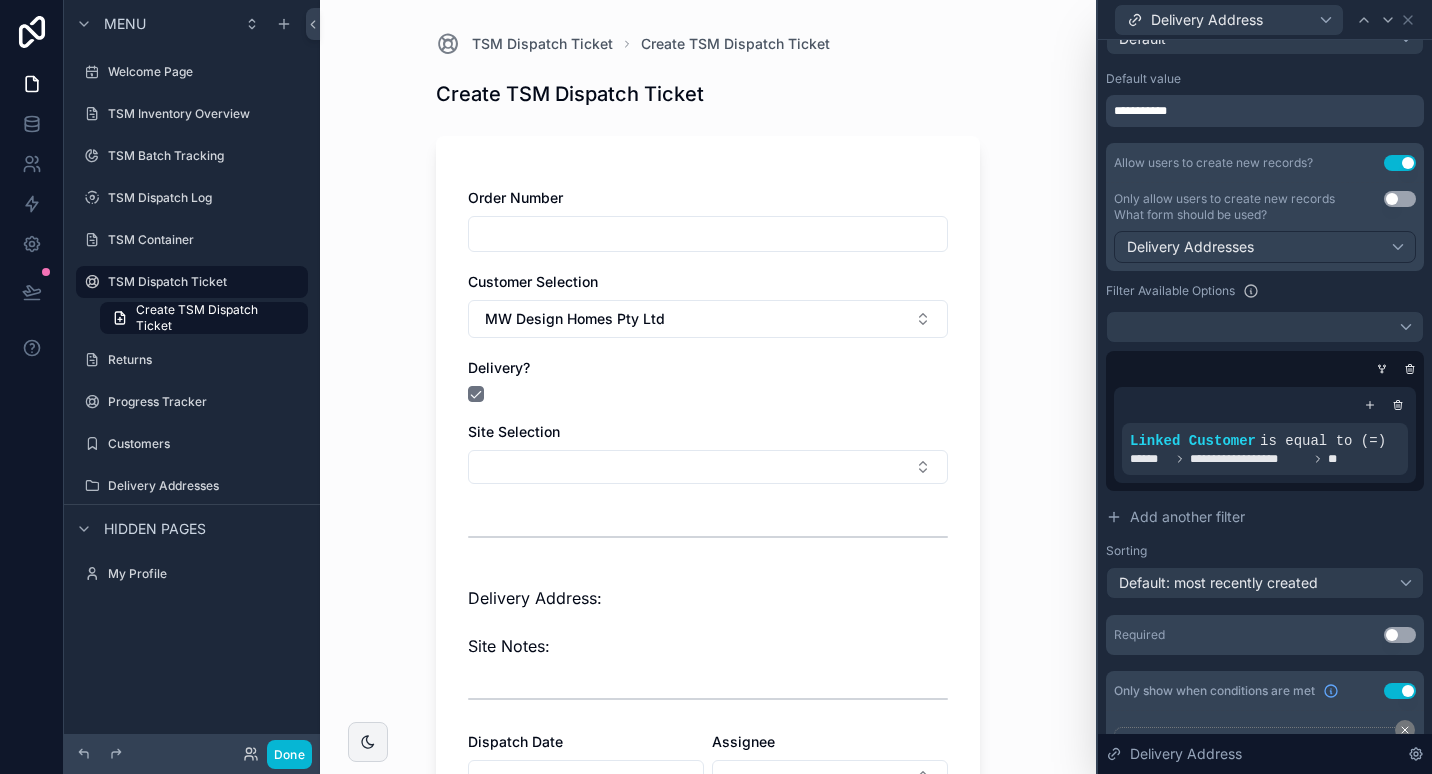 scroll, scrollTop: 400, scrollLeft: 0, axis: vertical 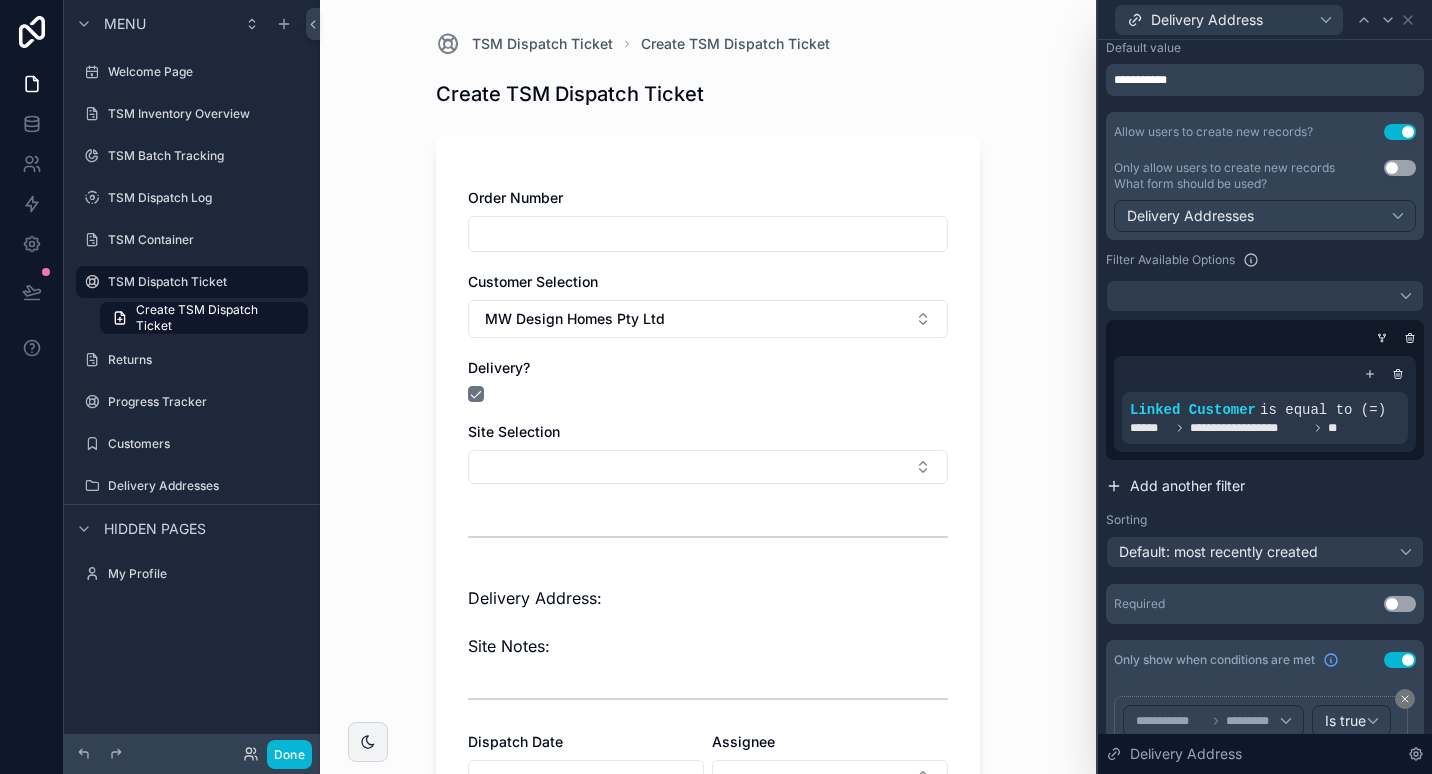 click on "Add another filter" at bounding box center [1187, 486] 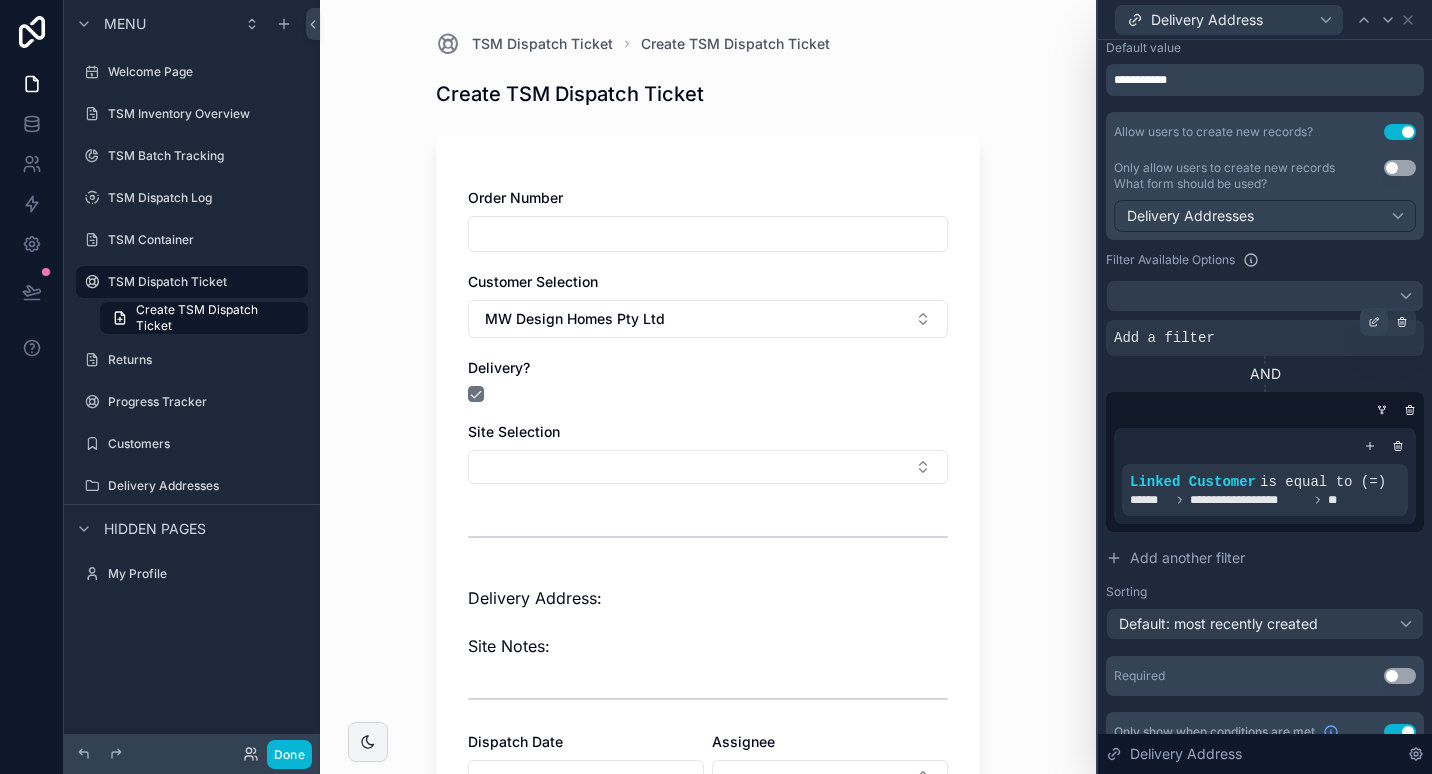 click 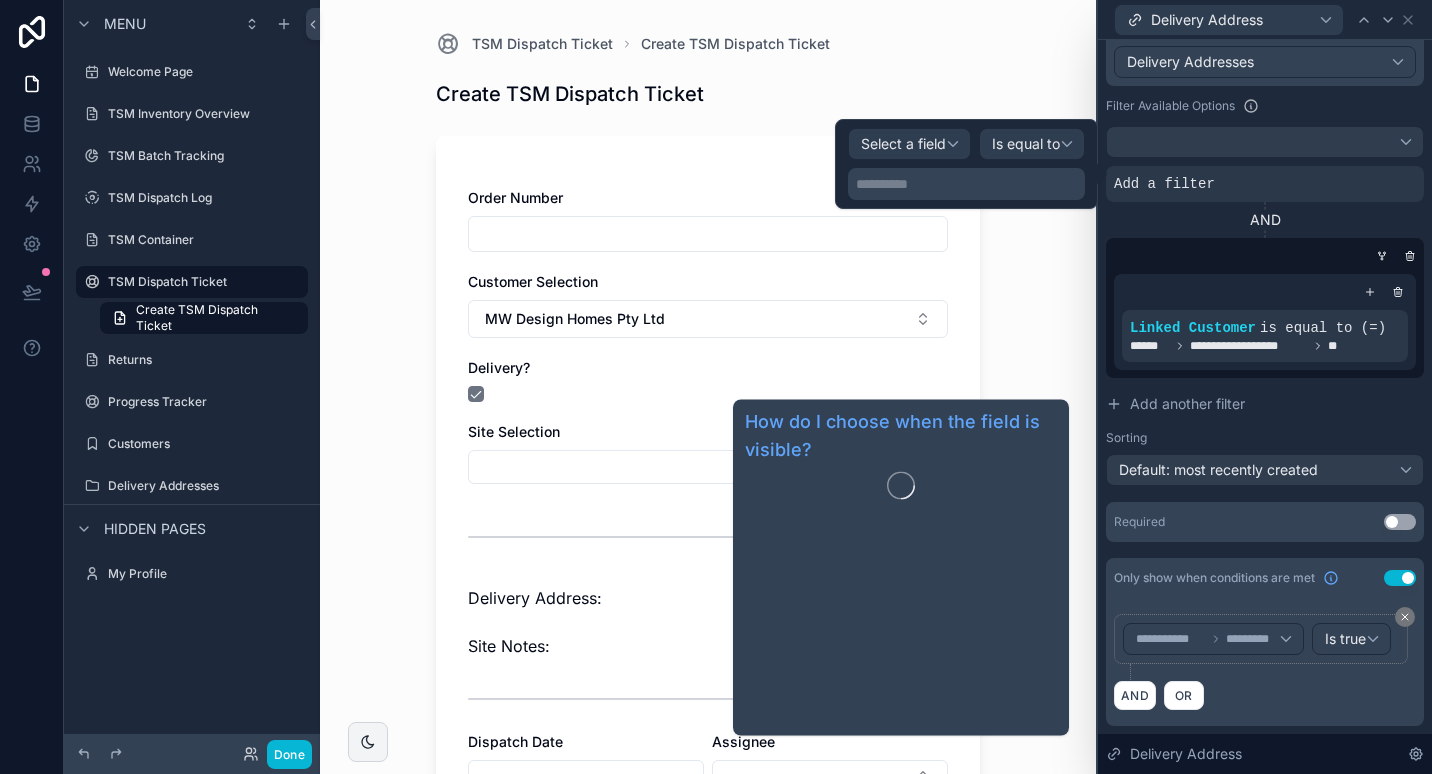 scroll, scrollTop: 494, scrollLeft: 0, axis: vertical 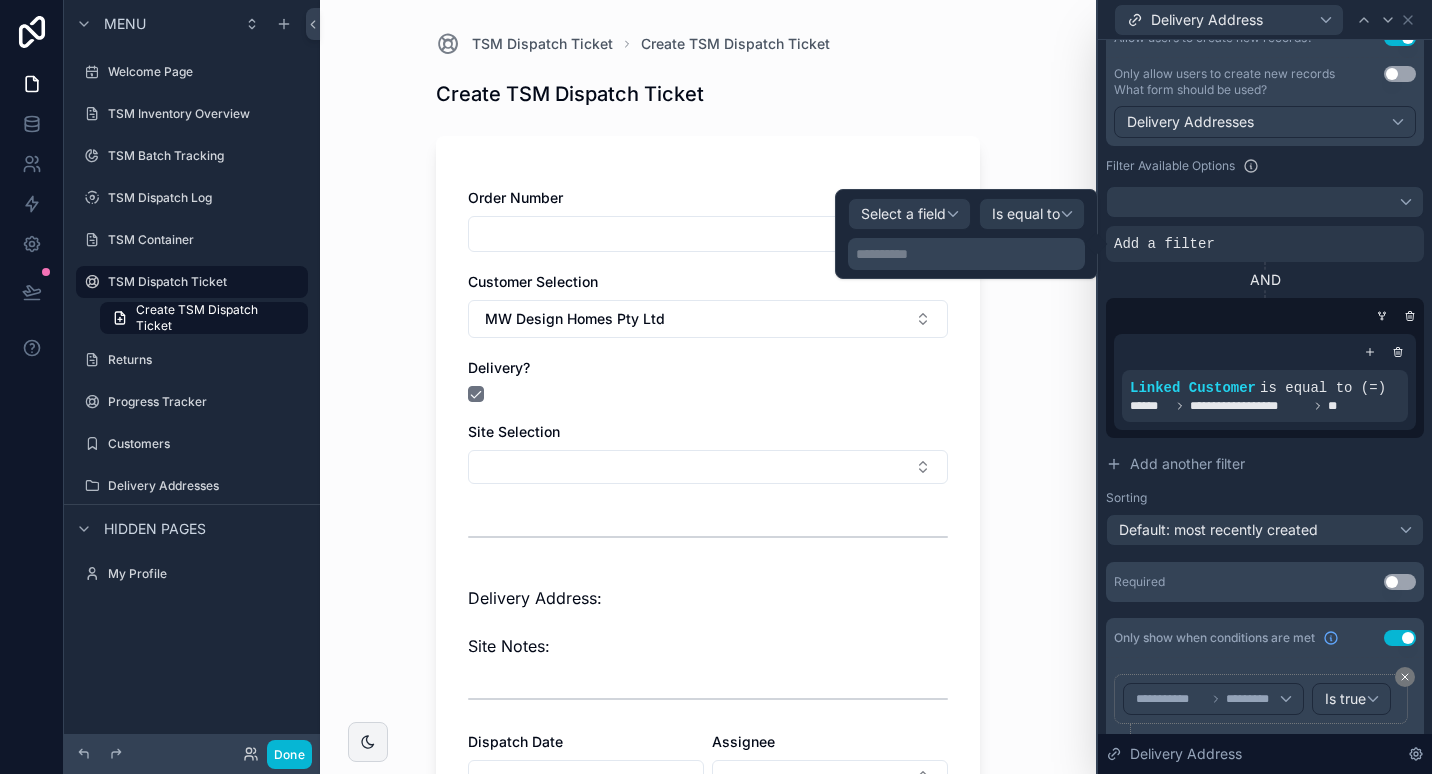 click on "TSM Dispatch Ticket Create TSM Dispatch Ticket Create TSM Dispatch Ticket Order Number Customer Selection MW Design Homes Pty Ltd Delivery? Site Selection Delivery Address: Site Notes: Dispatch Date Assignee Notes Documents Save" at bounding box center (708, 387) 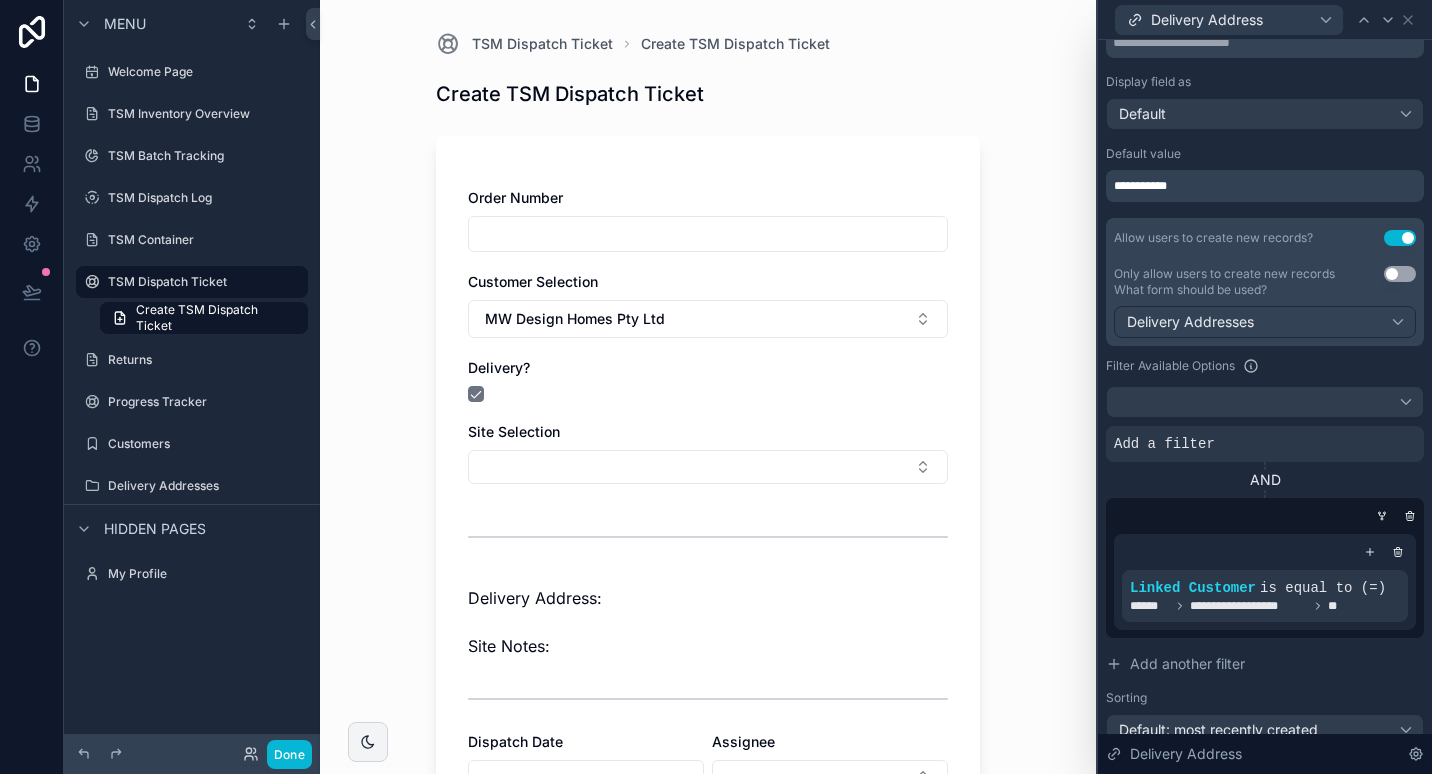 scroll, scrollTop: 394, scrollLeft: 0, axis: vertical 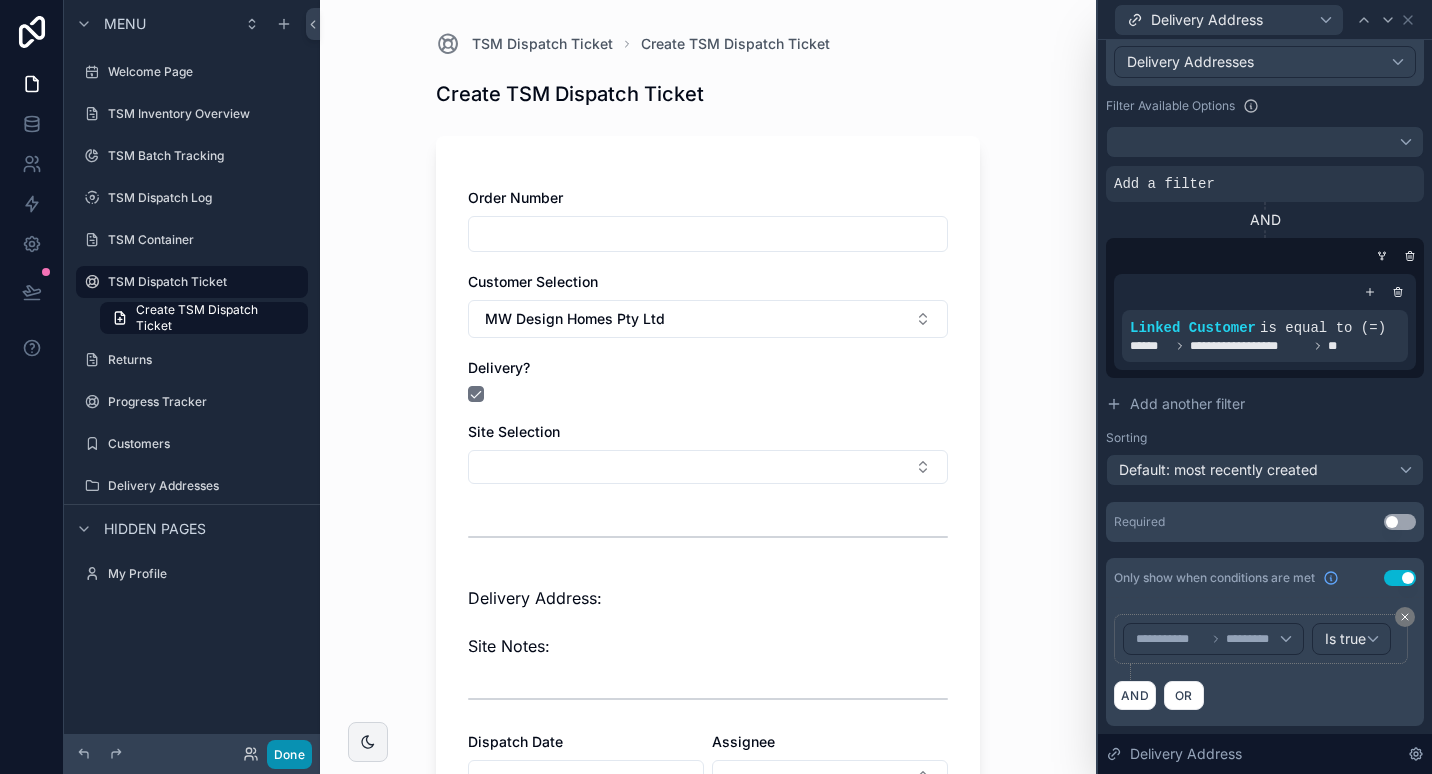 click on "Done" at bounding box center [289, 754] 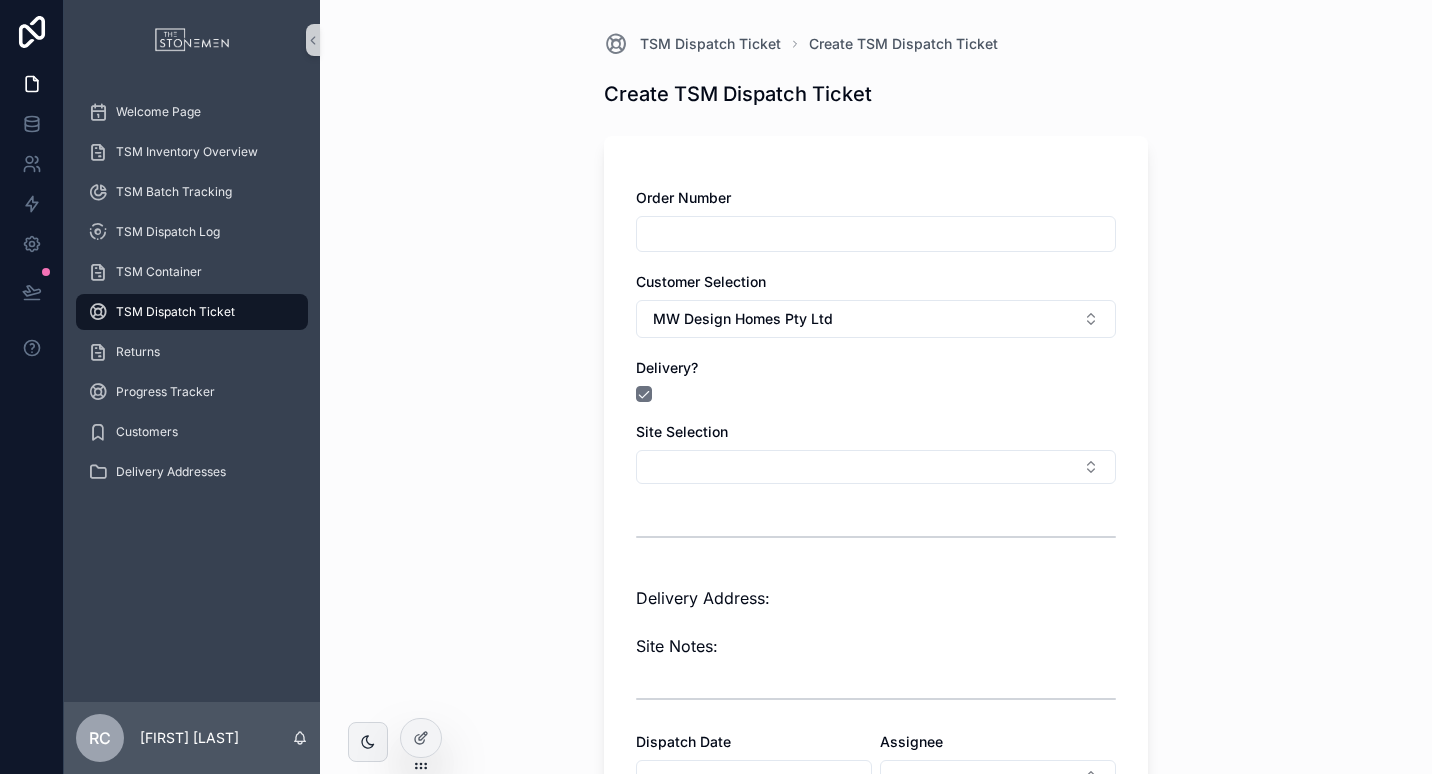 click on "TSM Dispatch Ticket" at bounding box center (175, 312) 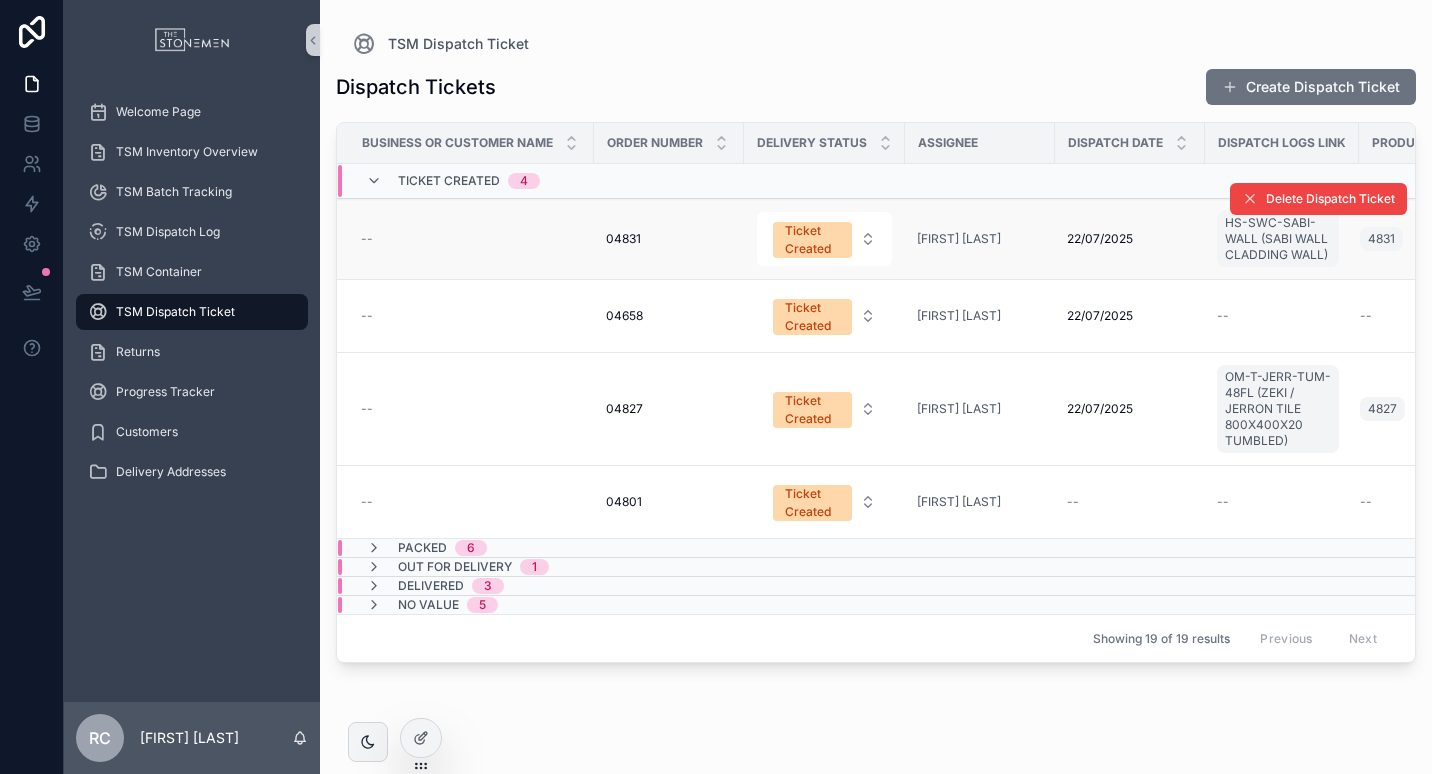 click on "--" at bounding box center (465, 239) 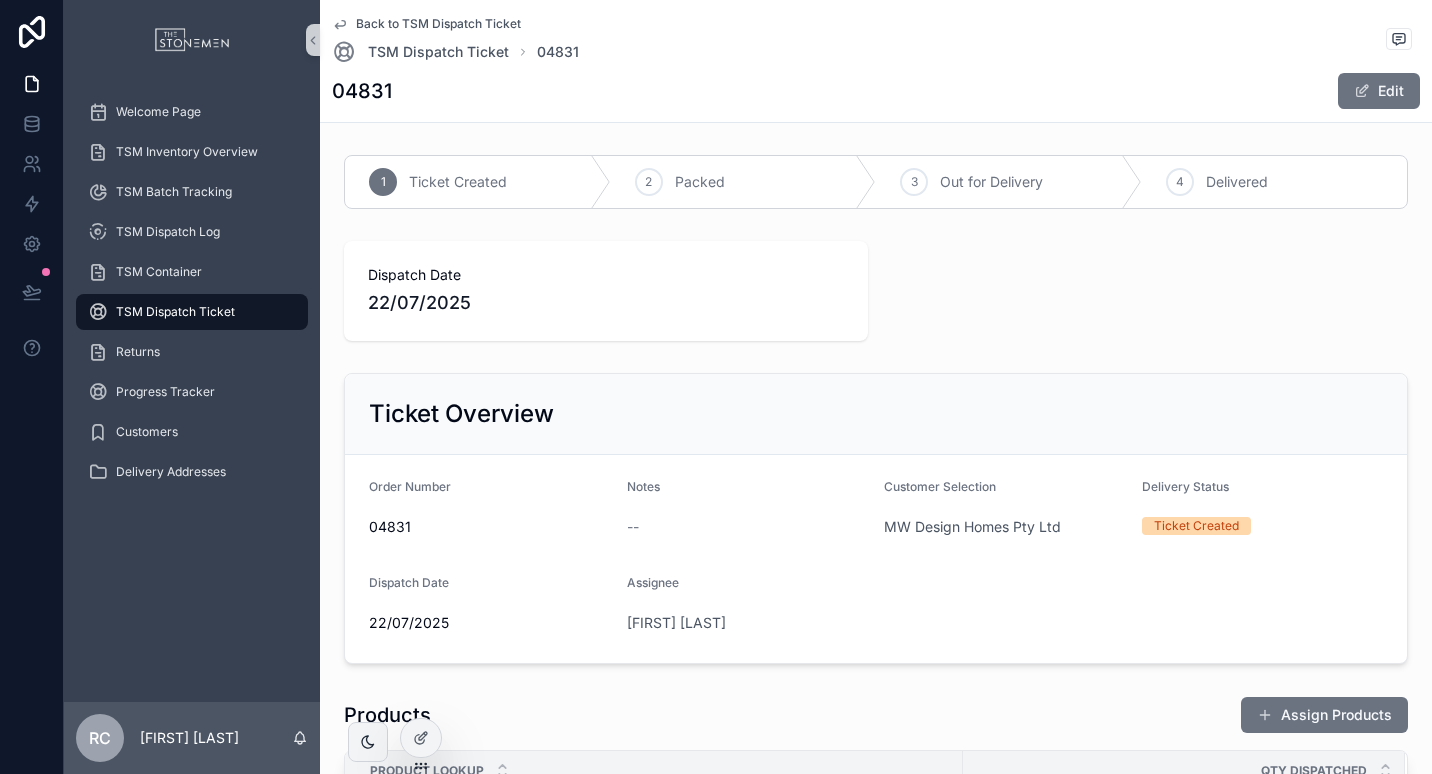 scroll, scrollTop: 0, scrollLeft: 0, axis: both 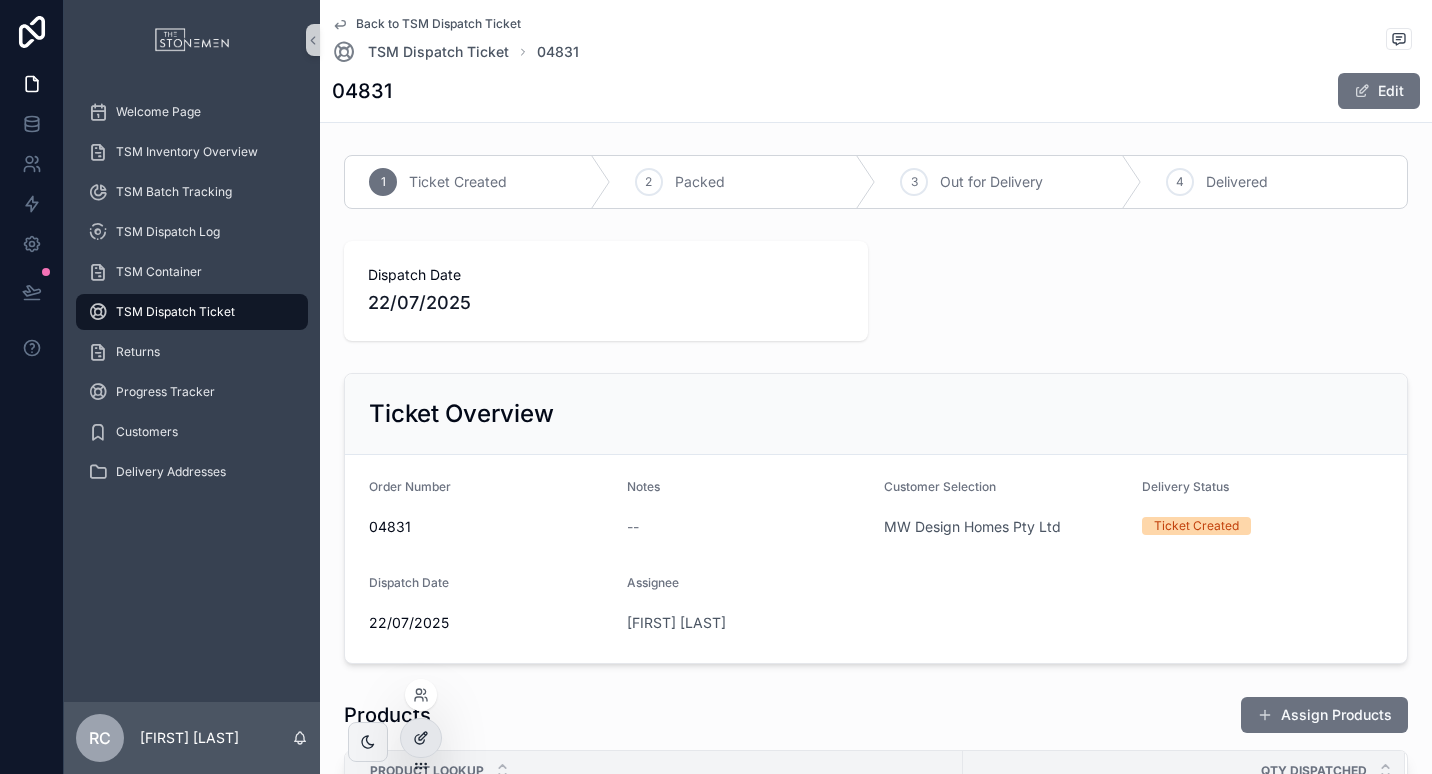 click at bounding box center (421, 738) 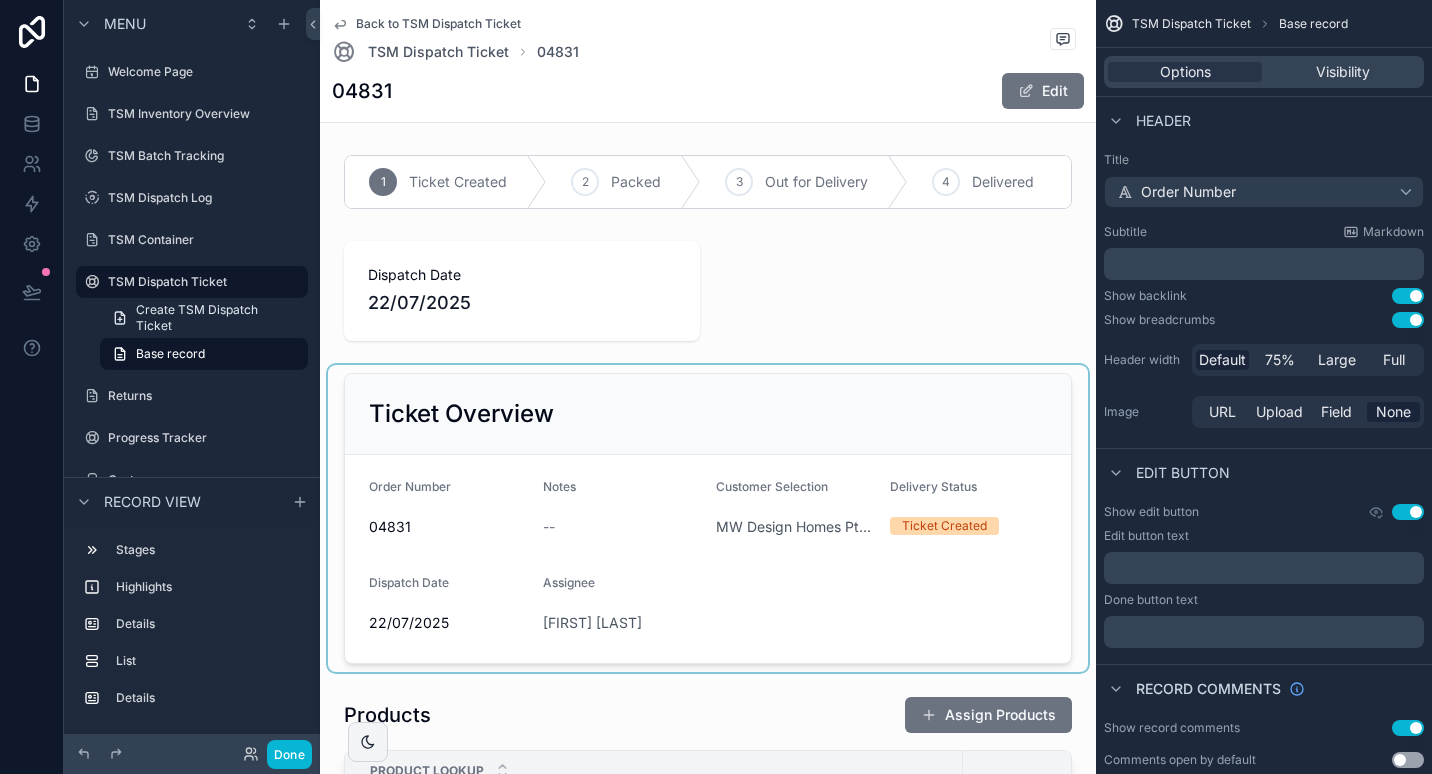 click at bounding box center [708, 518] 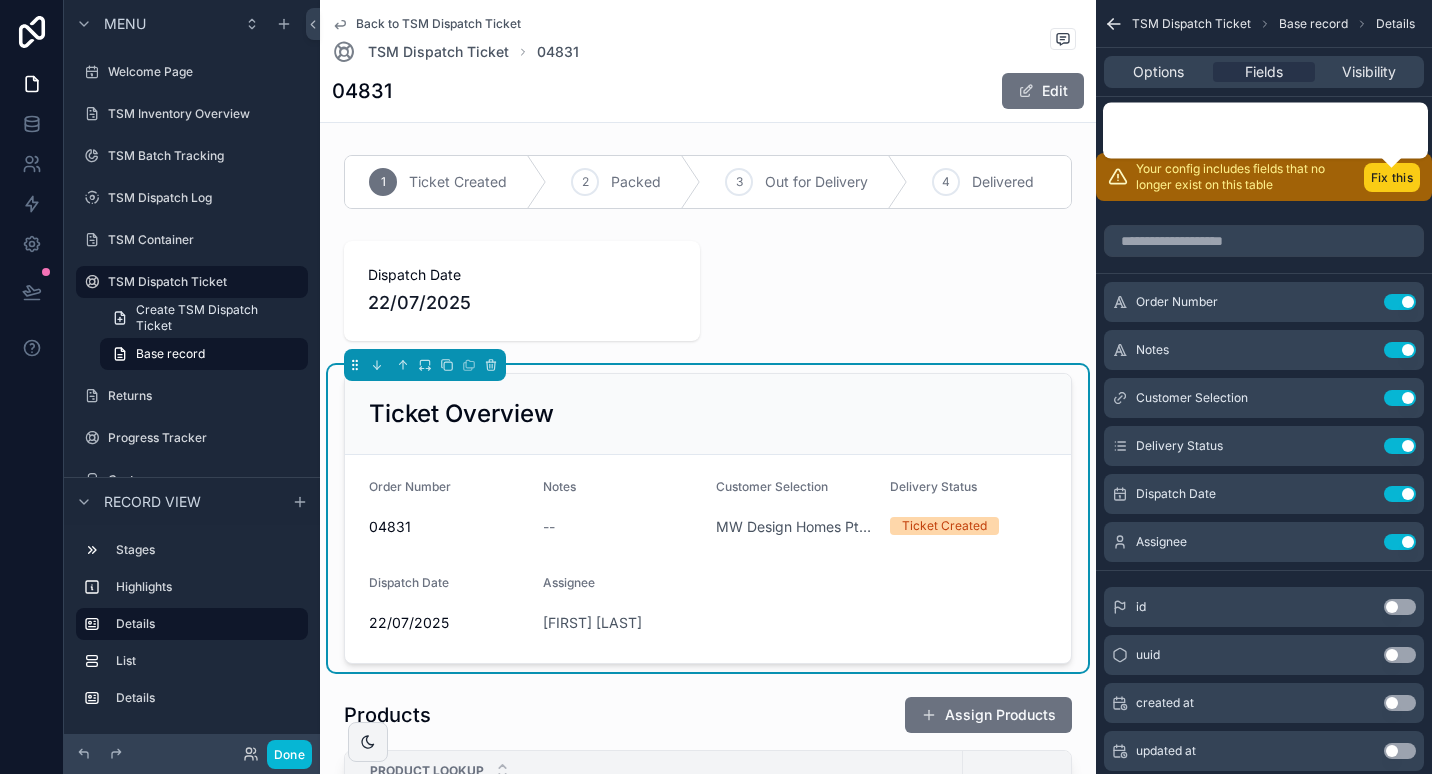 click on "Fix this" at bounding box center [1392, 177] 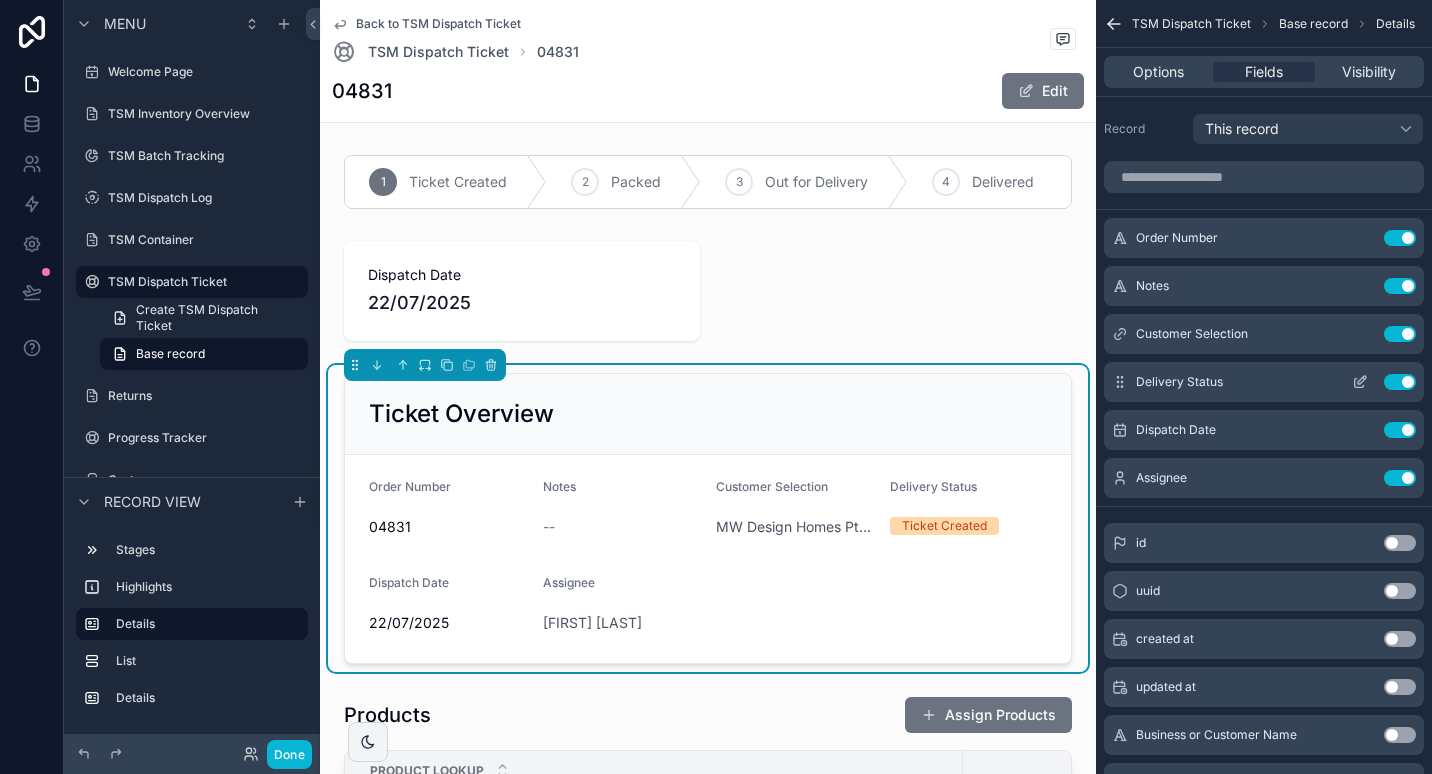 click on "Use setting" at bounding box center [1400, 382] 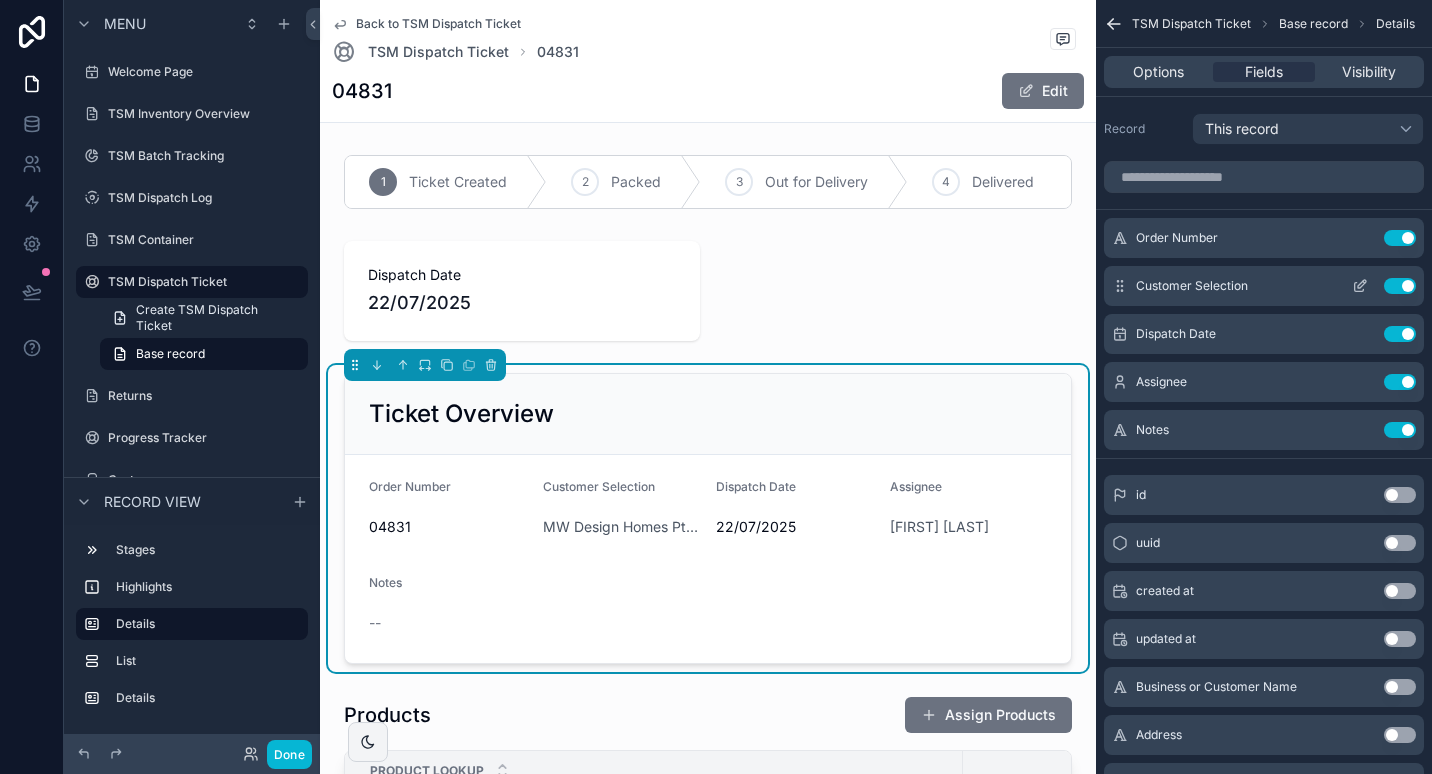click 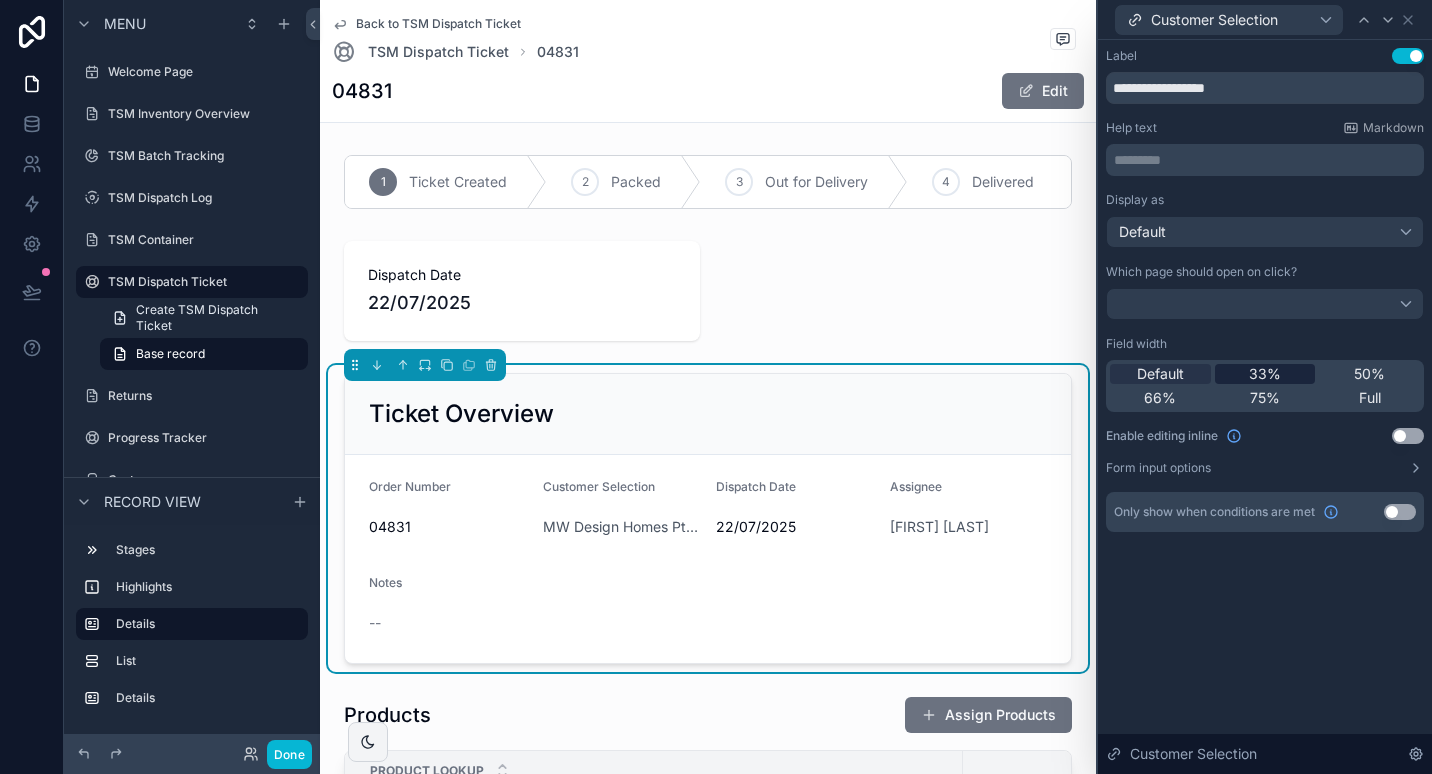 click on "33%" at bounding box center (1265, 374) 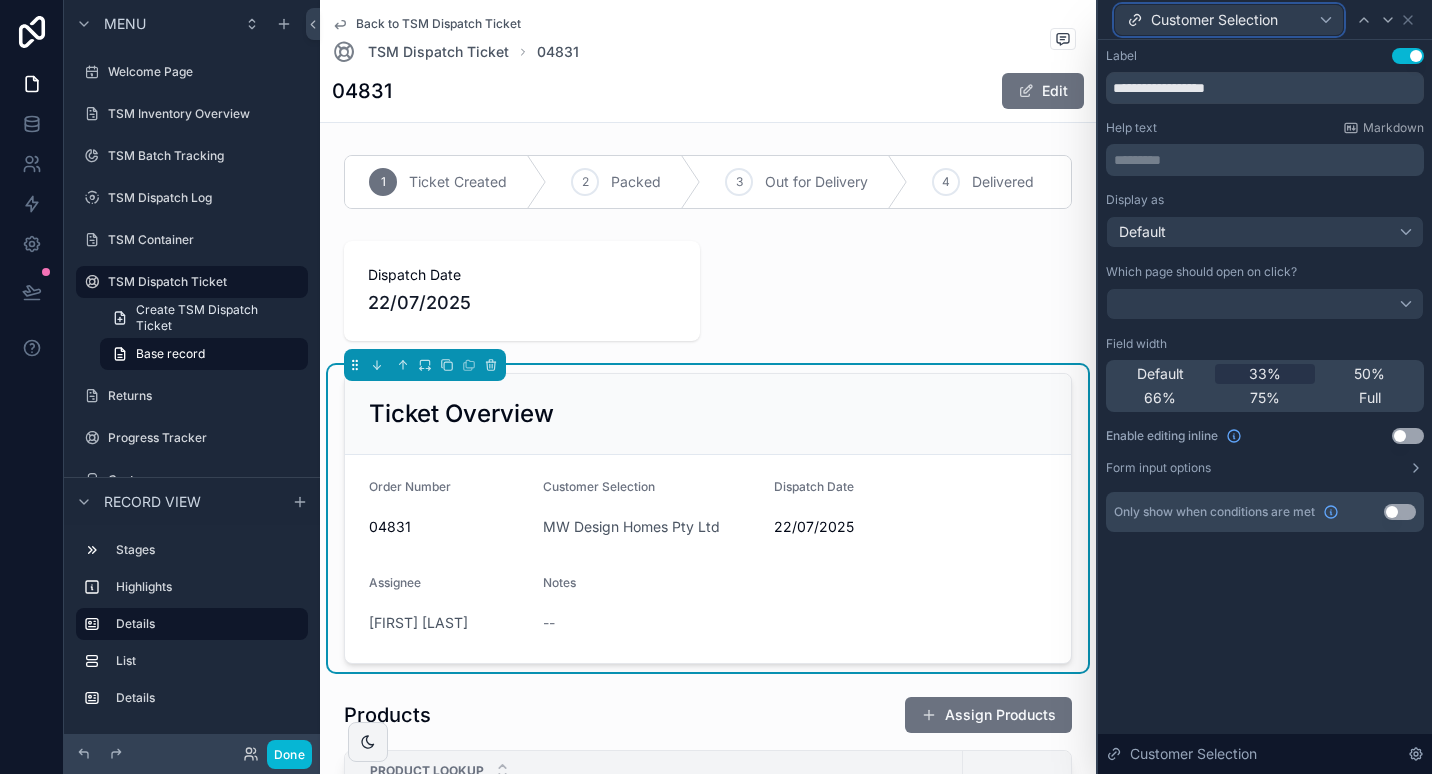 click on "Customer Selection" at bounding box center [1214, 20] 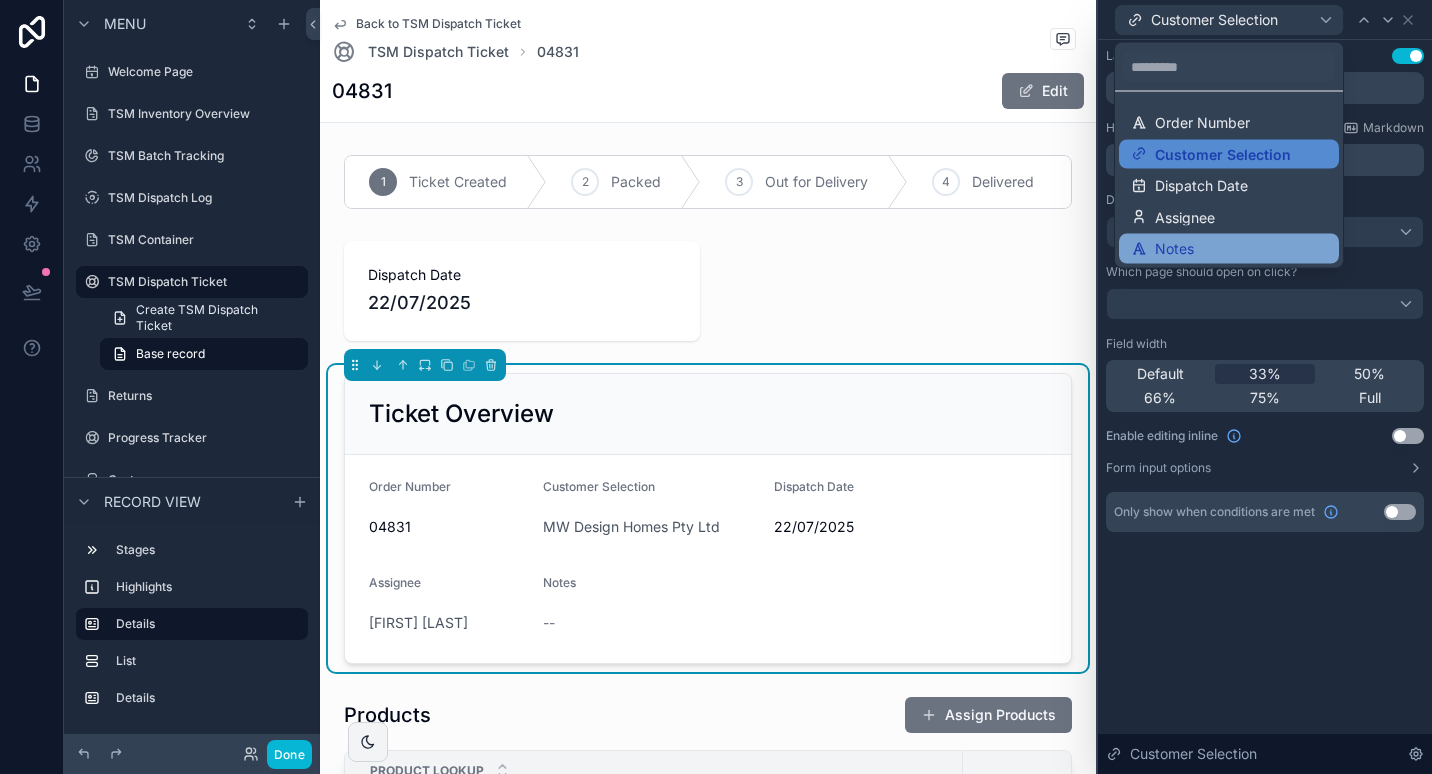 click on "Notes" at bounding box center (1229, 249) 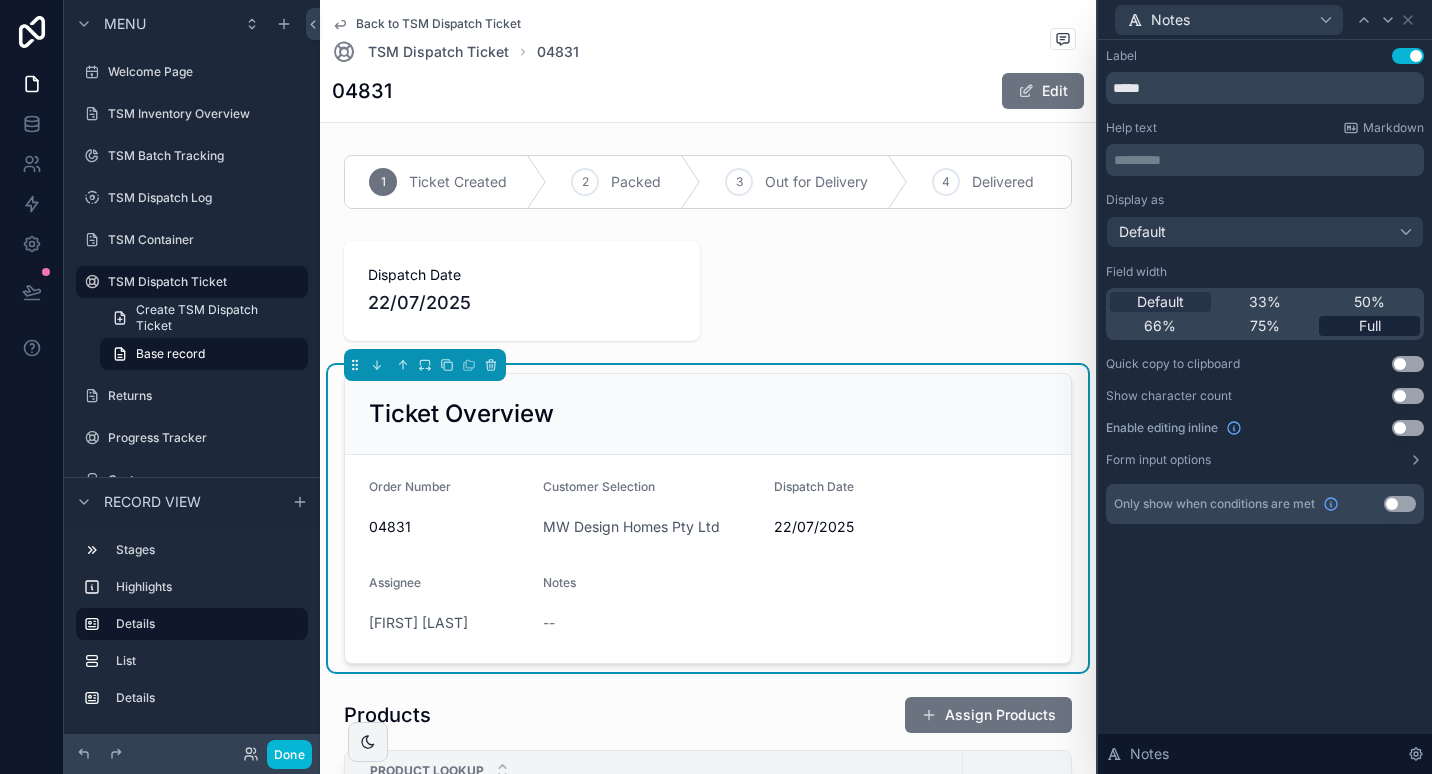 click on "Full" at bounding box center [1369, 326] 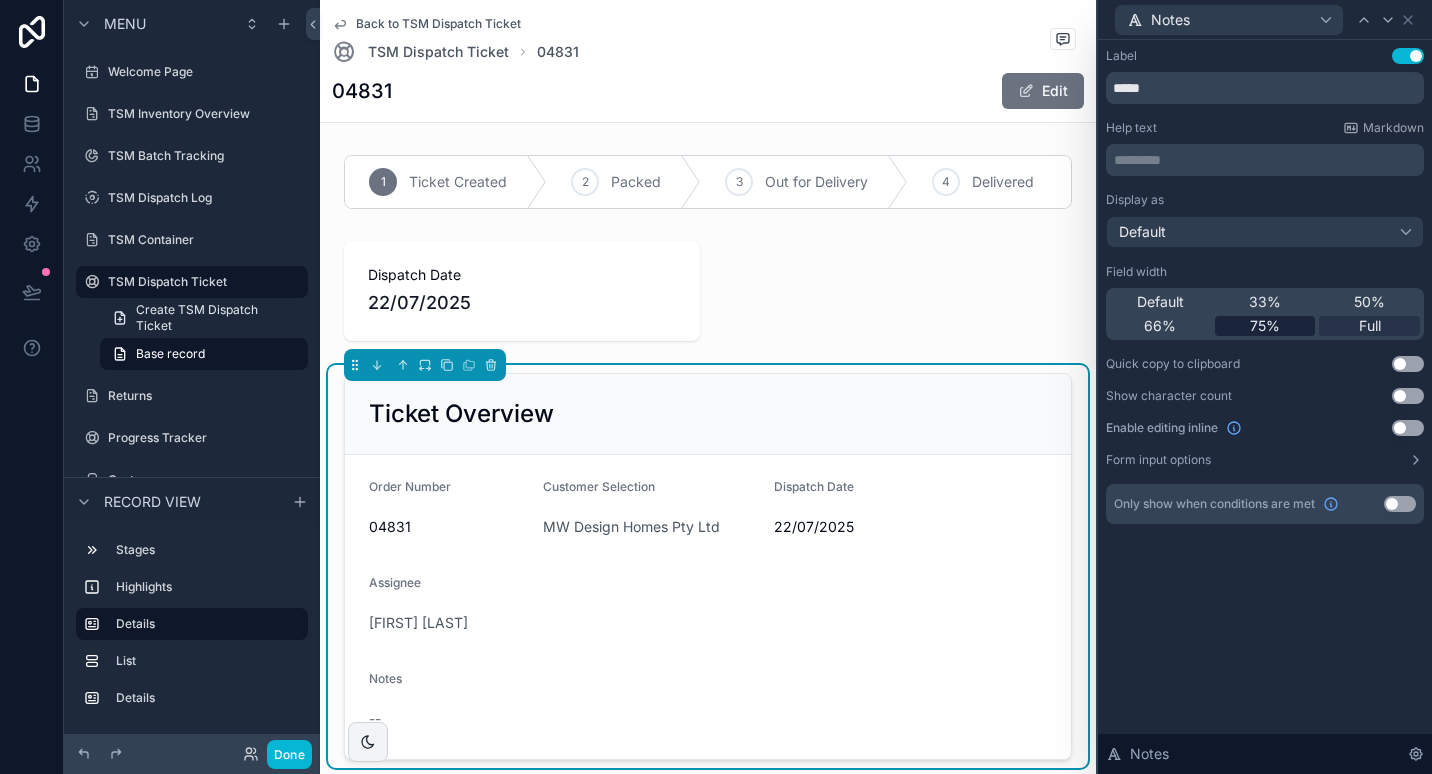 click on "75%" at bounding box center [1265, 326] 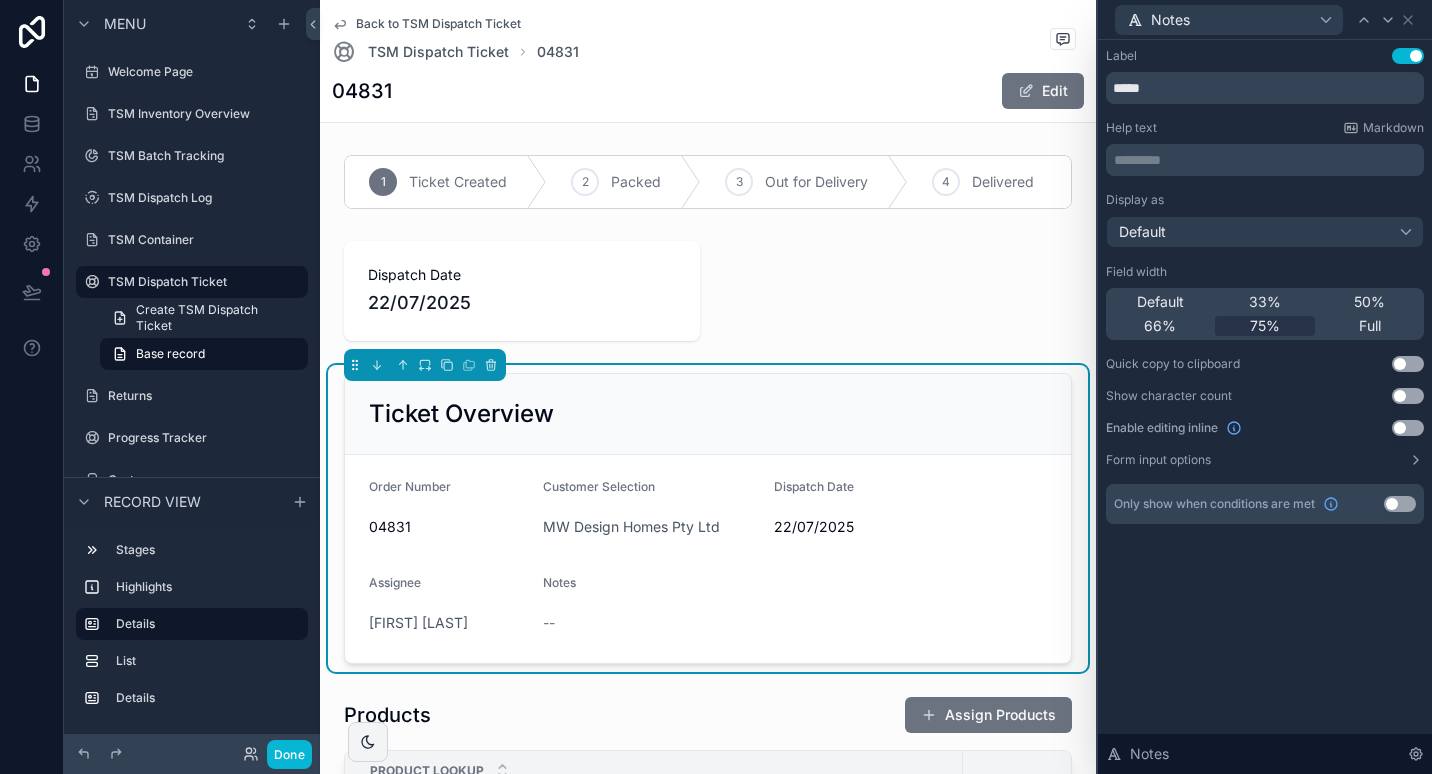 click on "Use setting" at bounding box center [1408, 428] 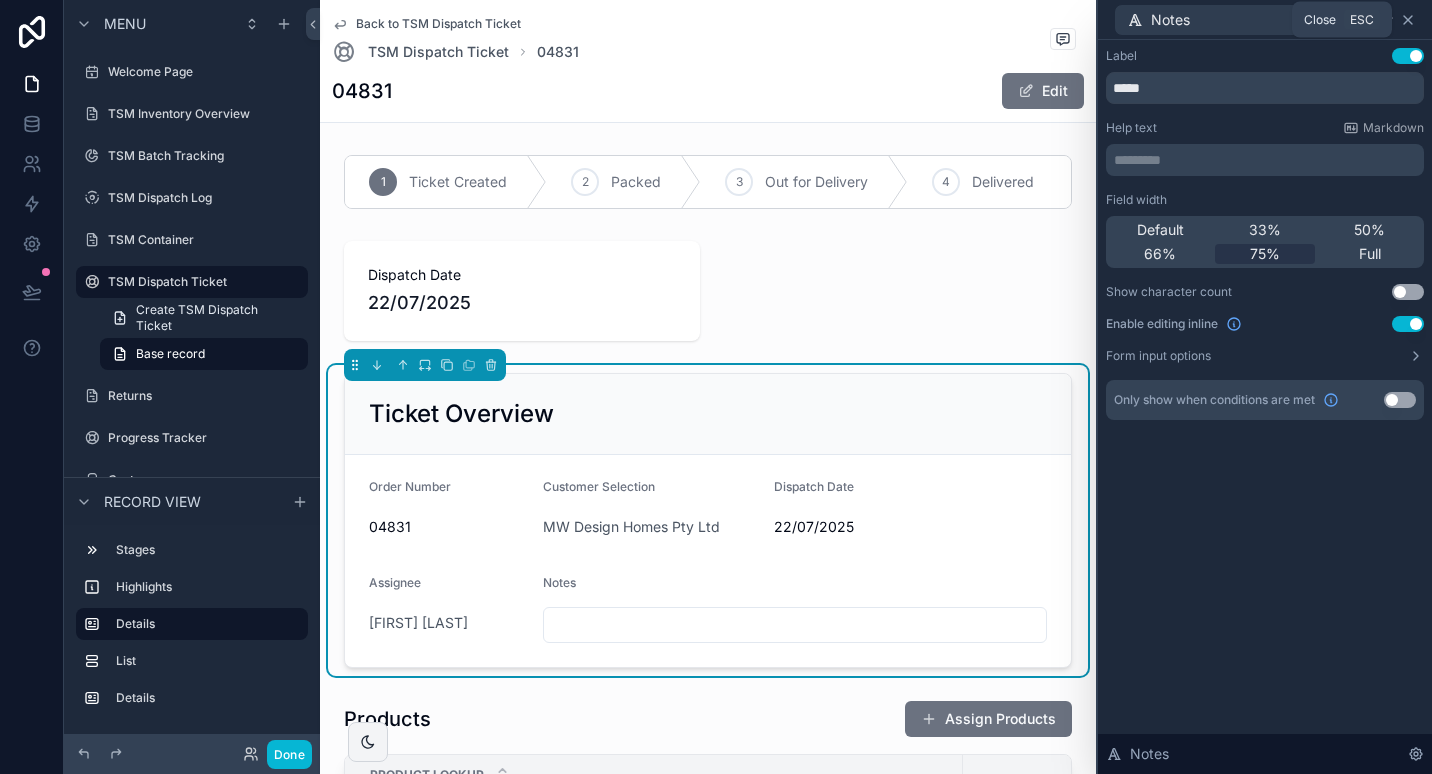 click 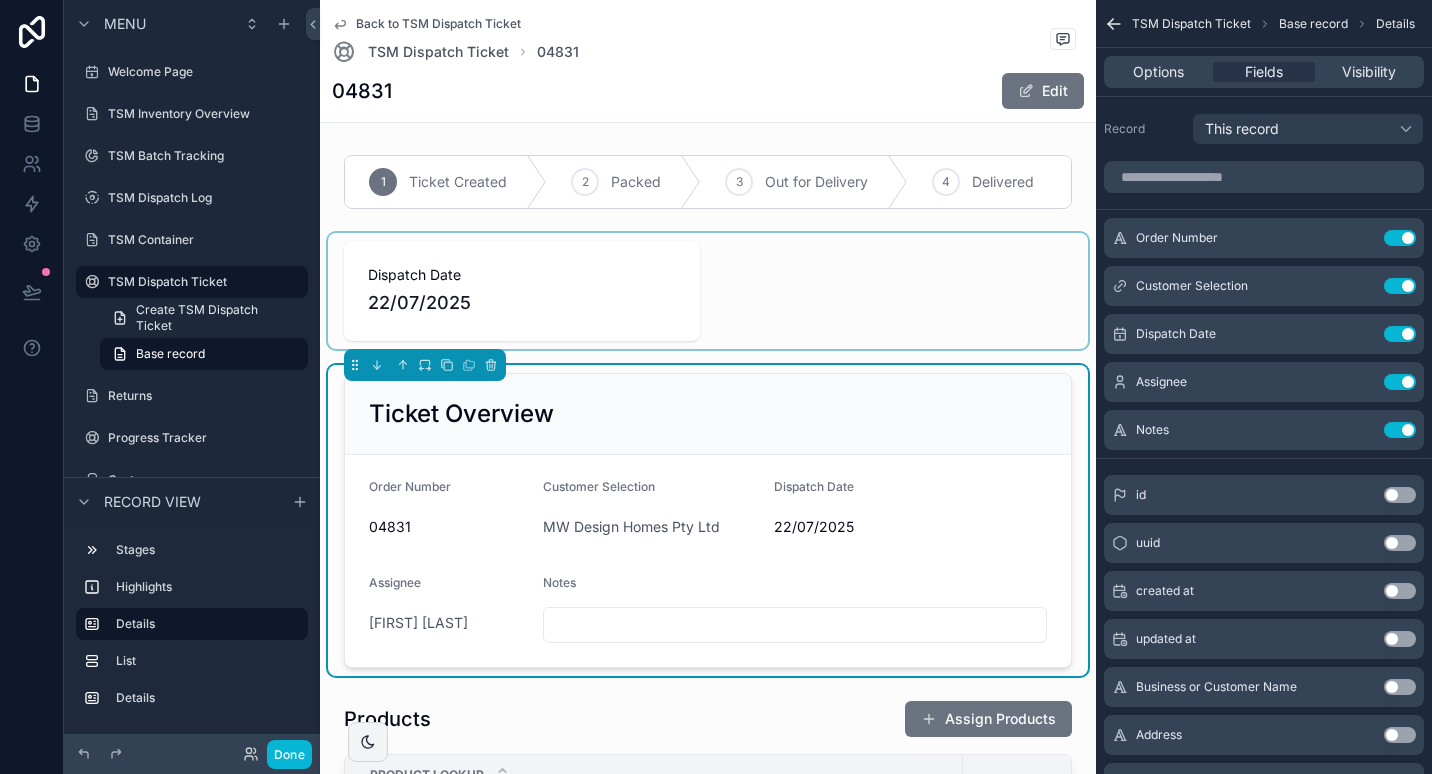 click at bounding box center (708, 291) 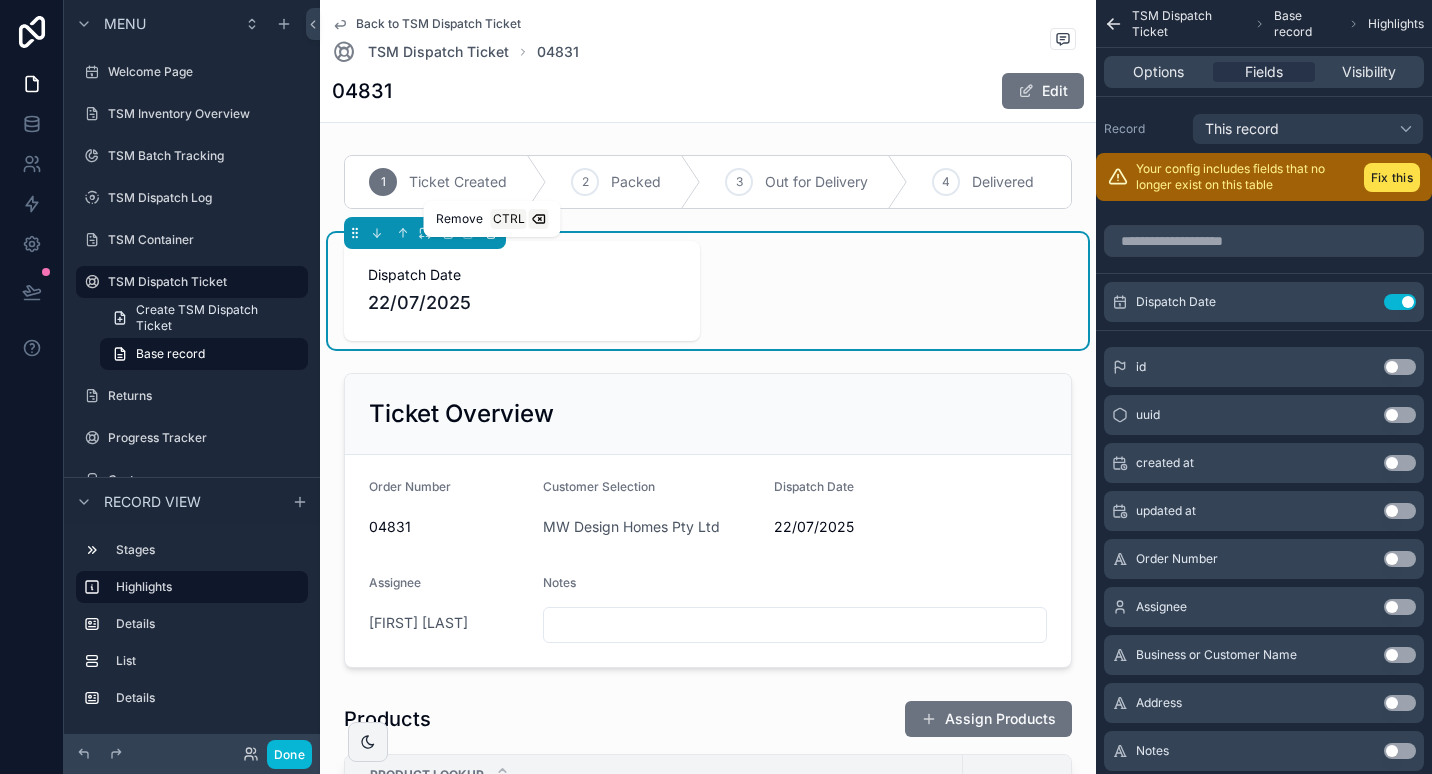 click 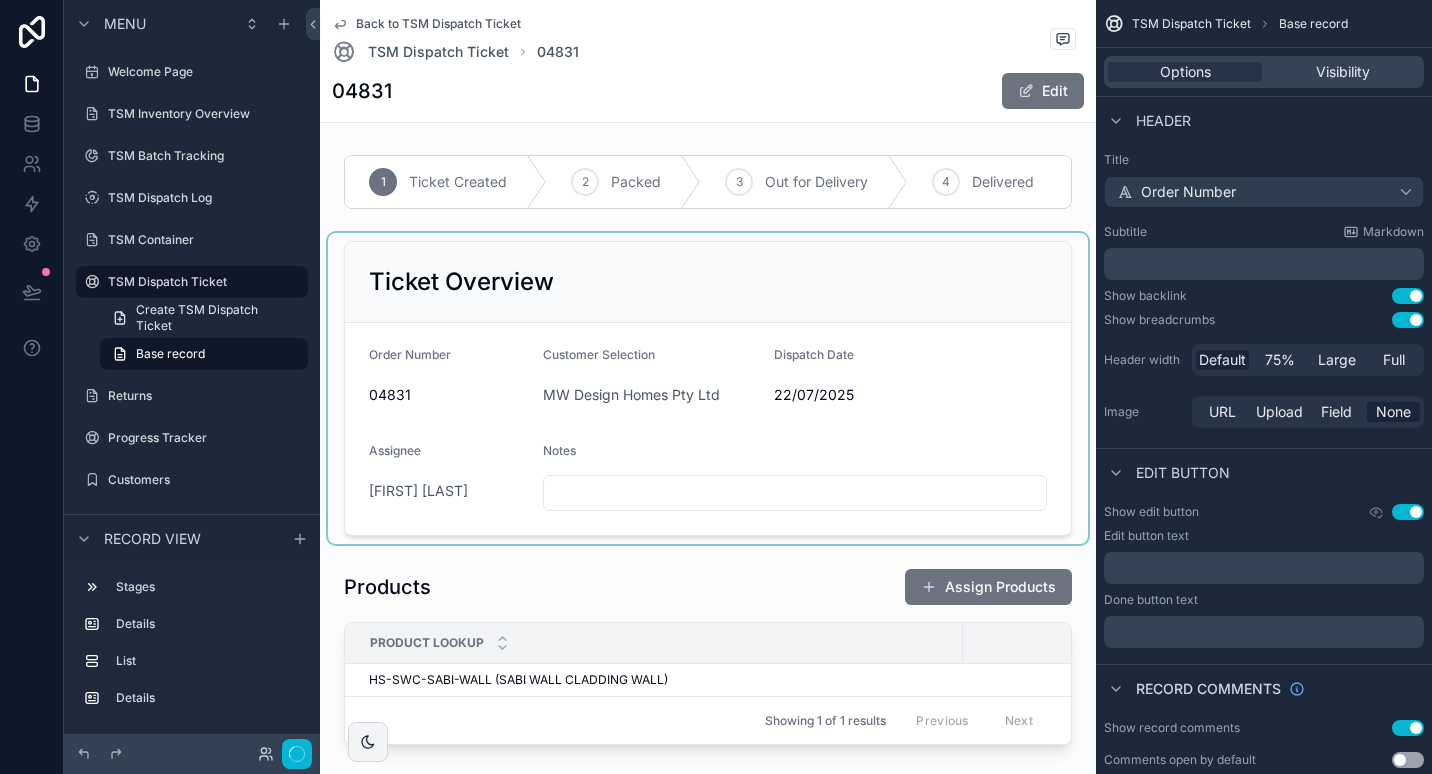 click at bounding box center (708, 388) 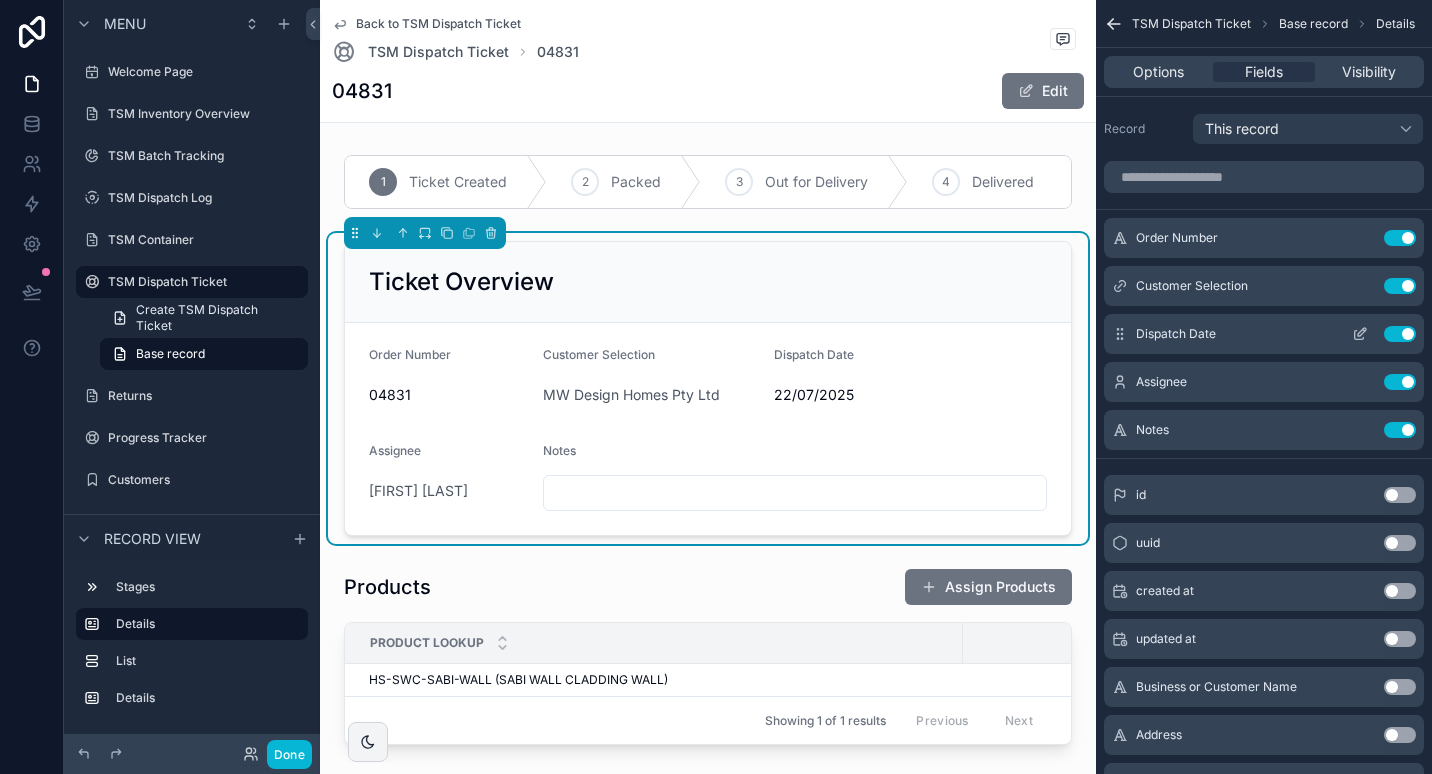 click at bounding box center (1360, 334) 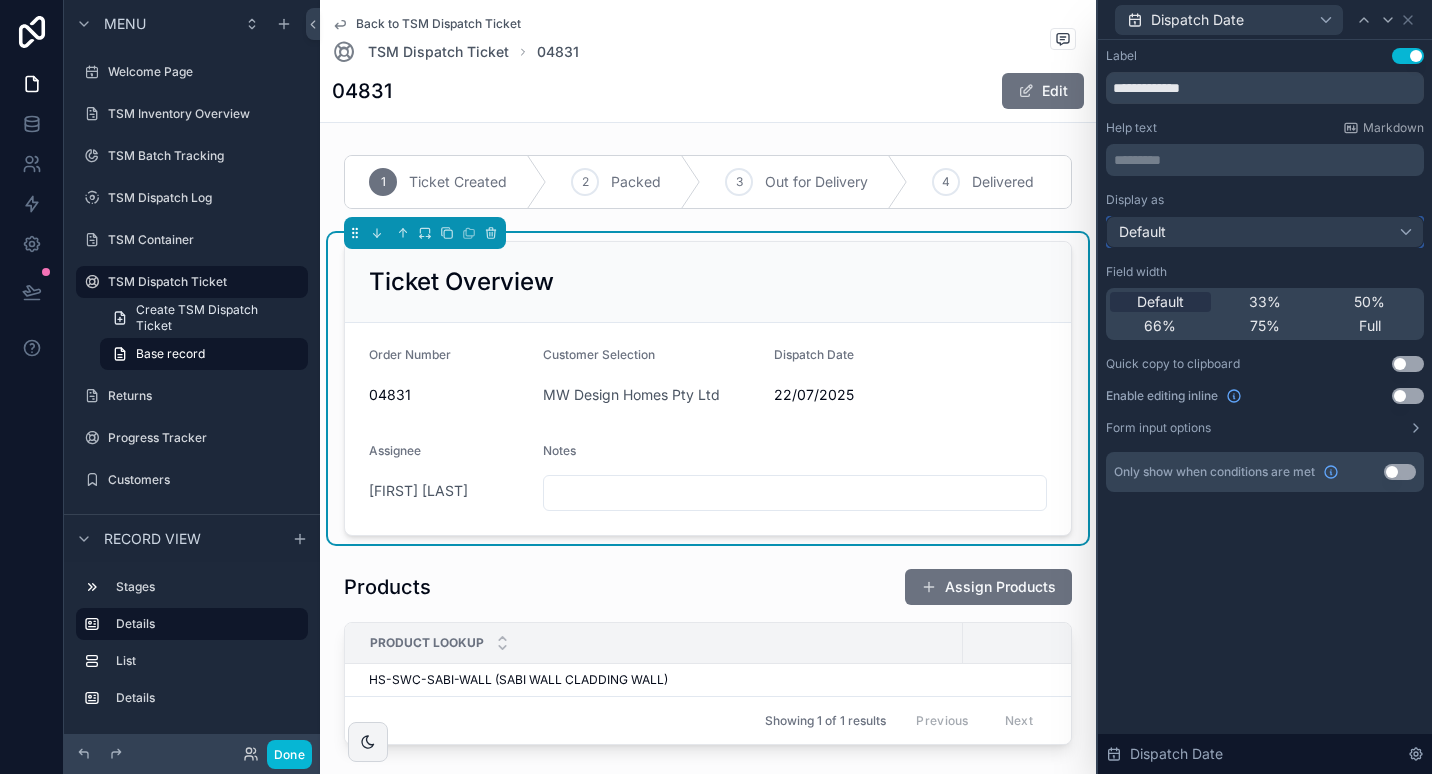 click on "Default" at bounding box center (1265, 232) 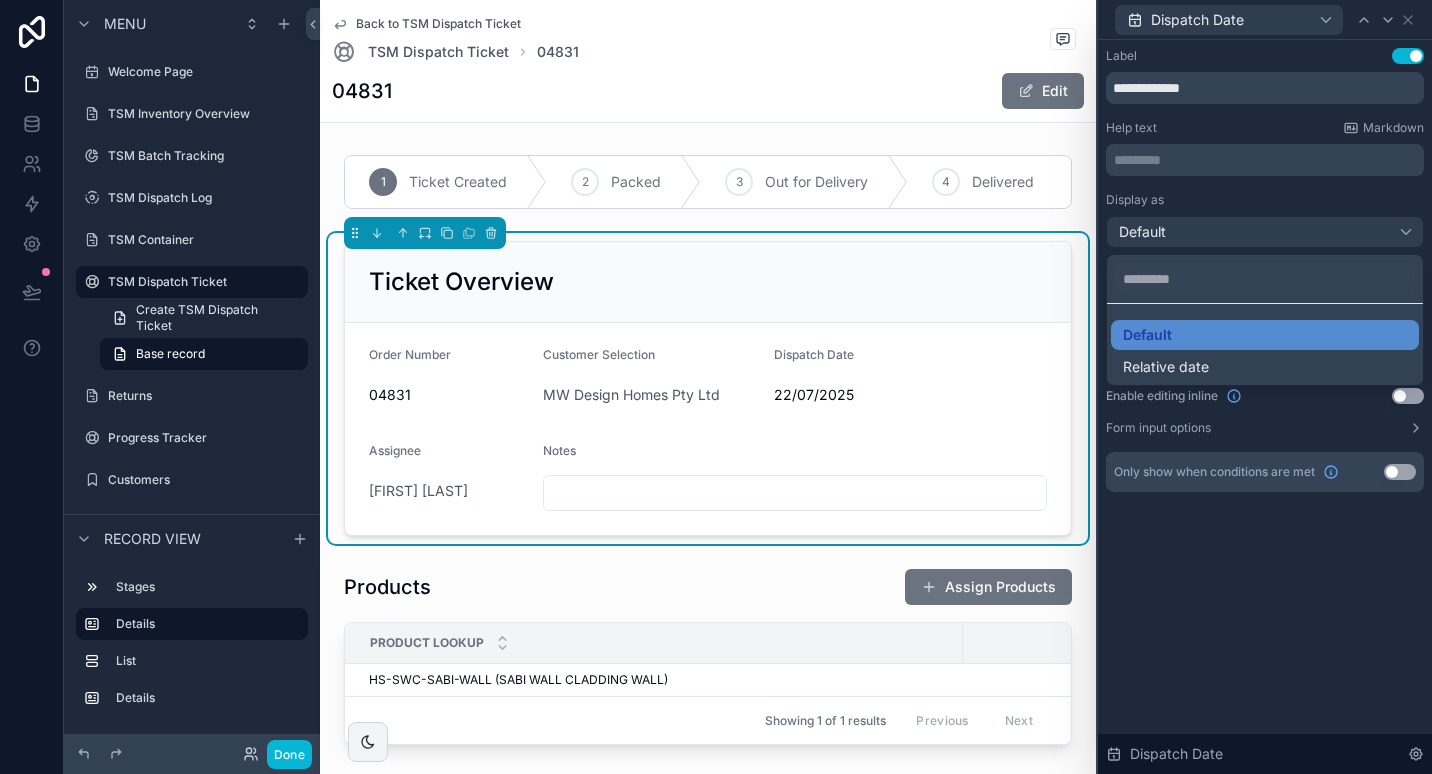 click at bounding box center [1265, 387] 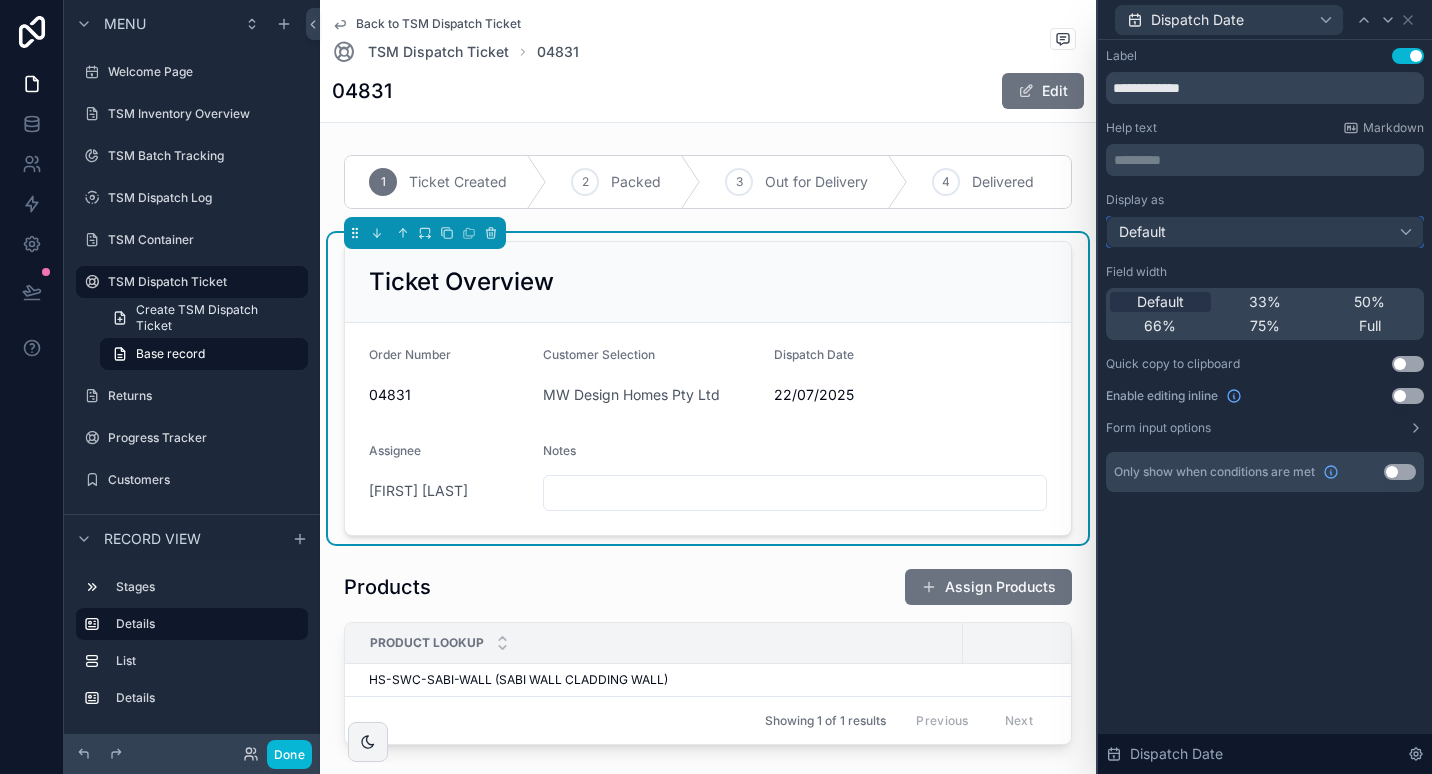 click on "Default" at bounding box center (1265, 232) 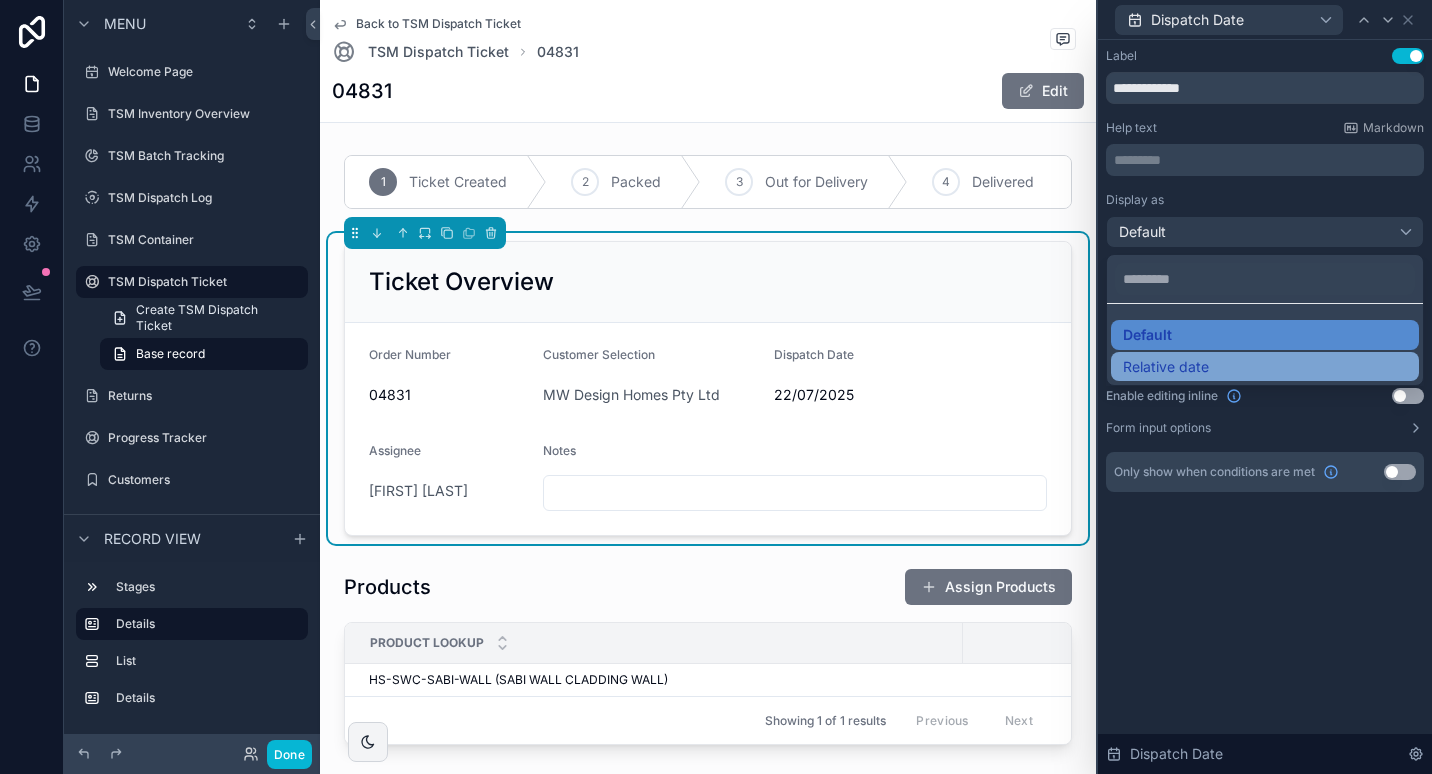 click on "Relative date" at bounding box center (1166, 367) 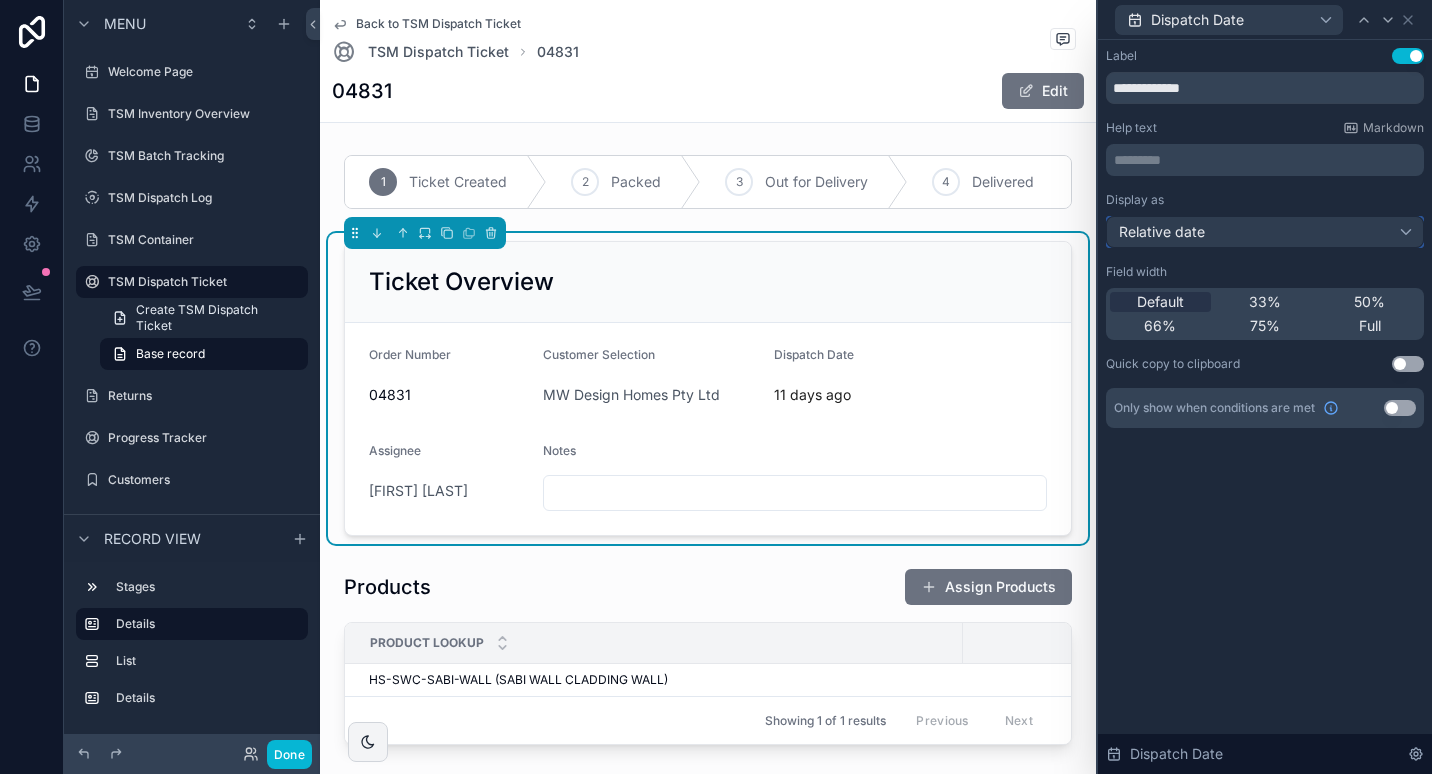 click on "Relative date" at bounding box center [1162, 232] 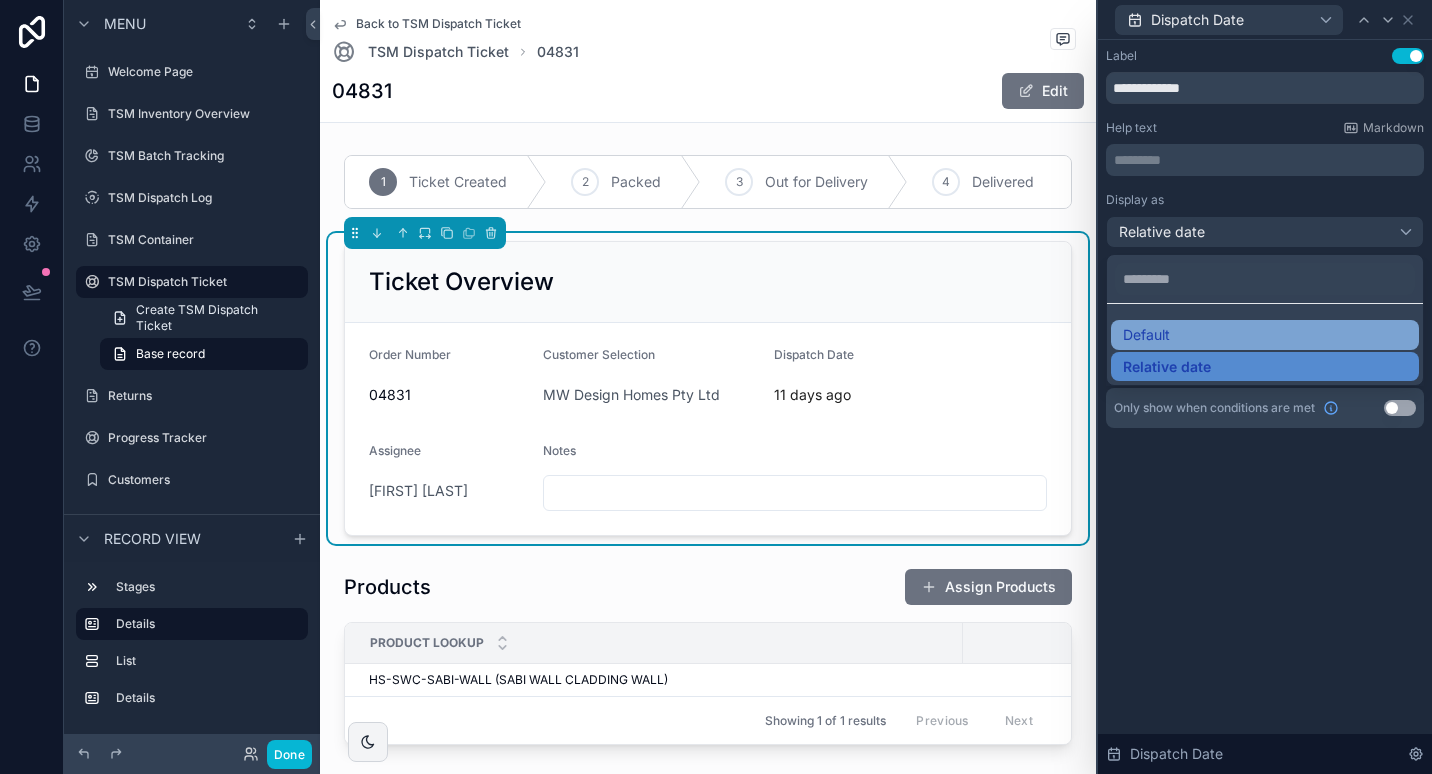 click on "Default" at bounding box center [1265, 335] 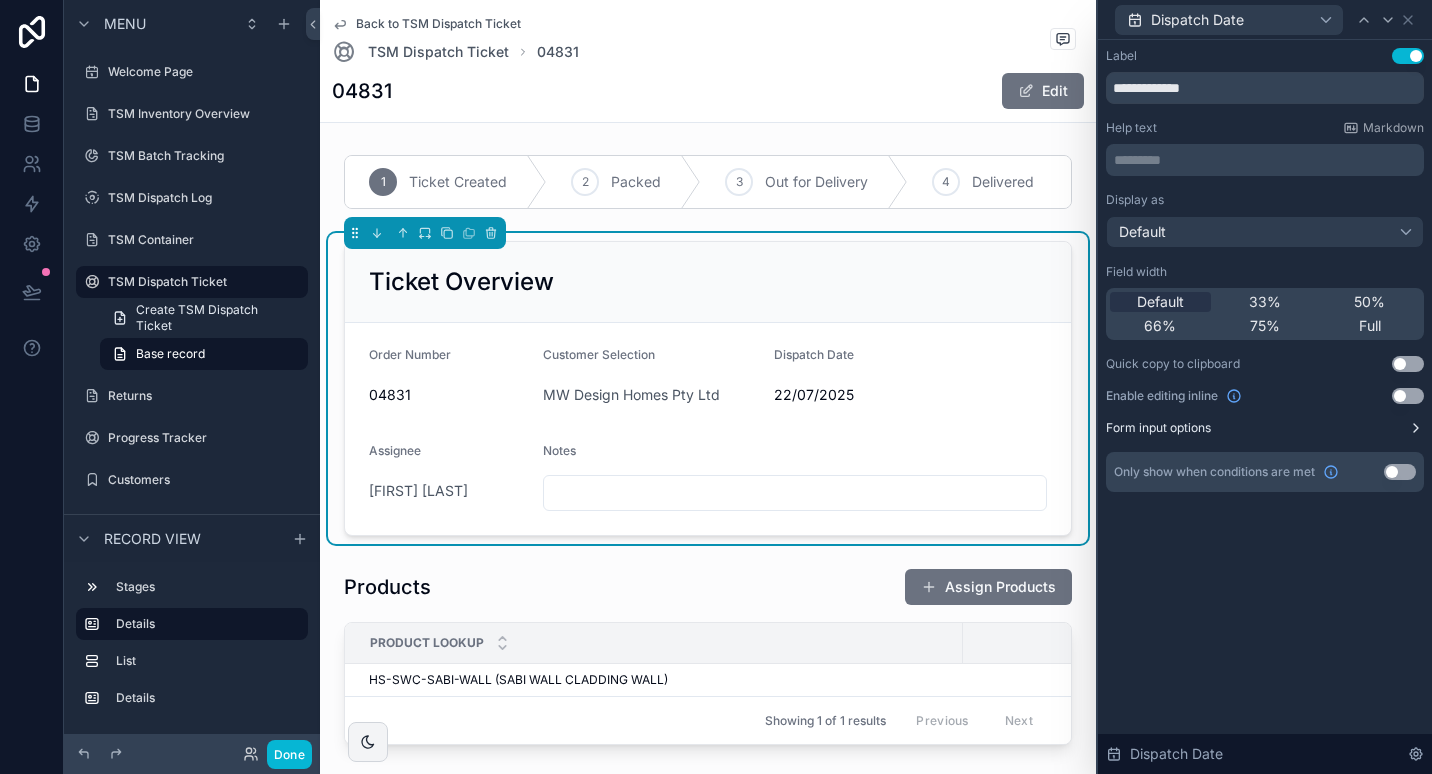 click 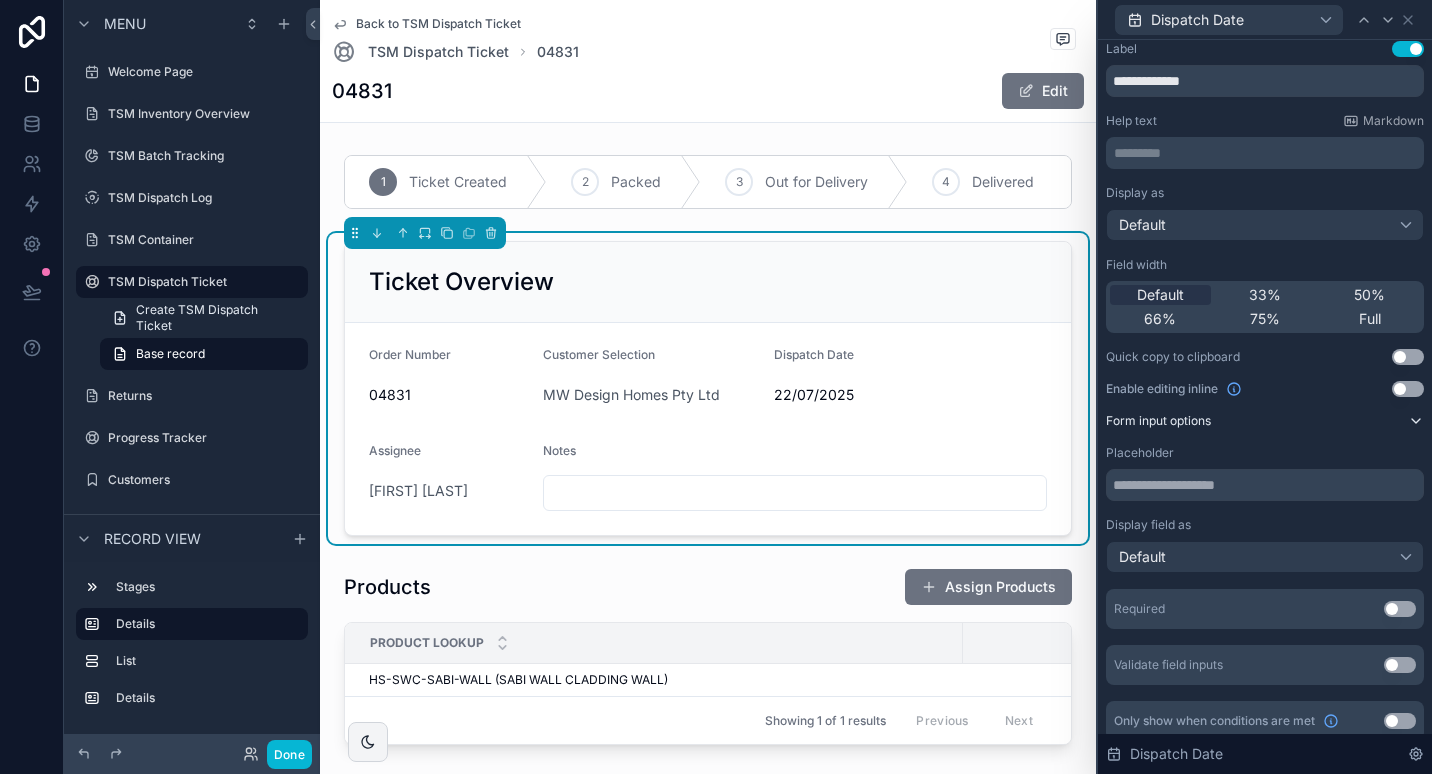 scroll, scrollTop: 0, scrollLeft: 0, axis: both 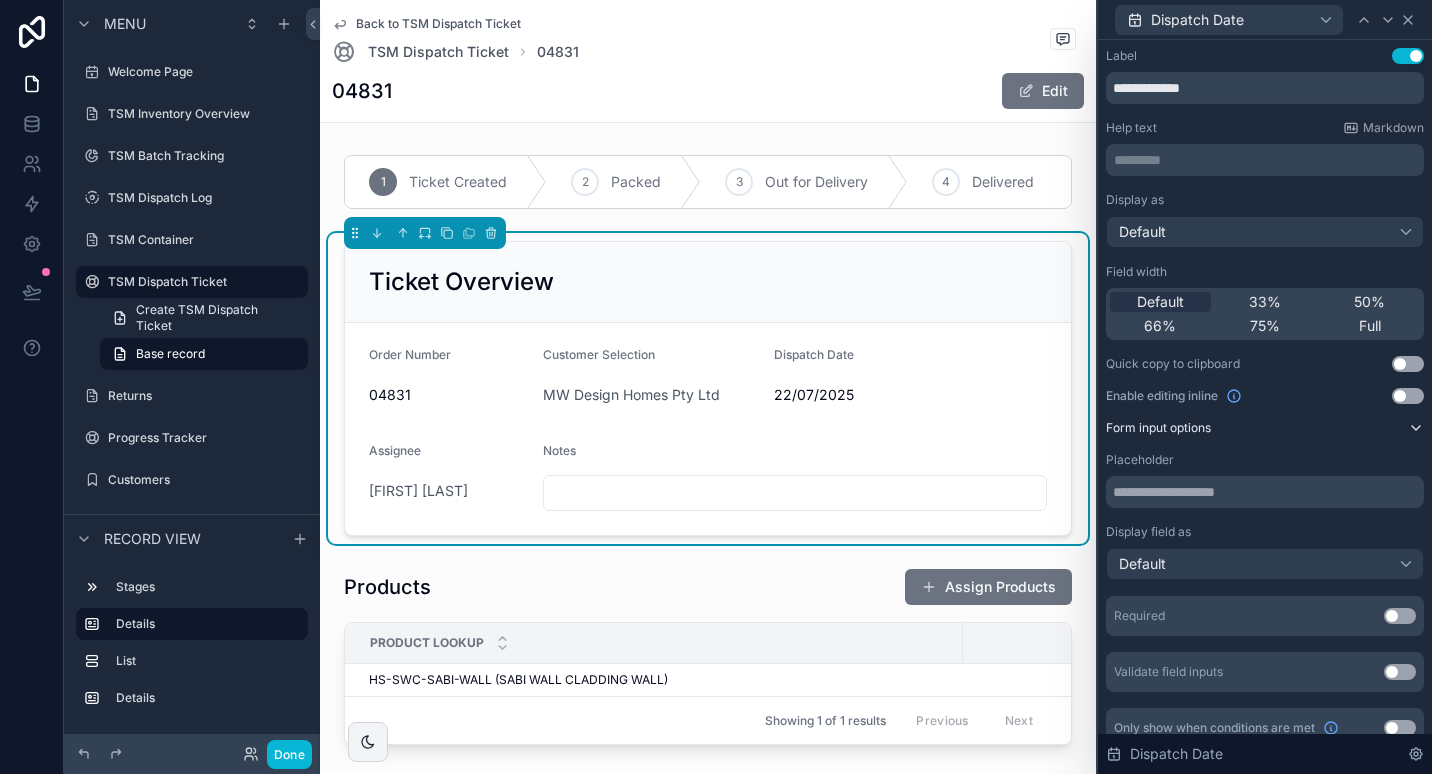 click 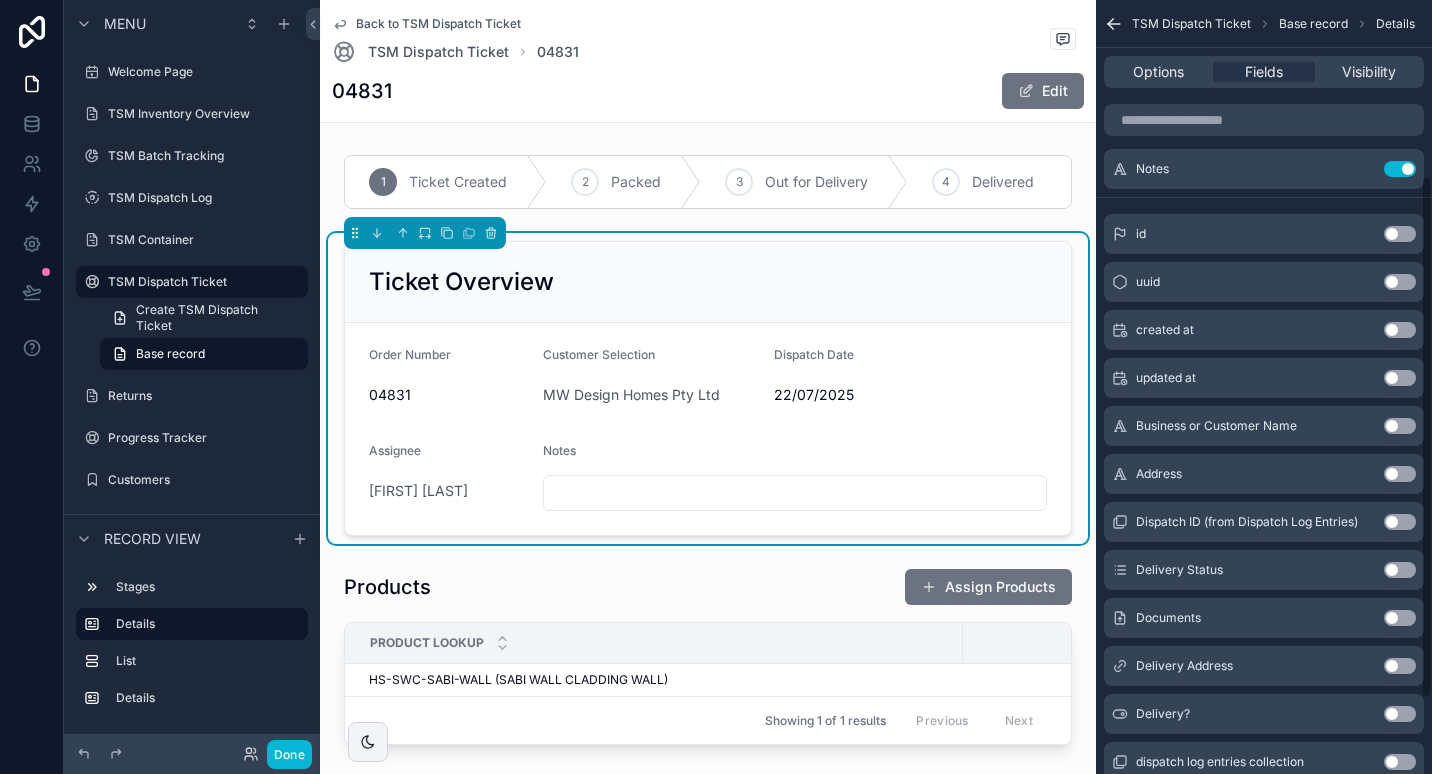 scroll, scrollTop: 300, scrollLeft: 0, axis: vertical 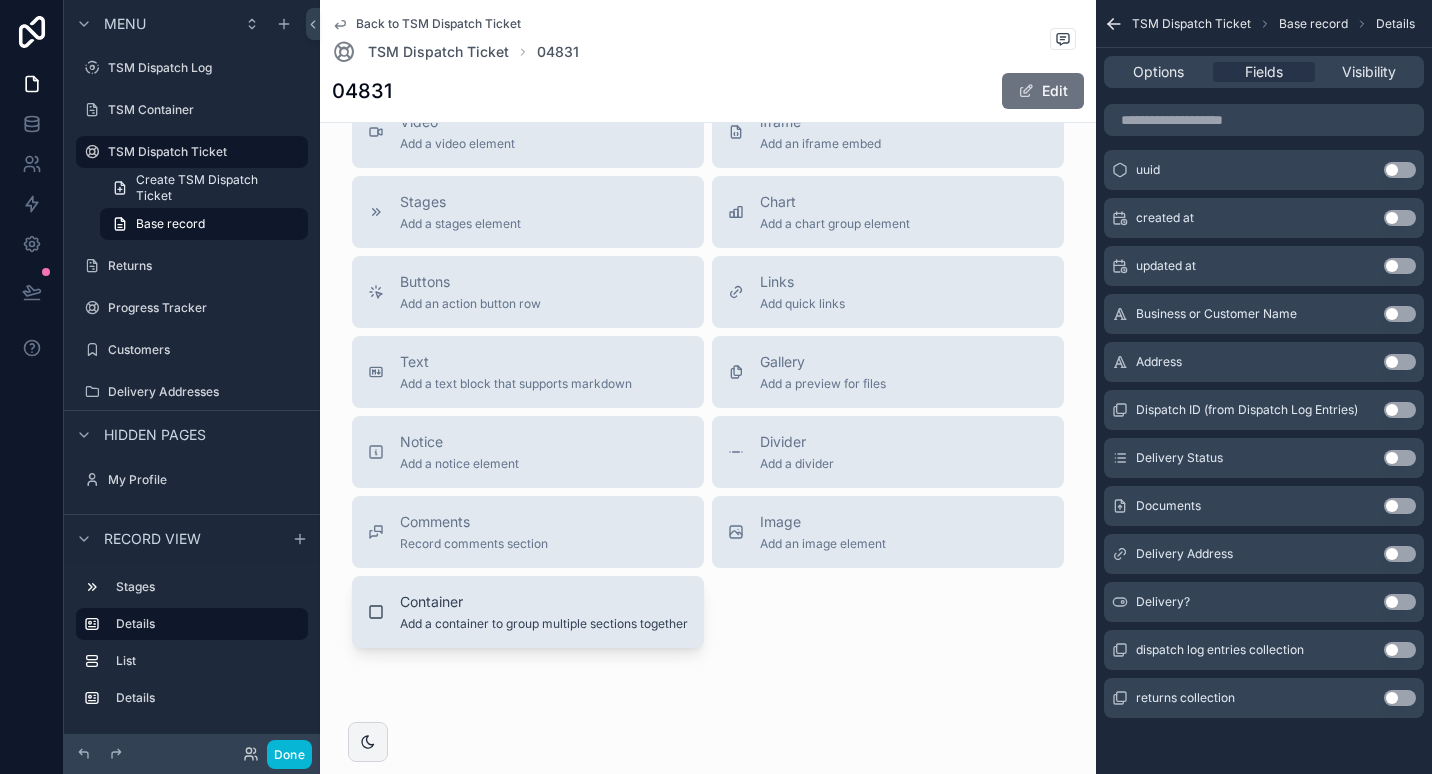 click on "Add a container to group multiple sections together" at bounding box center (544, 624) 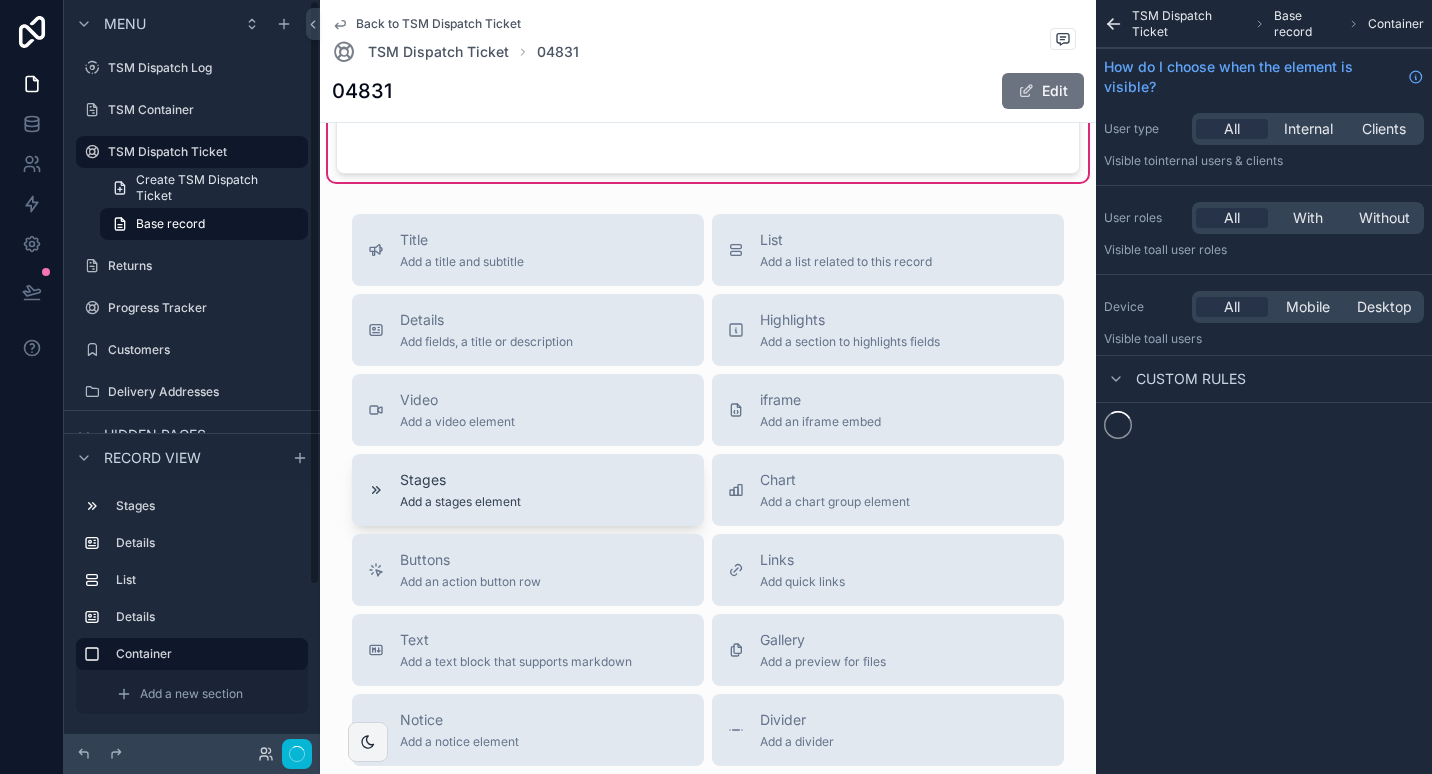 scroll, scrollTop: 0, scrollLeft: 0, axis: both 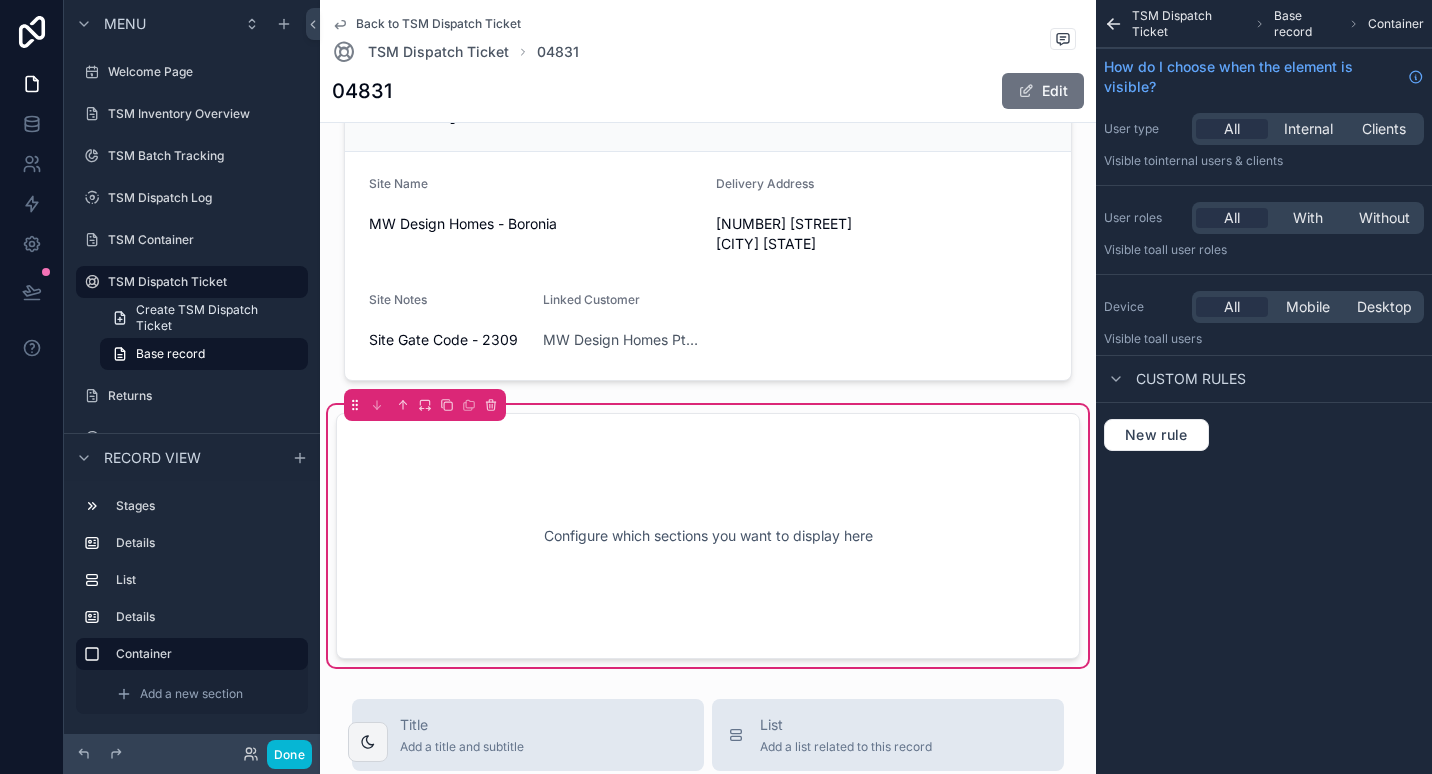 click on "Configure which sections you want to display here" at bounding box center (708, 536) 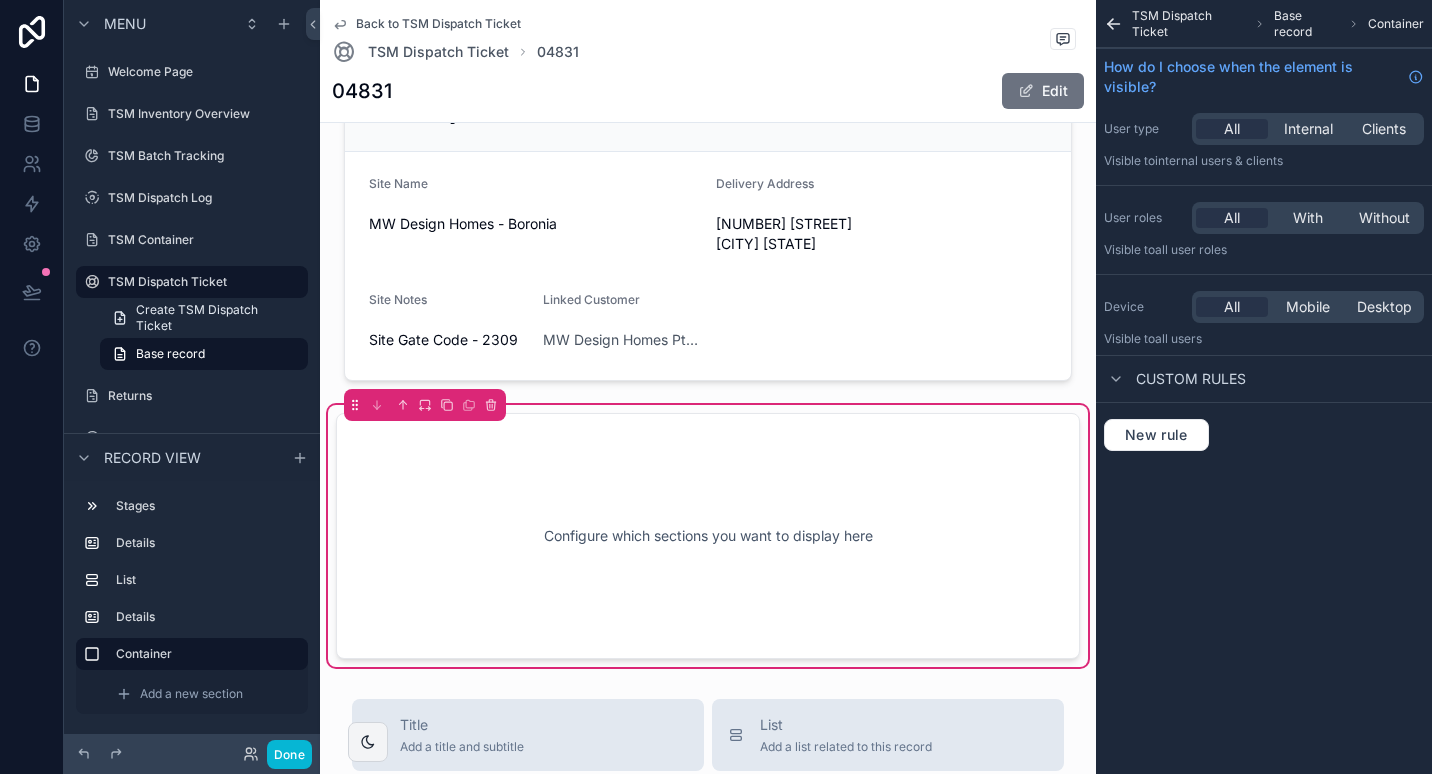 click on "Configure which sections you want to display here" at bounding box center [708, 536] 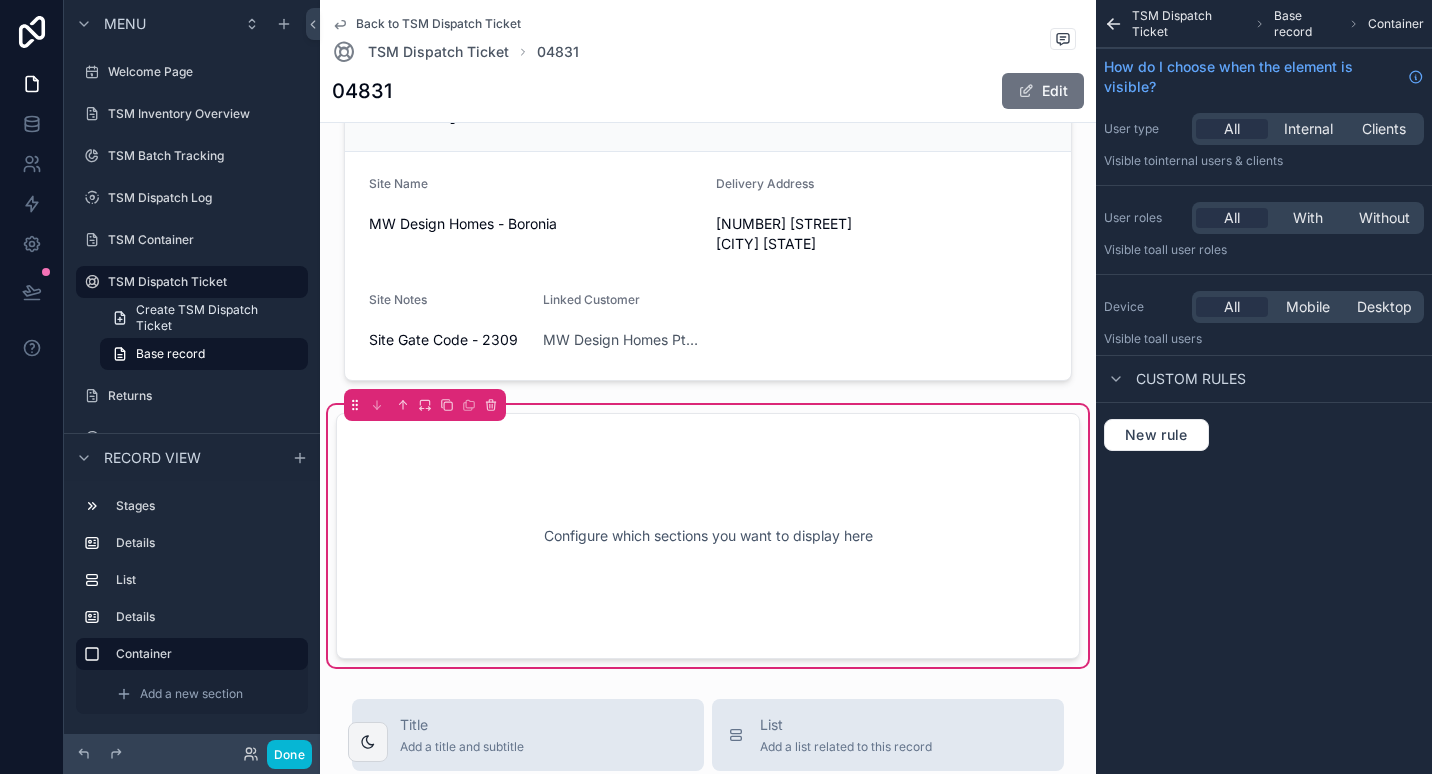click on "TSM Dispatch Ticket Base record Container How do I choose when the element is visible? User type All Internal Clients Visible to  Internal users & clients User roles All With Without Visible to  All user roles Device All Mobile Desktop Visible to  all users Custom rules New rule" at bounding box center (1264, 249) 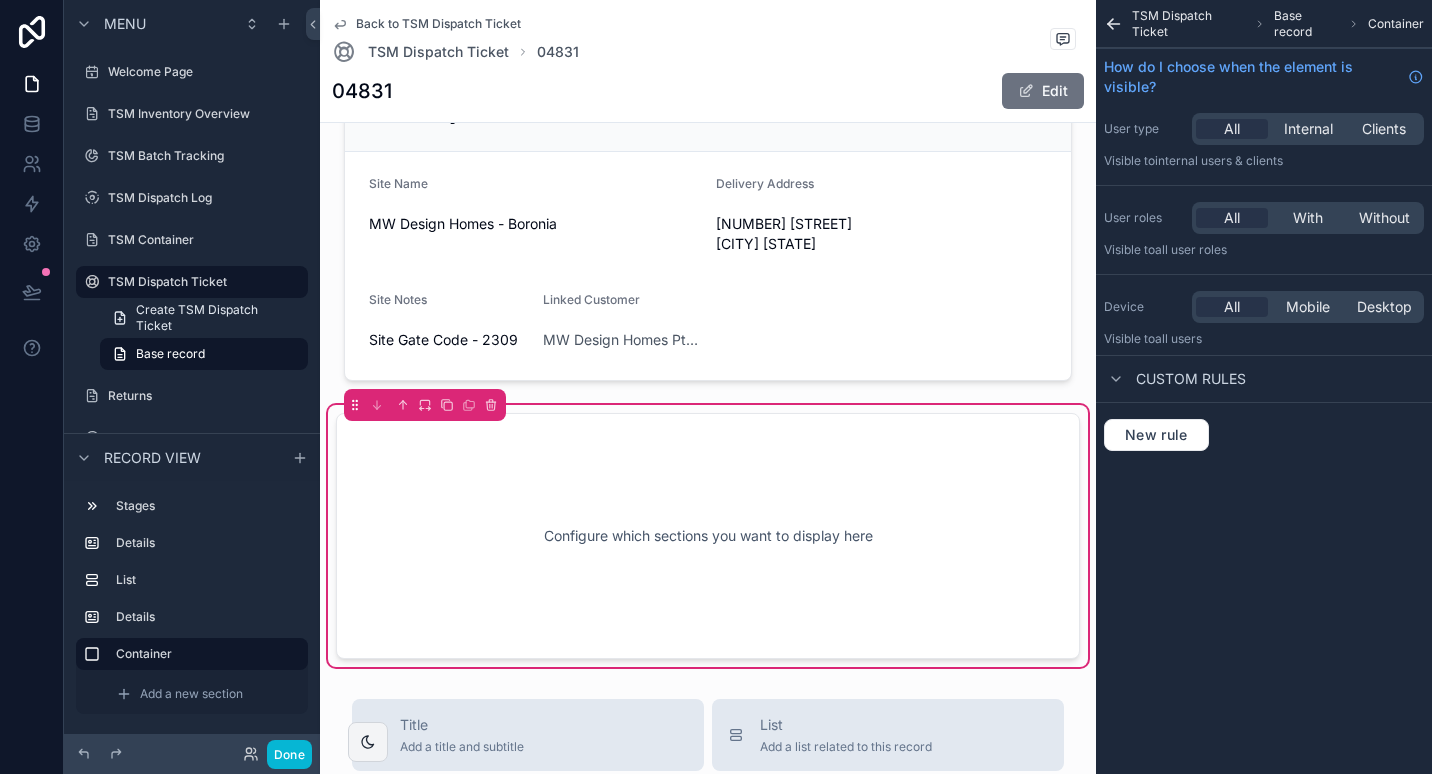click on "Configure which sections you want to display here" at bounding box center (708, 536) 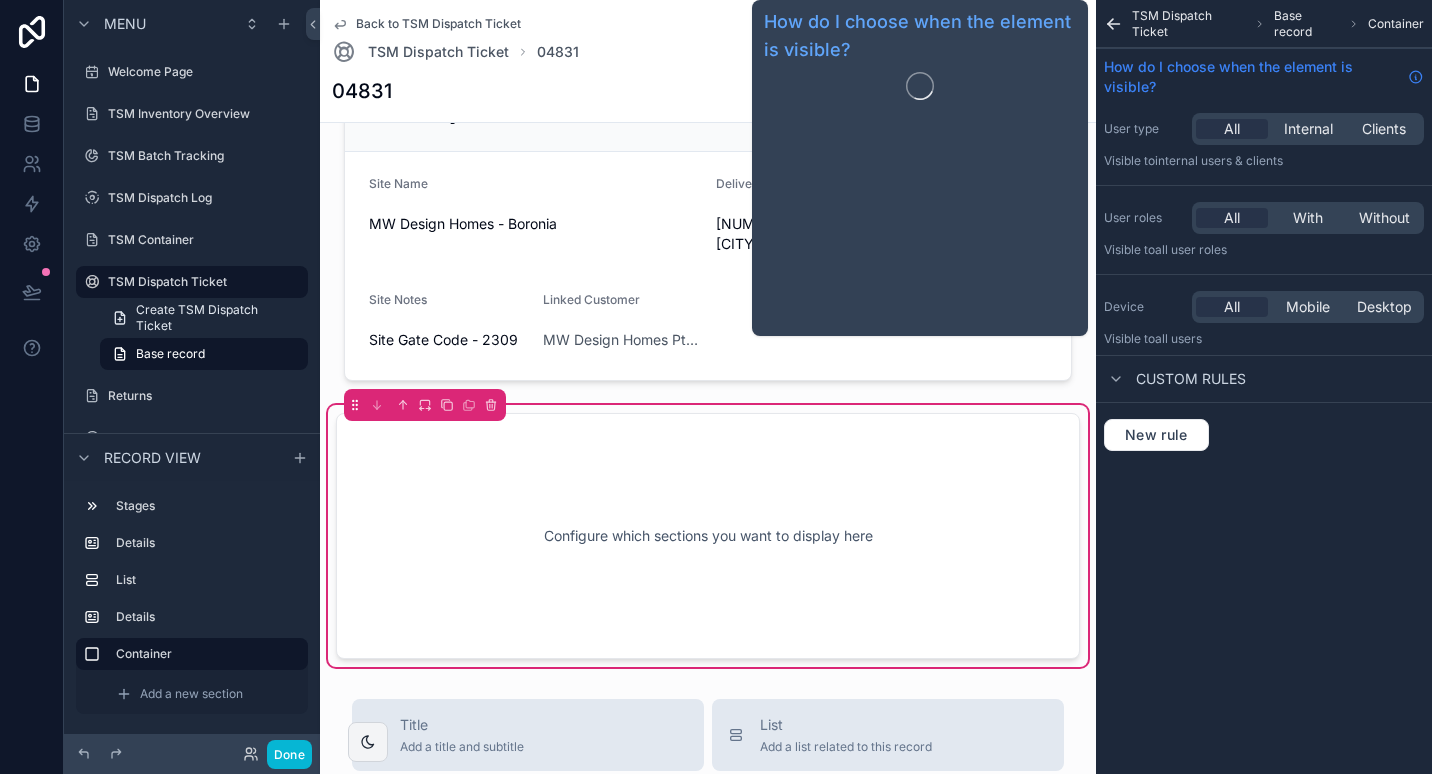 click on "How do I choose when the element is visible?" at bounding box center (1252, 77) 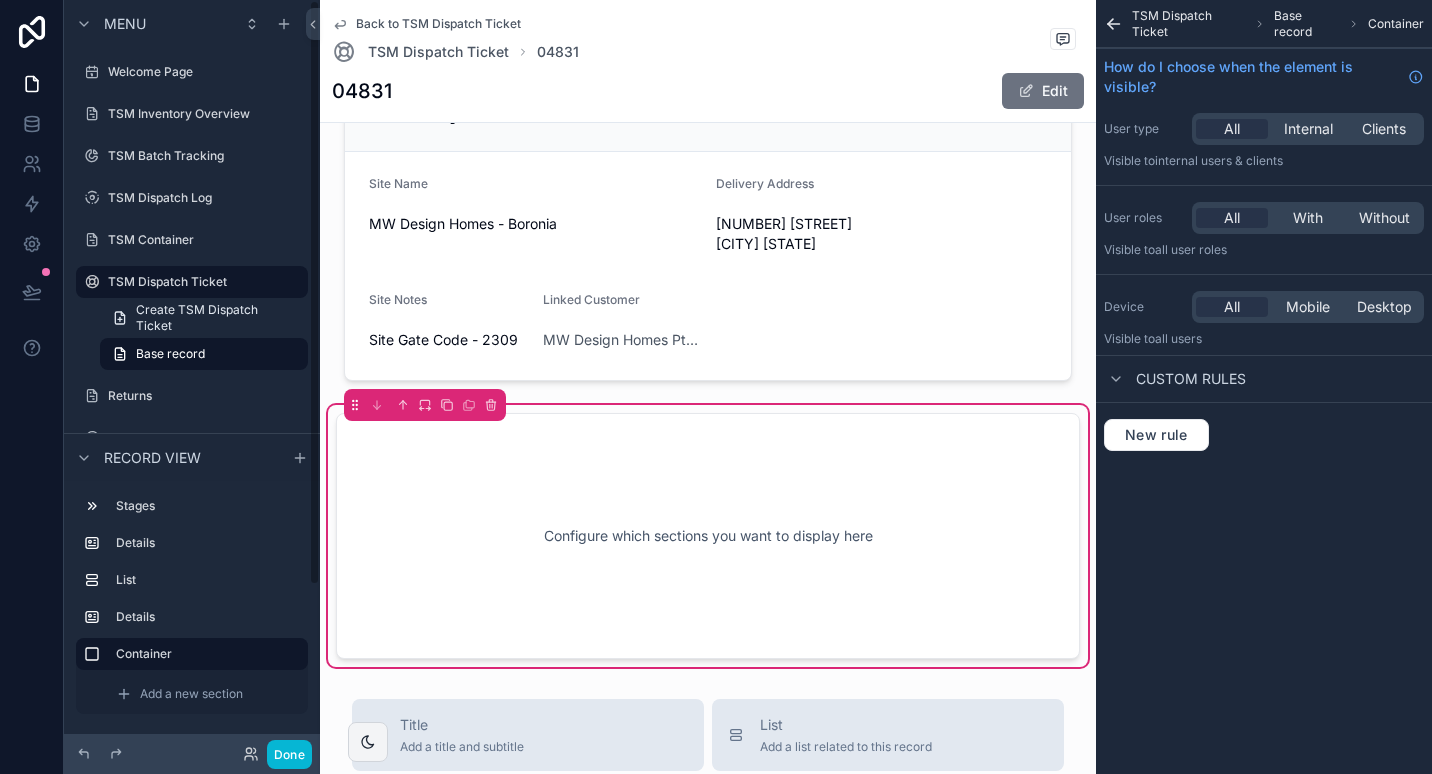 drag, startPoint x: 688, startPoint y: 584, endPoint x: 708, endPoint y: 537, distance: 51.078373 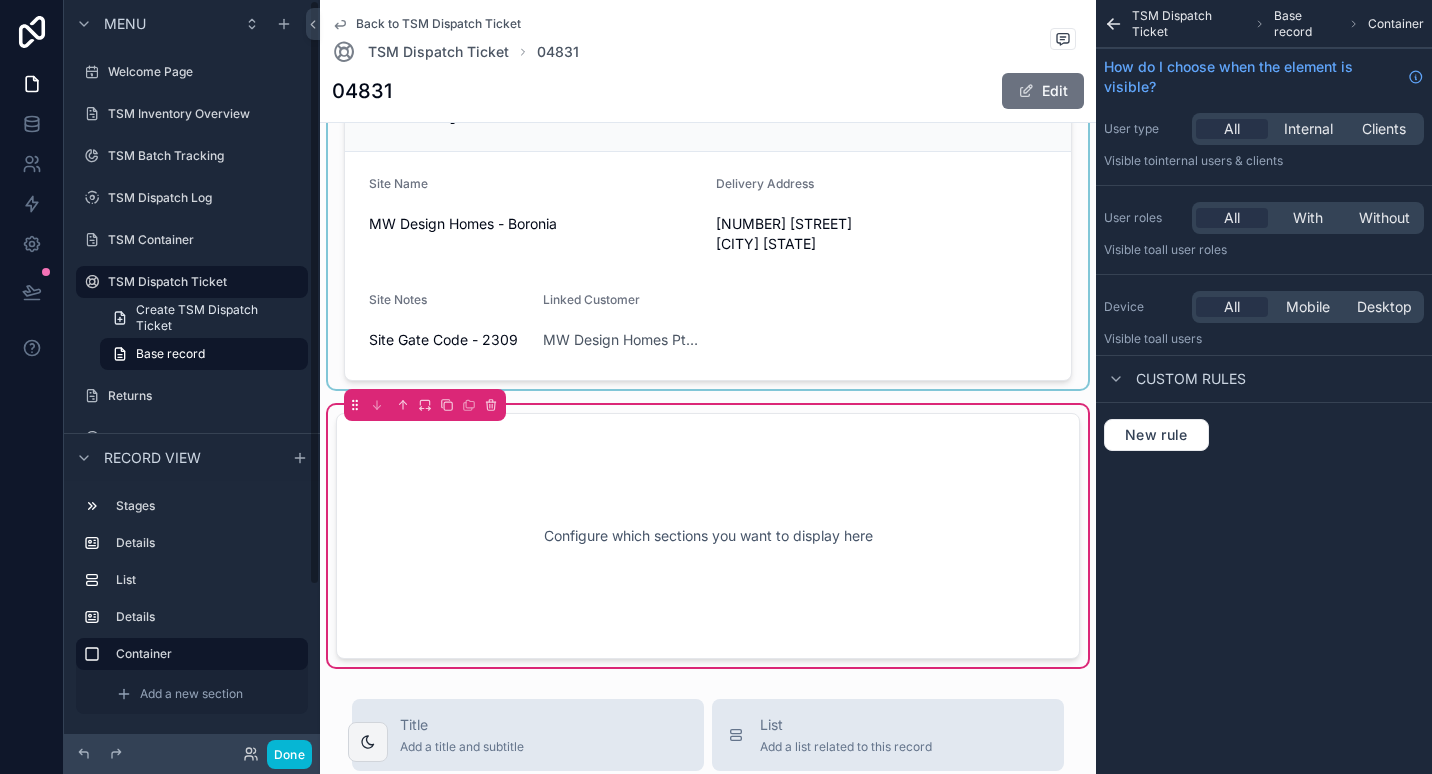click at bounding box center [708, 225] 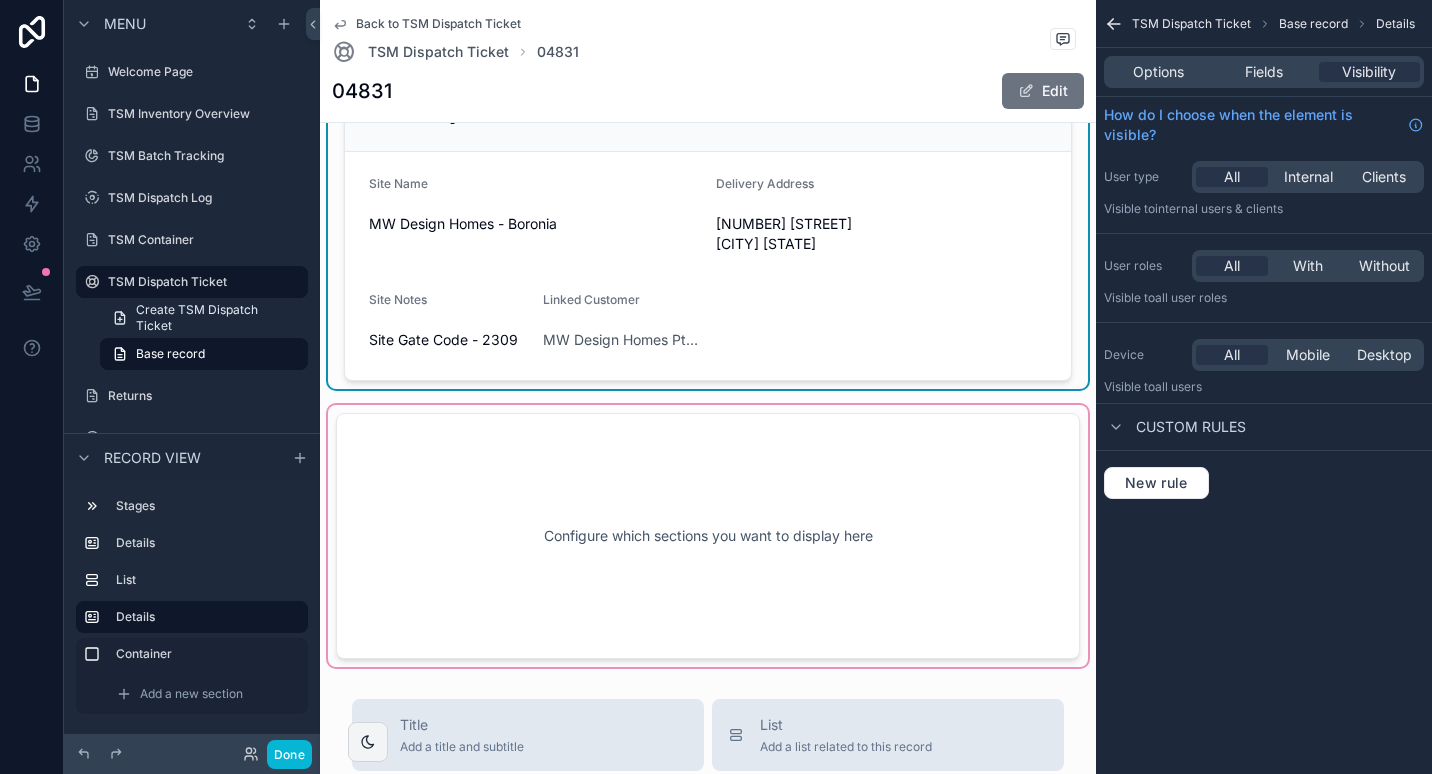 click at bounding box center (708, 536) 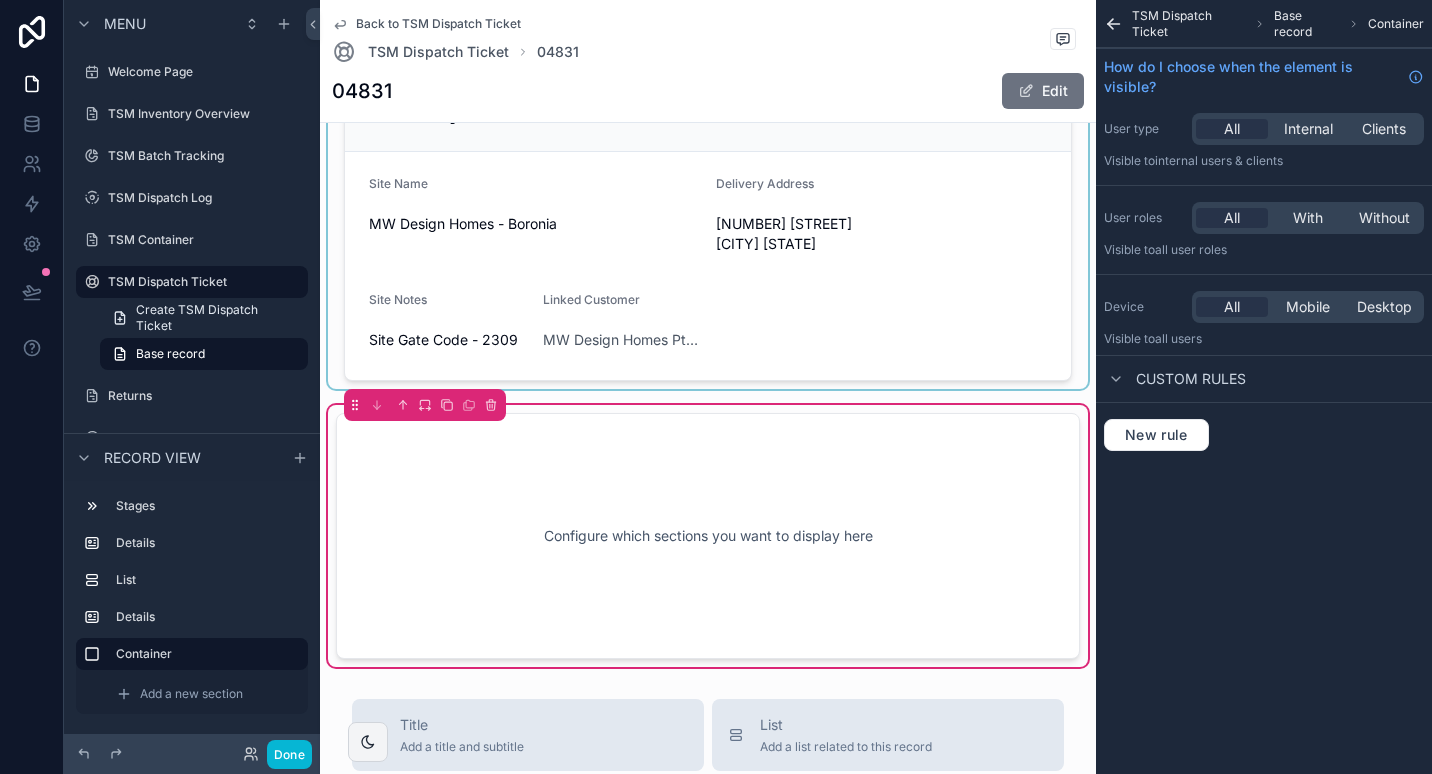 click at bounding box center (708, 225) 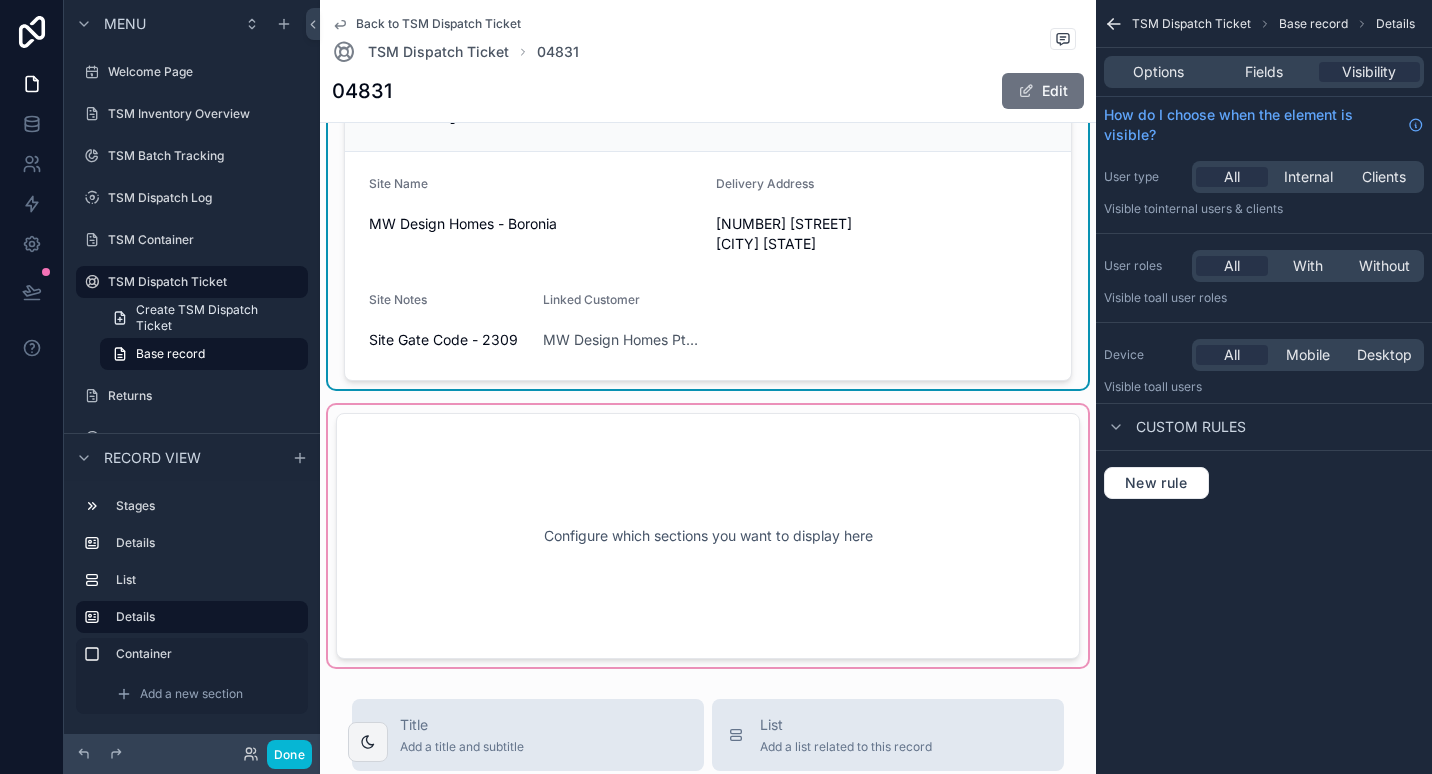 click at bounding box center (708, 536) 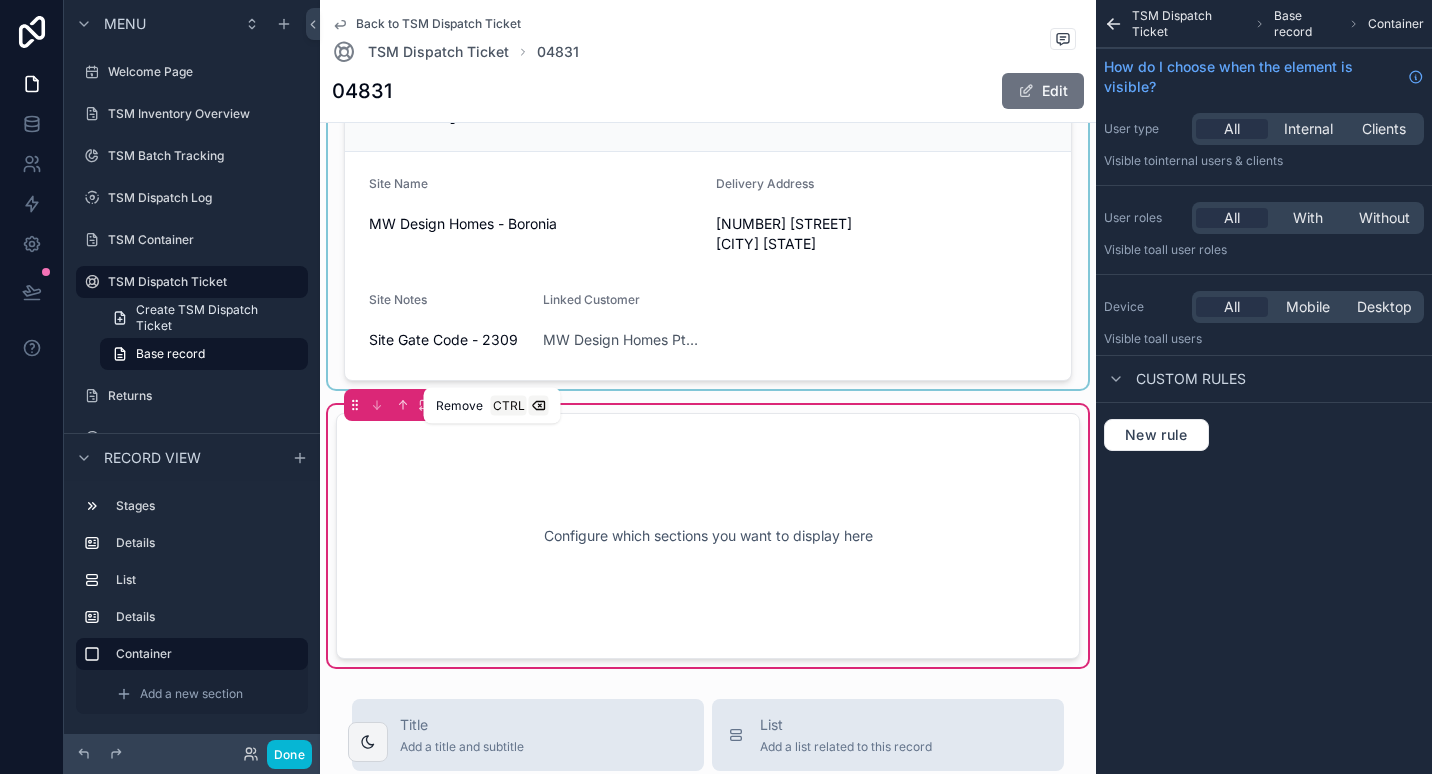 click 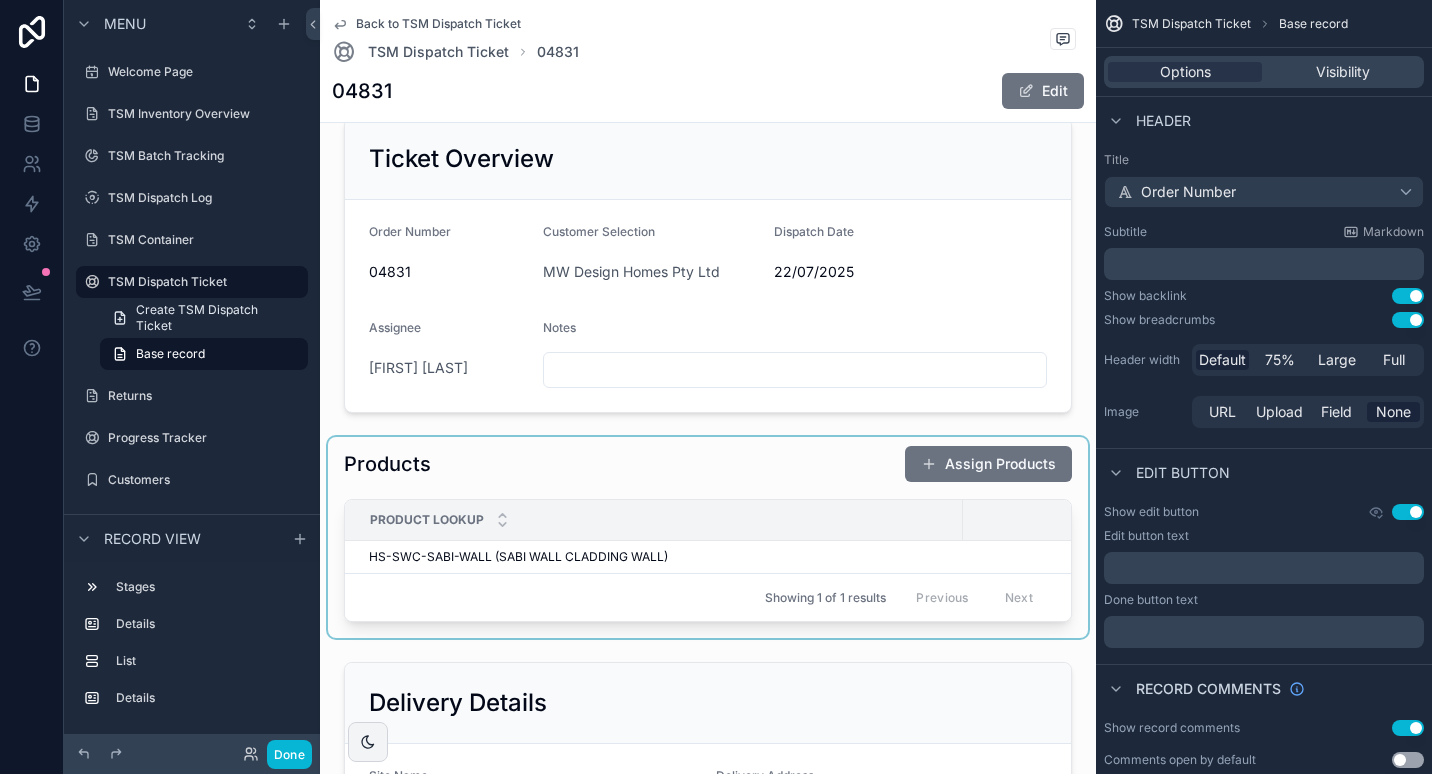 scroll, scrollTop: 0, scrollLeft: 0, axis: both 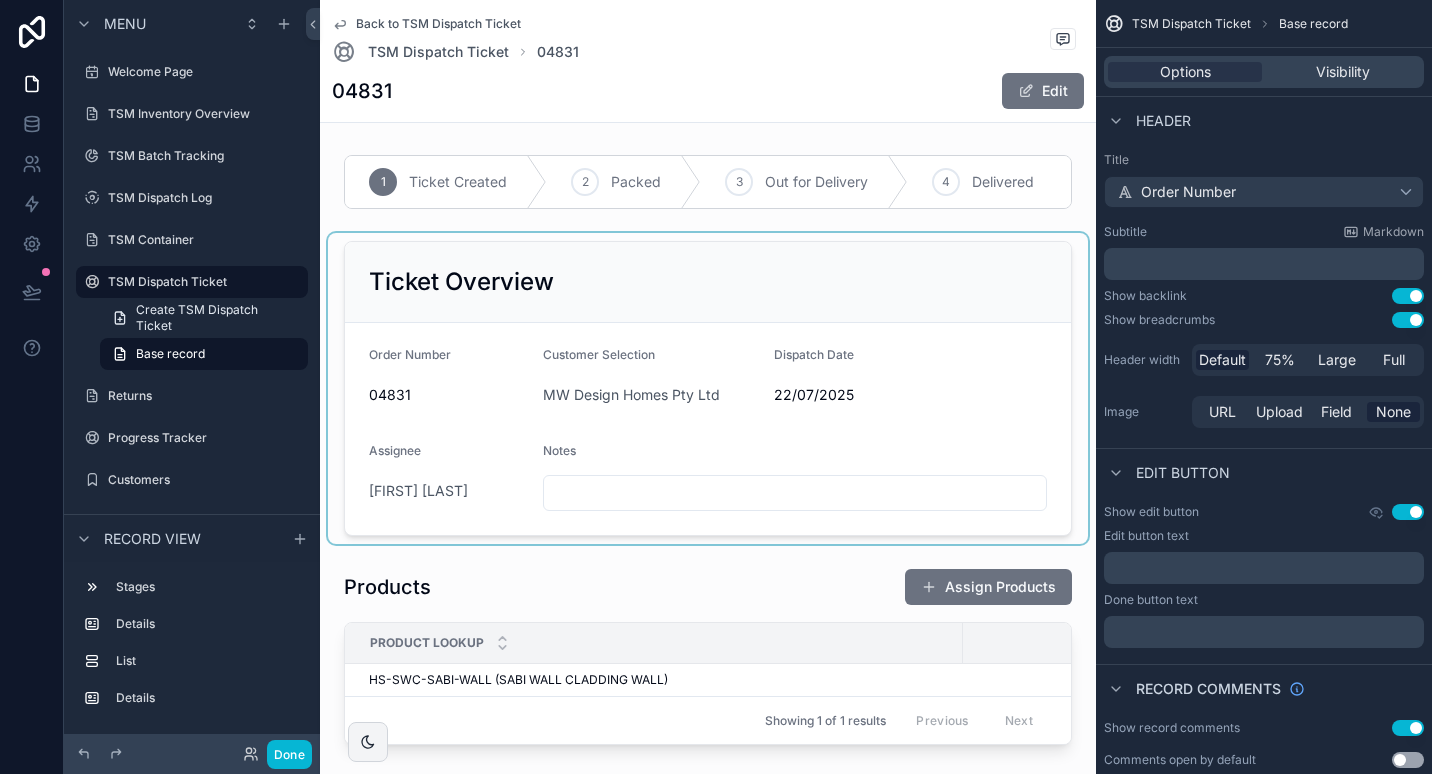 click at bounding box center [708, 388] 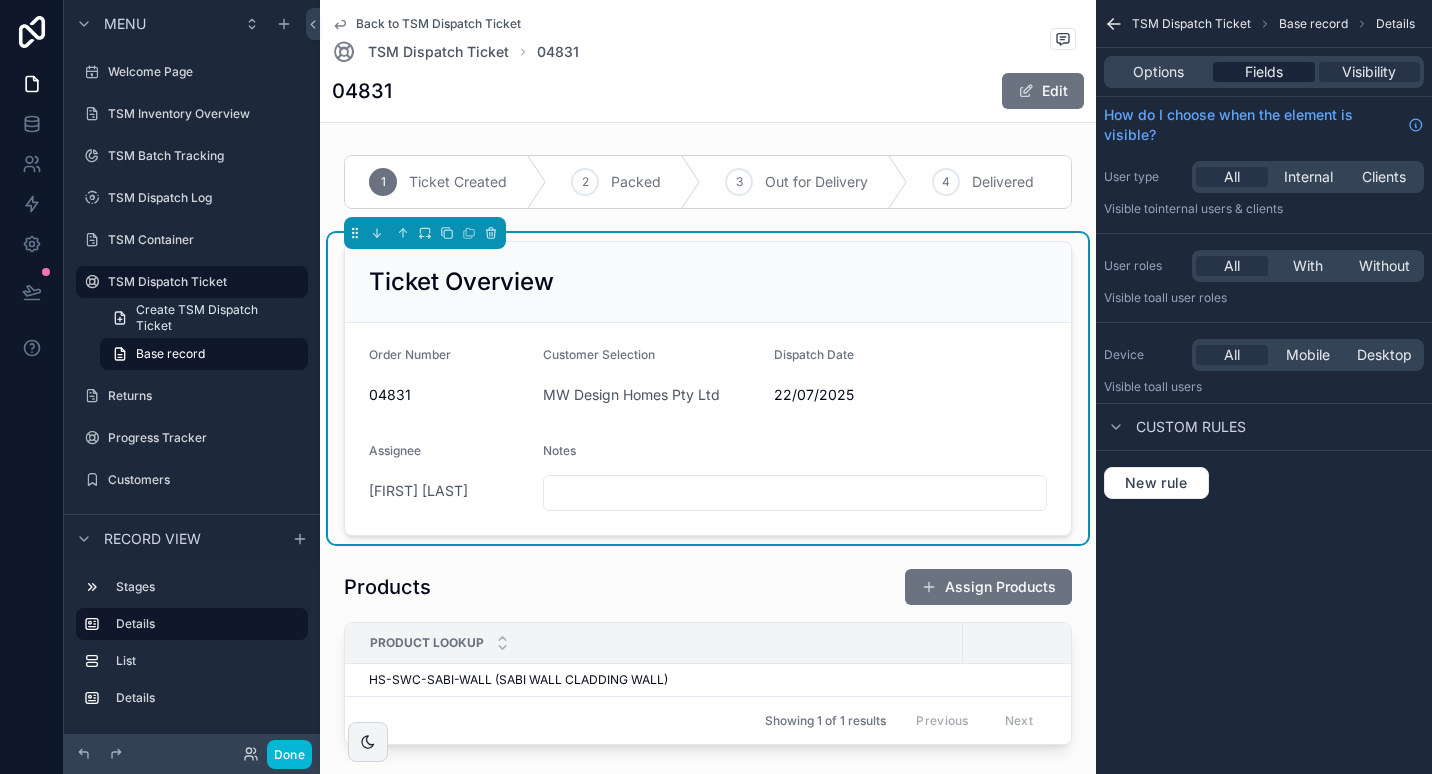click on "Fields" at bounding box center [1264, 72] 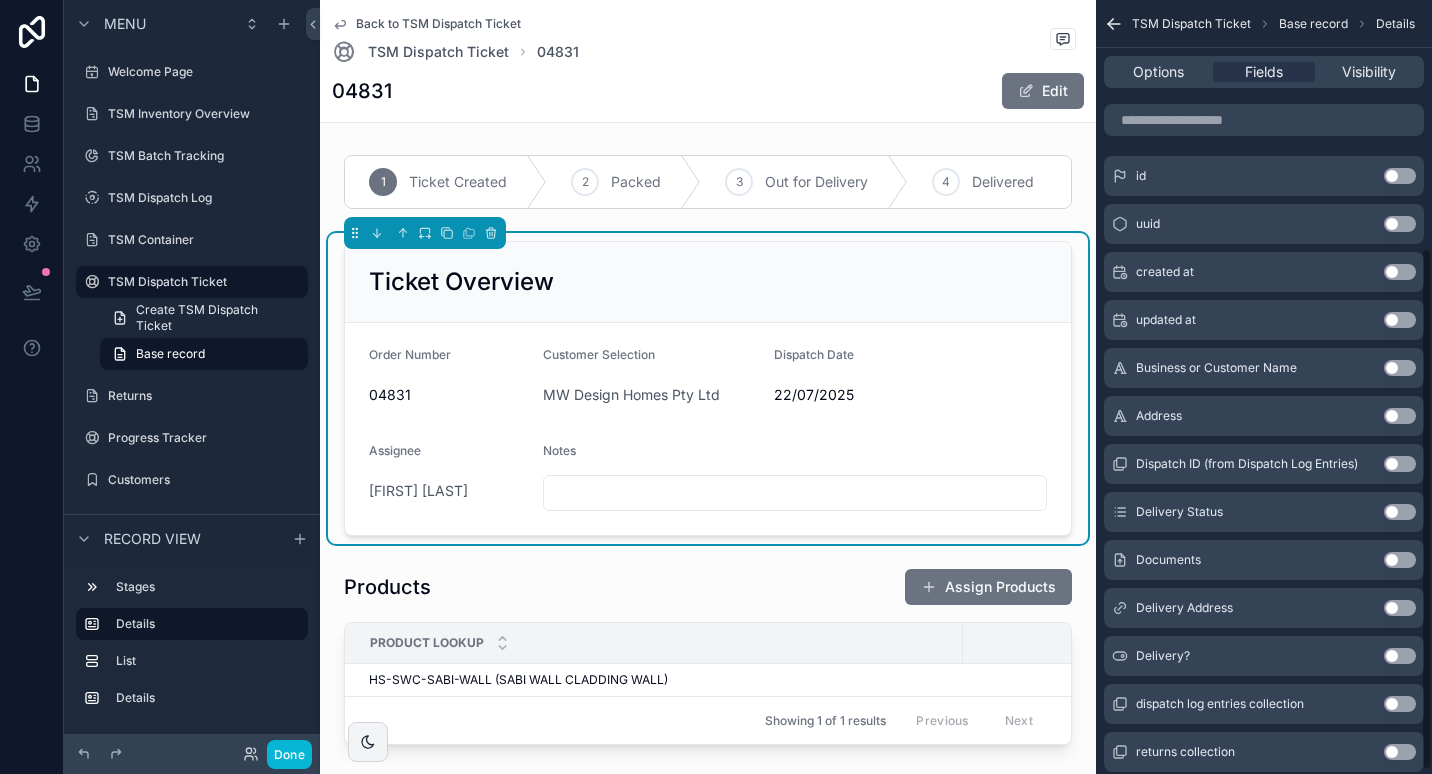 scroll, scrollTop: 373, scrollLeft: 0, axis: vertical 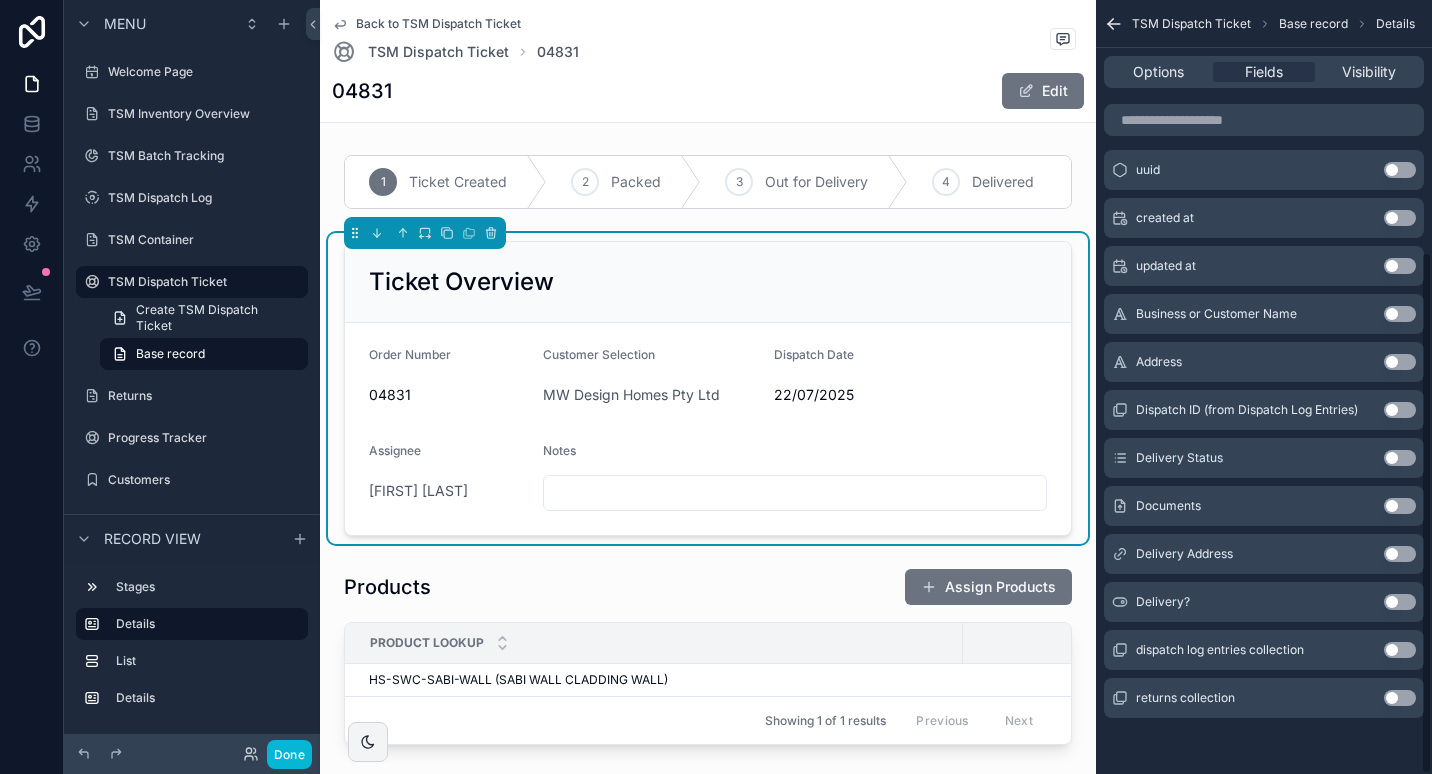 click on "Use setting" at bounding box center [1400, 506] 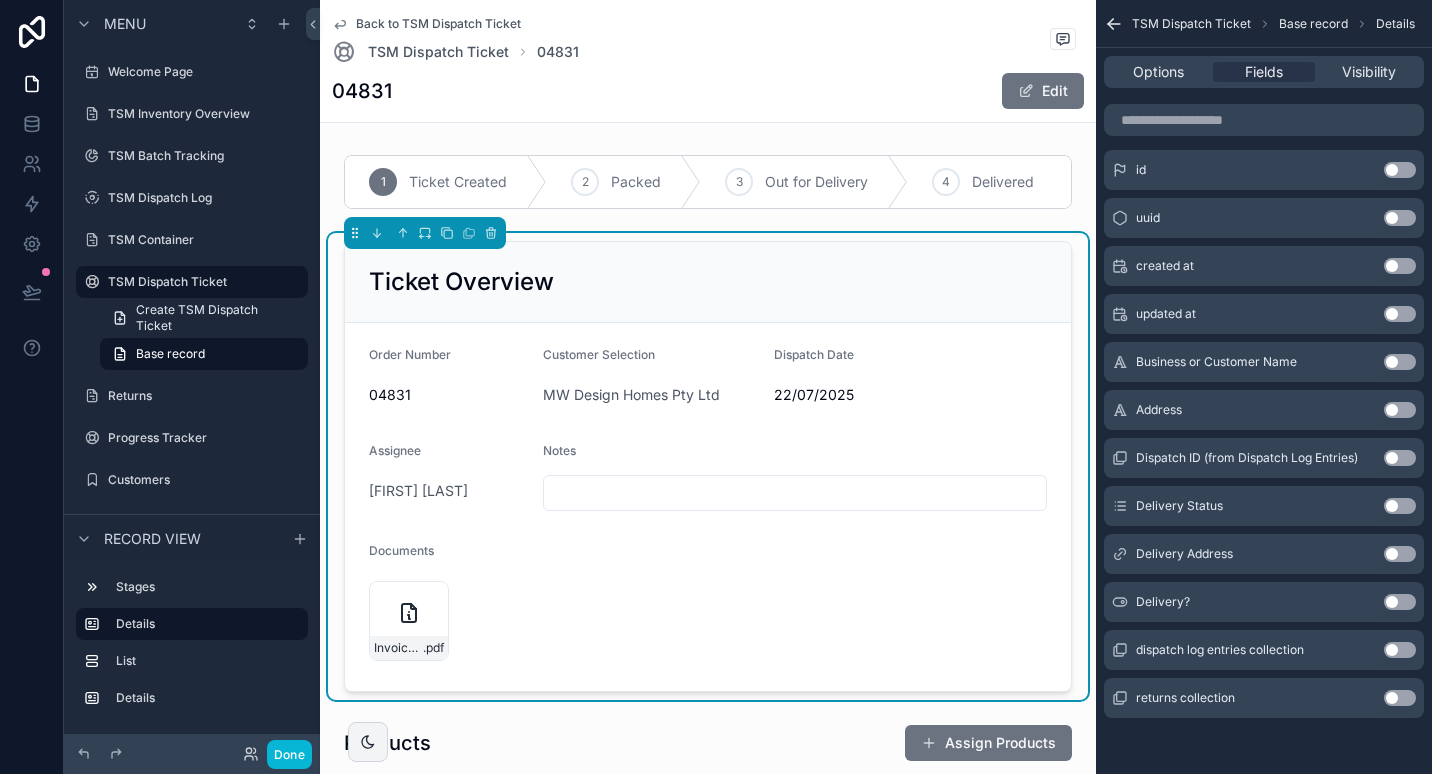 click on "Order Number 04831 Customer Selection MW Design Homes Pty Ltd Dispatch Date 22/07/2025 Assignee [FIRST] [LAST] Notes Documents Invoice-Packing-Slip-INV-04831 .pdf" at bounding box center (708, 507) 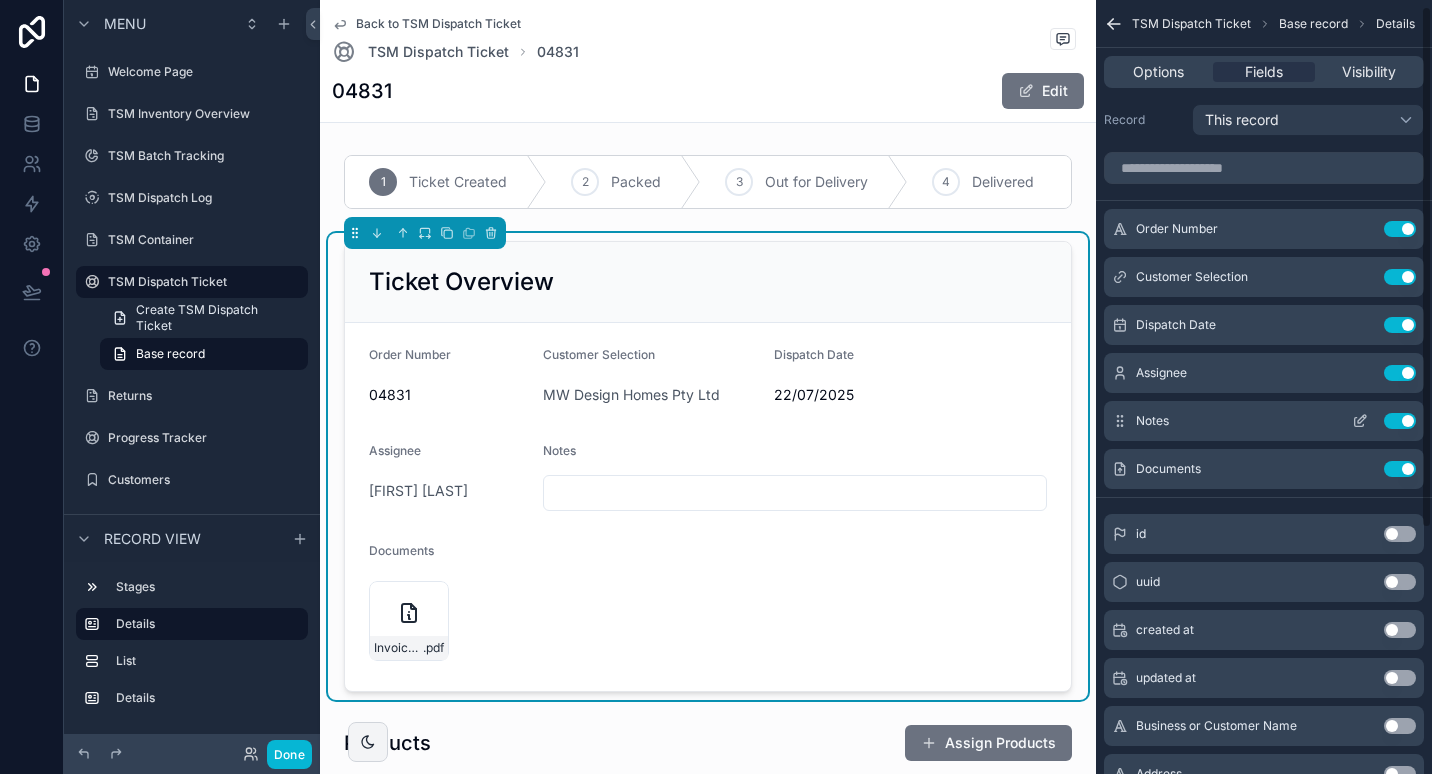 scroll, scrollTop: 0, scrollLeft: 0, axis: both 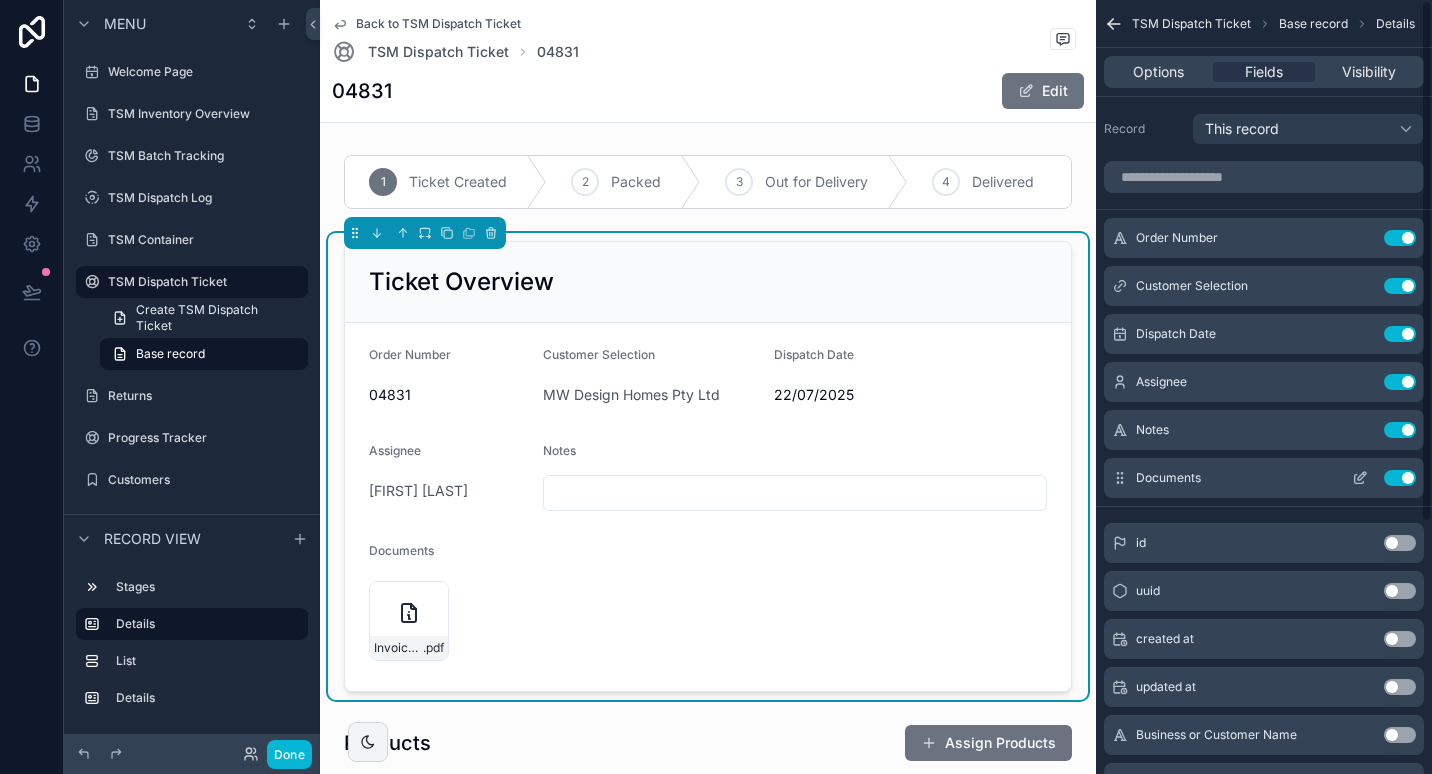 click 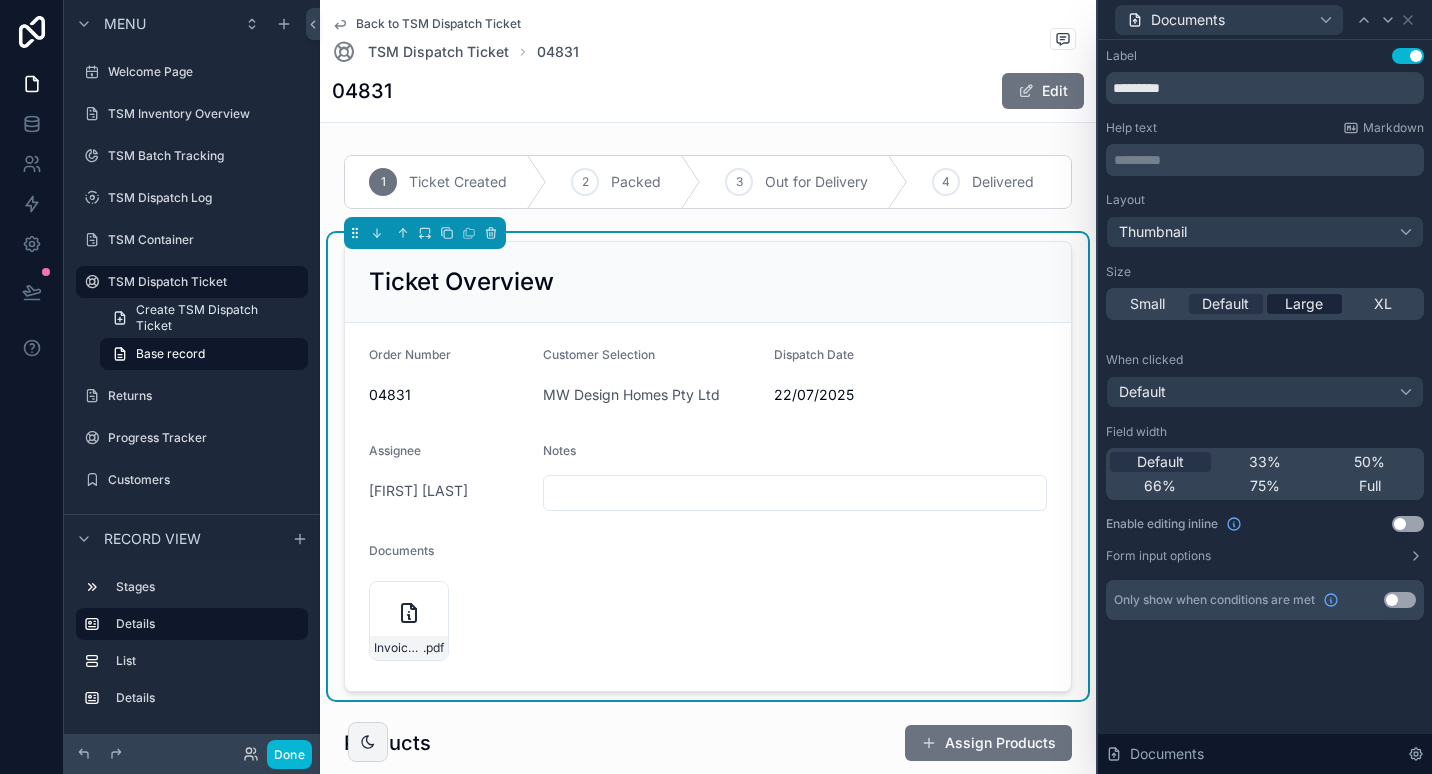 click on "Large" at bounding box center [1304, 304] 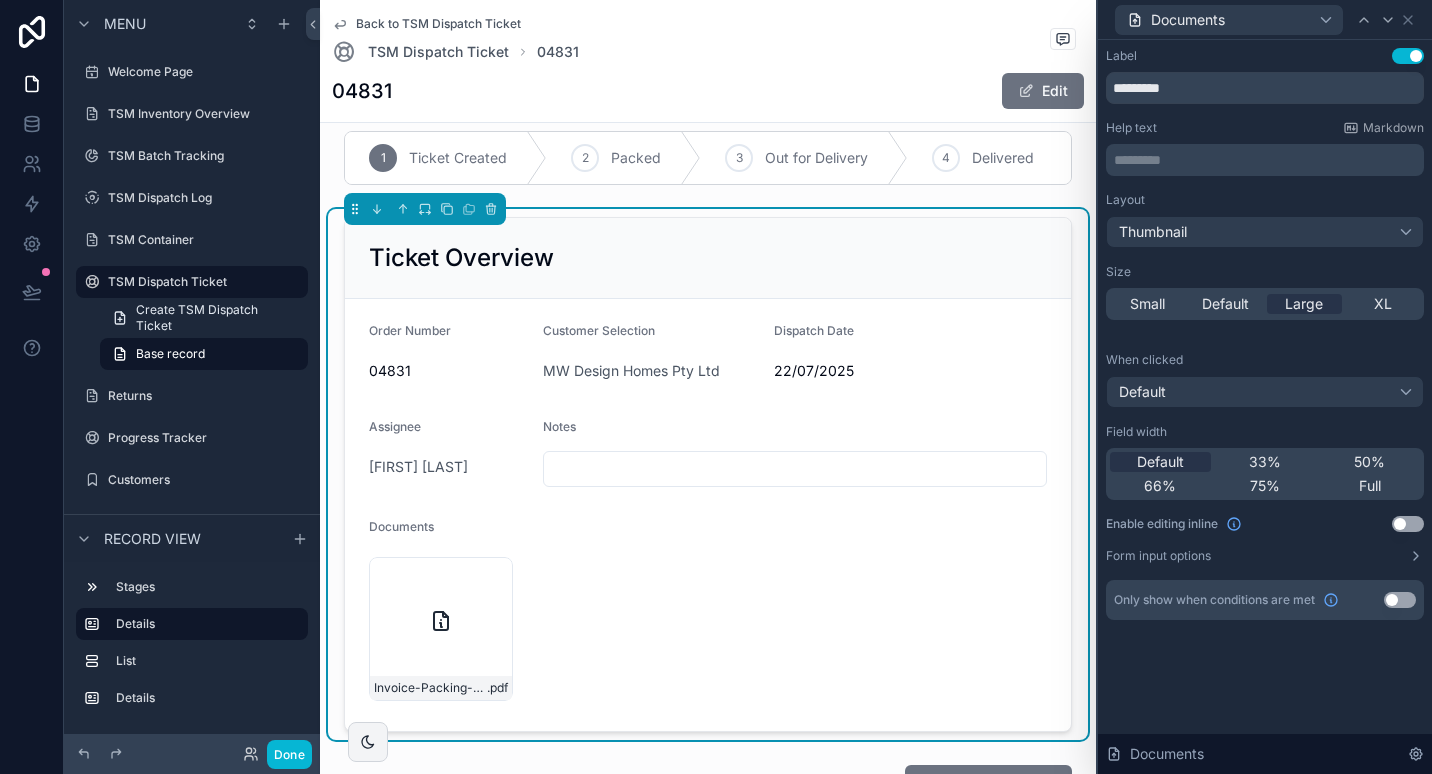 scroll, scrollTop: 0, scrollLeft: 0, axis: both 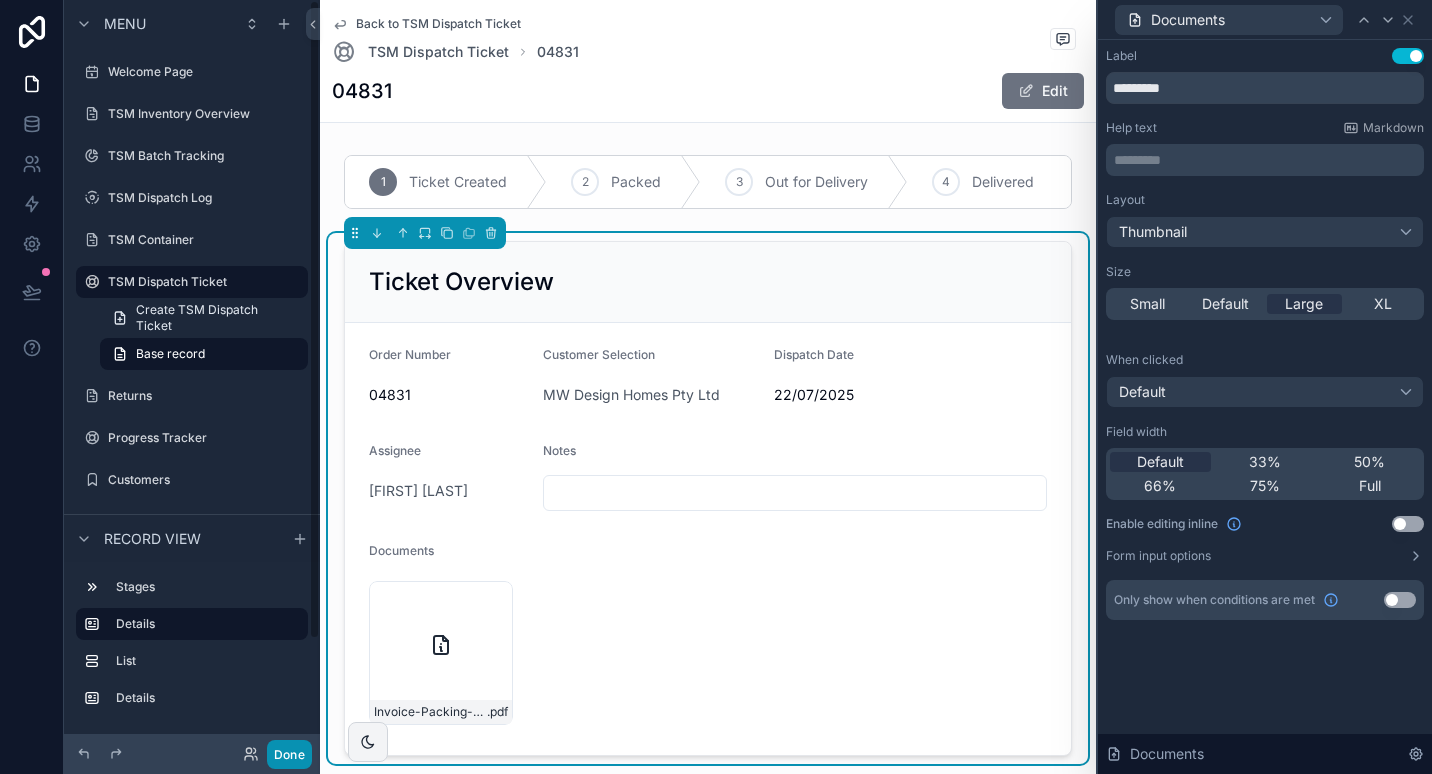 click on "Done" at bounding box center [289, 754] 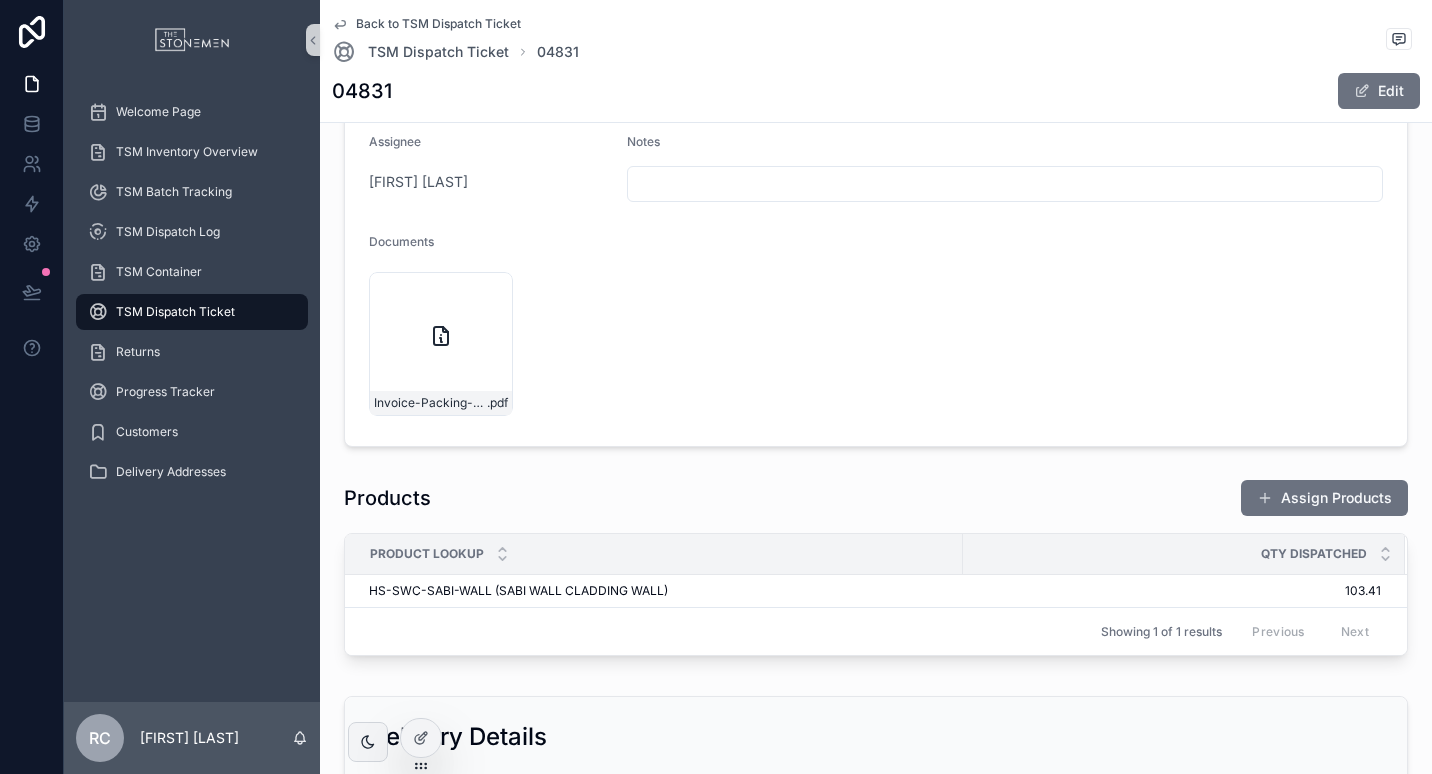 scroll, scrollTop: 300, scrollLeft: 0, axis: vertical 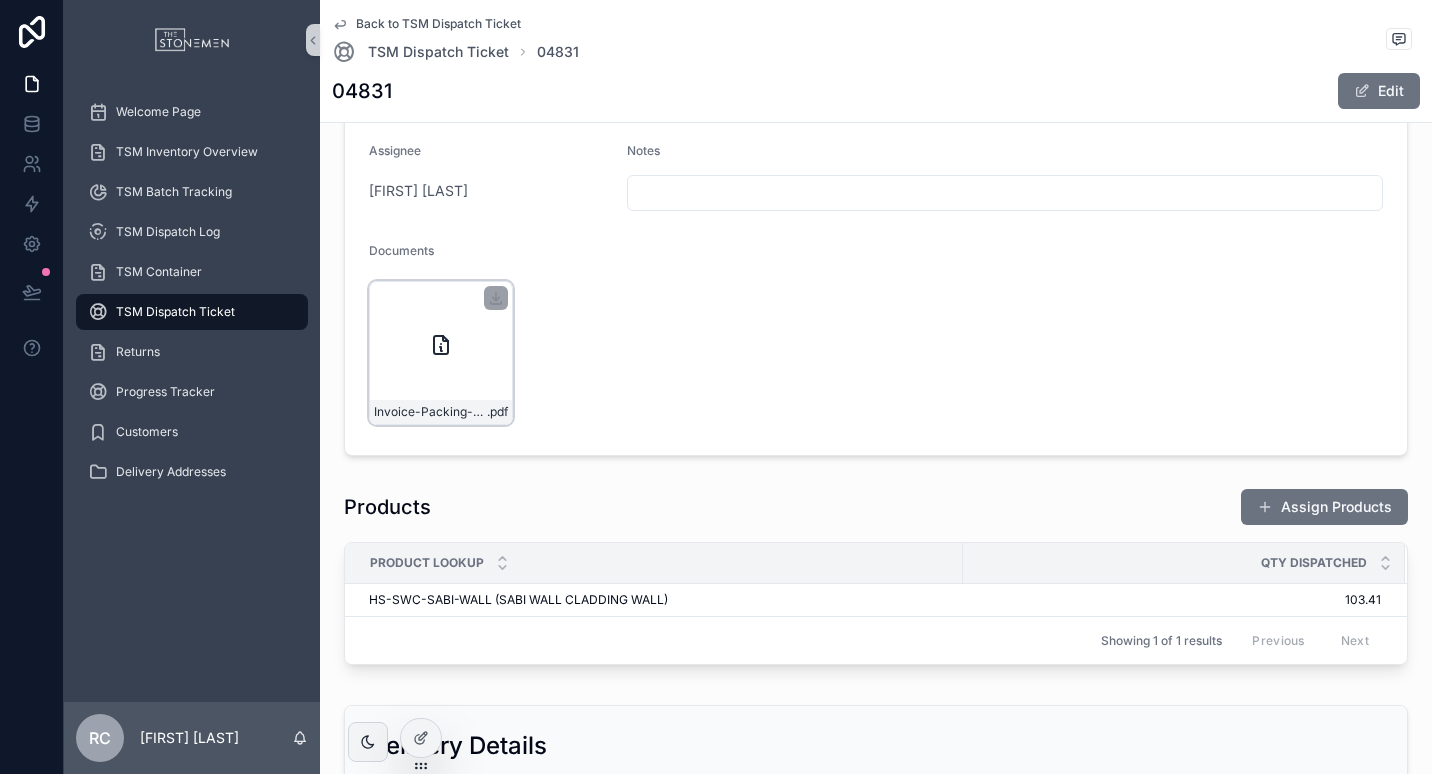click on "Invoice-Packing-Slip-INV-04831 .pdf" at bounding box center [441, 353] 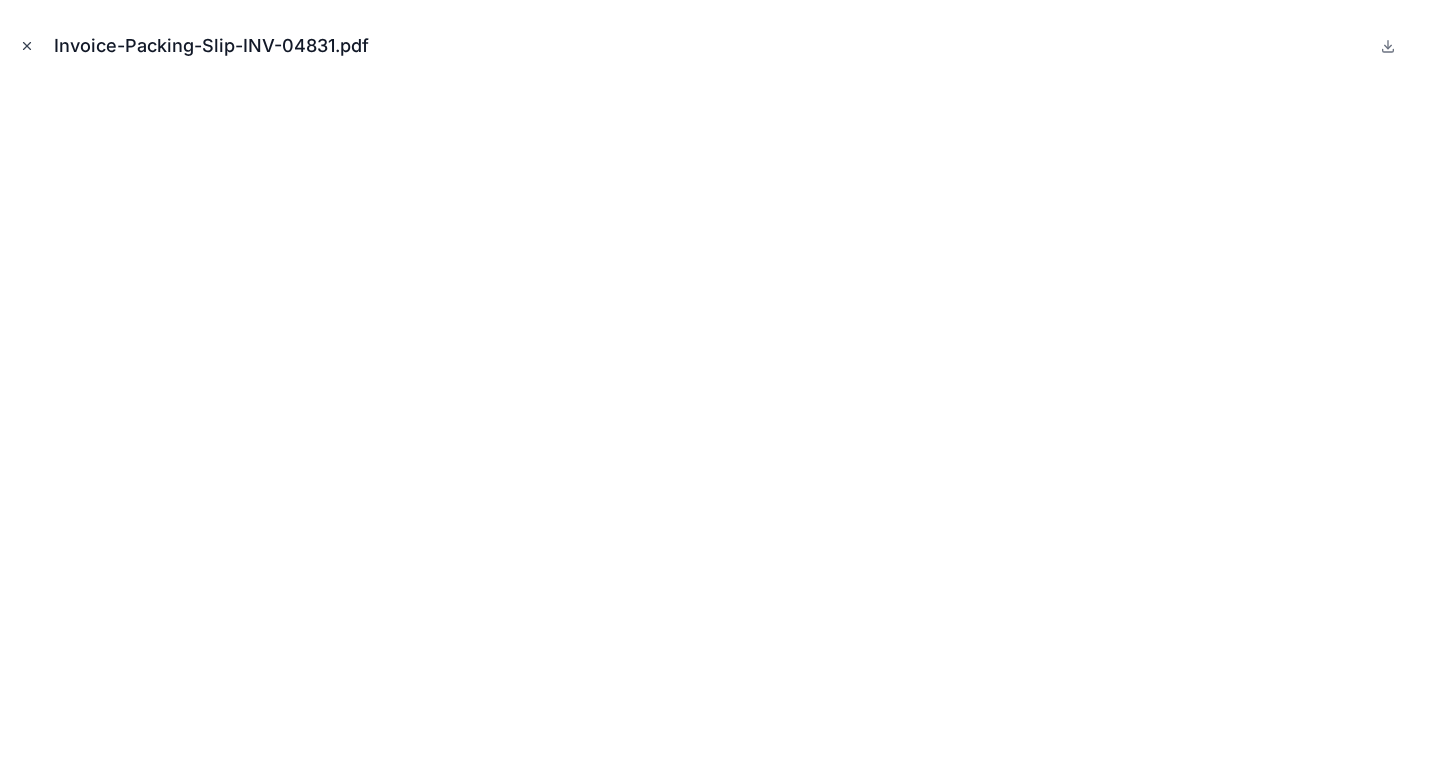 click 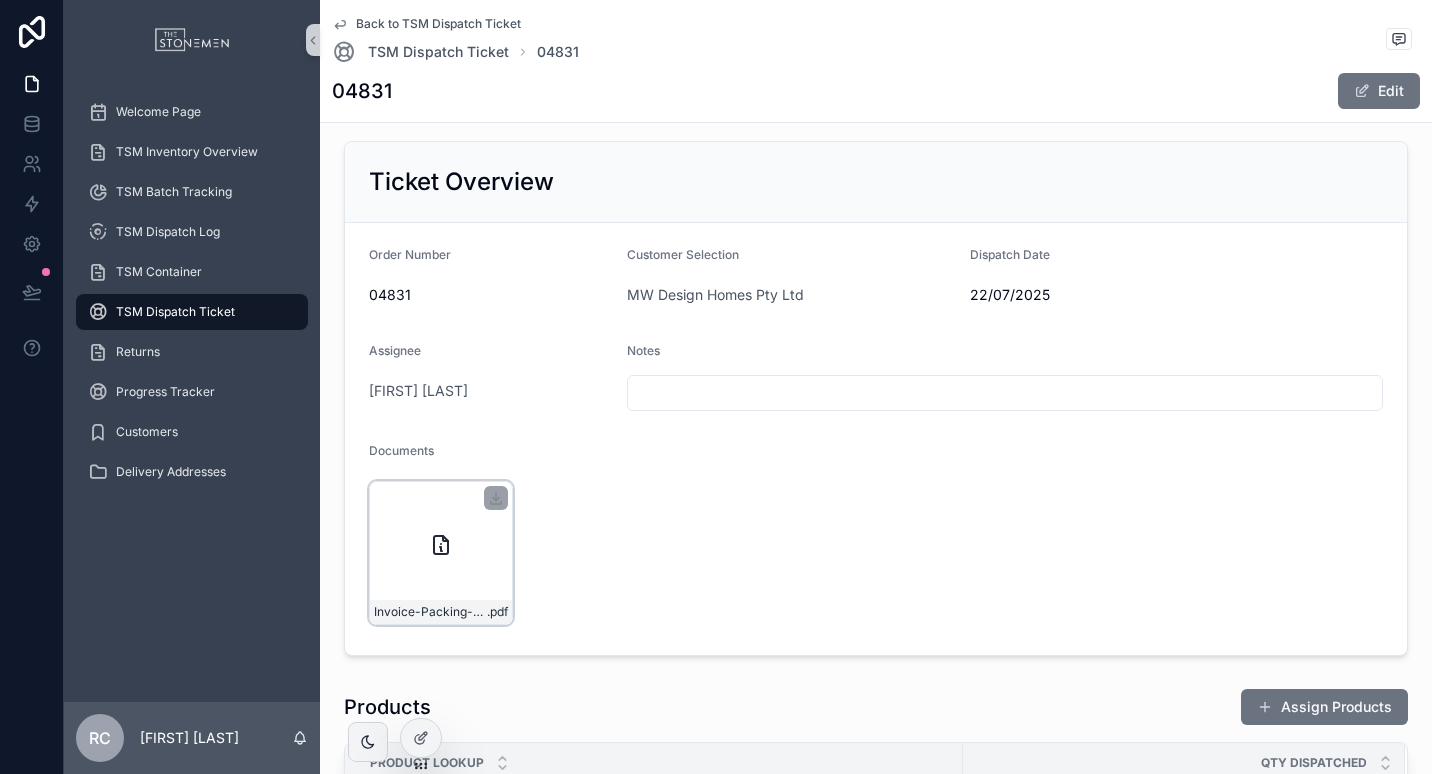 scroll, scrollTop: 0, scrollLeft: 0, axis: both 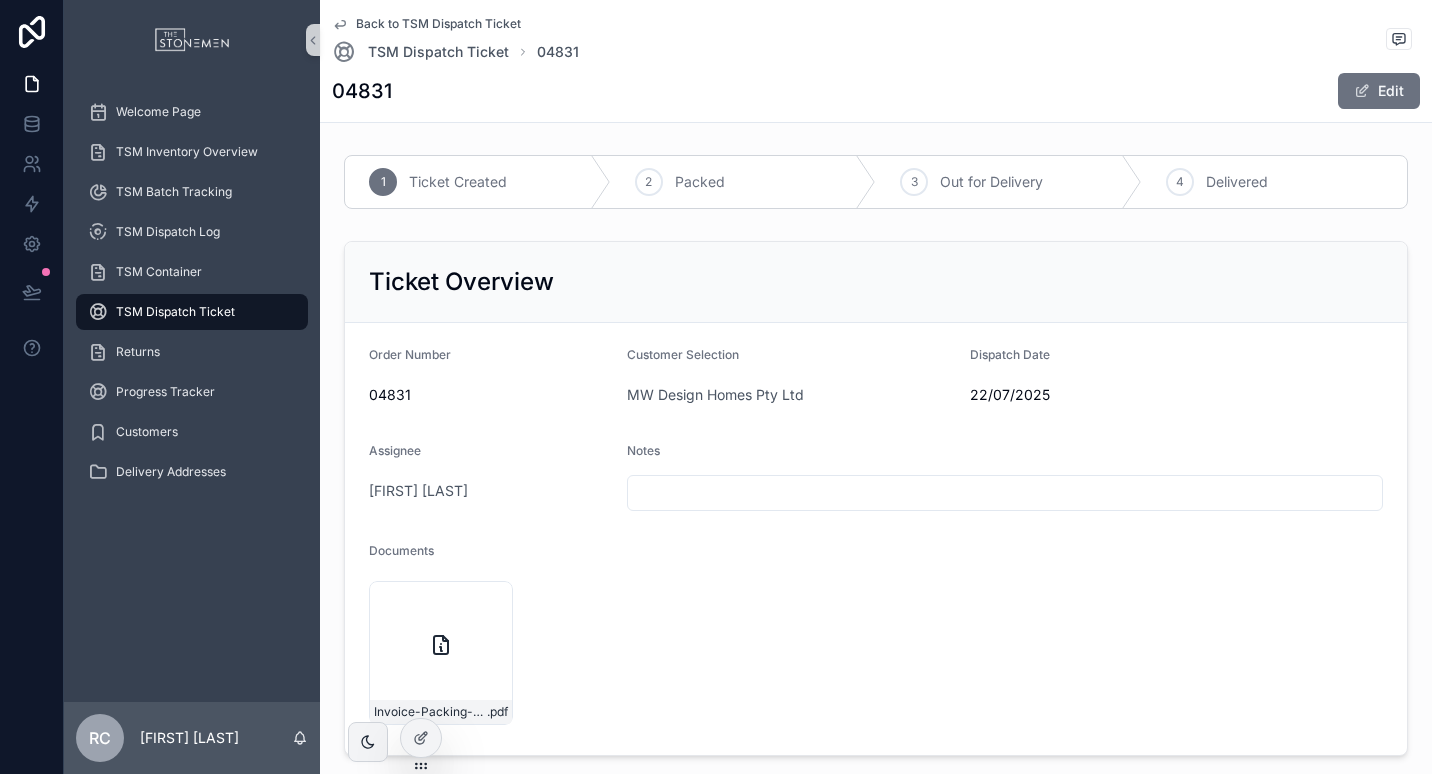 click on "TSM Dispatch Ticket" at bounding box center [192, 312] 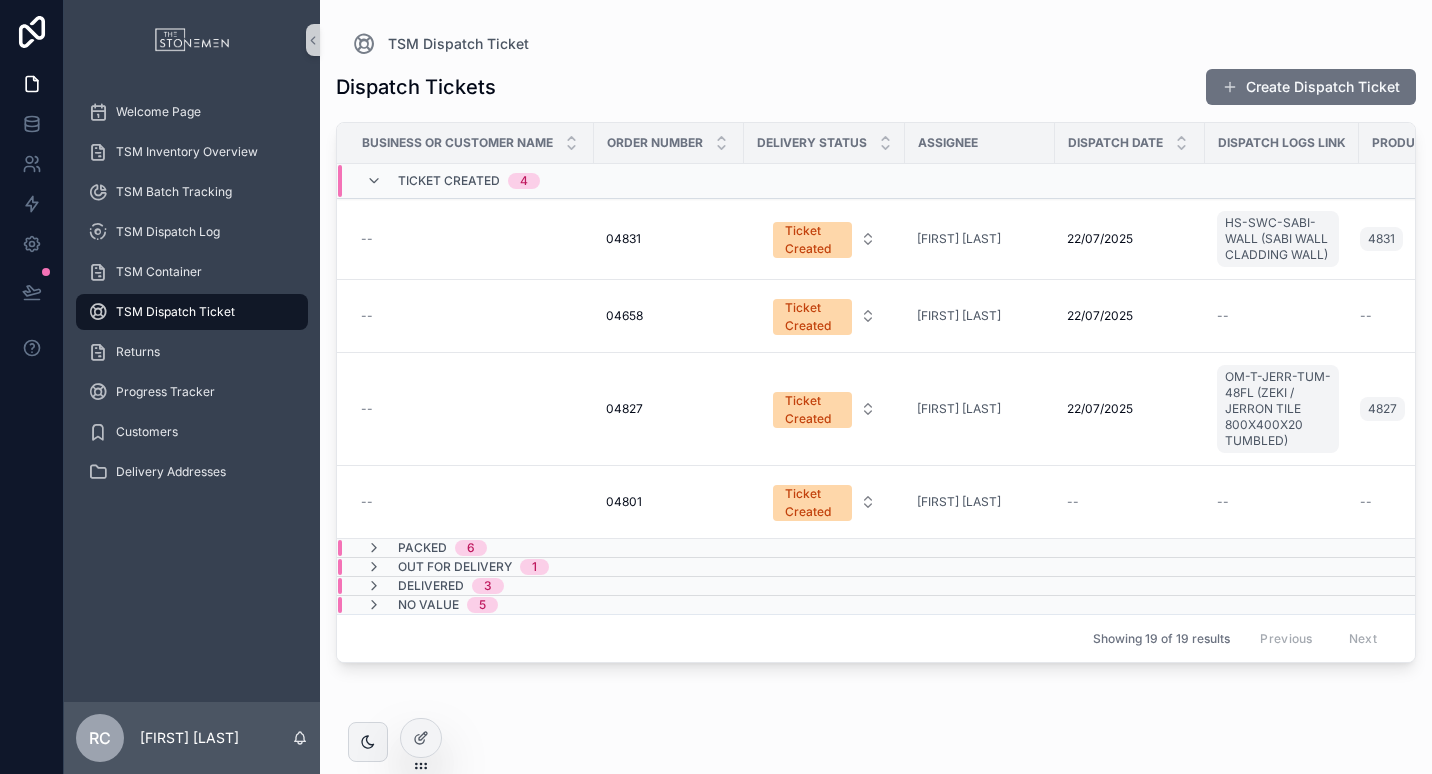 click on "Dispatch Tickets Create Dispatch Ticket Business or Customer Name Order Number Delivery Status Assignee Dispatch Date Dispatch Logs Link Products Ticket Created 4 -- 04831 04831 Ticket Created [FIRST] [LAST] 22/07/2025 22/07/2025 HS-SWC-SABI-WALL (SABI WALL CLADDING WALL) 4831 Delete Dispatch Ticket -- 04658 04658 Ticket Created [FIRST] [LAST] 22/07/2025 22/07/2025 -- -- Delete Dispatch Ticket -- 04827 04827 Ticket Created [FIRST] [LAST] 22/07/2025 22/07/2025 OM-T-JERR-TUM-48FL (ZEKI / JERRON TILE 800X400X20 TUMBLED) 4827 Delete Dispatch Ticket -- 04801 04801 Ticket Created [FIRST] [LAST] -- -- -- Delete Dispatch Ticket Packed 6 Out for Delivery 1 Delivered 3 No value 5 Showing 19 of 19 results Previous Next" at bounding box center [876, 403] 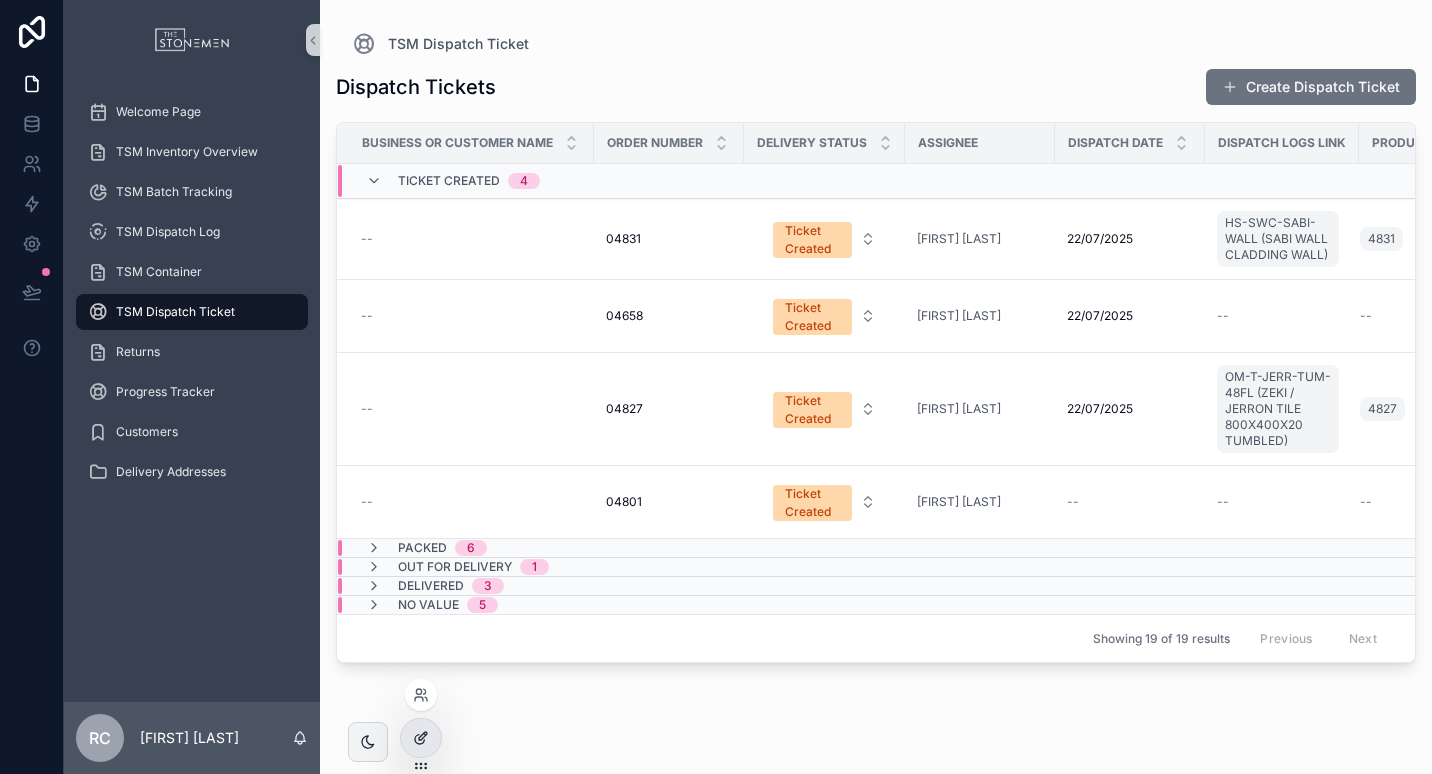 click at bounding box center (421, 738) 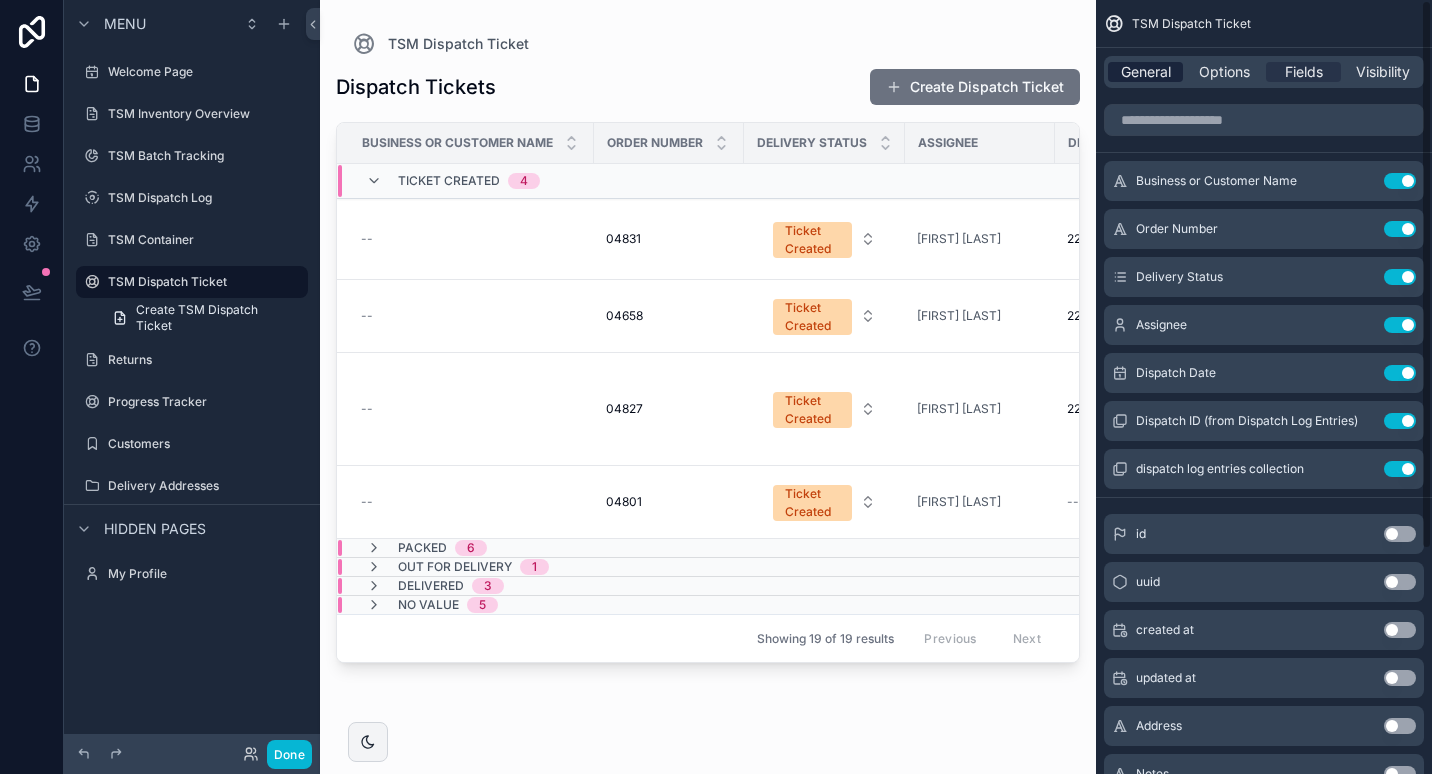 click on "General" at bounding box center (1146, 72) 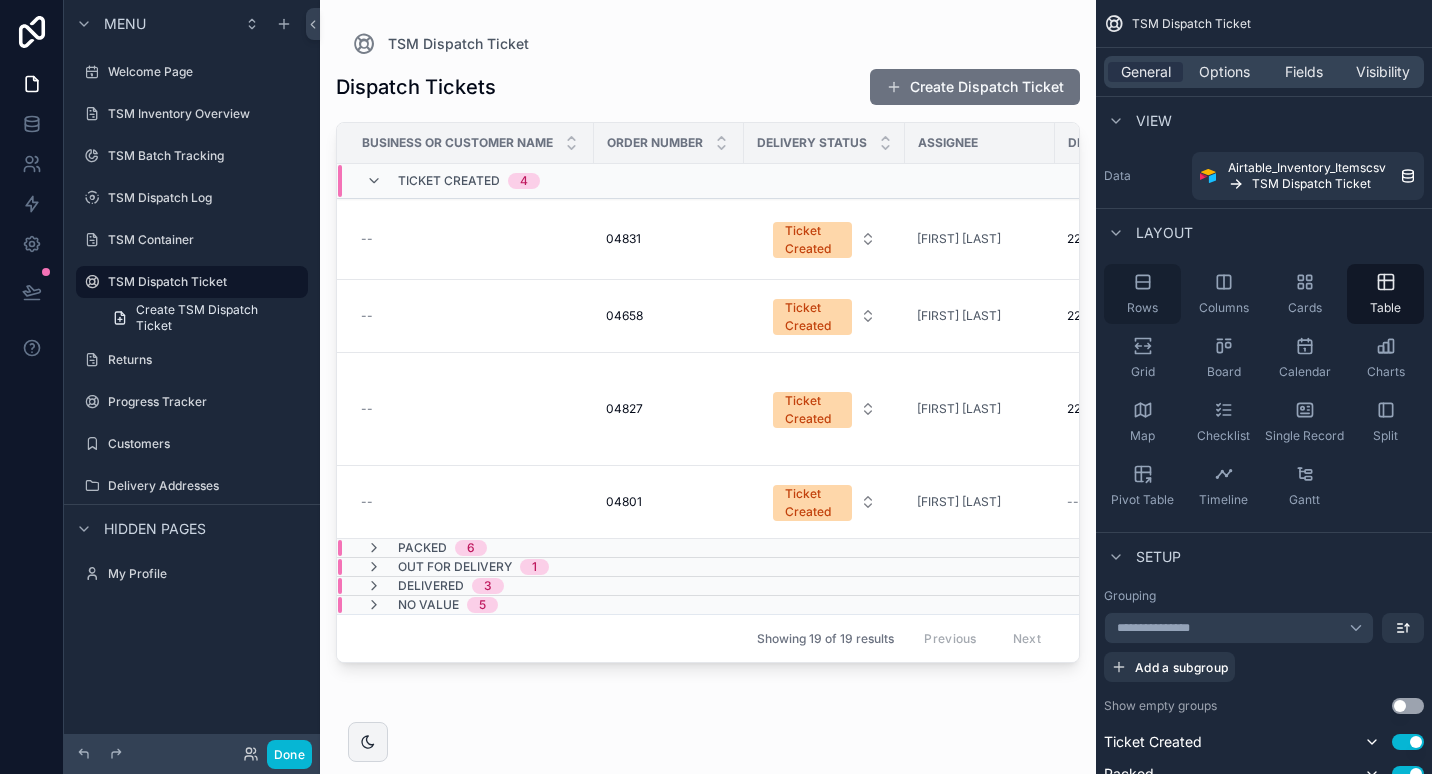 click 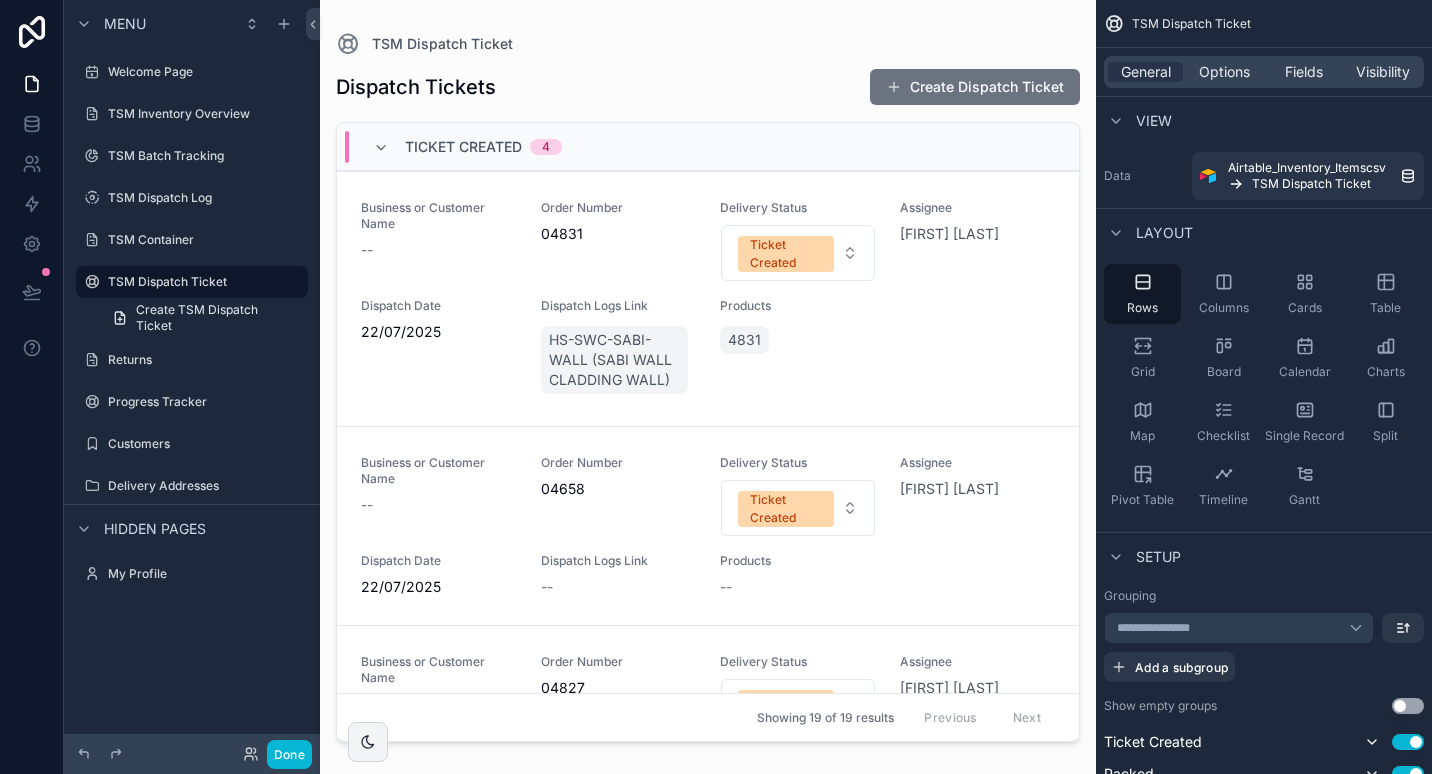 click at bounding box center (708, 375) 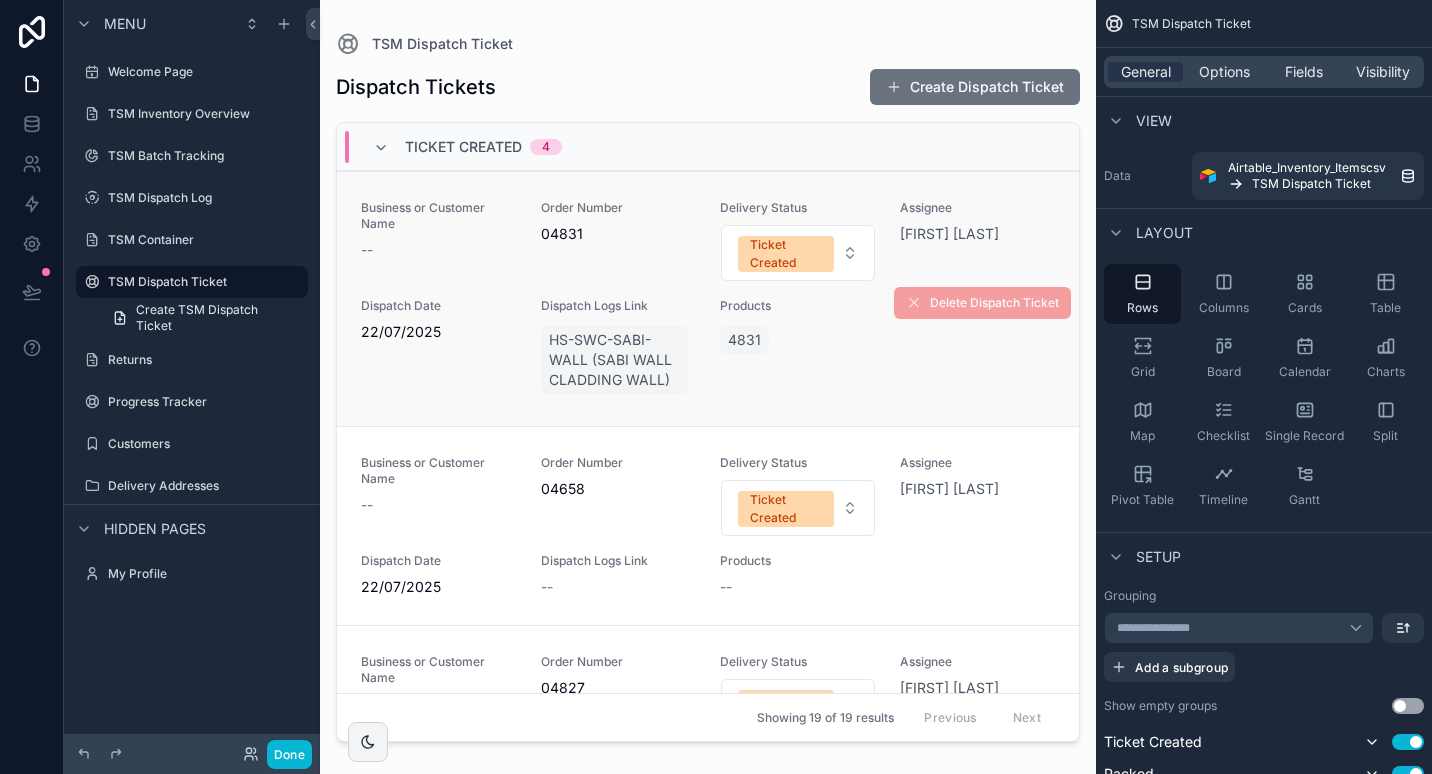 click on "Business or Customer Name" at bounding box center (439, 216) 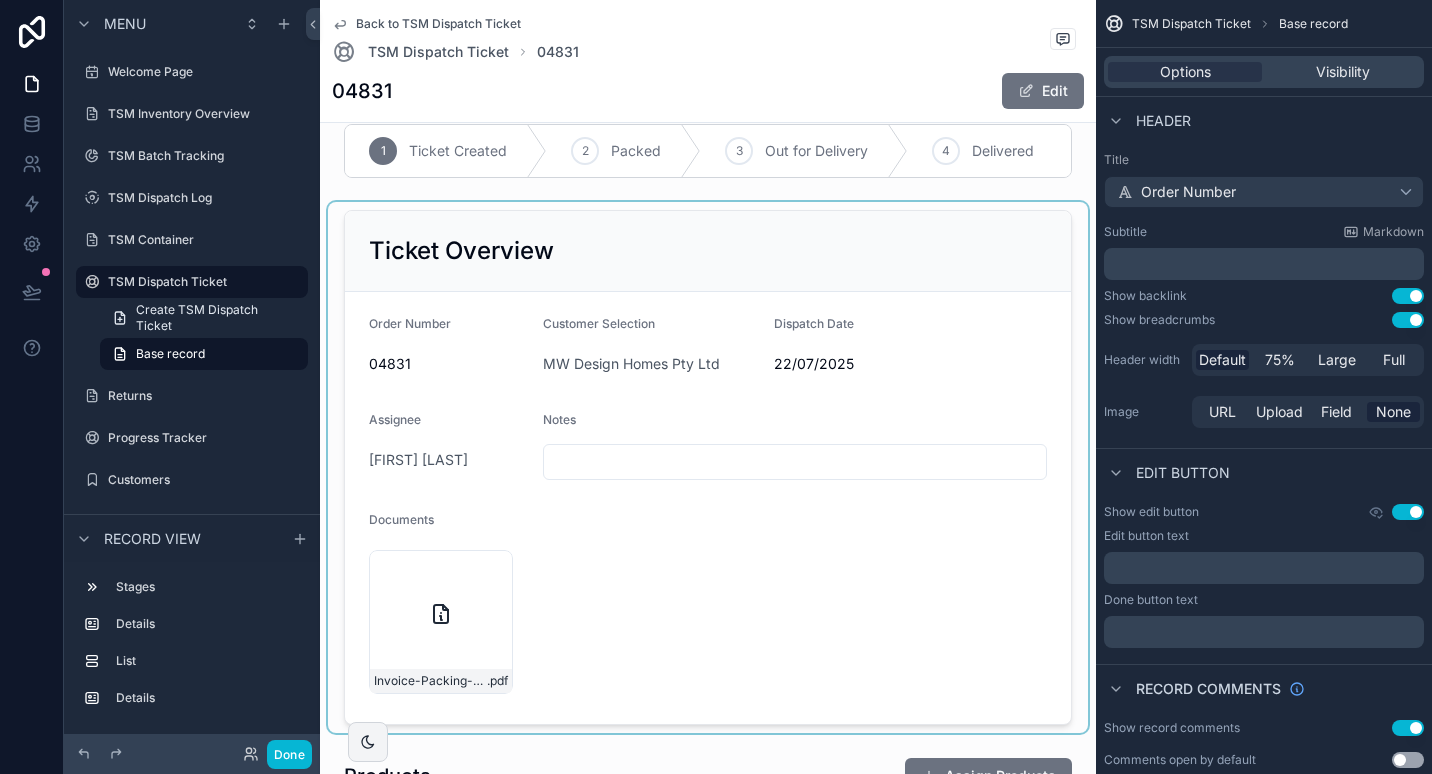 scroll, scrollTop: 0, scrollLeft: 0, axis: both 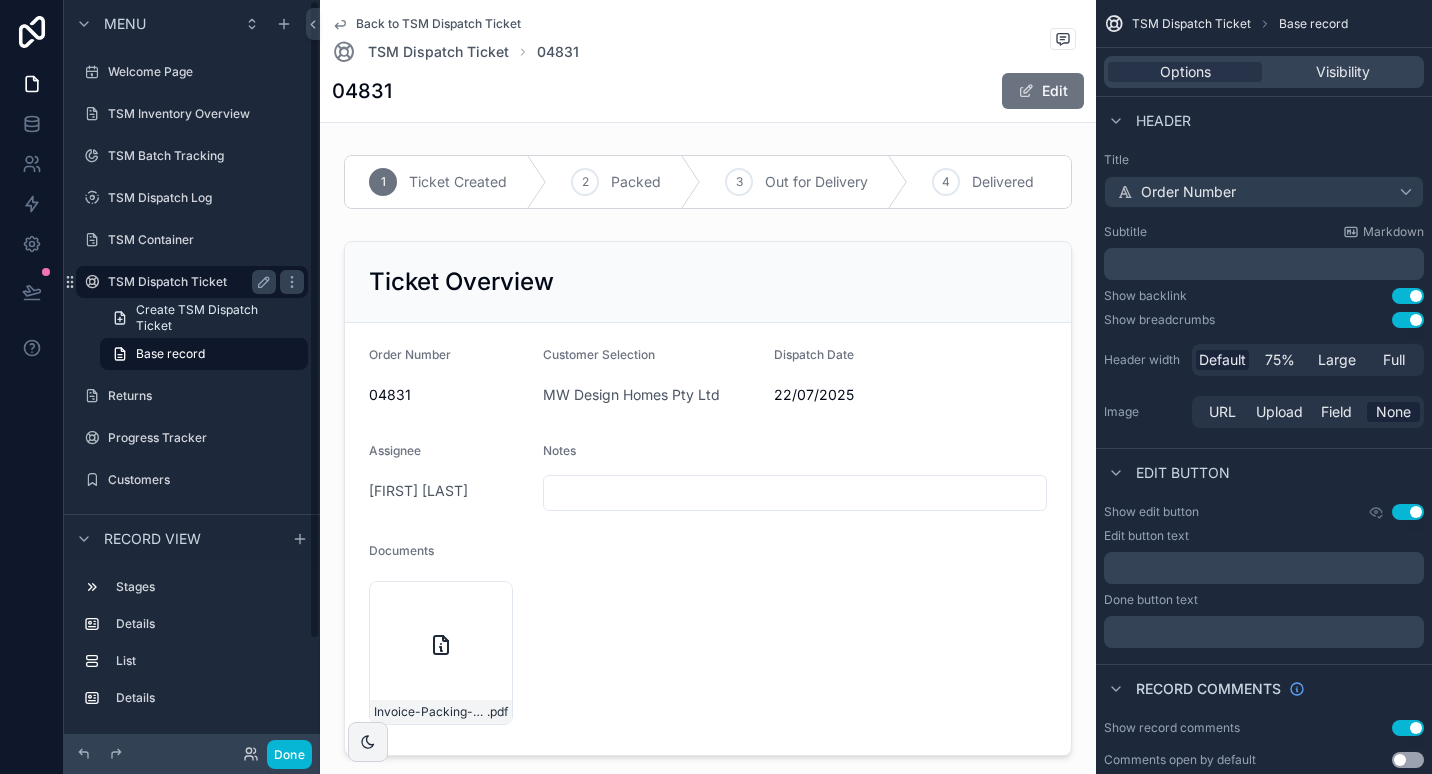 click on "TSM Dispatch Ticket" at bounding box center [188, 282] 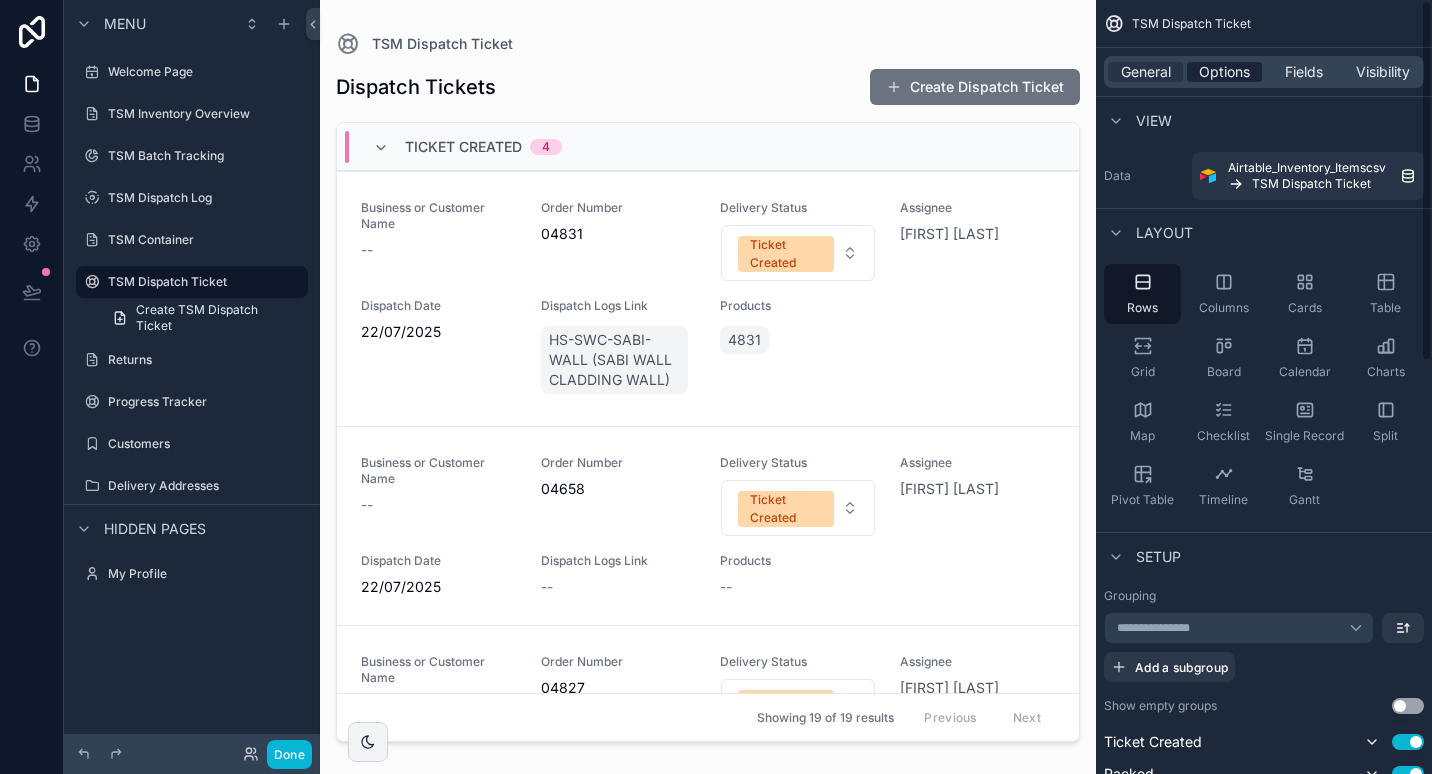 click on "Options" at bounding box center [1224, 72] 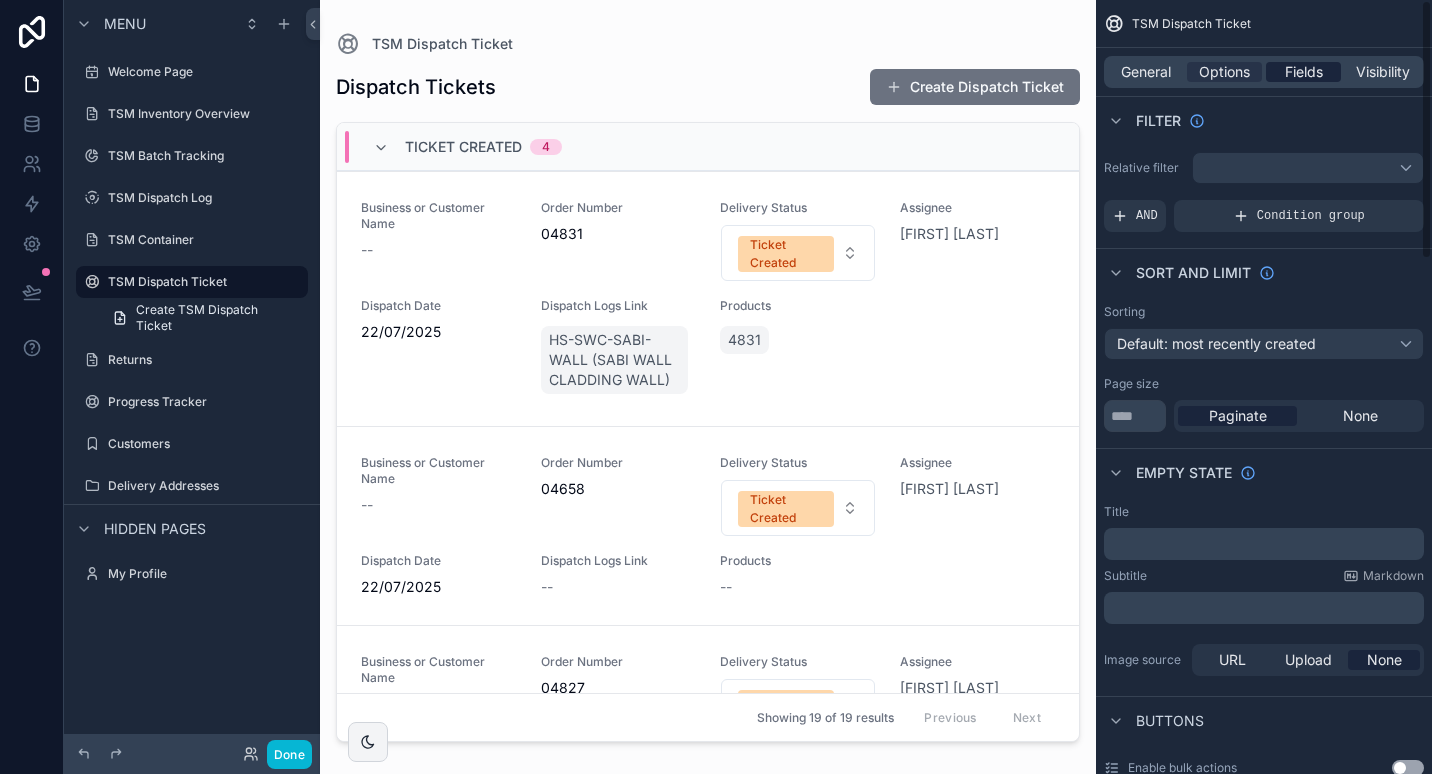 click on "Fields" at bounding box center (1304, 72) 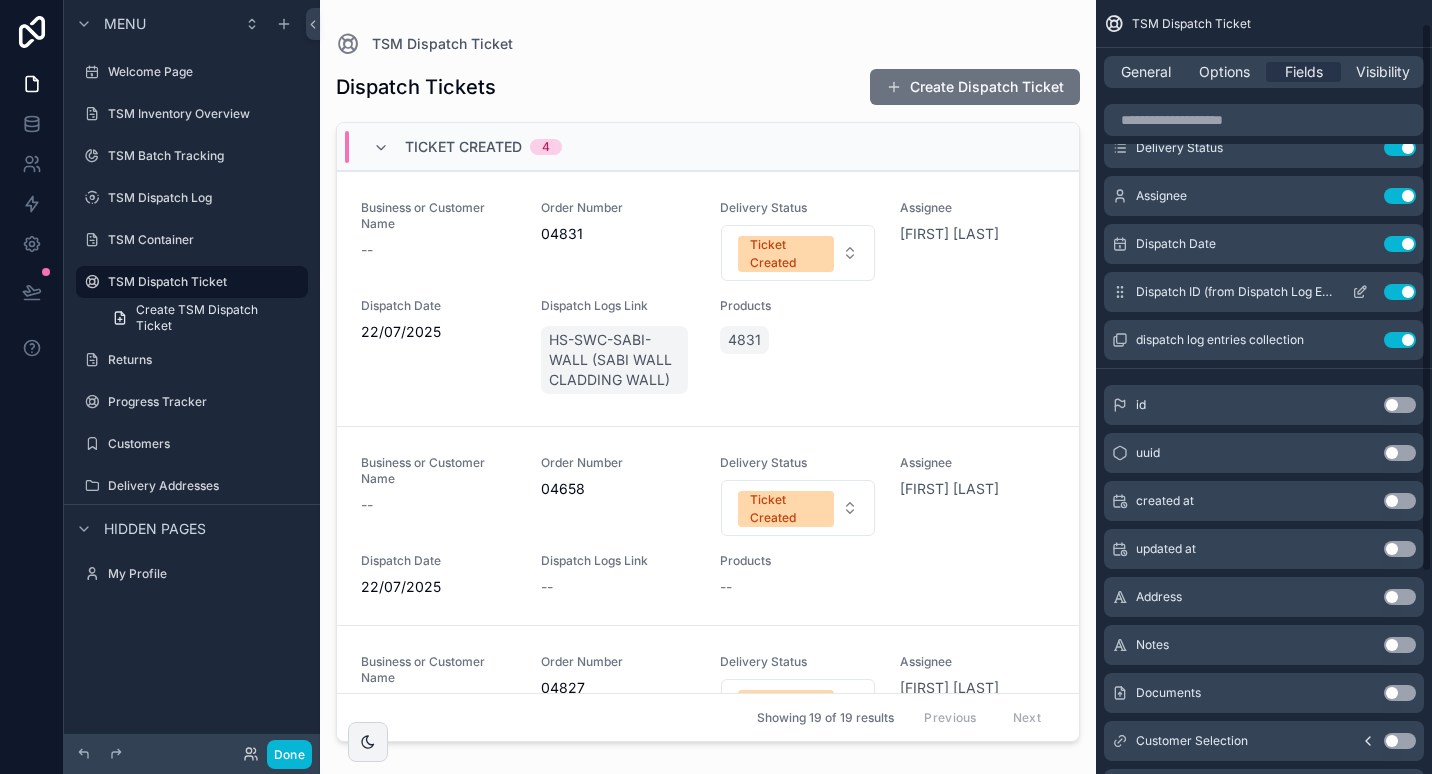 scroll, scrollTop: 300, scrollLeft: 0, axis: vertical 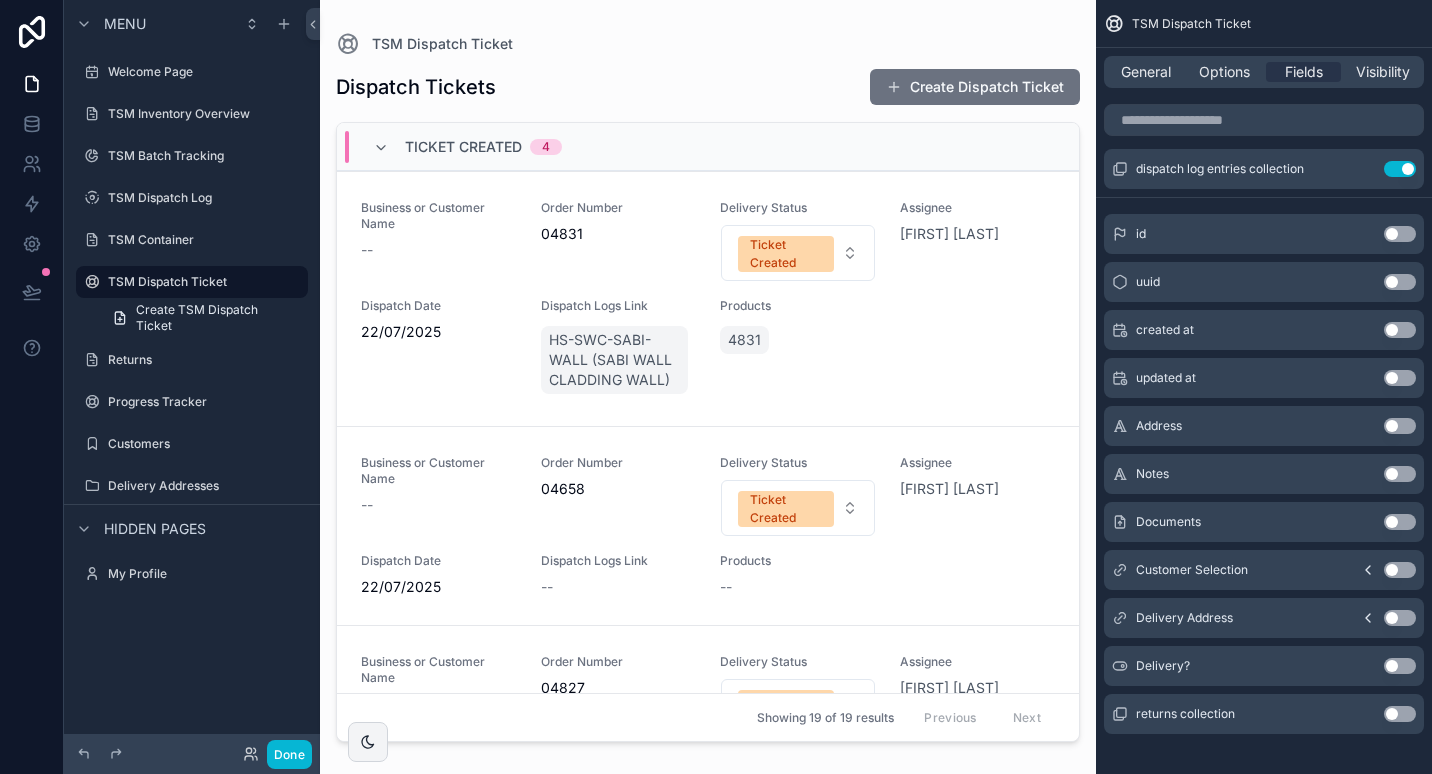 click on "Use setting" at bounding box center (1400, 570) 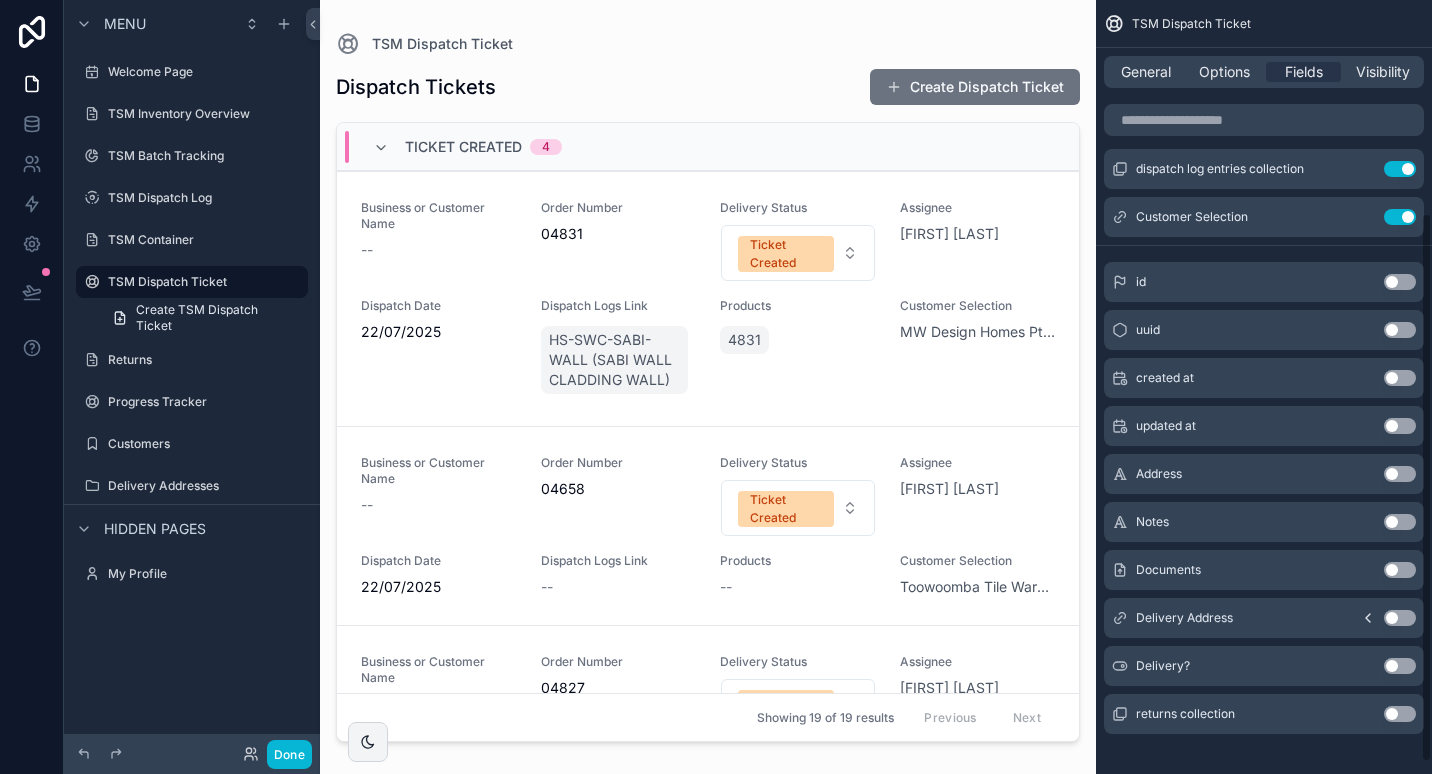 click on "Use setting" at bounding box center (1400, 618) 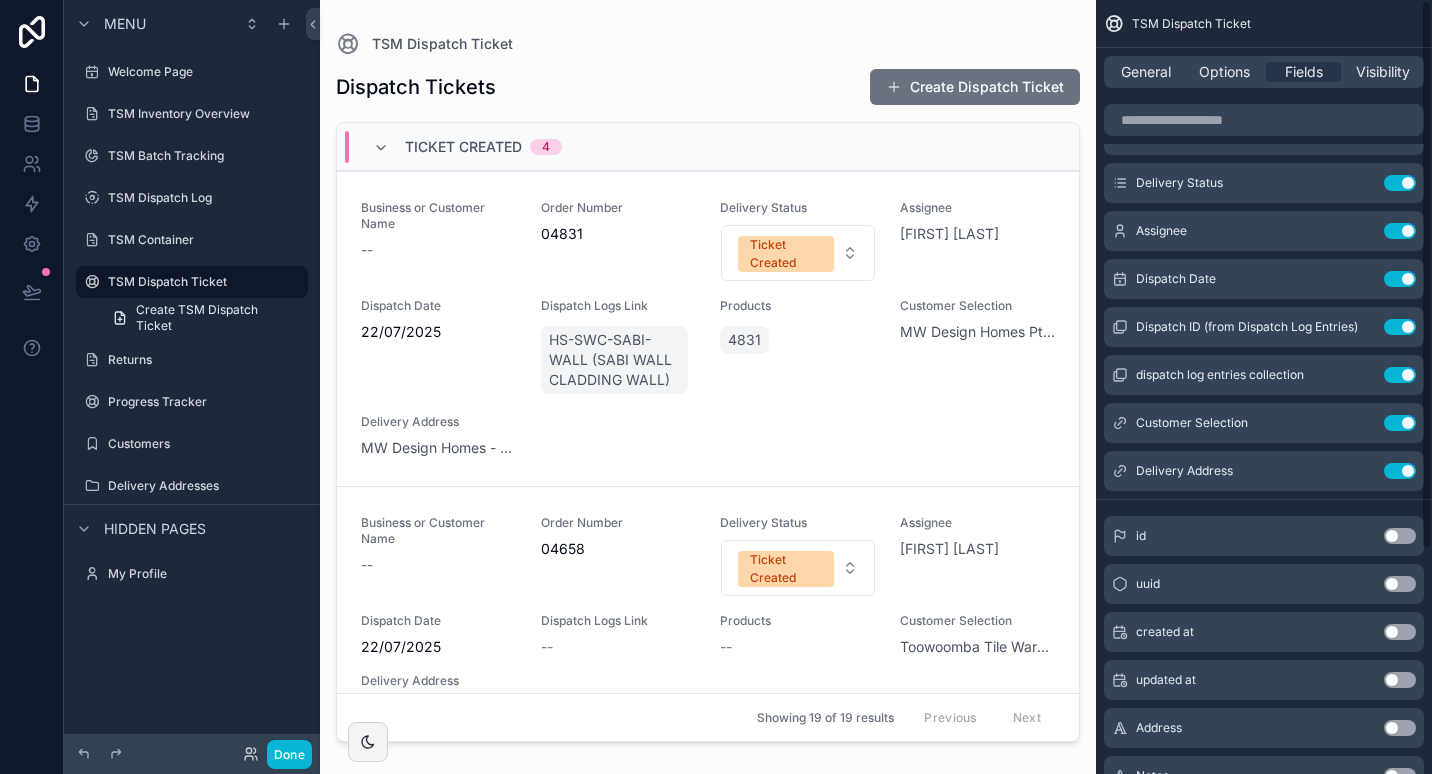 scroll, scrollTop: 0, scrollLeft: 0, axis: both 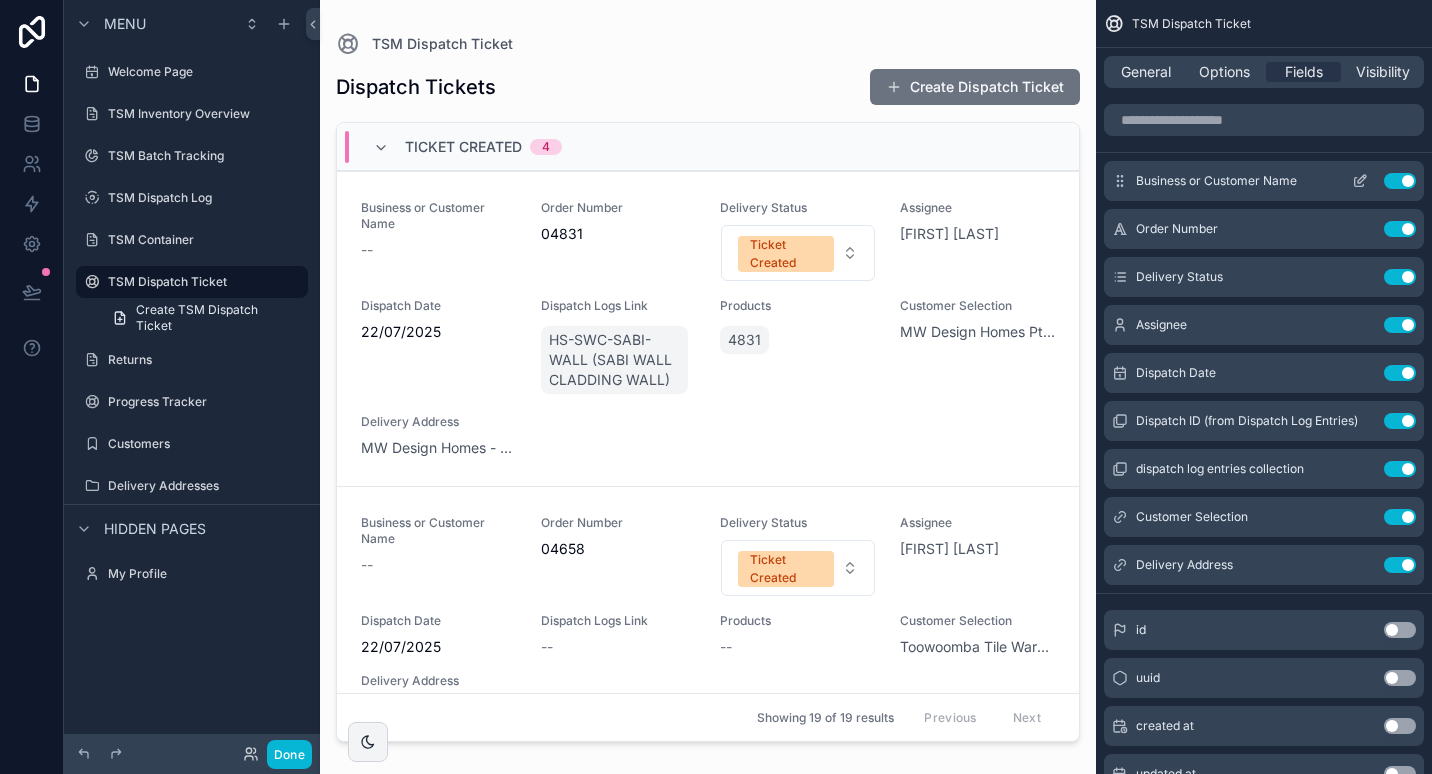 click on "Use setting" at bounding box center [1400, 181] 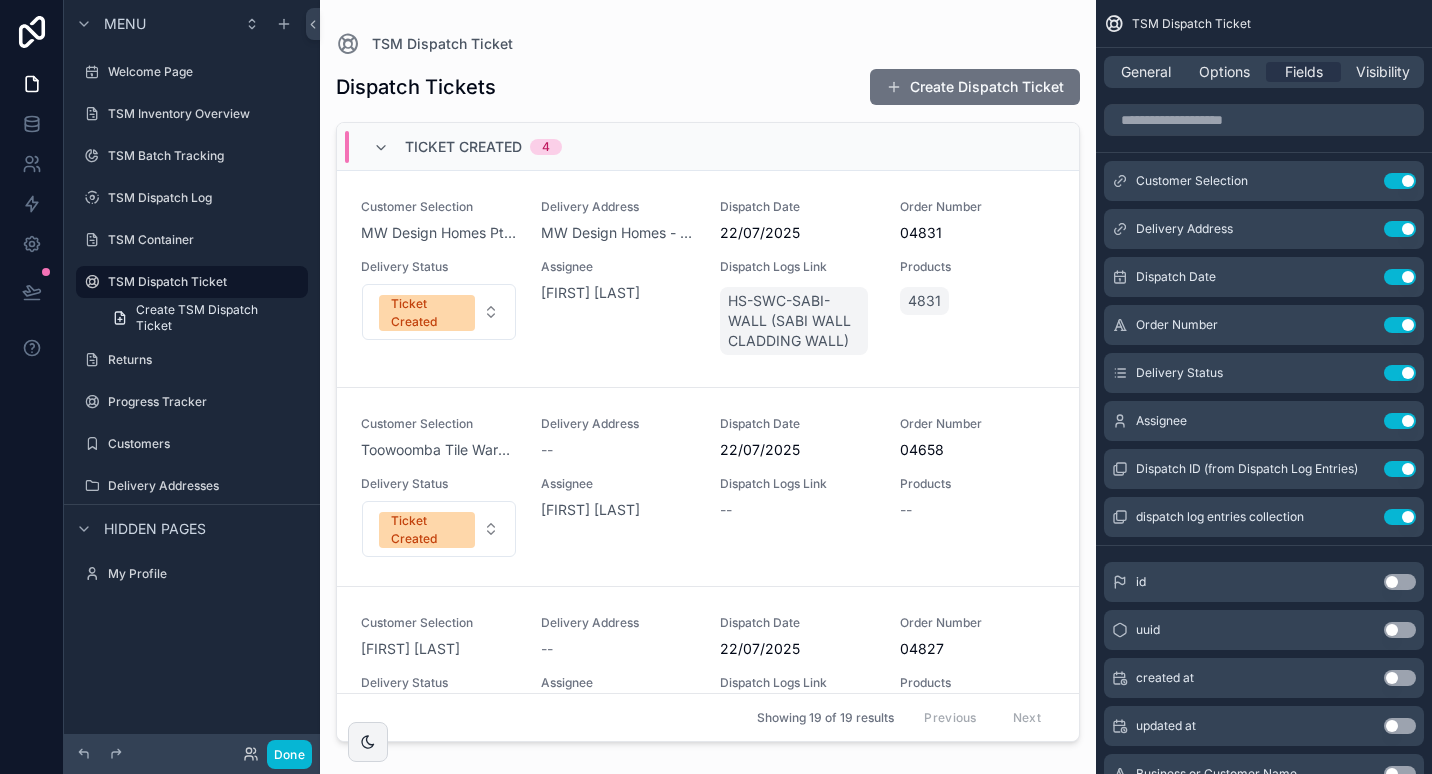 scroll, scrollTop: 0, scrollLeft: 0, axis: both 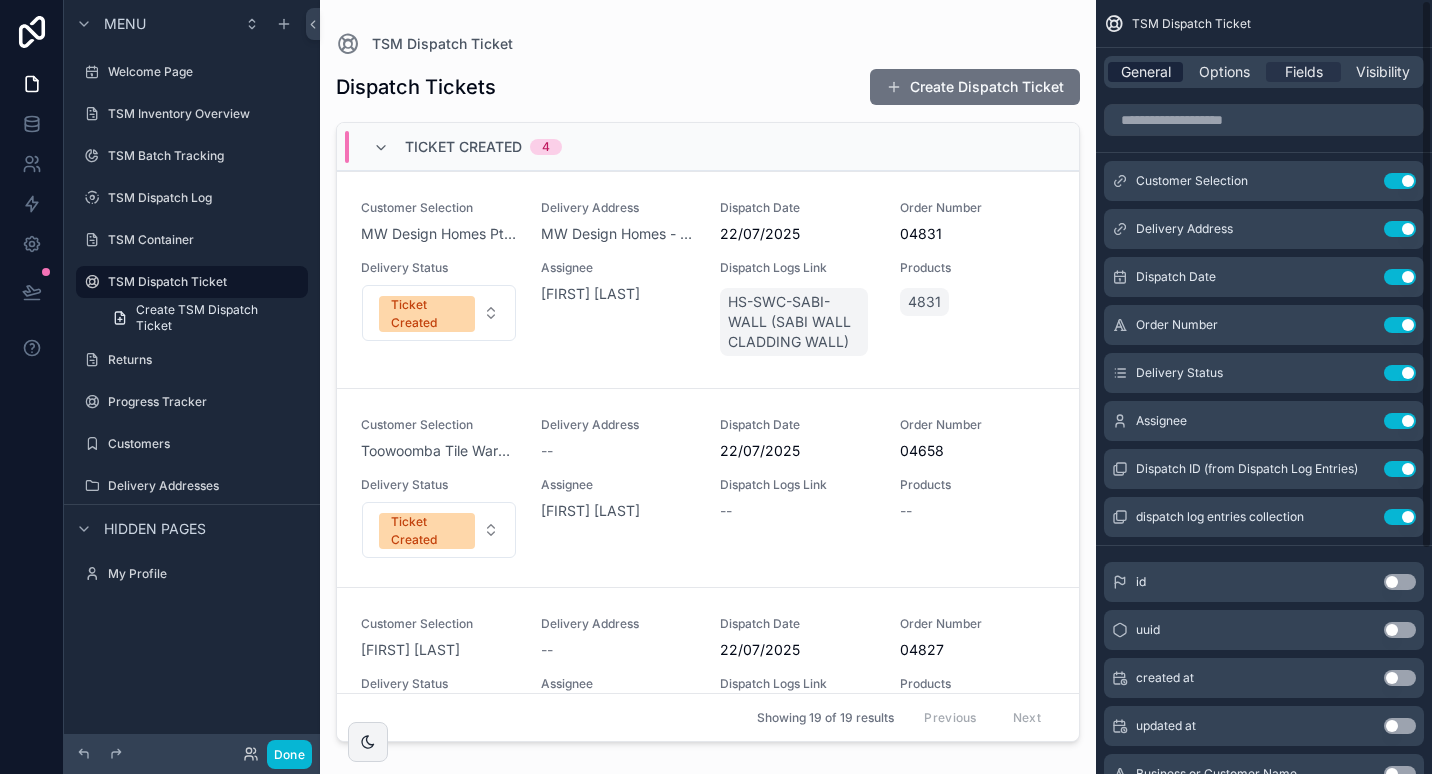 click on "General" at bounding box center (1146, 72) 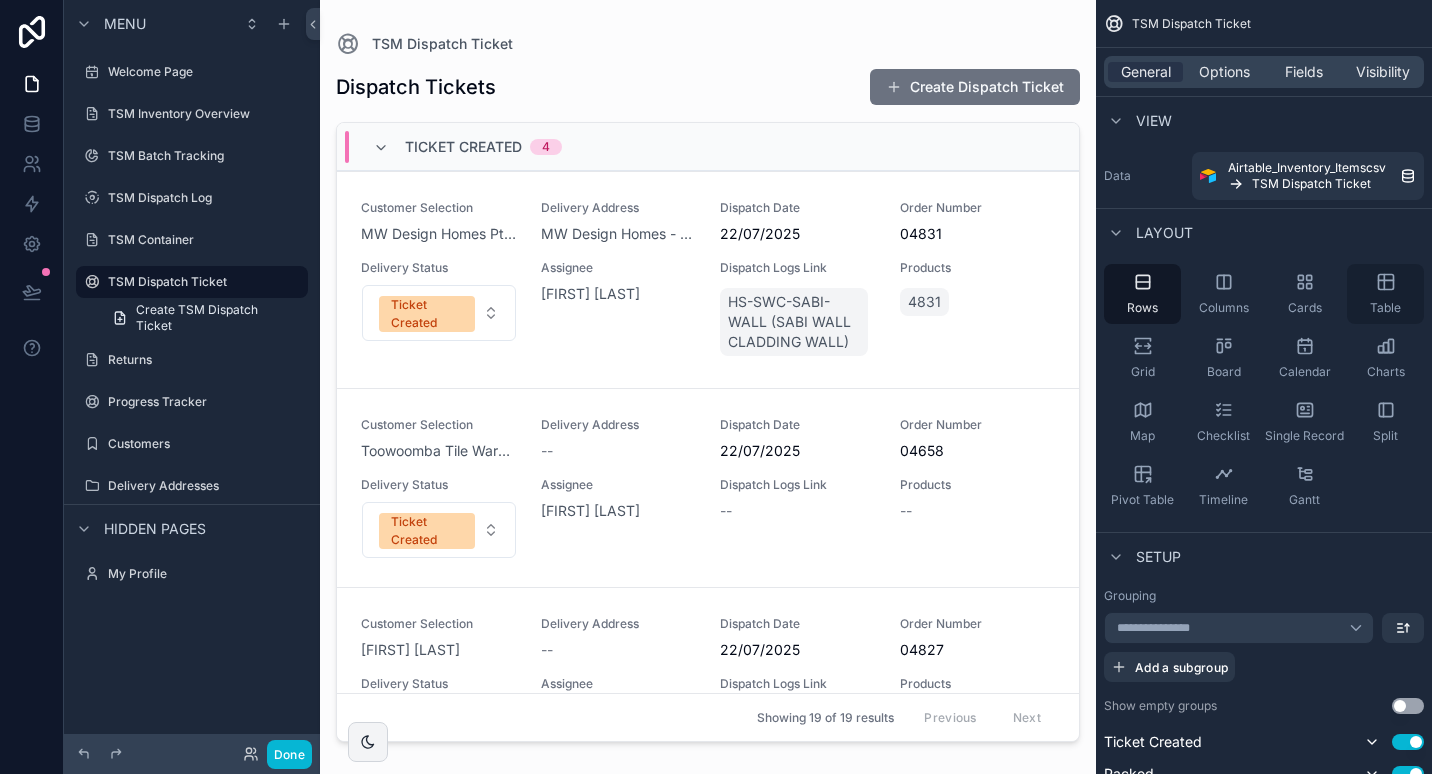 click on "Table" at bounding box center (1385, 294) 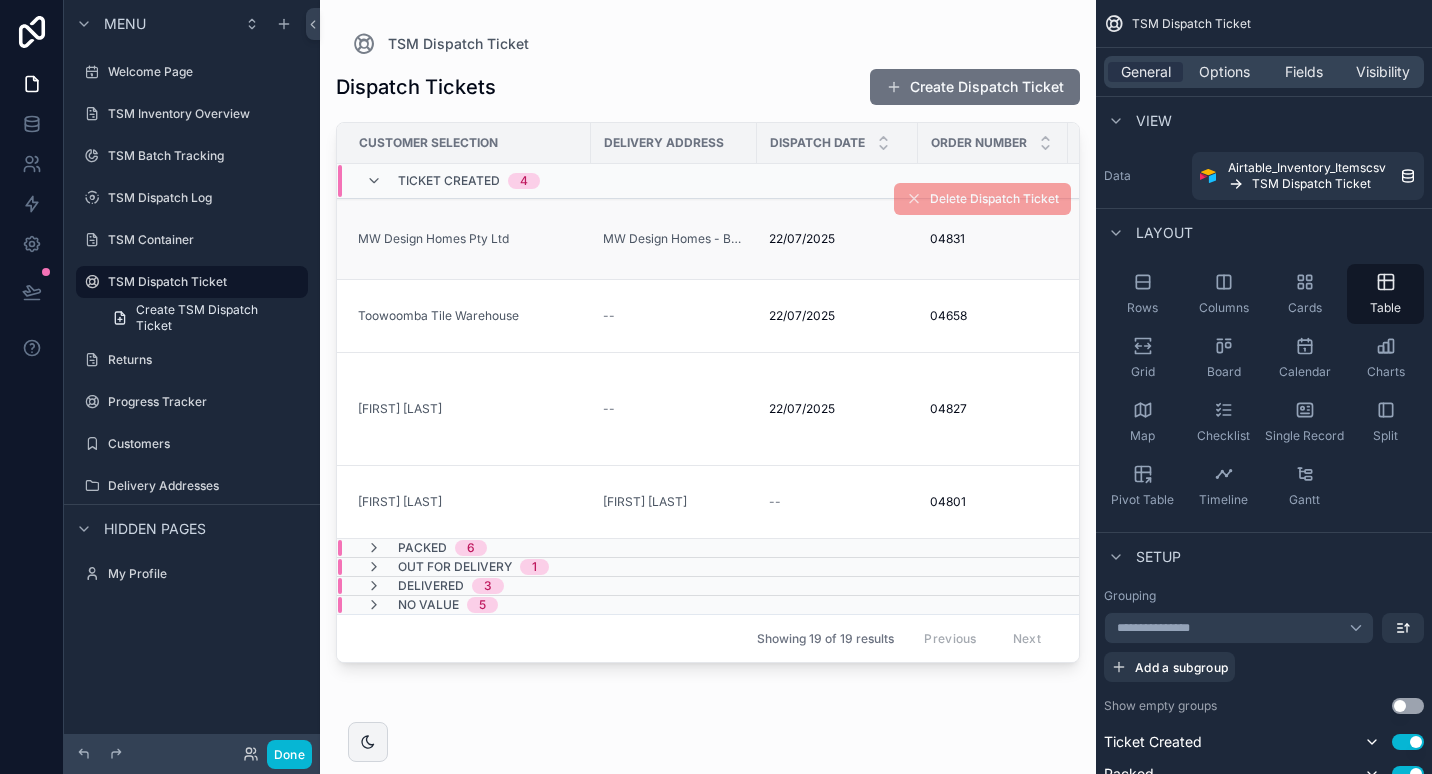 scroll, scrollTop: 0, scrollLeft: 0, axis: both 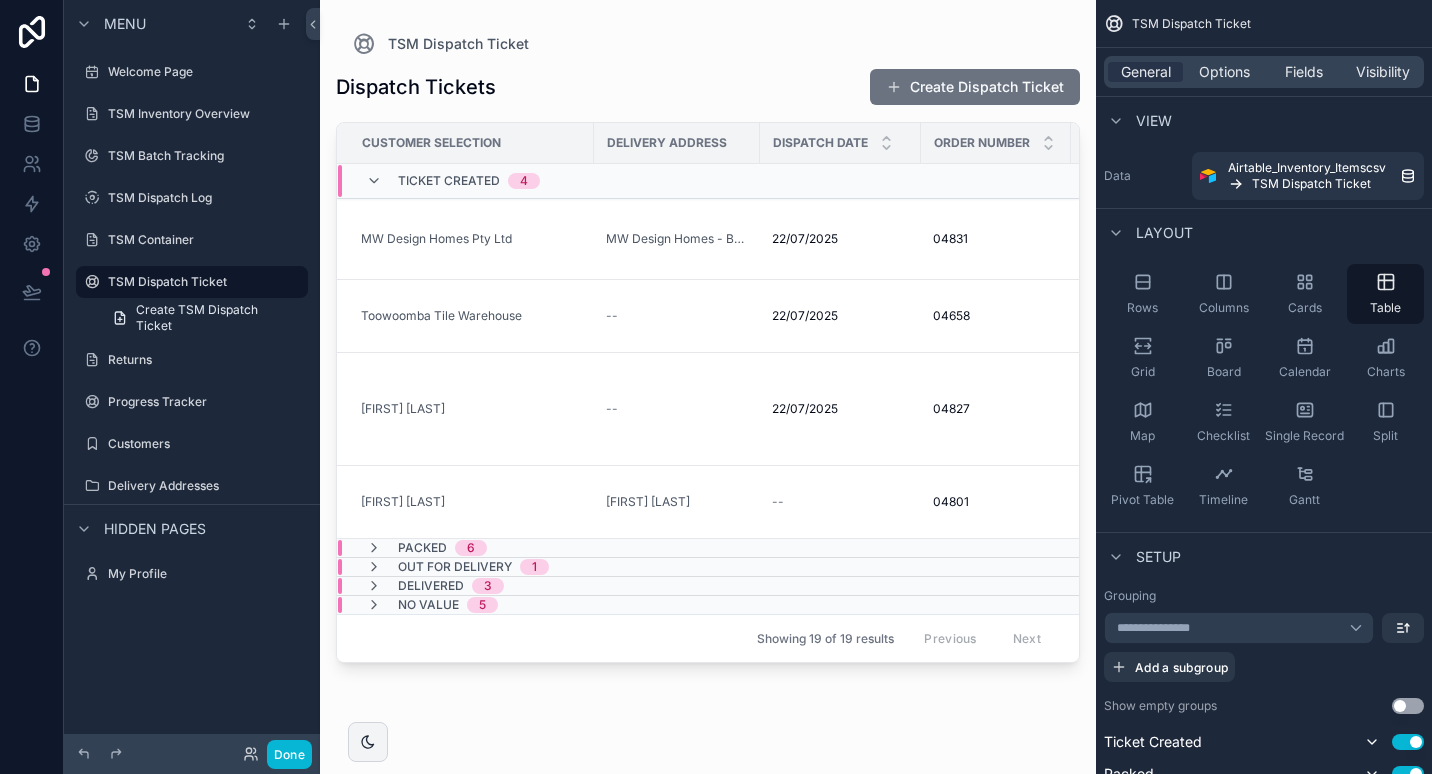 click on "Menu Welcome Page TSM Inventory Overview TSM Batch Tracking TSM Dispatch Log TSM Container TSM Dispatch Ticket Create TSM Dispatch Ticket Returns Progress Tracker Customers Delivery Addresses Hidden pages My Profile" at bounding box center [192, 375] 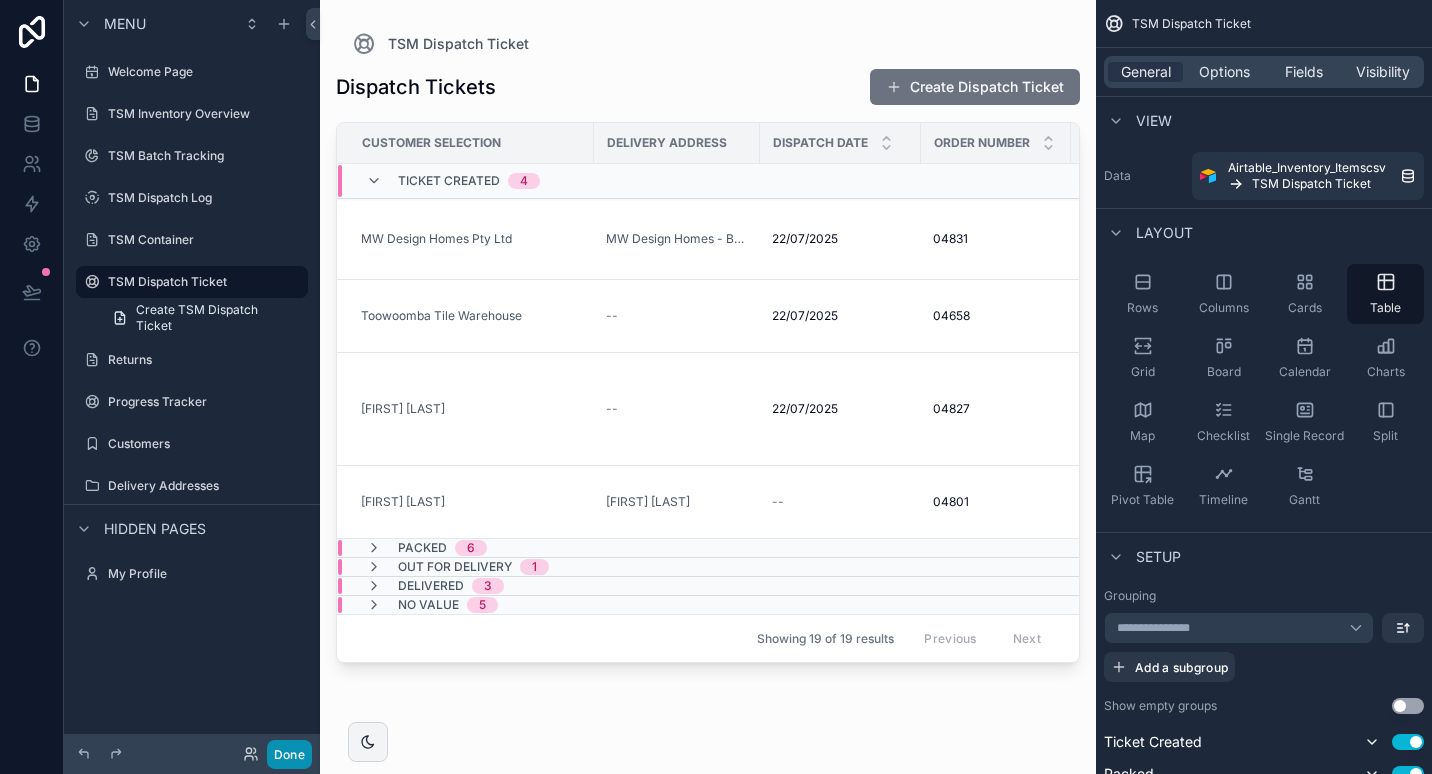 click on "Done" at bounding box center (289, 754) 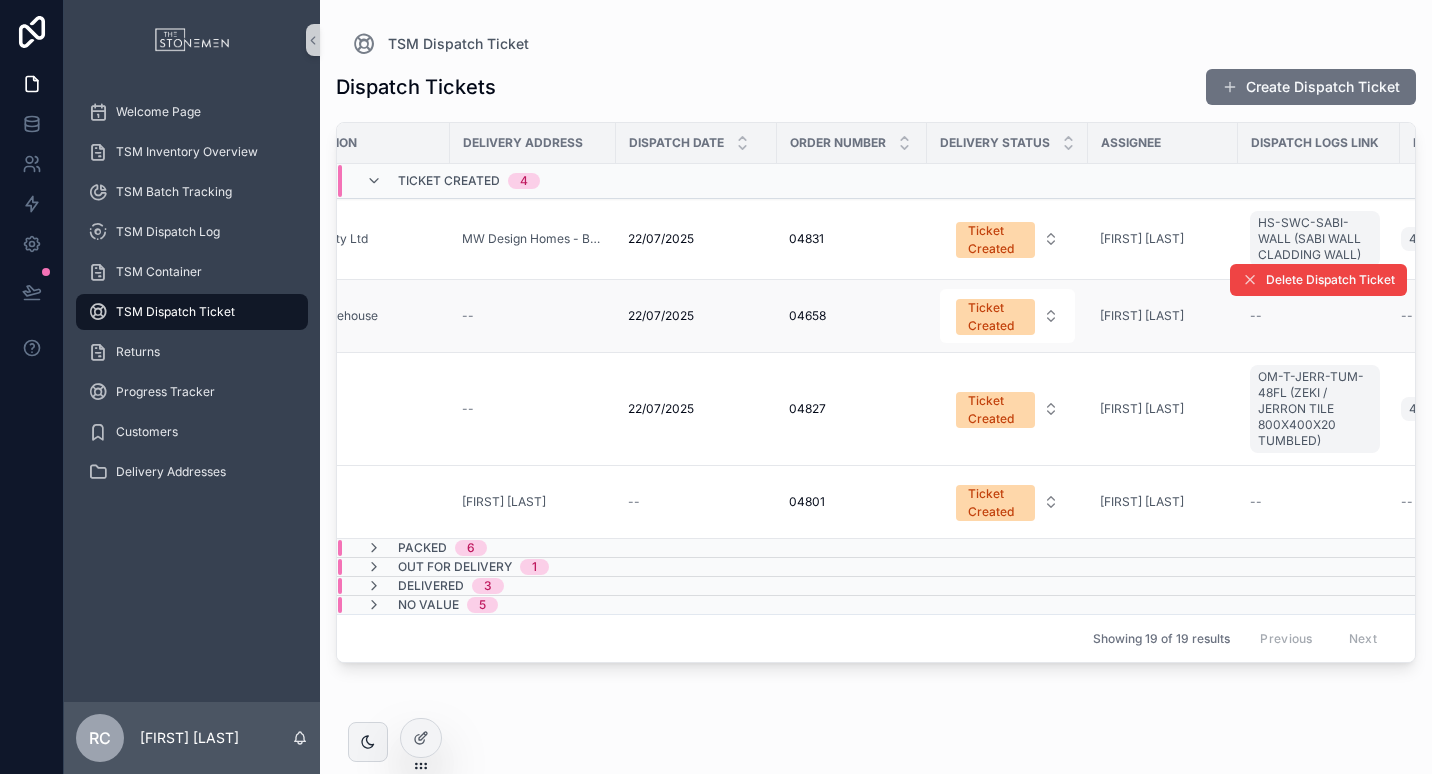 scroll, scrollTop: 0, scrollLeft: 0, axis: both 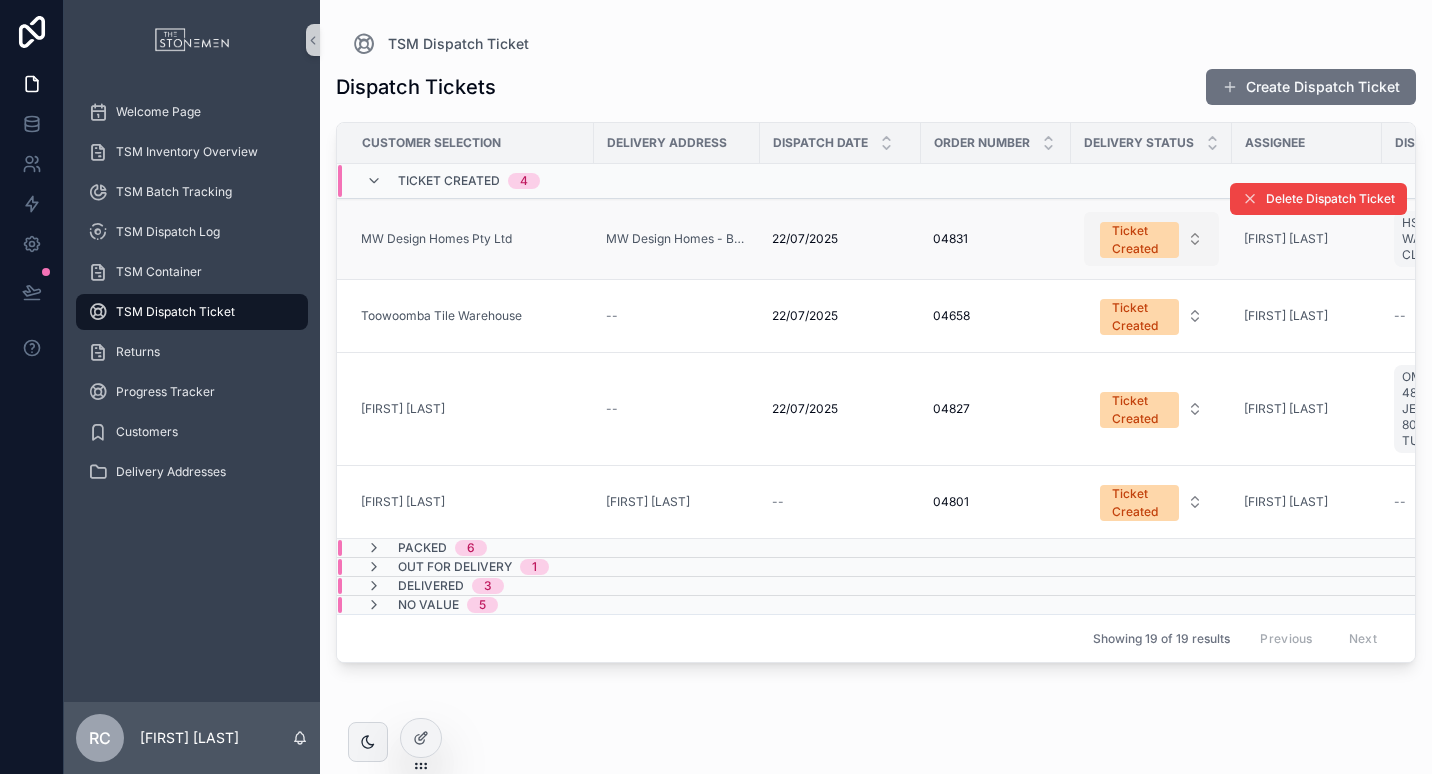 click on "Ticket Created" at bounding box center [1139, 240] 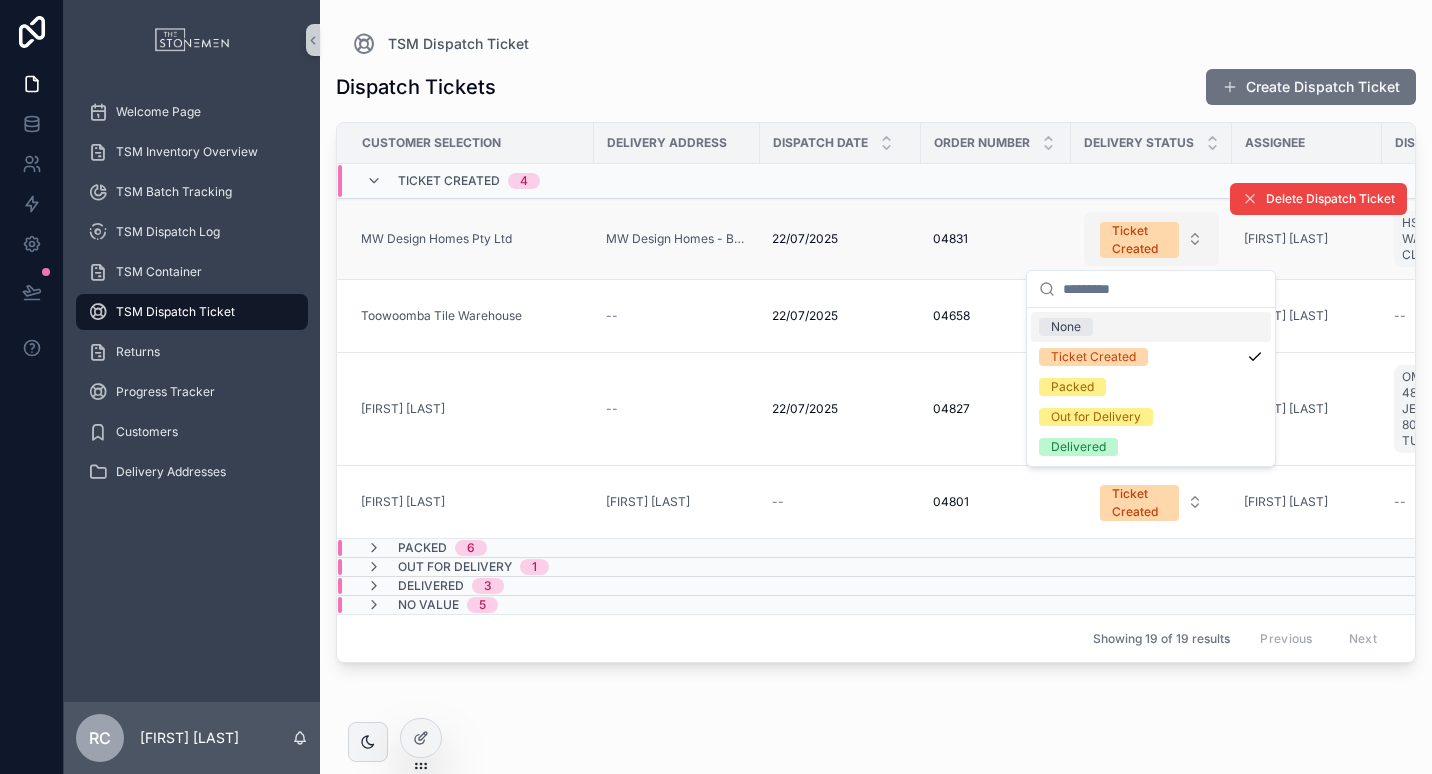 click on "Ticket Created" at bounding box center [1139, 240] 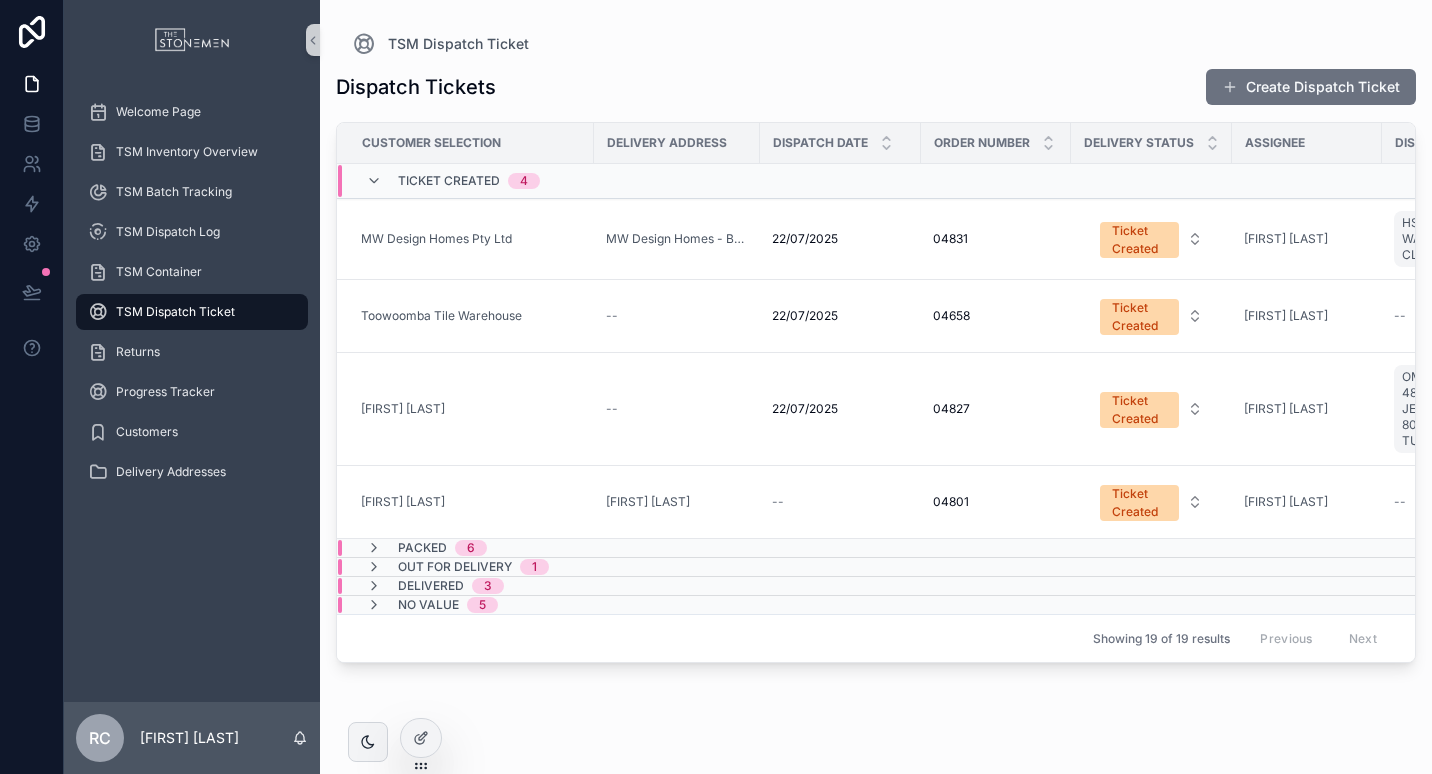 click on "Dispatch Tickets Create Dispatch Ticket" at bounding box center (876, 87) 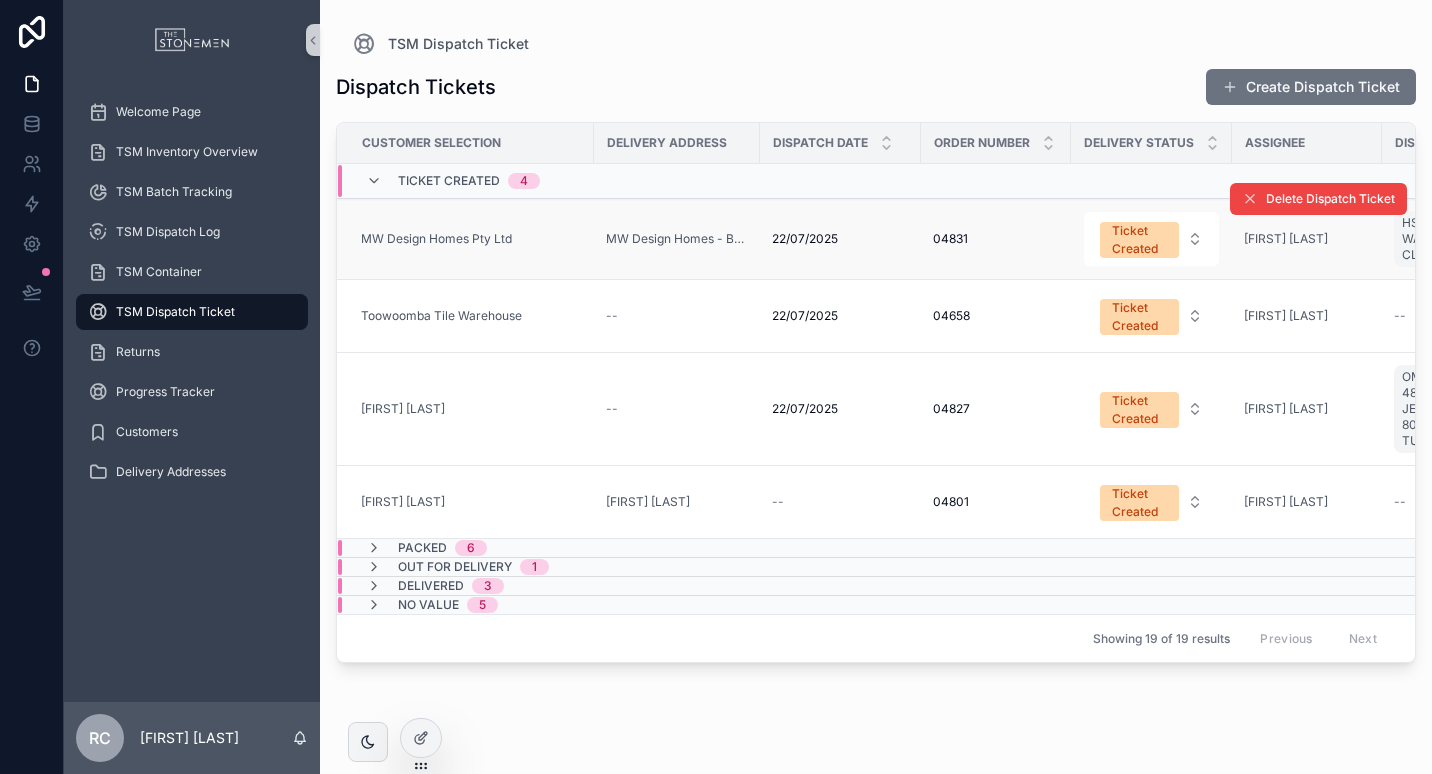 click on "MW Design Homes Pty Ltd" at bounding box center [471, 239] 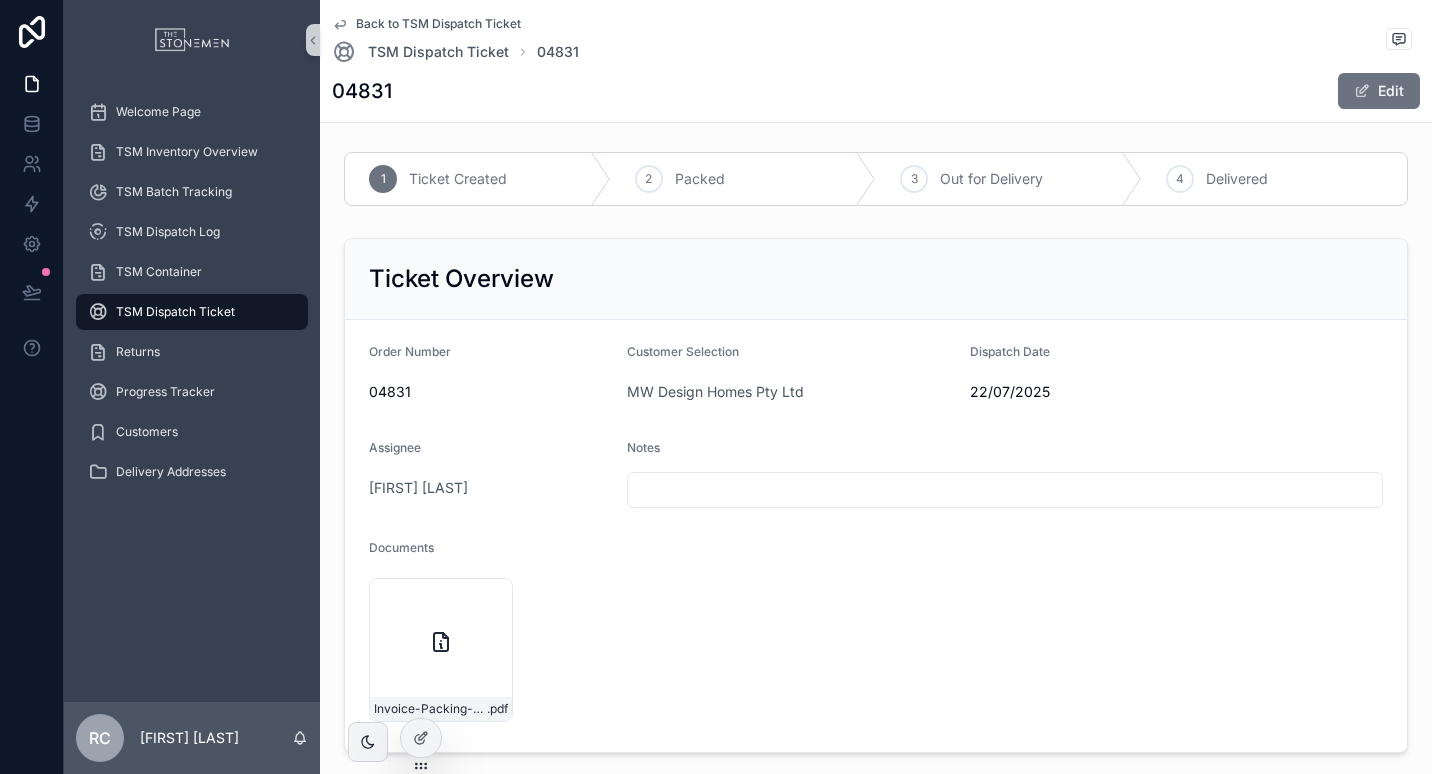 scroll, scrollTop: 0, scrollLeft: 0, axis: both 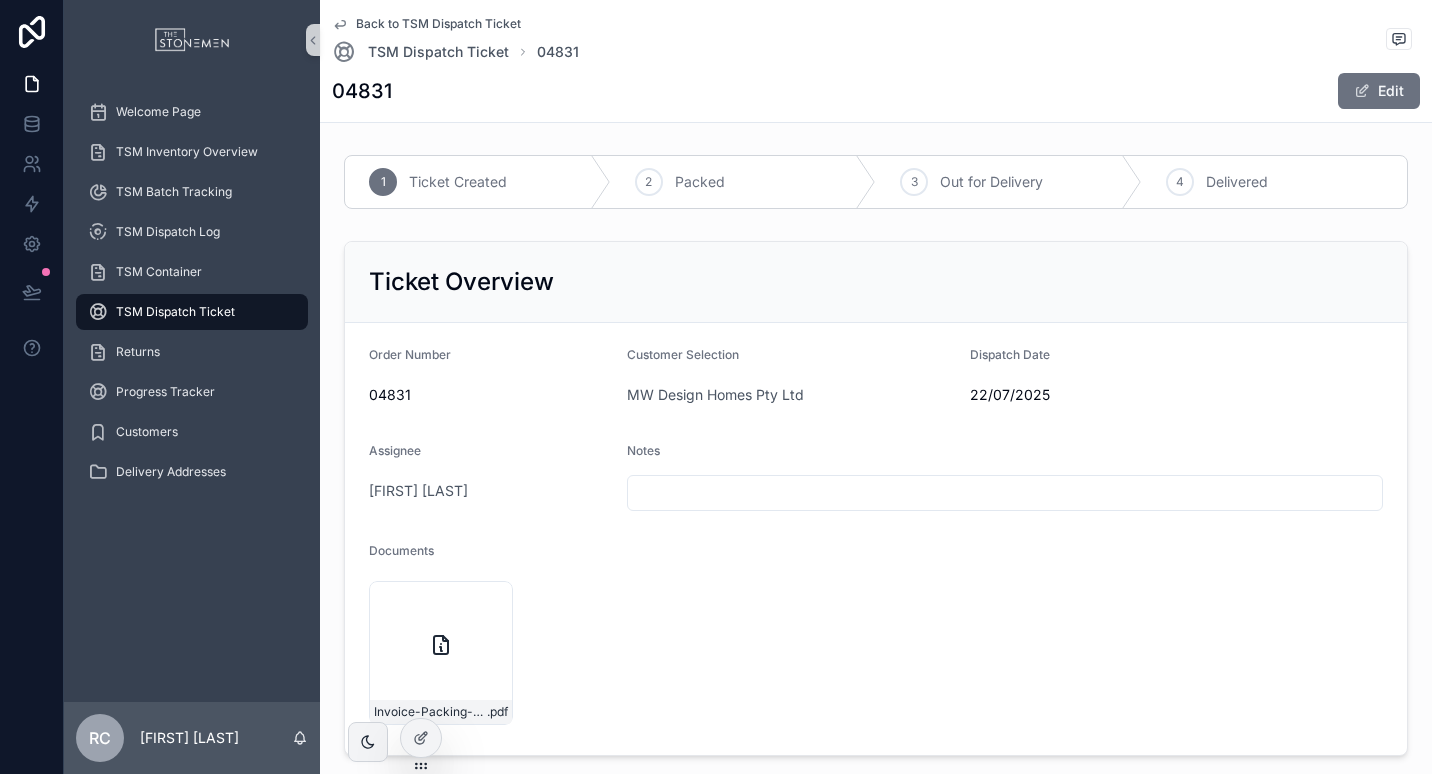 click on "TSM Dispatch Ticket" at bounding box center [175, 312] 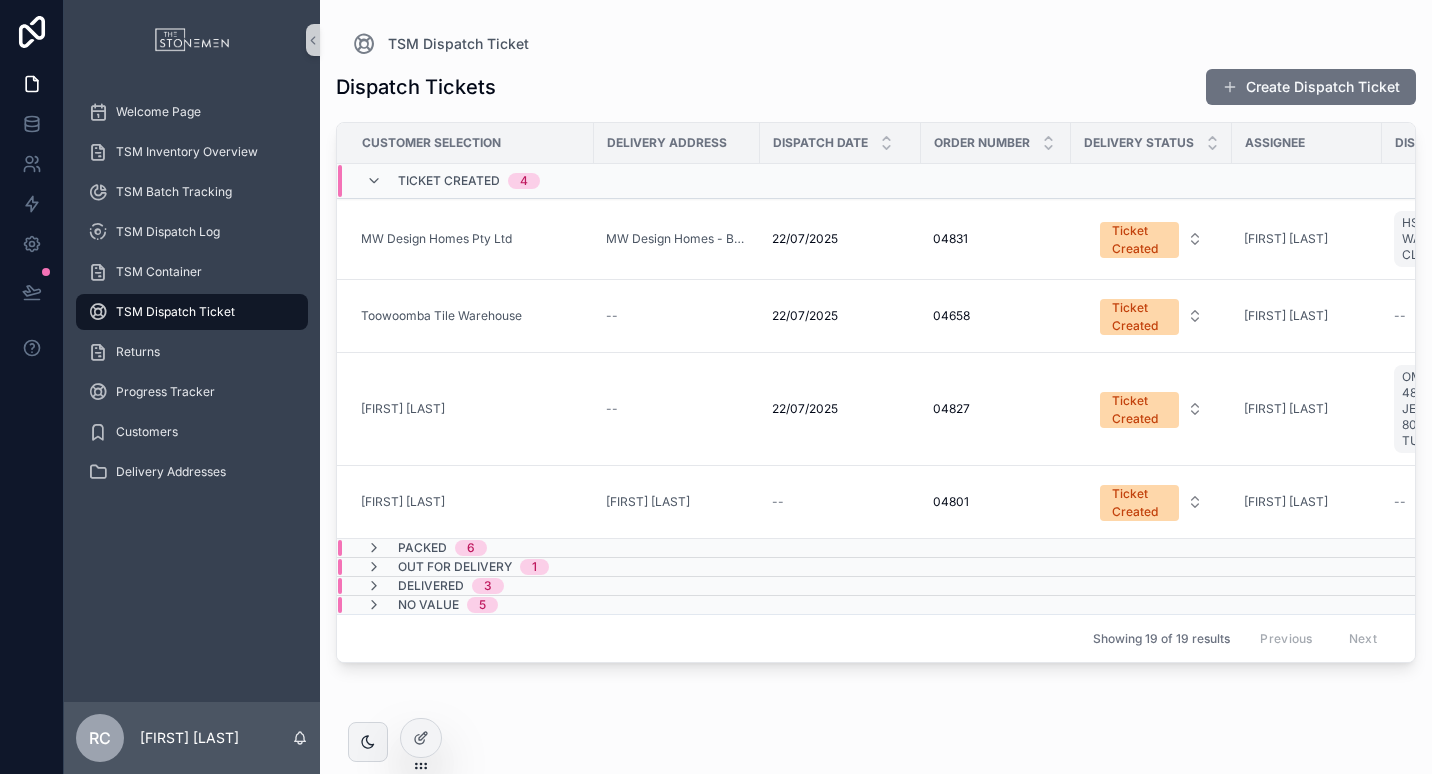 click on "Dispatch Tickets Create Dispatch Ticket Customer Selection Delivery Address Dispatch Date Order Number Delivery Status Assignee [FIRST] [LAST] Dispatch Logs Link Products Ticket Created 4 MW Design Homes Pty Ltd MW Design Homes - Boronia [DATE] [DATE] 04831 04831 Ticket Created [FIRST] [LAST] HS-SWC-SABI-WALL (SABI WALL CLADDING WALL) 4831 Delete Dispatch Ticket Toowoomba Tile Warehouse -- [DATE] [DATE] 04658 04658 Ticket Created [FIRST] [LAST] -- -- Delete Dispatch Ticket Amber Albion -- [DATE] [DATE] 04827 04827 Ticket Created [FIRST] [LAST] OM-T-JERR-TUM-48FL (ZEKI / JERRON TILE 800X400X20 TUMBLED) 4827 Delete Dispatch Ticket [FIRST] [LAST] [FIRST] [LAST] -- 04801 04801 Ticket Created [FIRST] [LAST] -- -- Delete Dispatch Ticket Packed 6 Out for Delivery 1 Delivered 3 No value 5 Showing 19 of 19 results Previous Next" at bounding box center [876, 403] 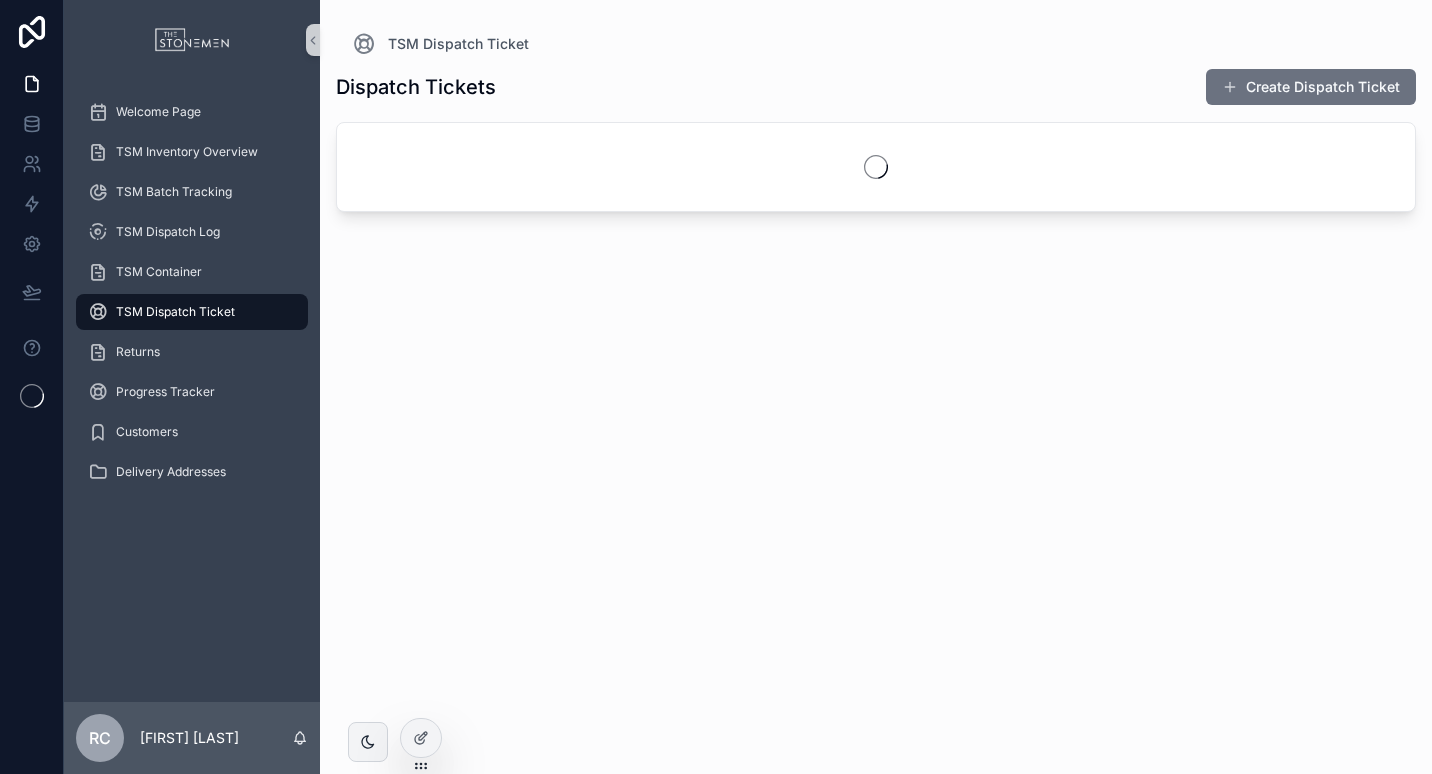 scroll, scrollTop: 0, scrollLeft: 0, axis: both 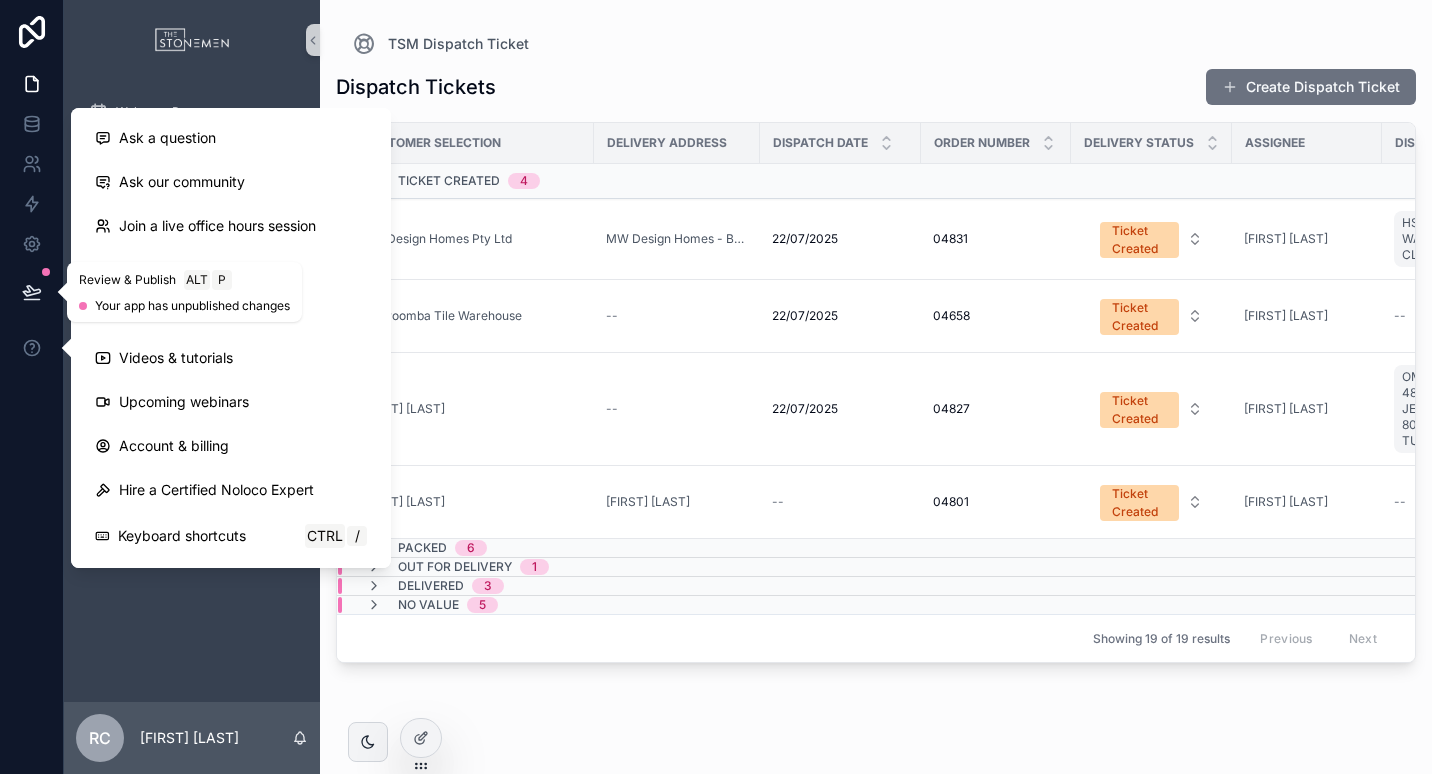 click 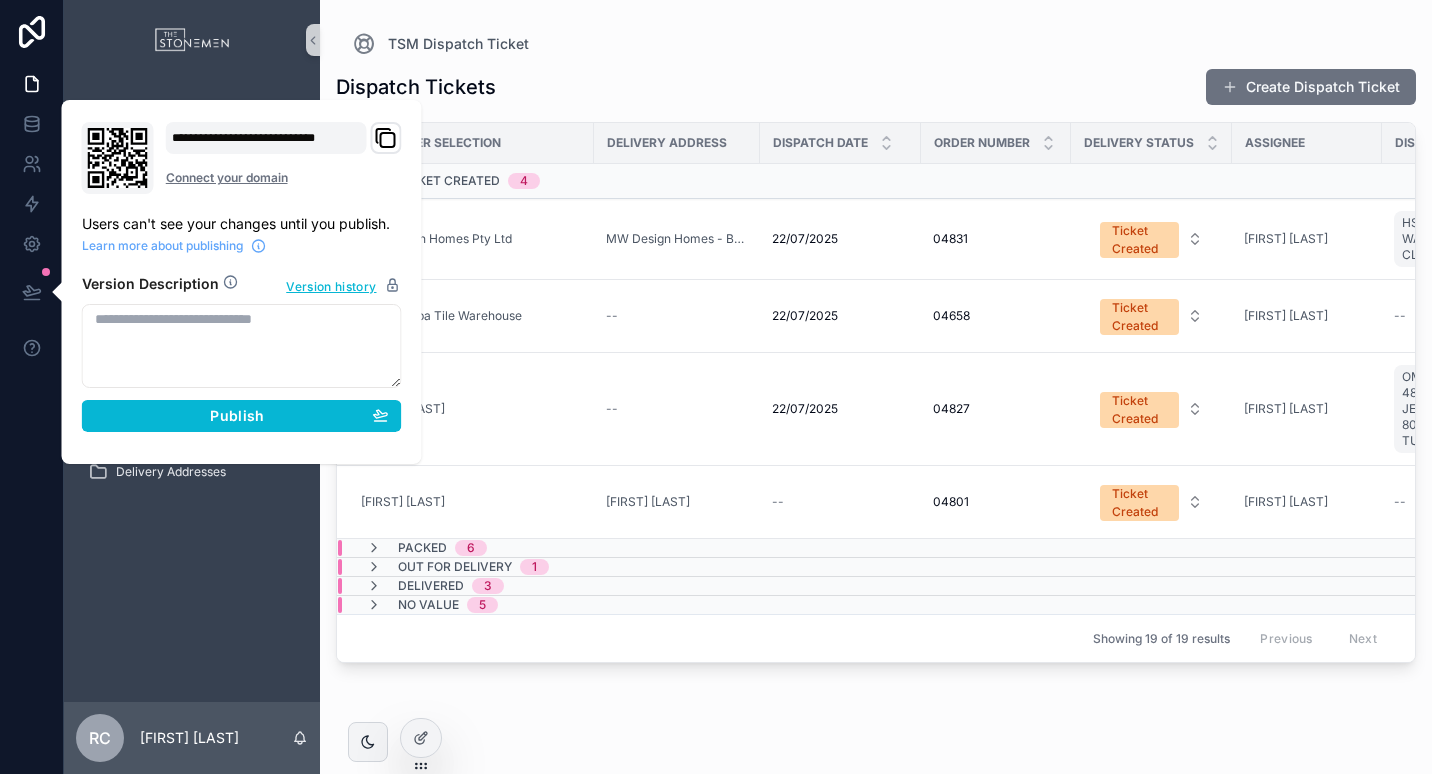 click on "**********" at bounding box center (242, 282) 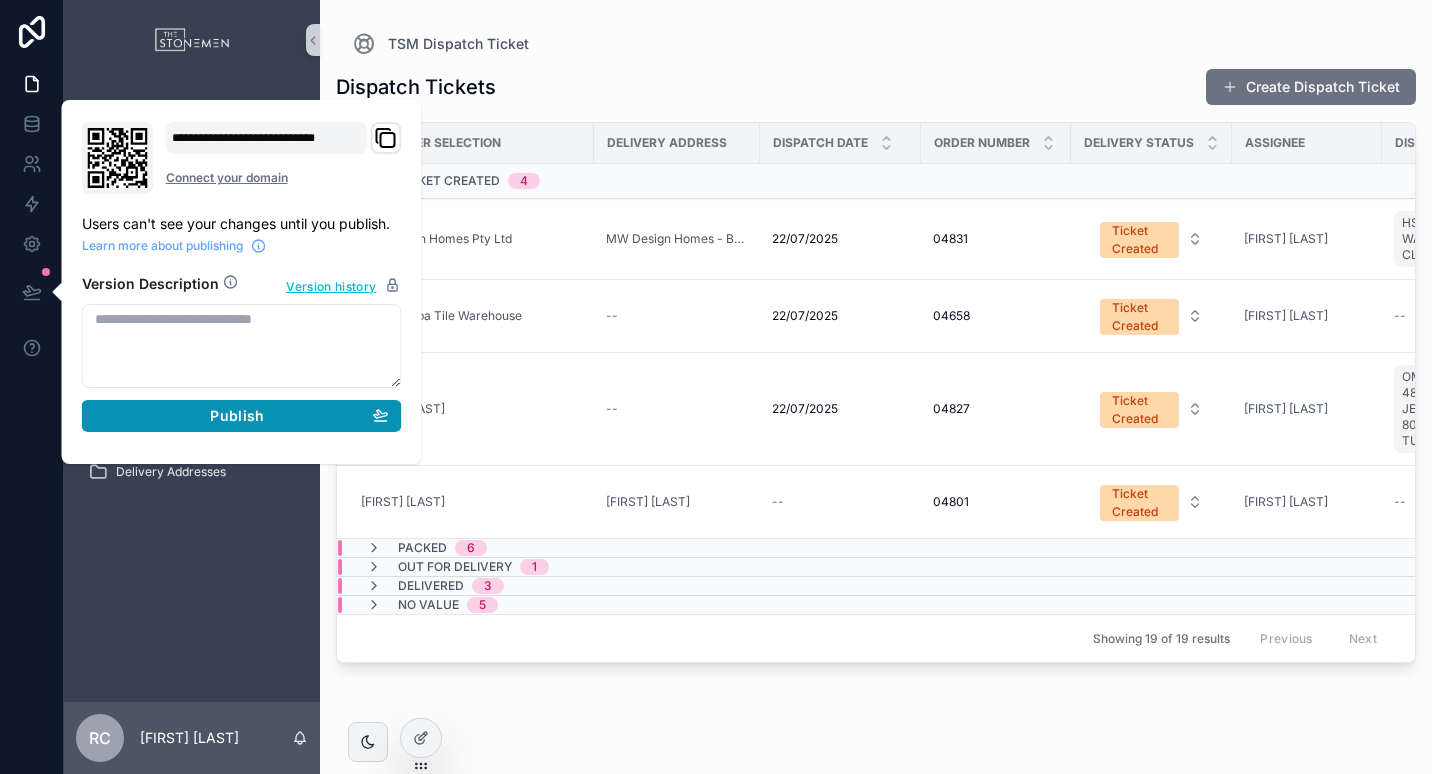 click on "Publish" at bounding box center (242, 416) 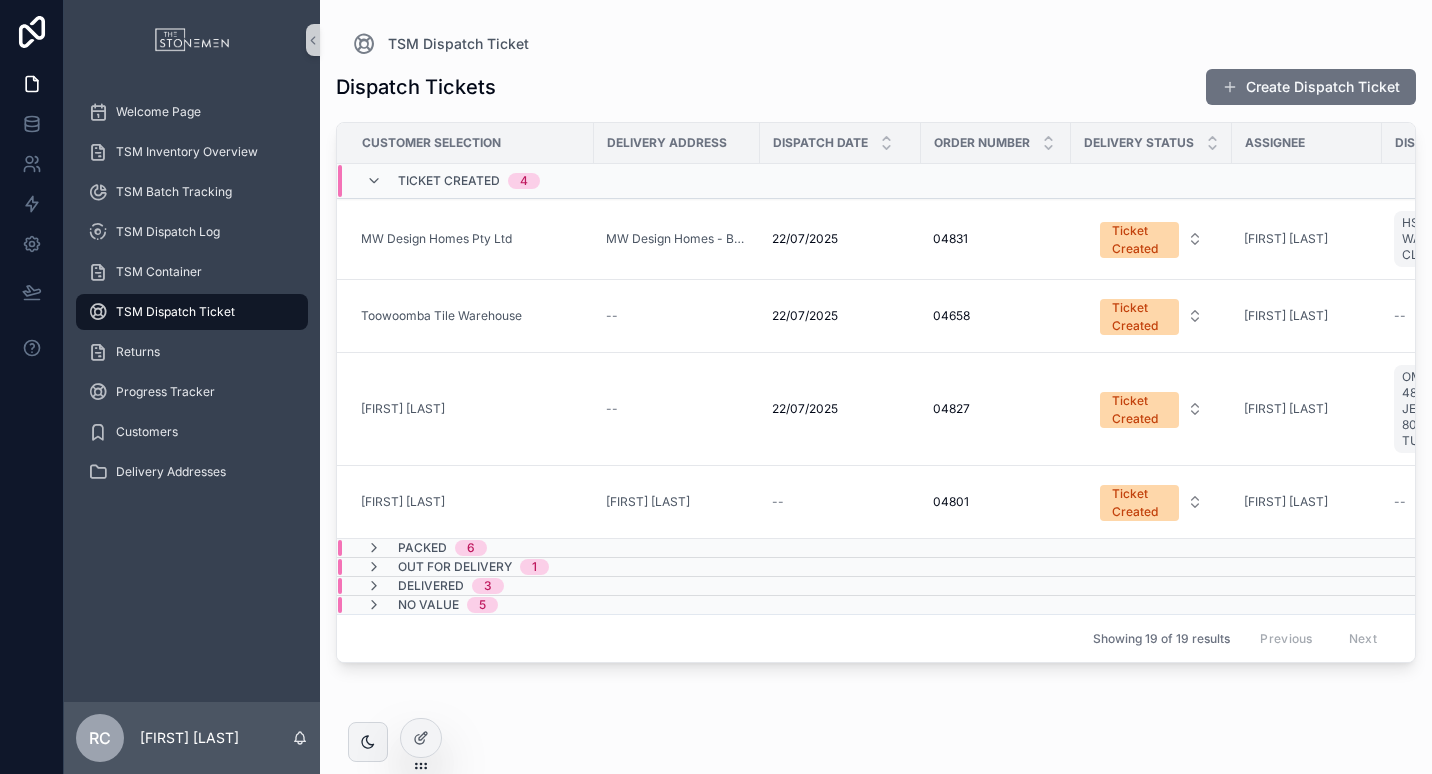 click on "Welcome Page TSM Inventory Overview TSM Batch Tracking TSM Dispatch Log TSM Container TSM Dispatch Ticket Returns Progress Tracker Customers Delivery Addresses" at bounding box center (192, 391) 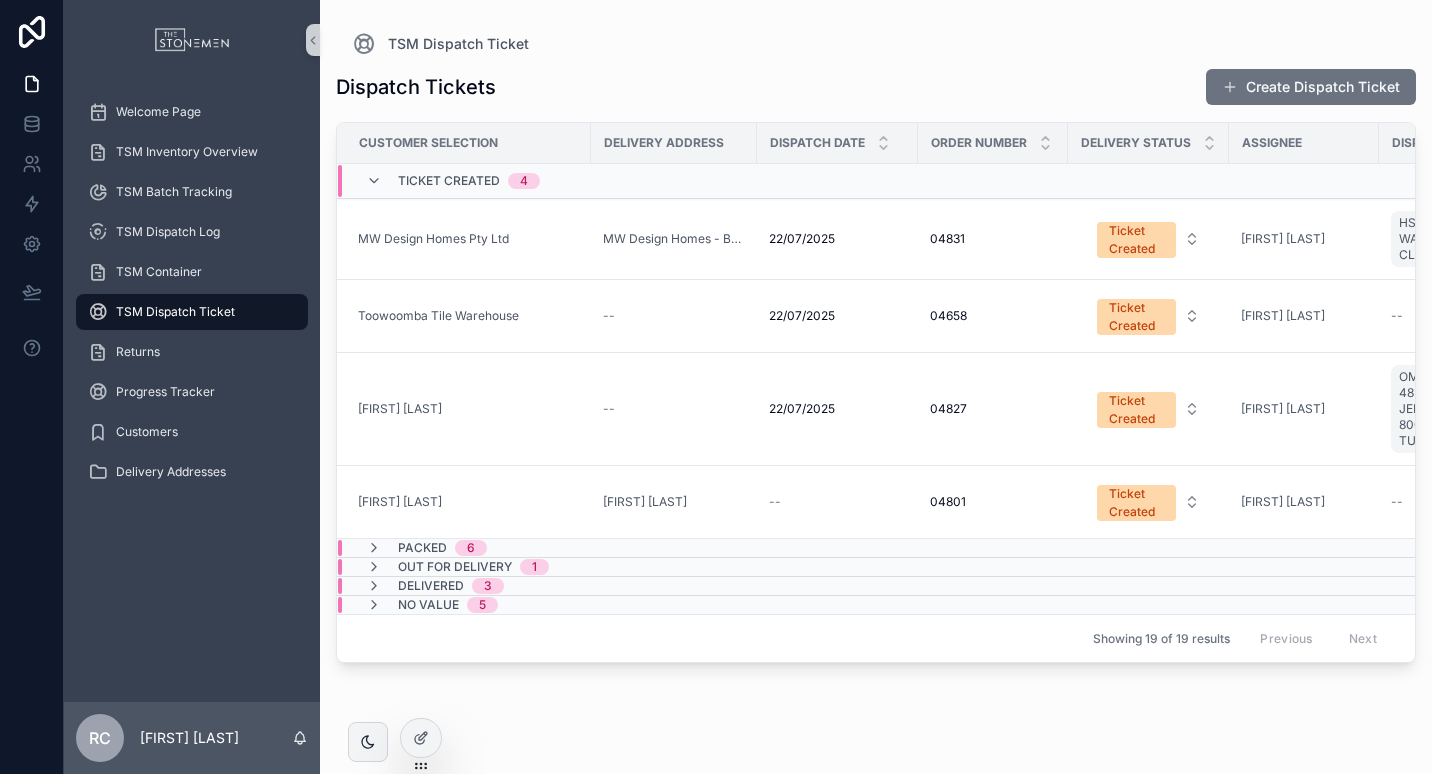 scroll, scrollTop: 0, scrollLeft: 3, axis: horizontal 